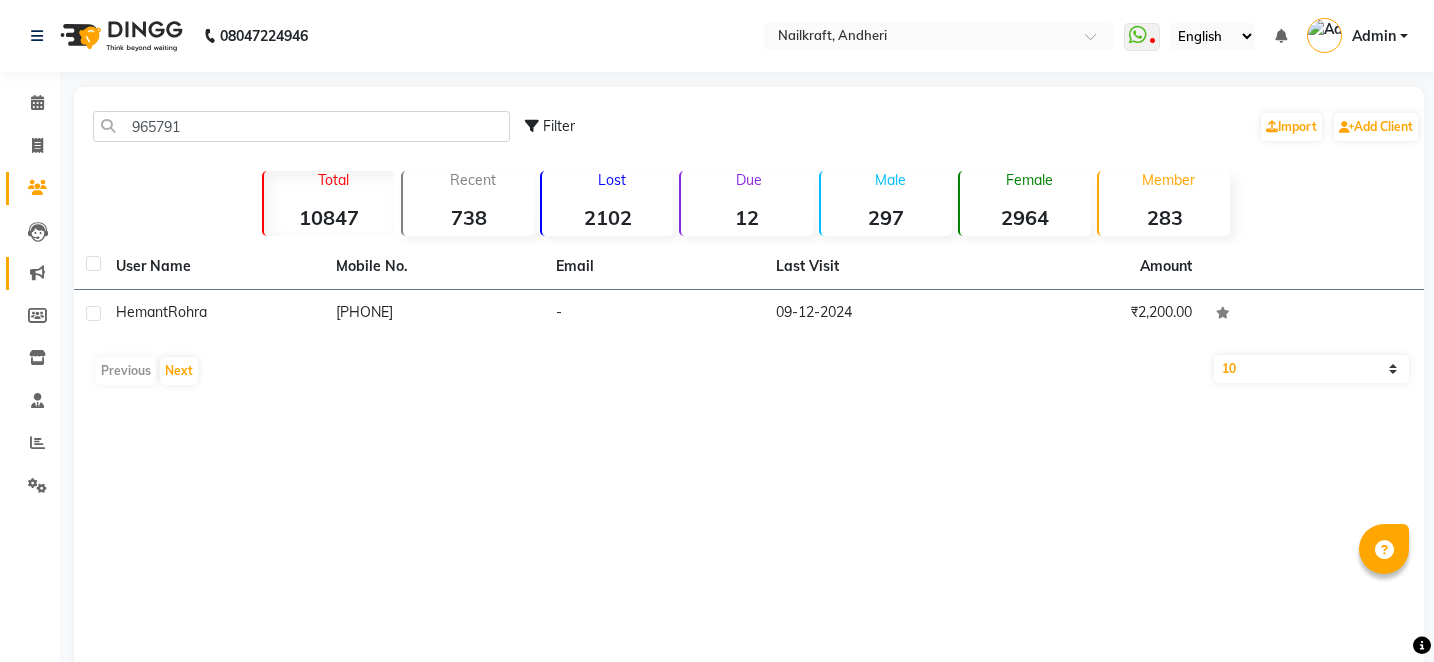 scroll, scrollTop: 0, scrollLeft: 0, axis: both 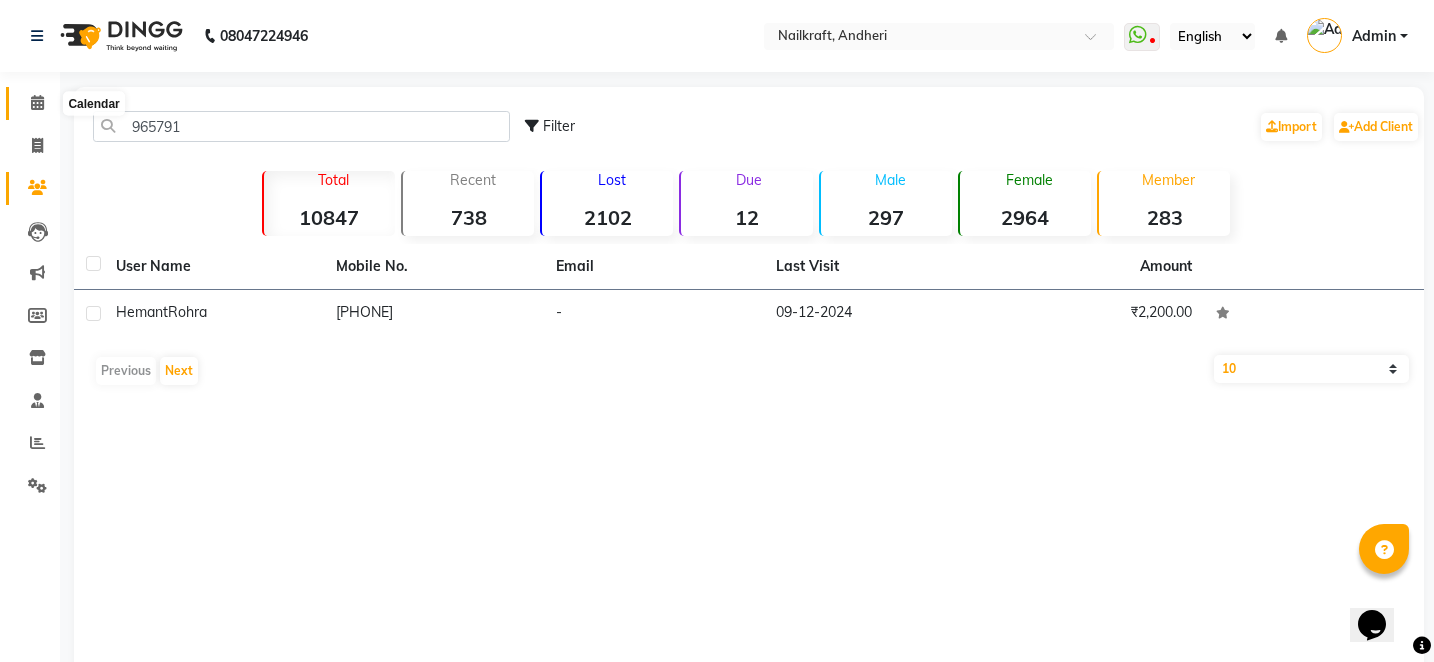 click 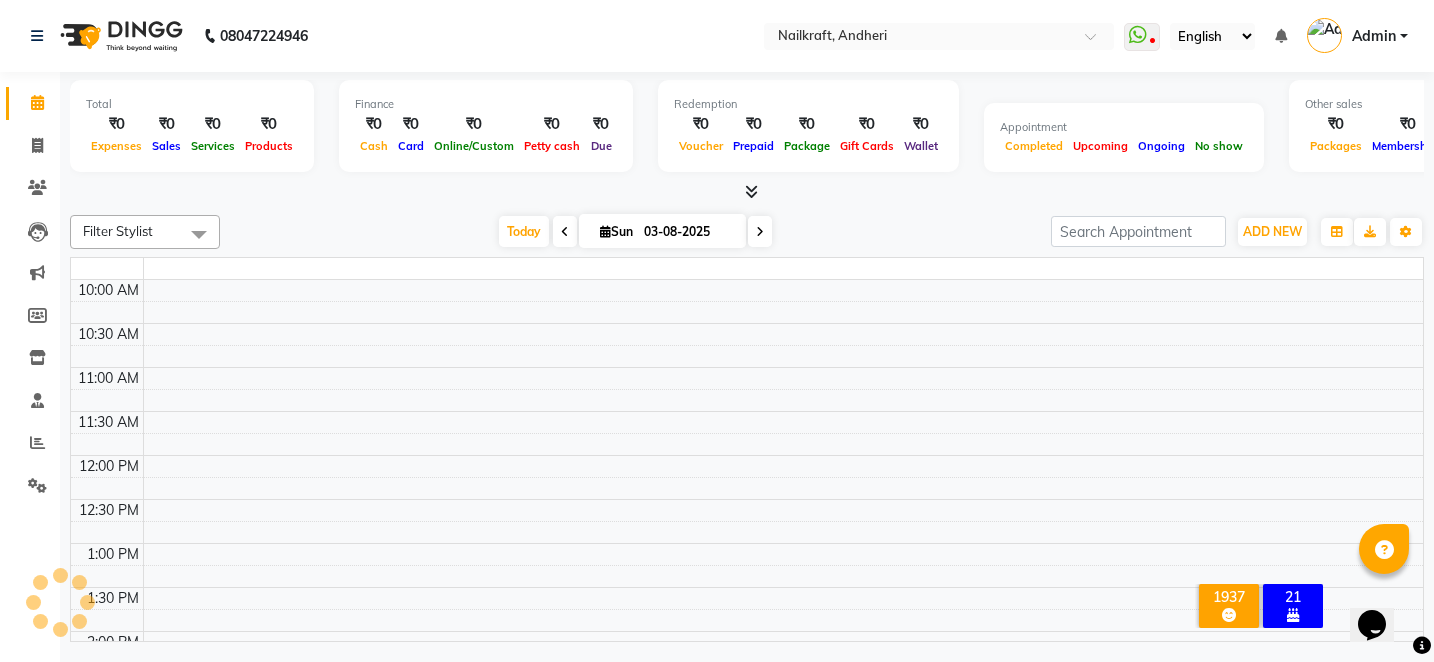 scroll, scrollTop: 697, scrollLeft: 0, axis: vertical 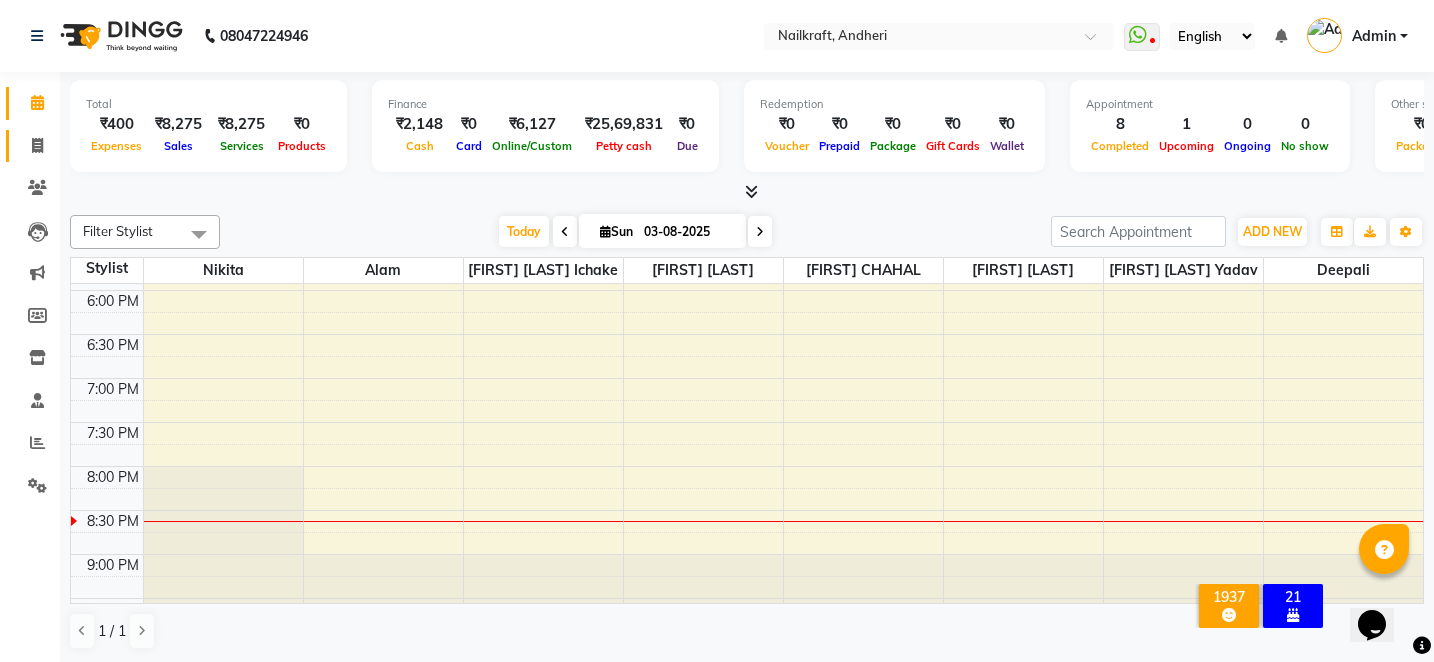 click 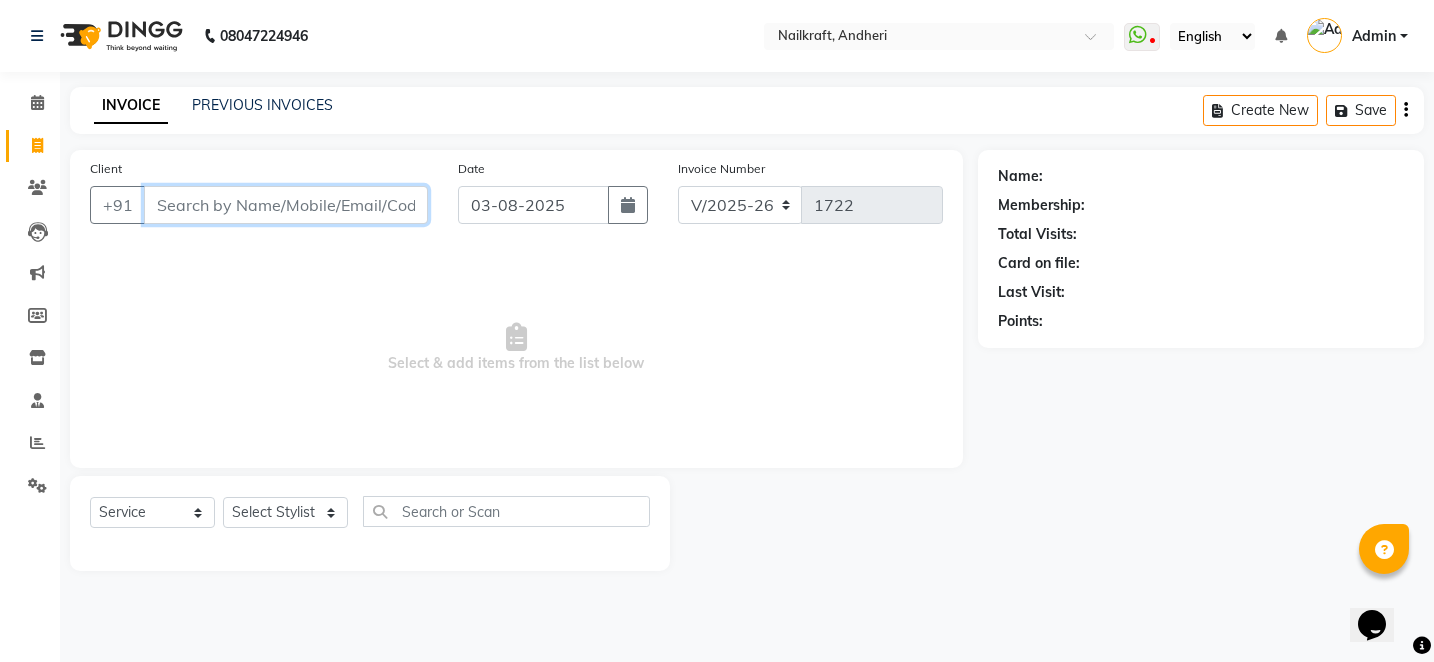 click on "Client" at bounding box center (286, 205) 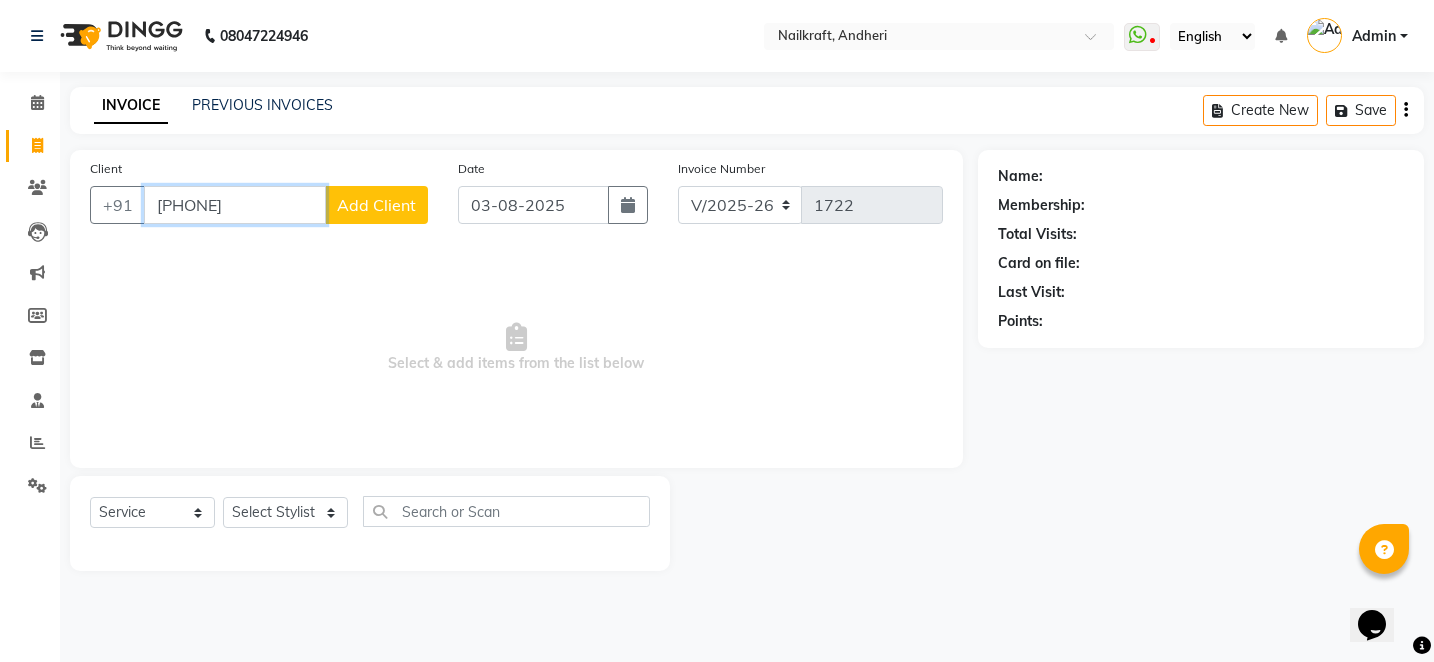 type on "[PHONE]" 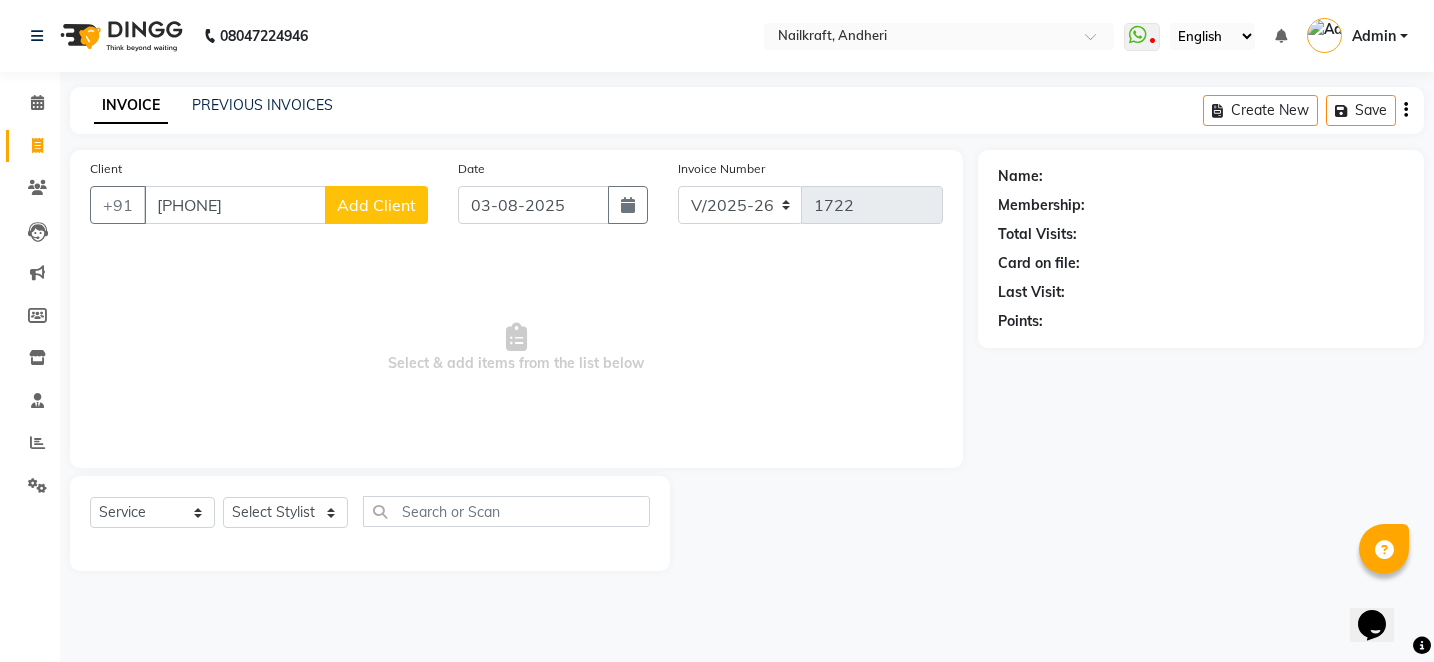 click on "Add Client" 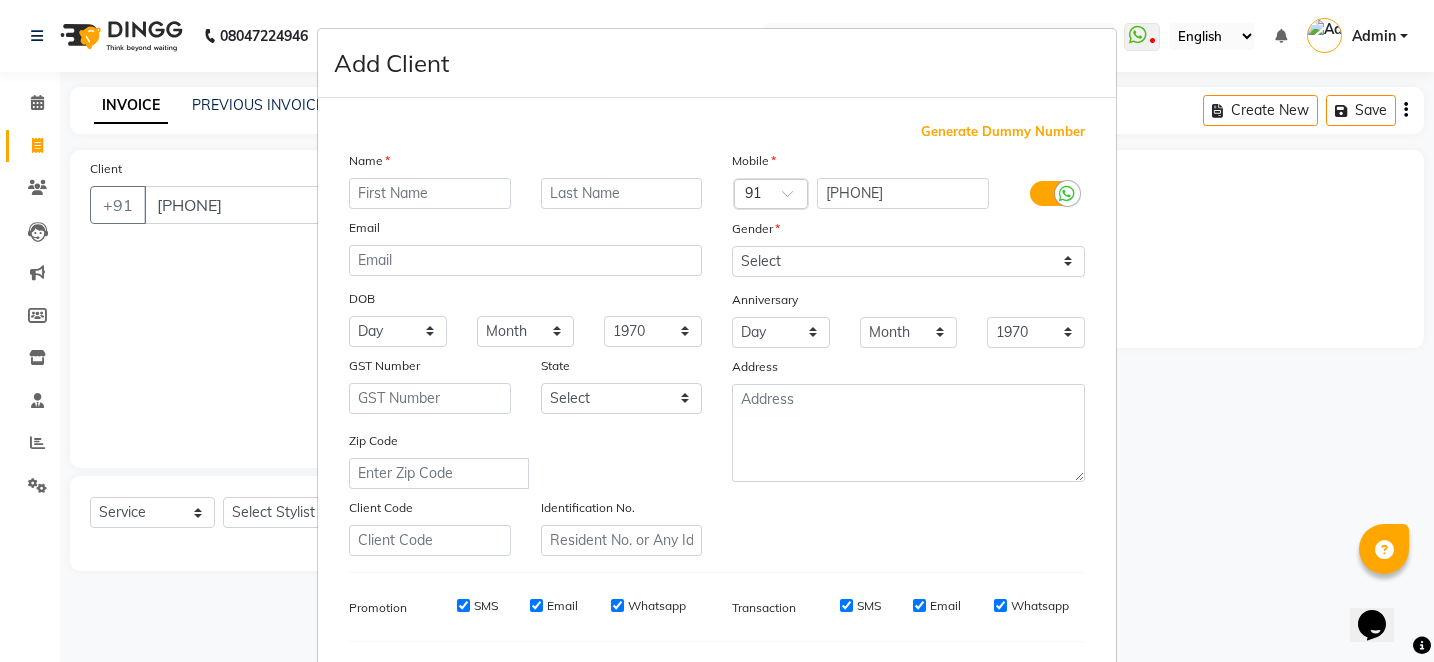 click at bounding box center (430, 193) 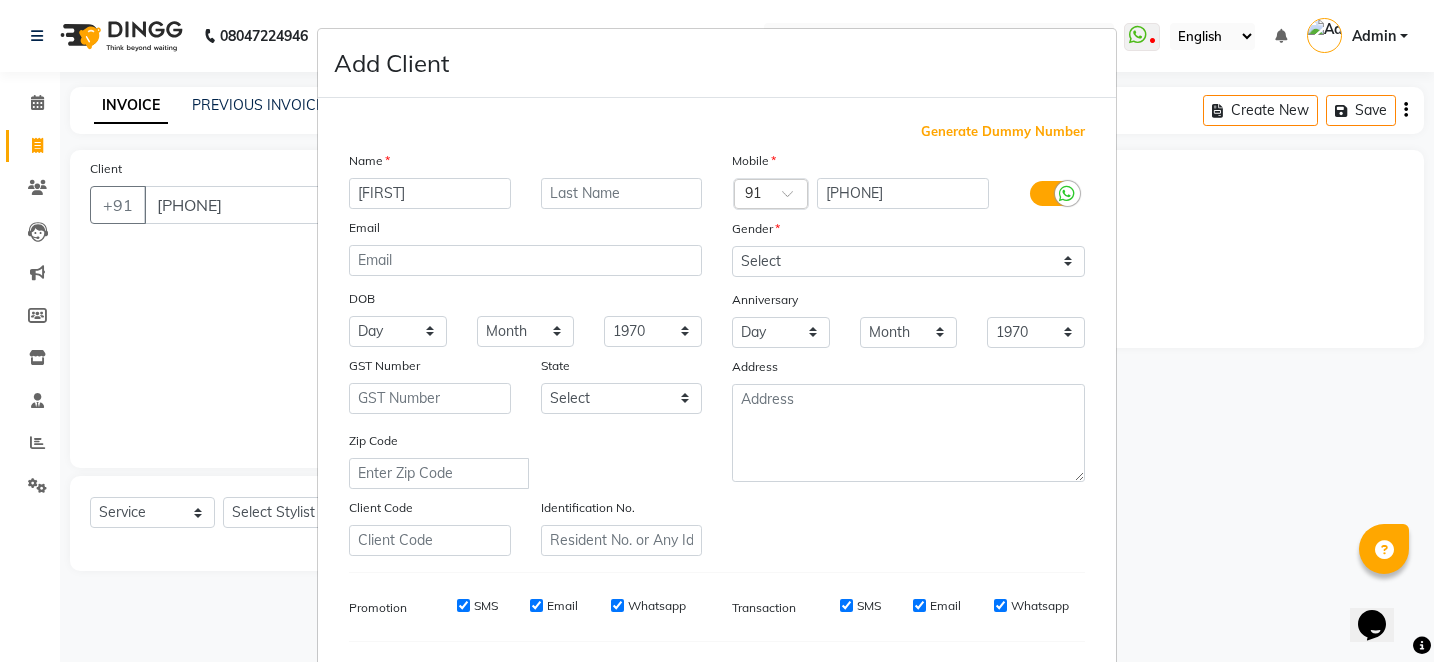 type on "[FIRST]" 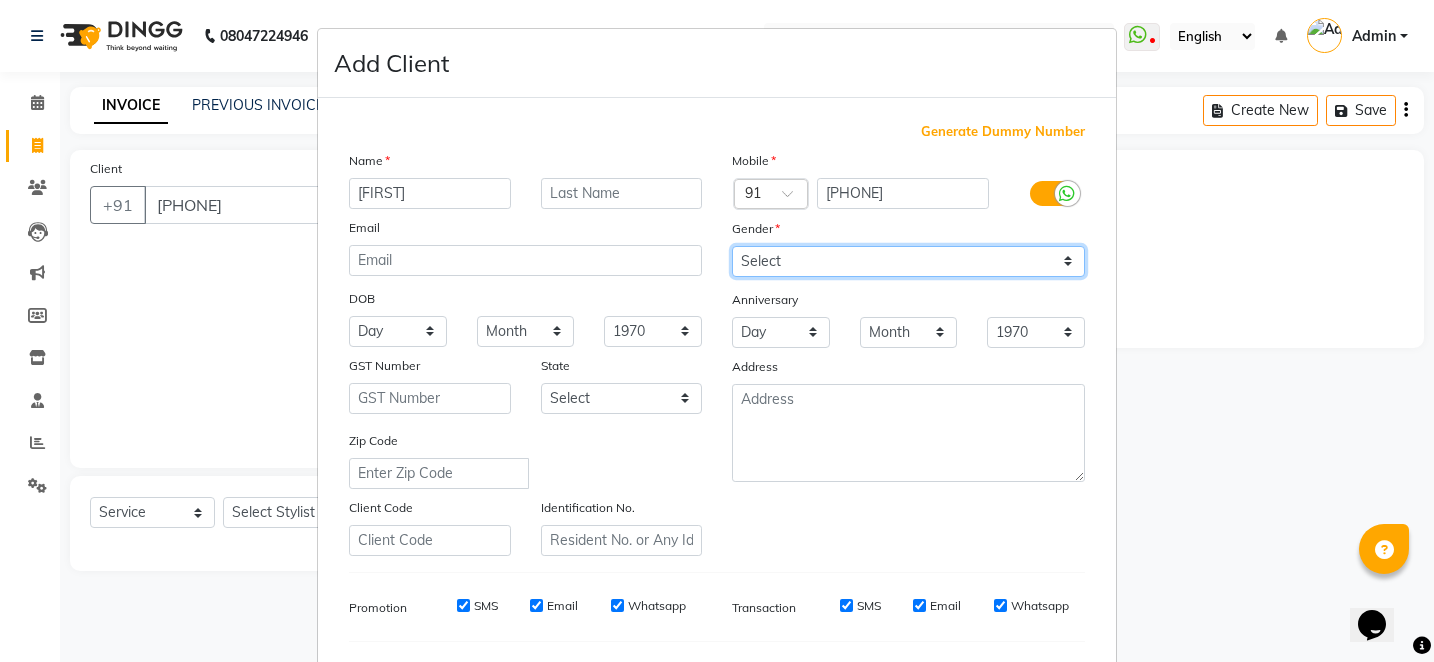 click on "Select Male Female Other Prefer Not To Say" at bounding box center [908, 261] 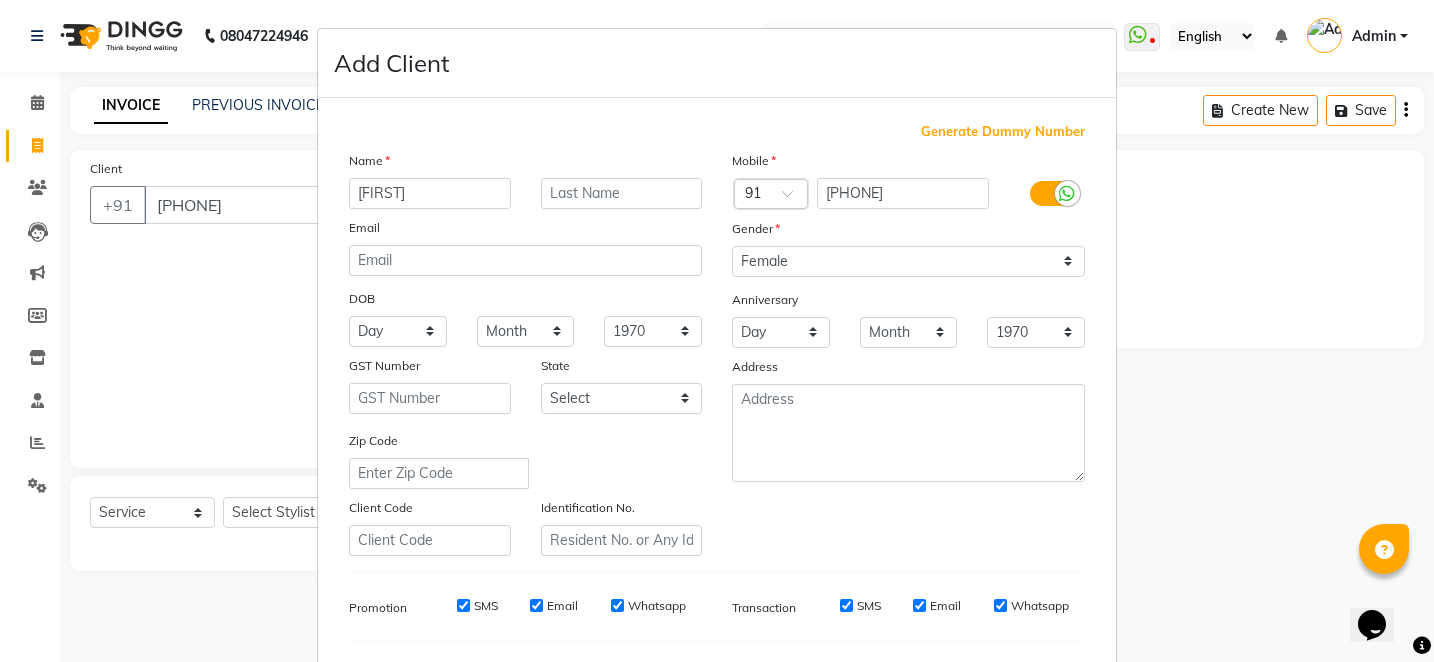 click on "Add Client Generate Dummy Number Name Drf Email DOB Day 01 02 03 04 05 06 07 08 09 10 11 12 13 14 15 16 17 18 19 20 21 22 23 24 25 26 27 28 29 30 31 Month January February March April May June July August September October November December 1940 1941 1942 1943 1944 1945 1946 1947 1948 1949 1950 1951 1952 1953 1954 1955 1956 1957 1958 1959 1960 1961 1962 1963 1964 1965 1966 1967 1968 1969 1970 1971 1972 1973 1974 1975 1976 1977 1978 1979 1980 1981 1982 1983 1984 1985 1986 1987 1988 1989 1990 1991 1992 1993 1994 1995 1996 1997 1998 1999 2000 2001 2002 2003 2004 2005 2006 2007 2008 2009 2010 2011 2012 2013 2014 2015 2016 2017 2018 2019 2020 2021 2022 2023 2024 GST Number State Select Andaman and Nicobar Islands Andhra Pradesh Arunachal Pradesh Assam Bihar Chandigarh Chhattisgarh Dadra and Nagar Haveli Daman and Diu Delhi Goa Gujarat Haryana Himachal Pradesh Jammu and Kashmir Jharkhand Karnataka Kerala Lakshadweep Madhya Pradesh Maharashtra Manipur Meghalaya Mizoram Nagaland Odisha Pondicherry Punjab Rajasthan ×" at bounding box center [717, 331] 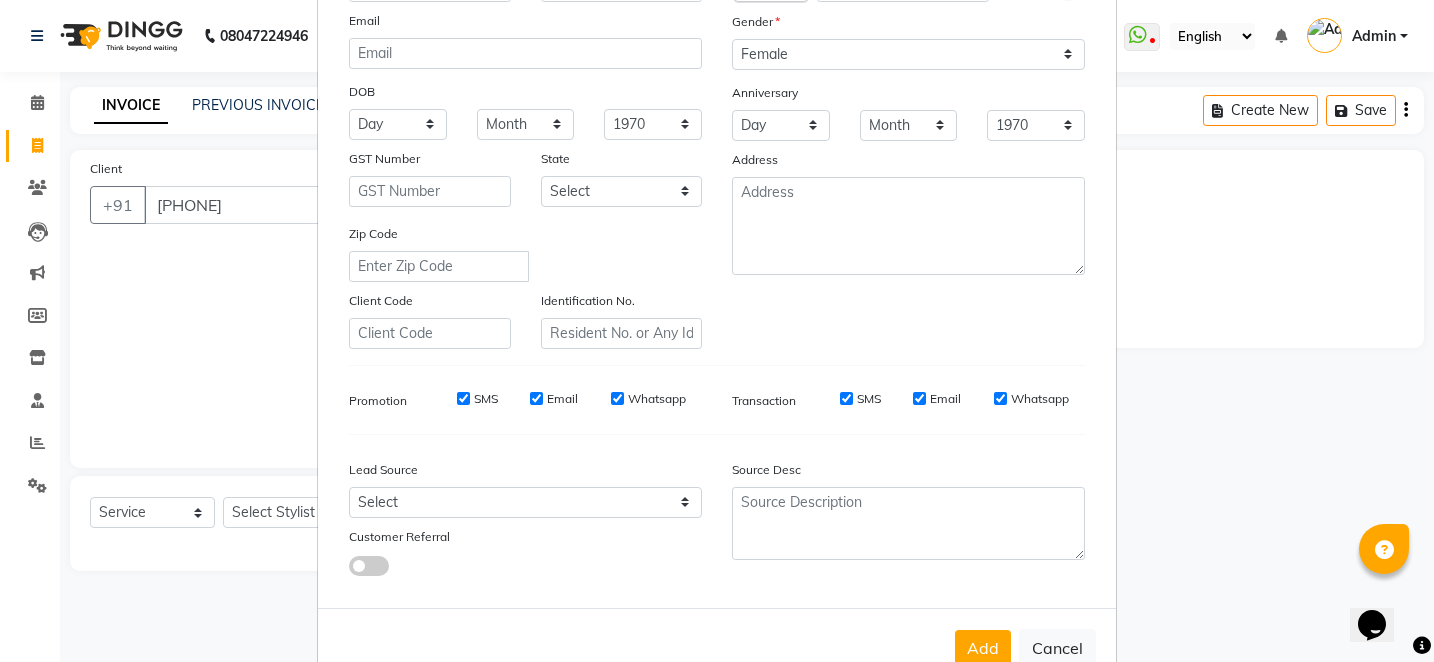 scroll, scrollTop: 240, scrollLeft: 0, axis: vertical 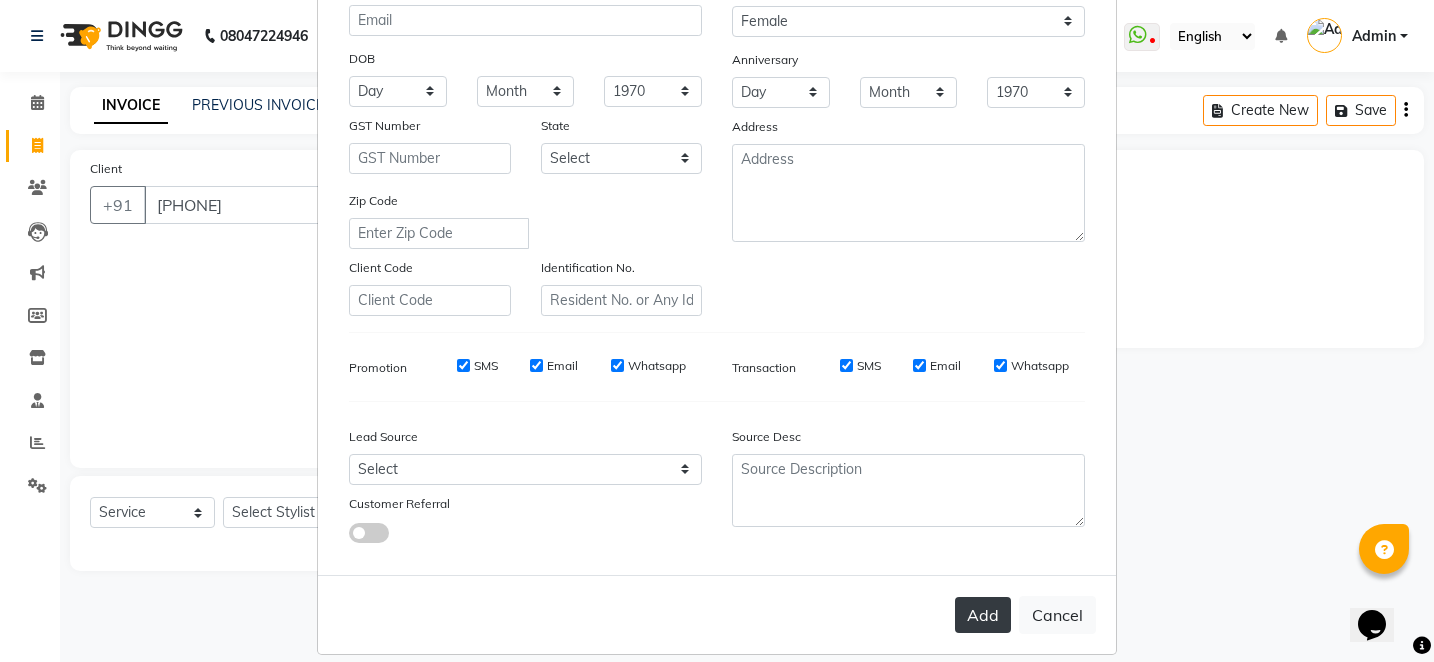 click on "Add" at bounding box center [983, 615] 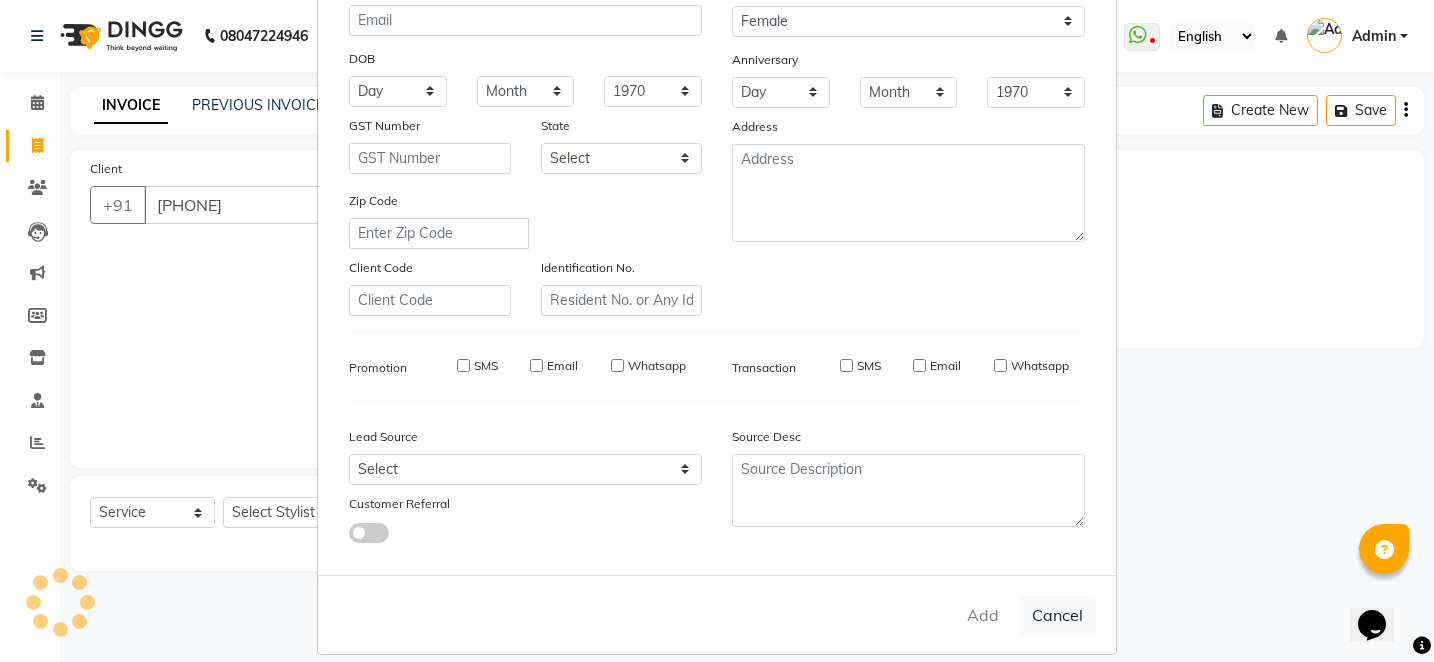 type 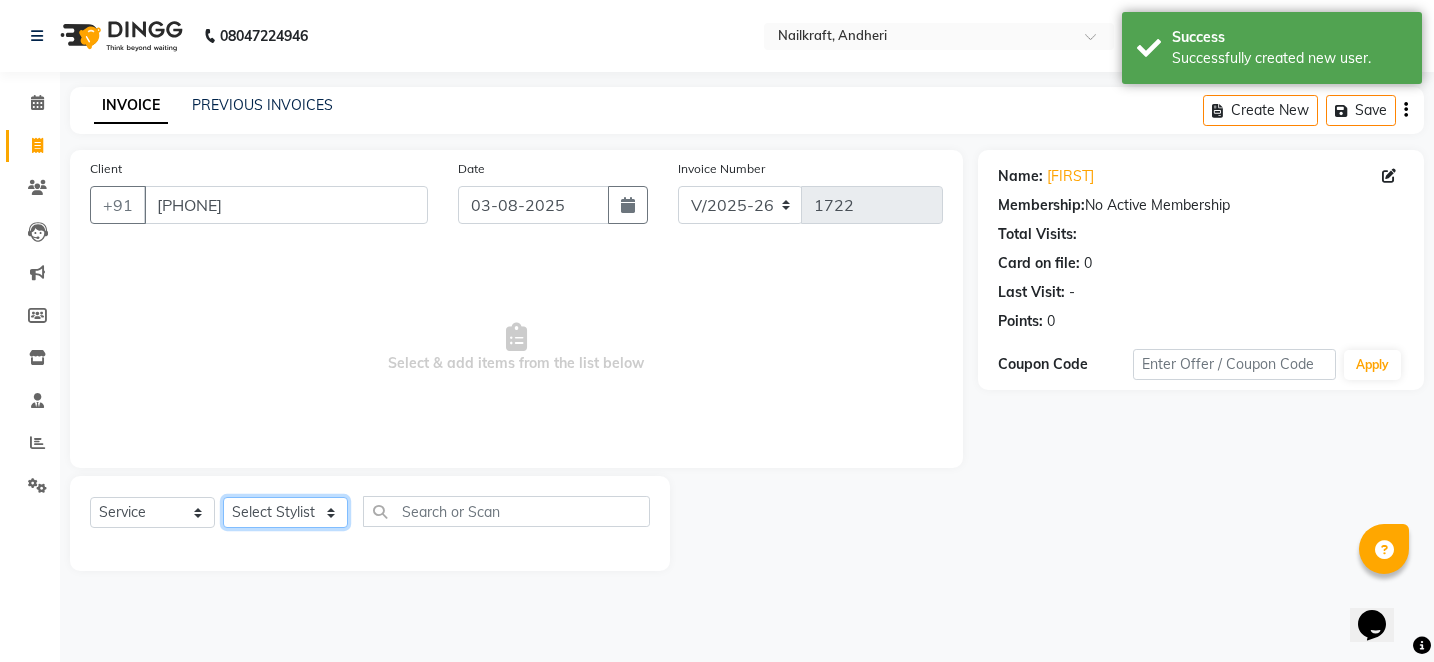 click on "Select Stylist Alam Arshad shaikh Deepali Deepu Chatry NailKraft Nikita NITA  CHAHAL  Sneha Balu Ichake Vaishali Vinod Yadav" 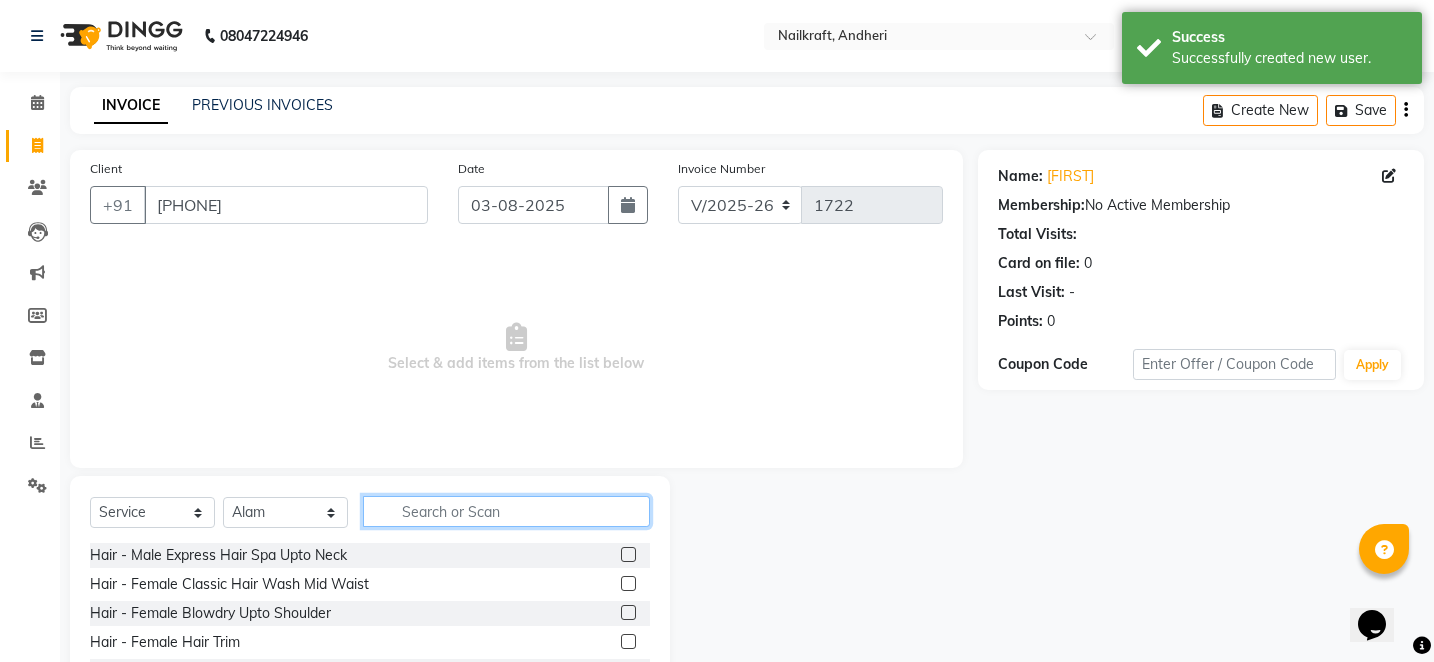 click 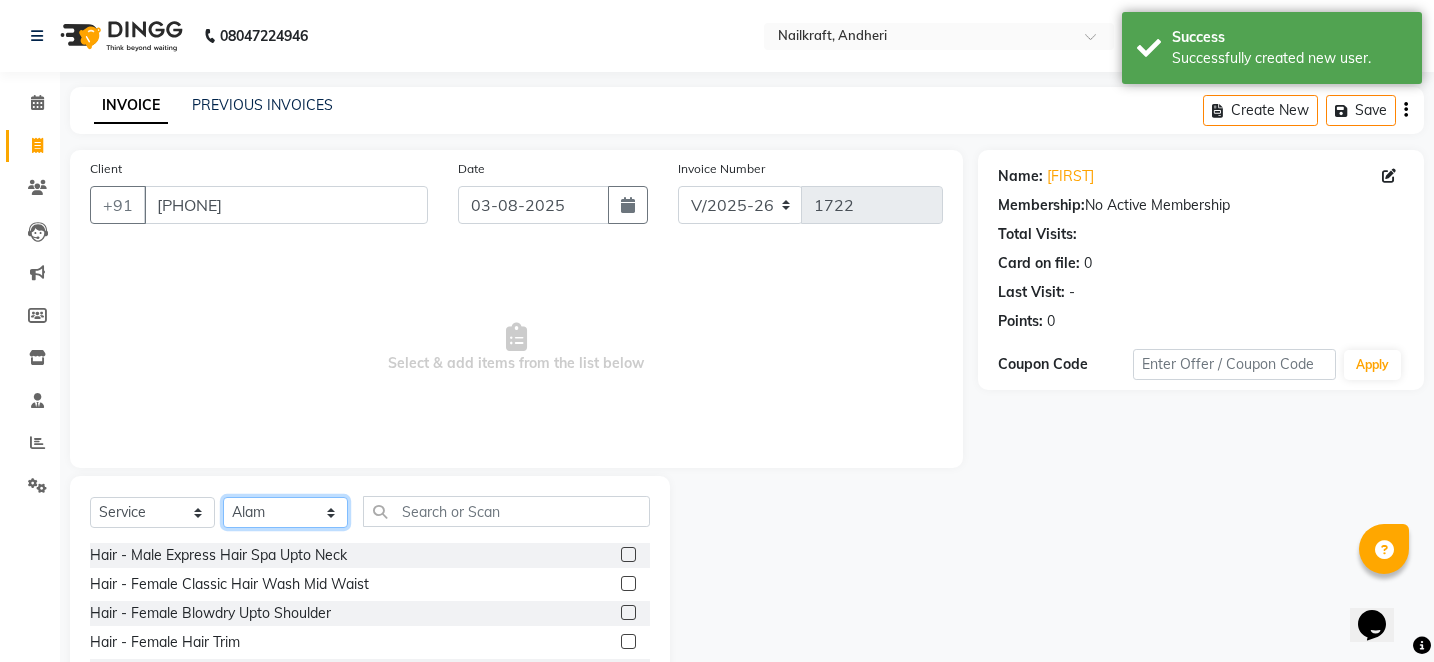 click on "Select Stylist Alam Arshad shaikh Deepali Deepu Chatry NailKraft Nikita NITA  CHAHAL  Sneha Balu Ichake Vaishali Vinod Yadav" 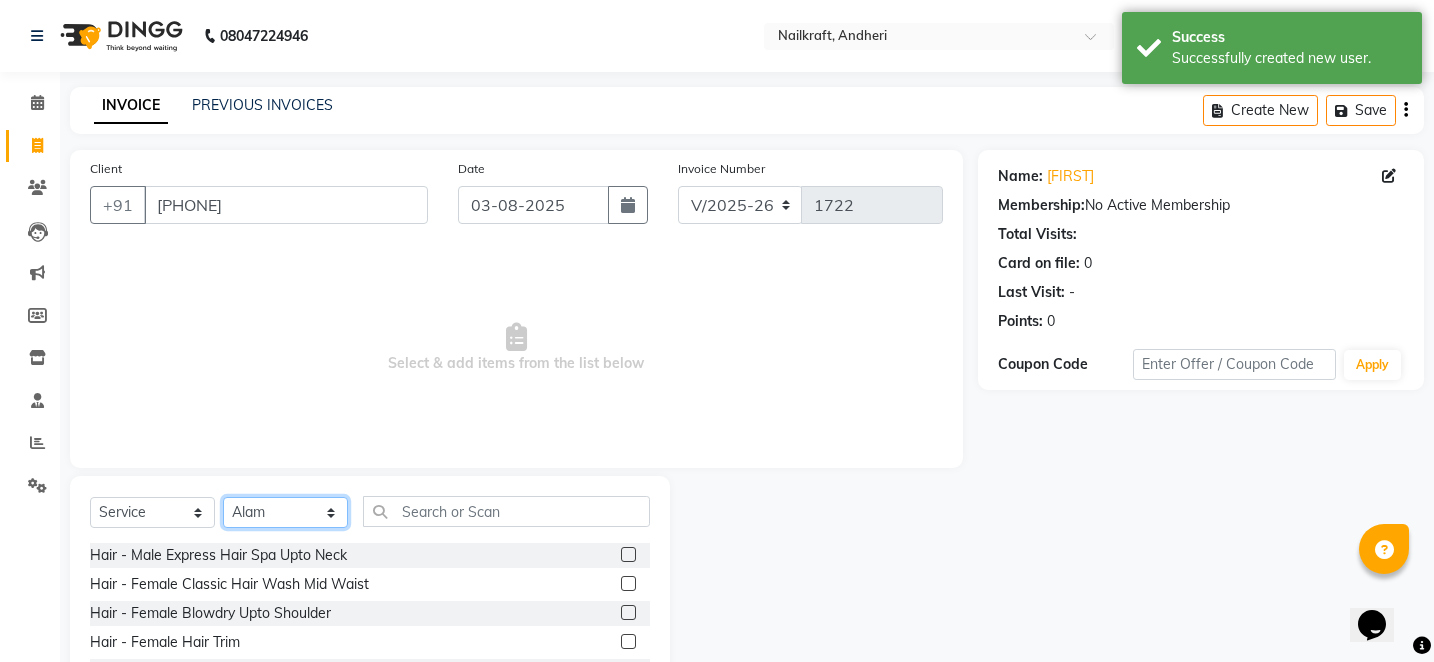 select on "85505" 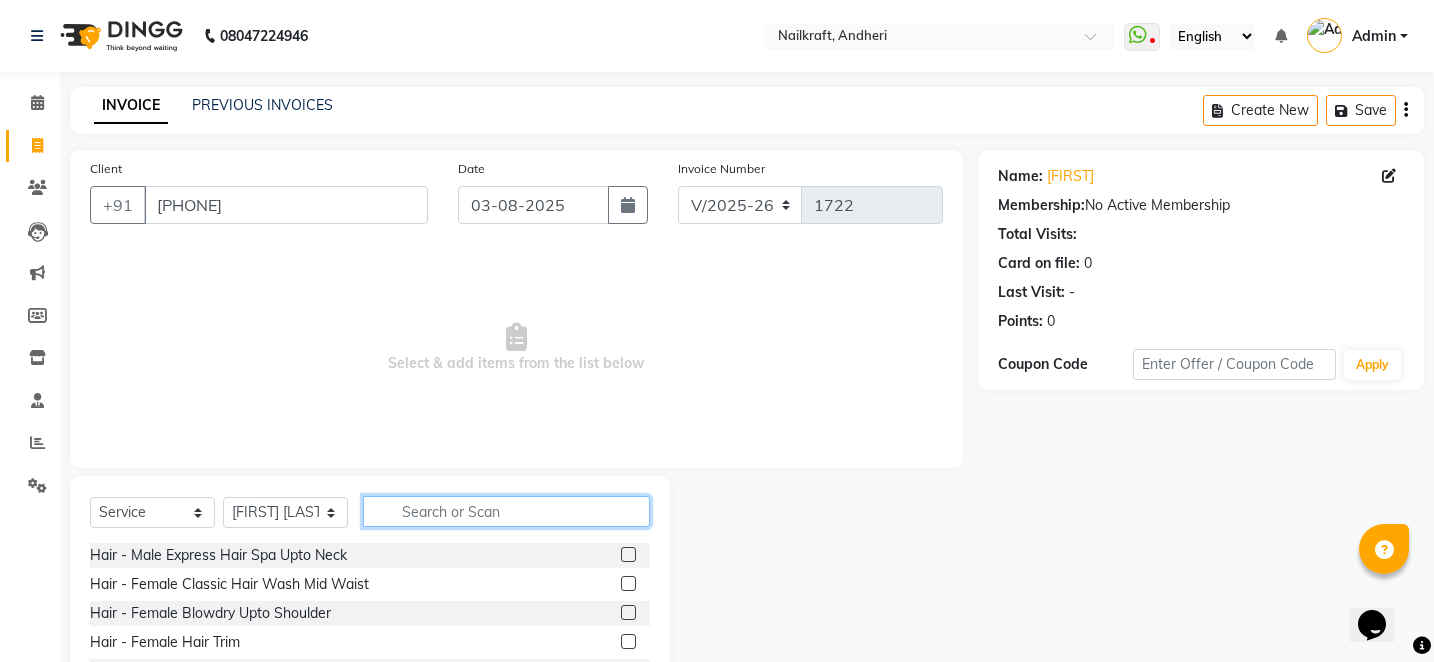 click 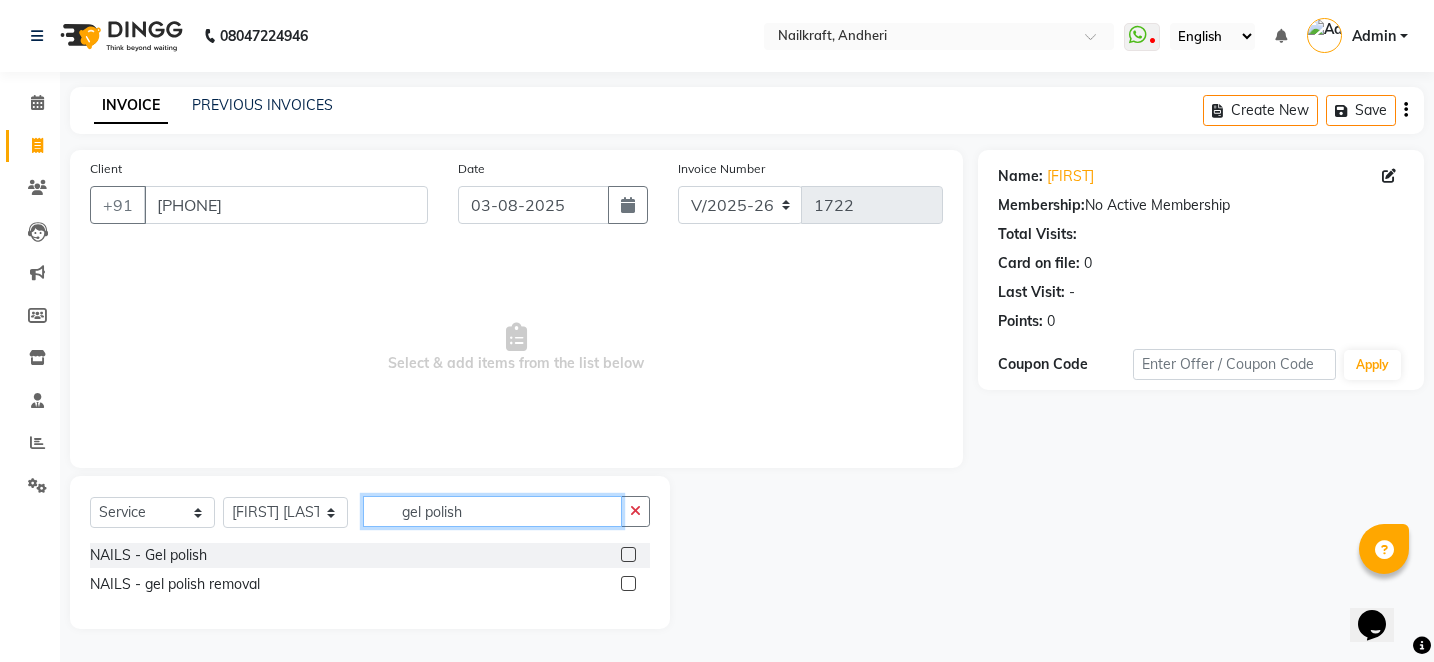 type on "gel polish" 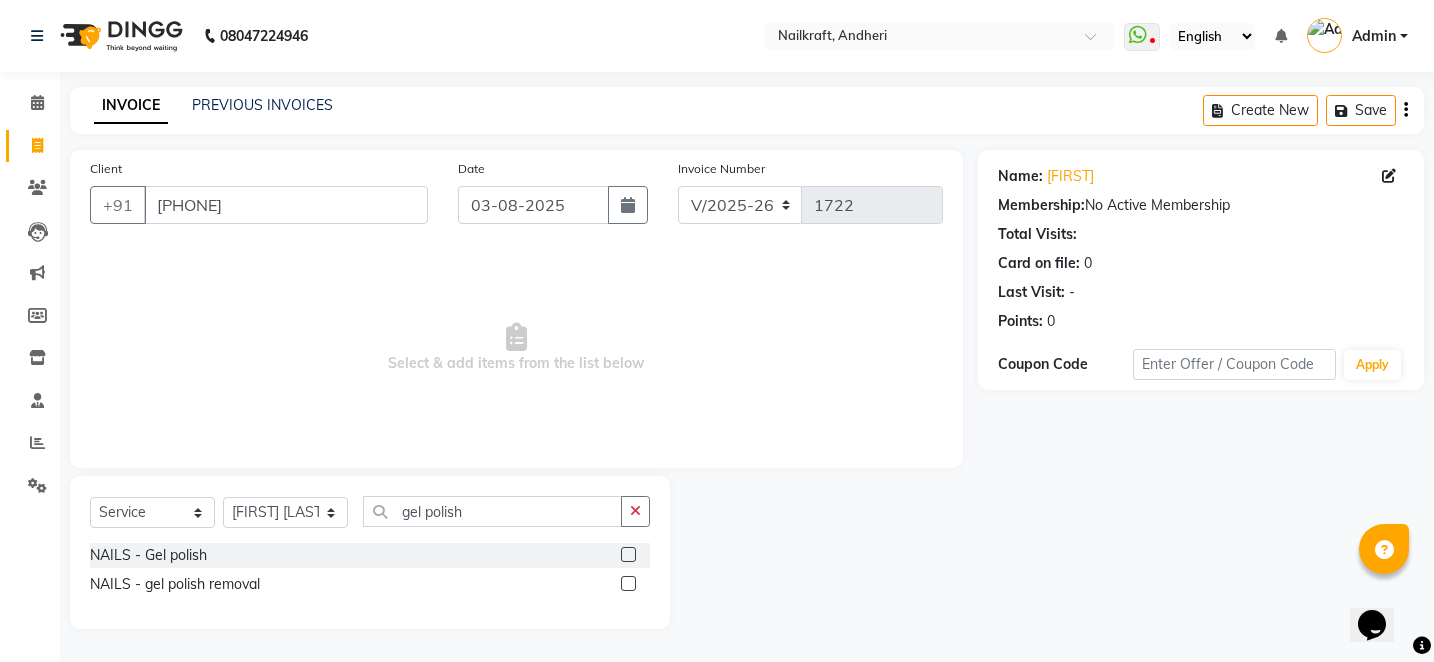 click 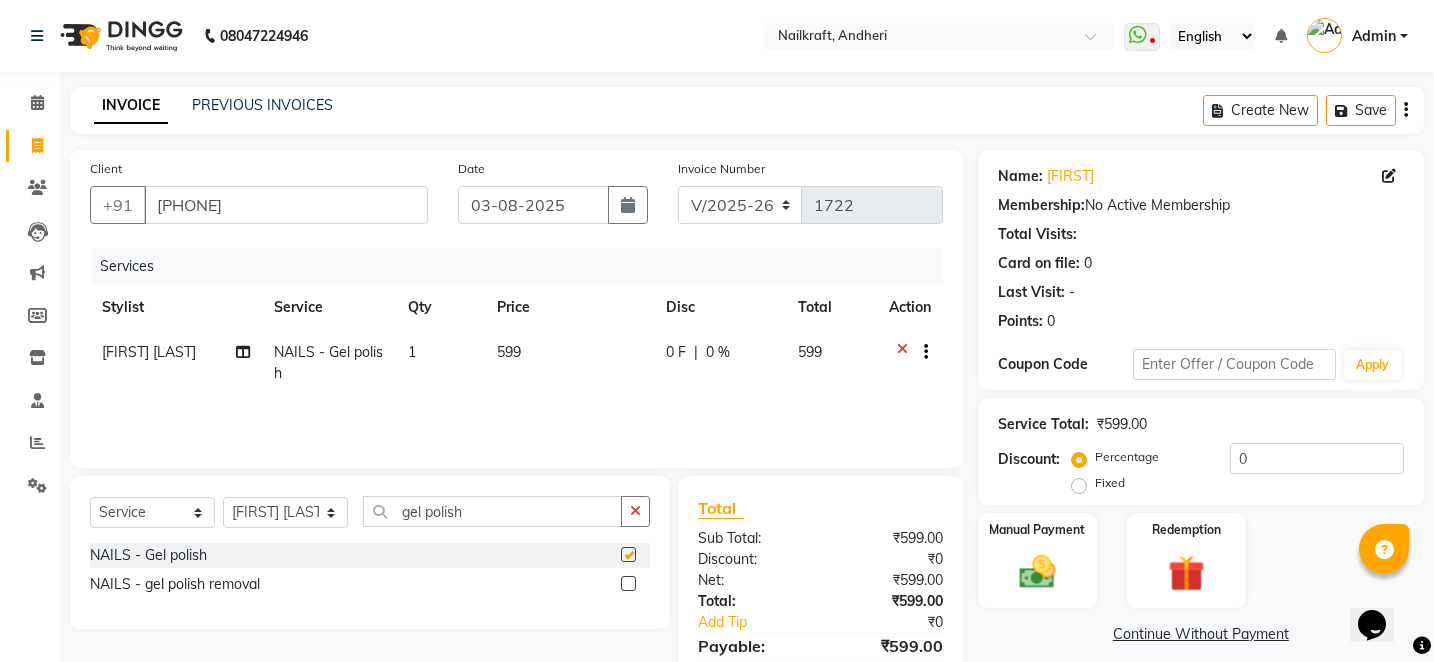 checkbox on "false" 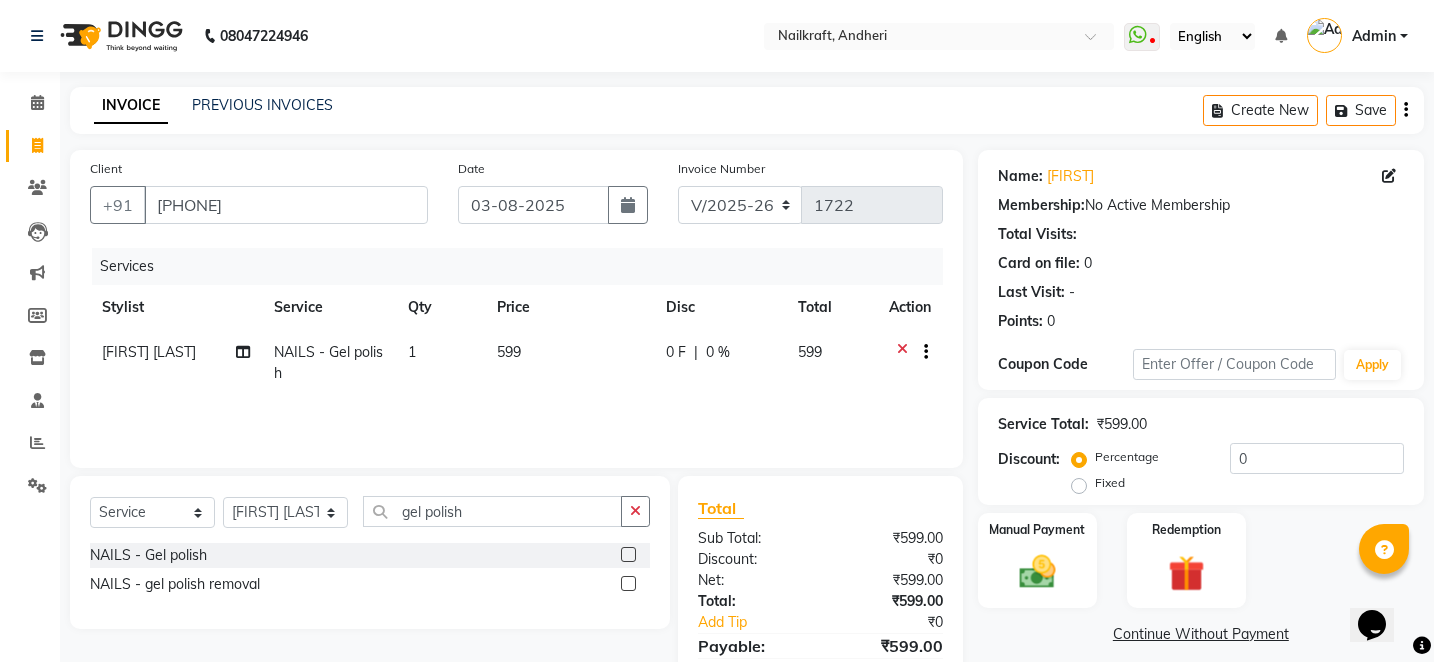click on "599" 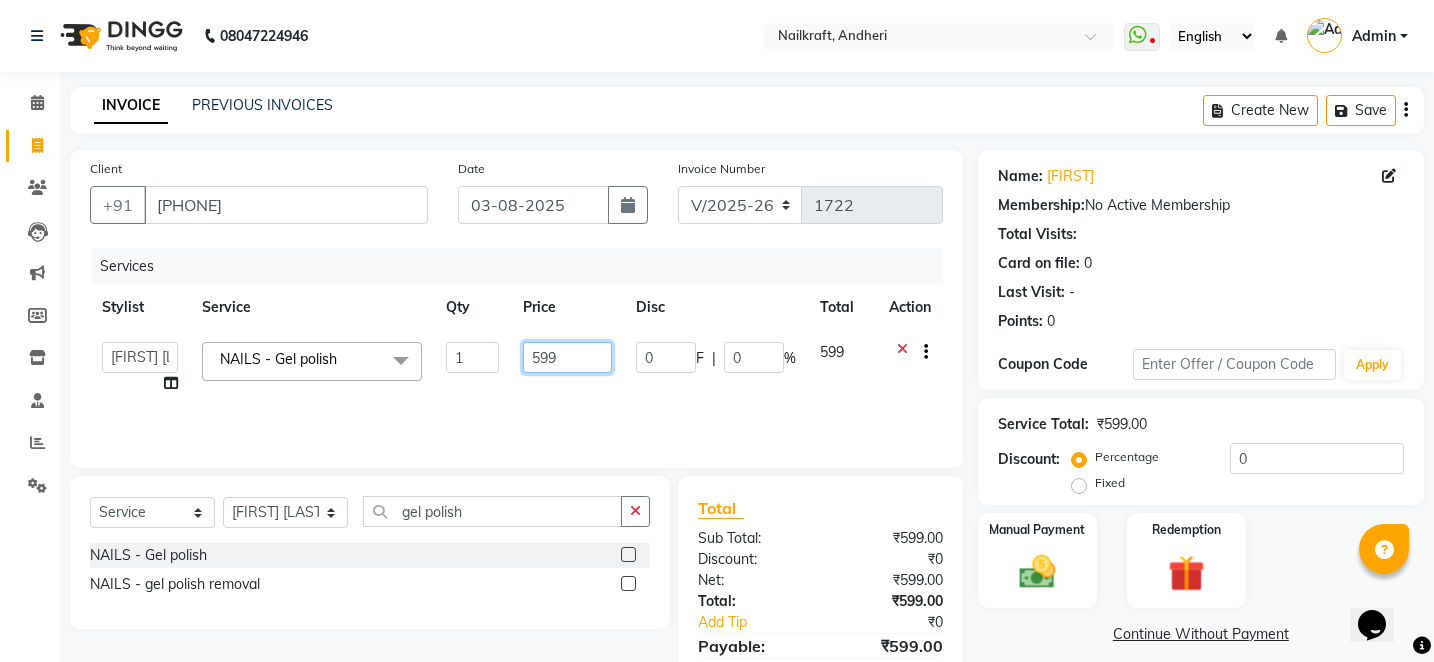 click on "599" 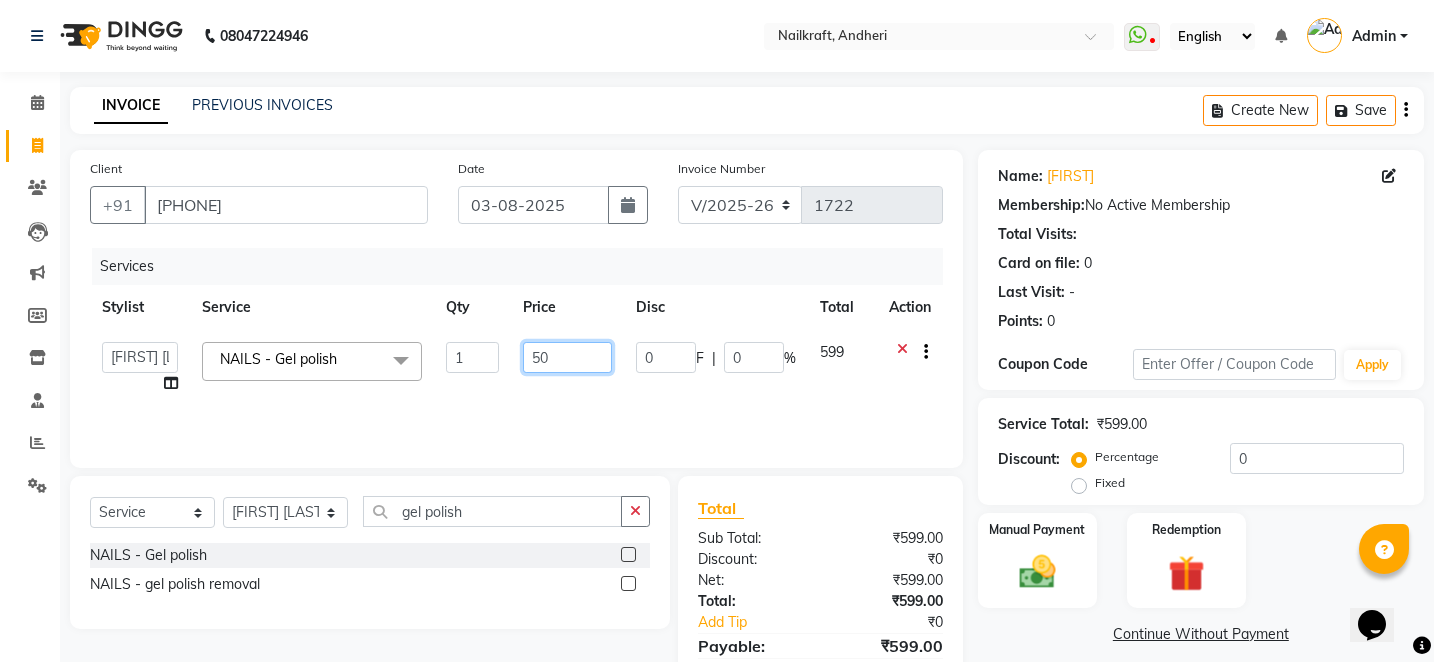 type on "500" 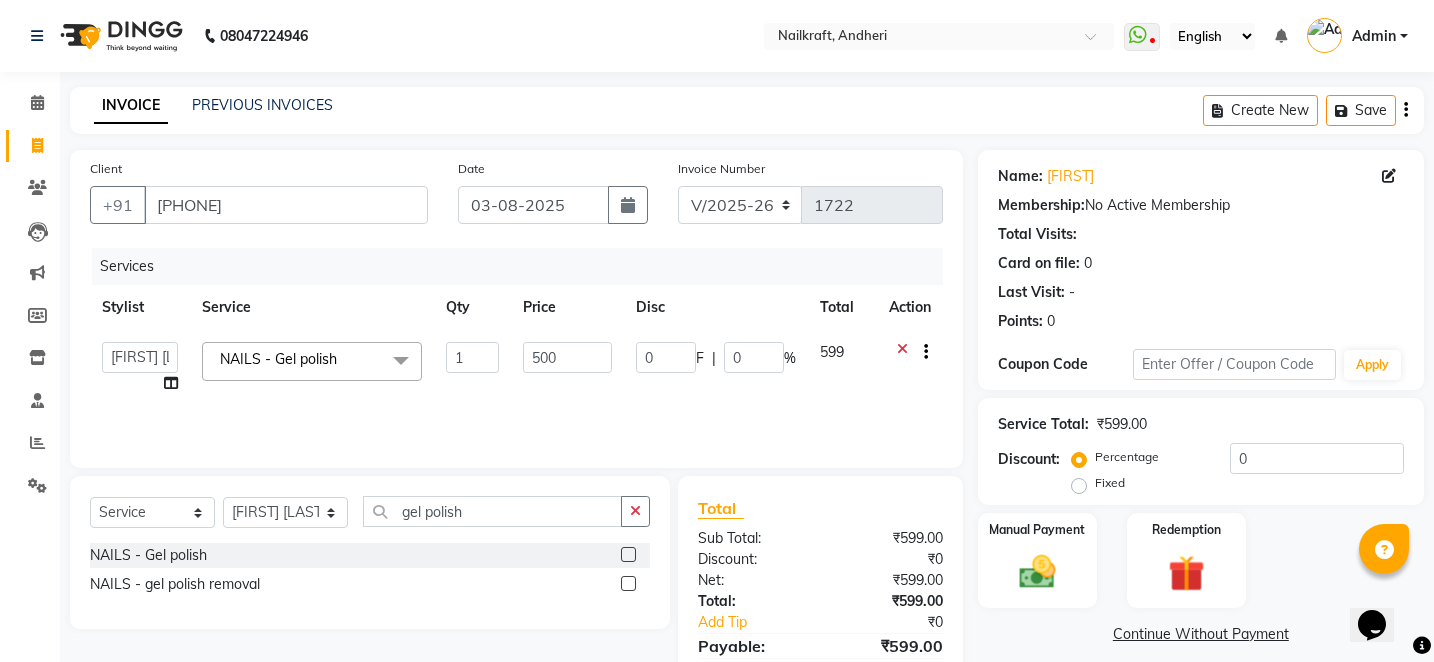 click 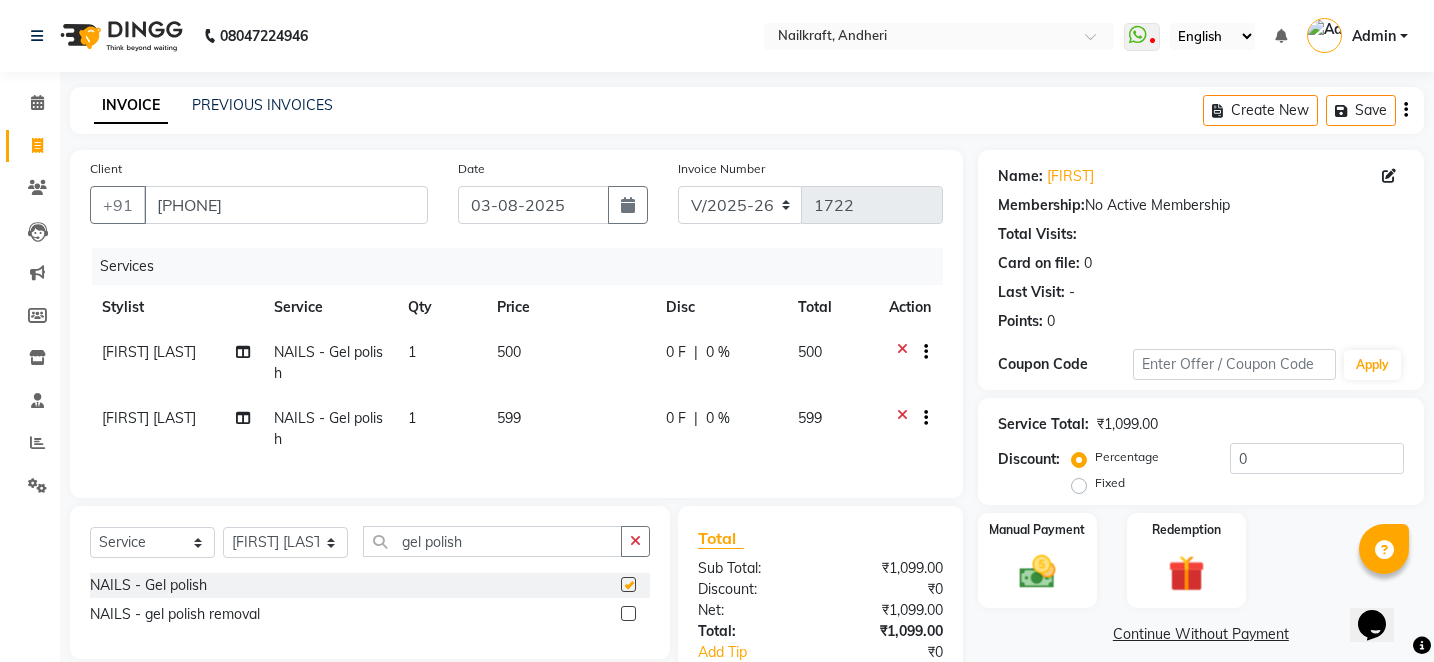 checkbox on "false" 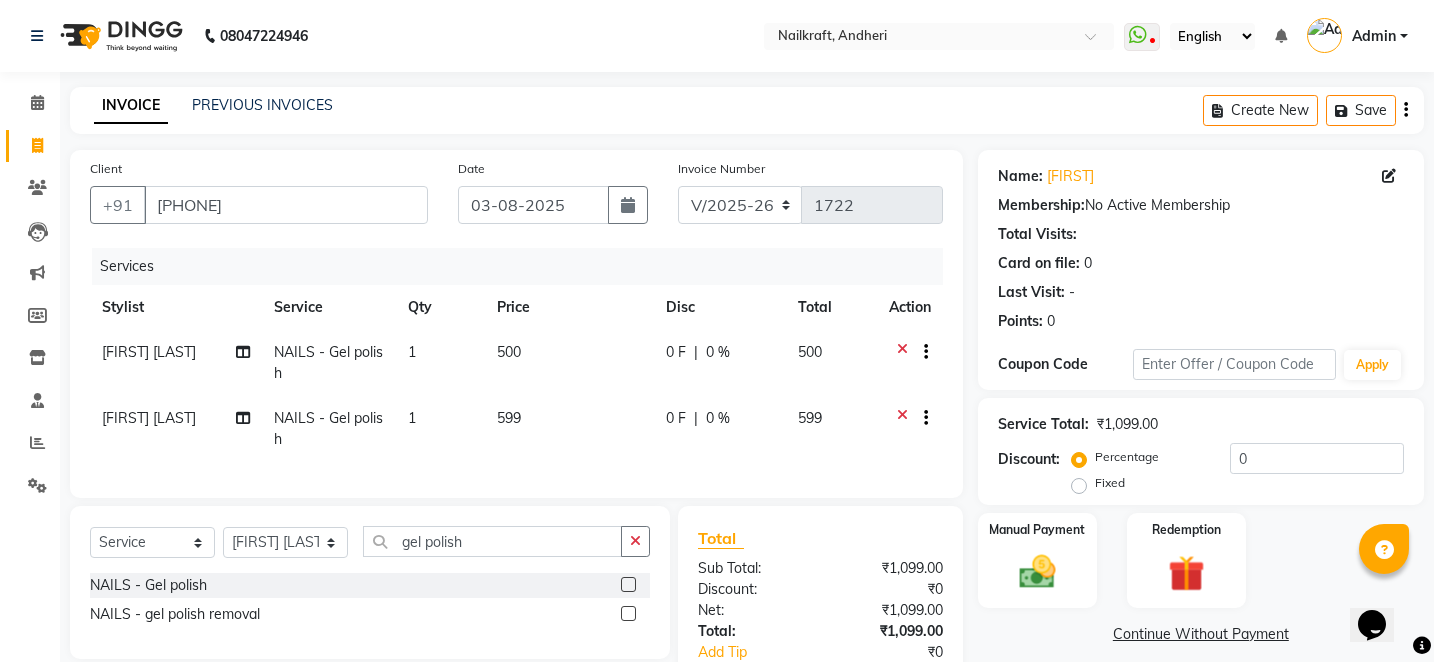 click on "599" 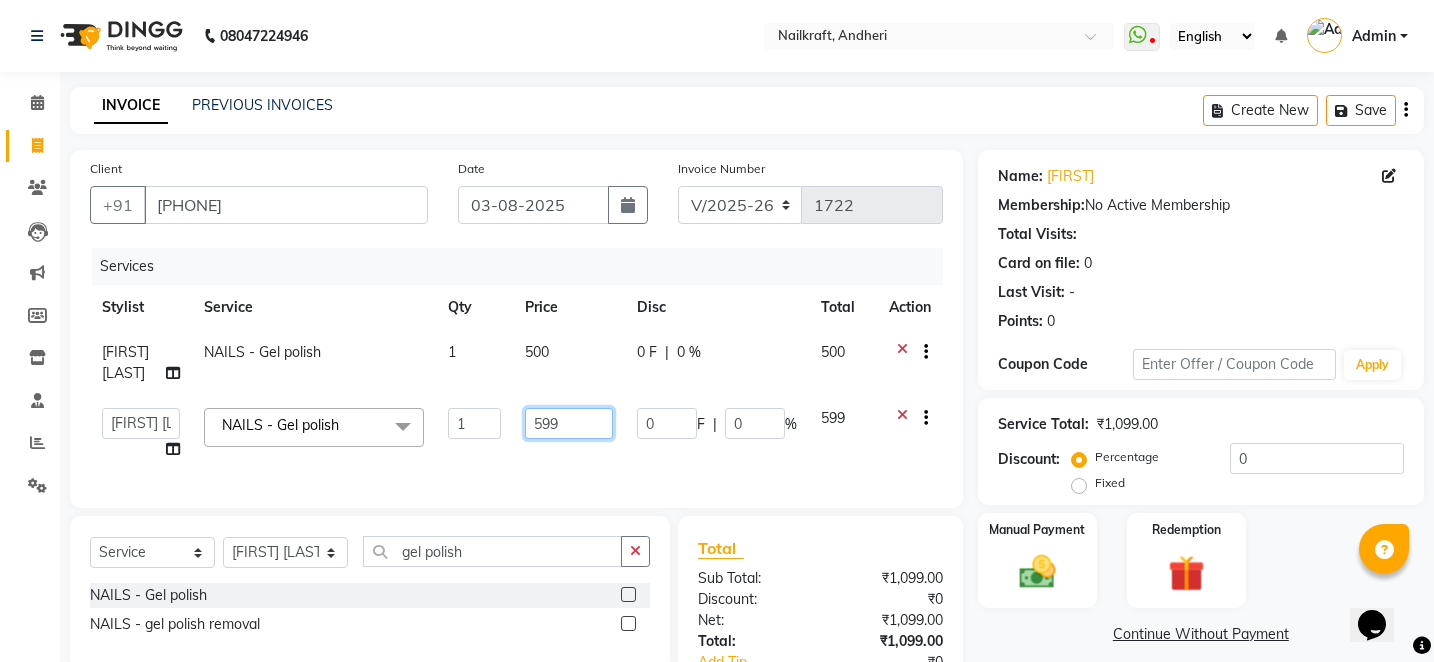 click on "599" 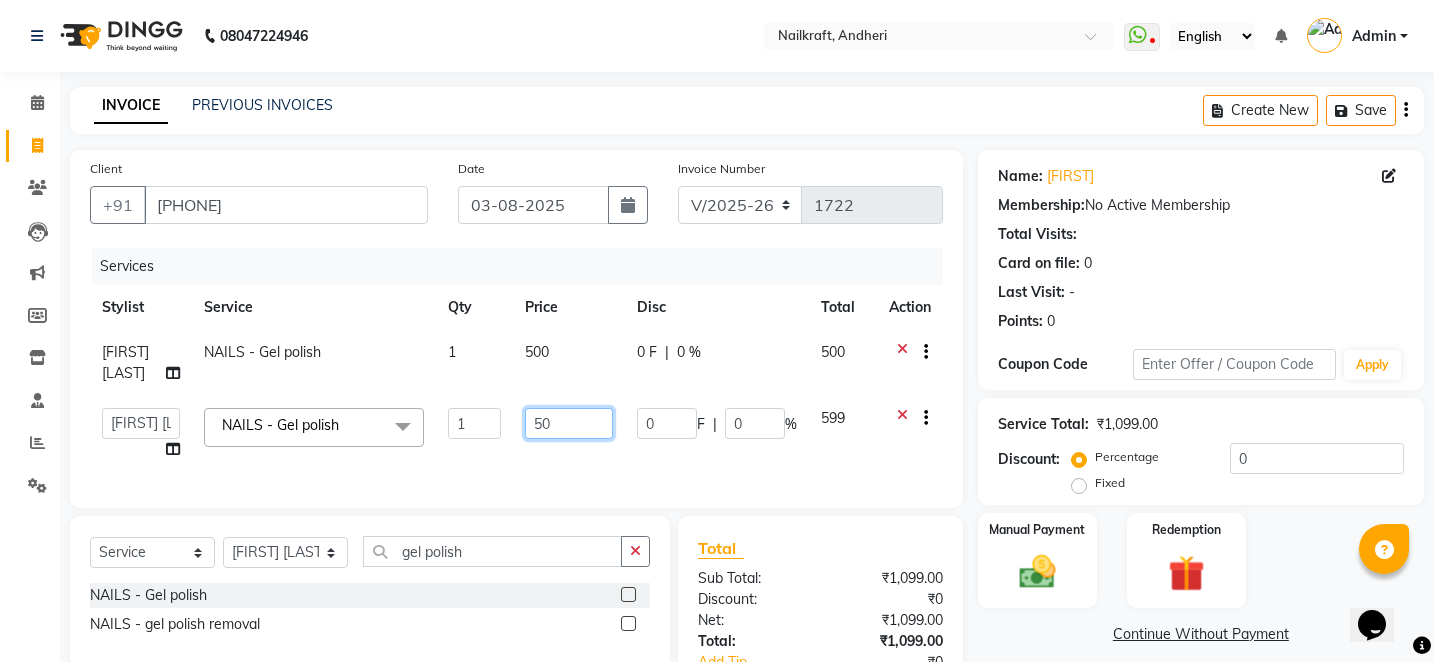 type on "500" 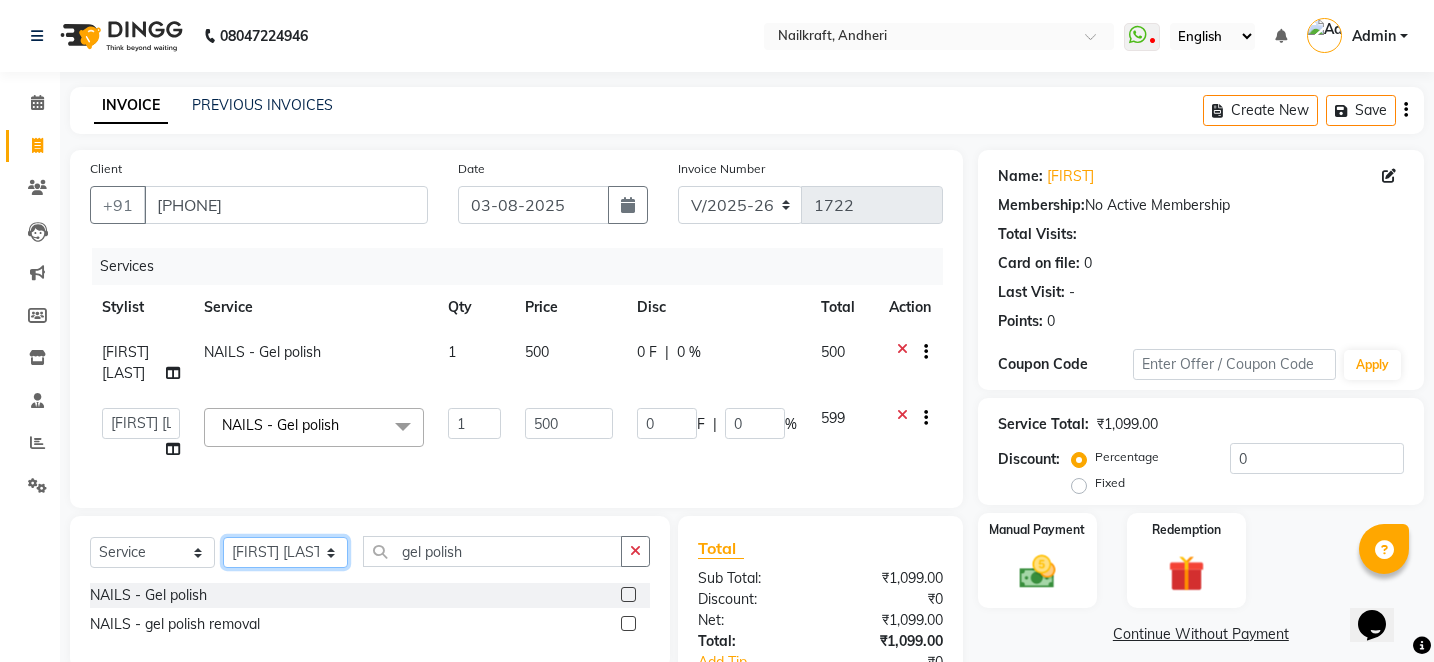 click on "Select Stylist Alam Arshad shaikh Deepali Deepu Chatry NailKraft Nikita NITA  CHAHAL  Sneha Balu Ichake Vaishali Vinod Yadav" 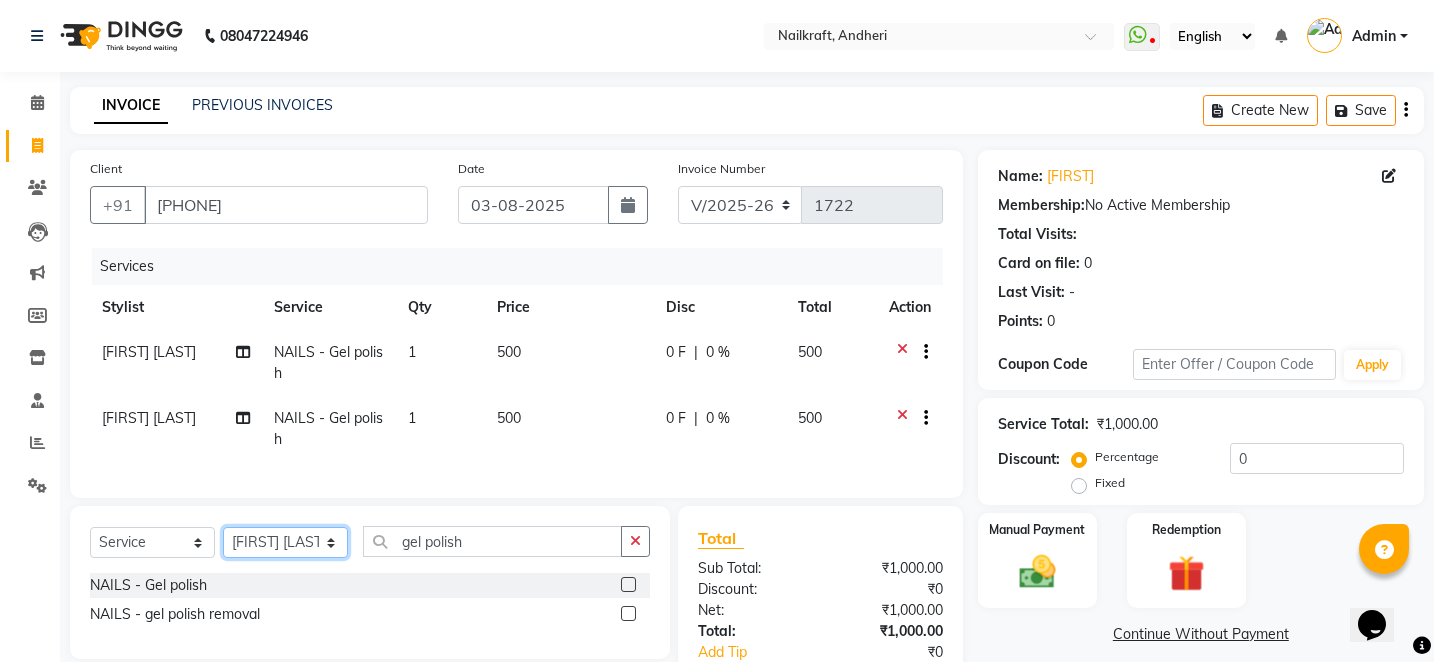 select on "76535" 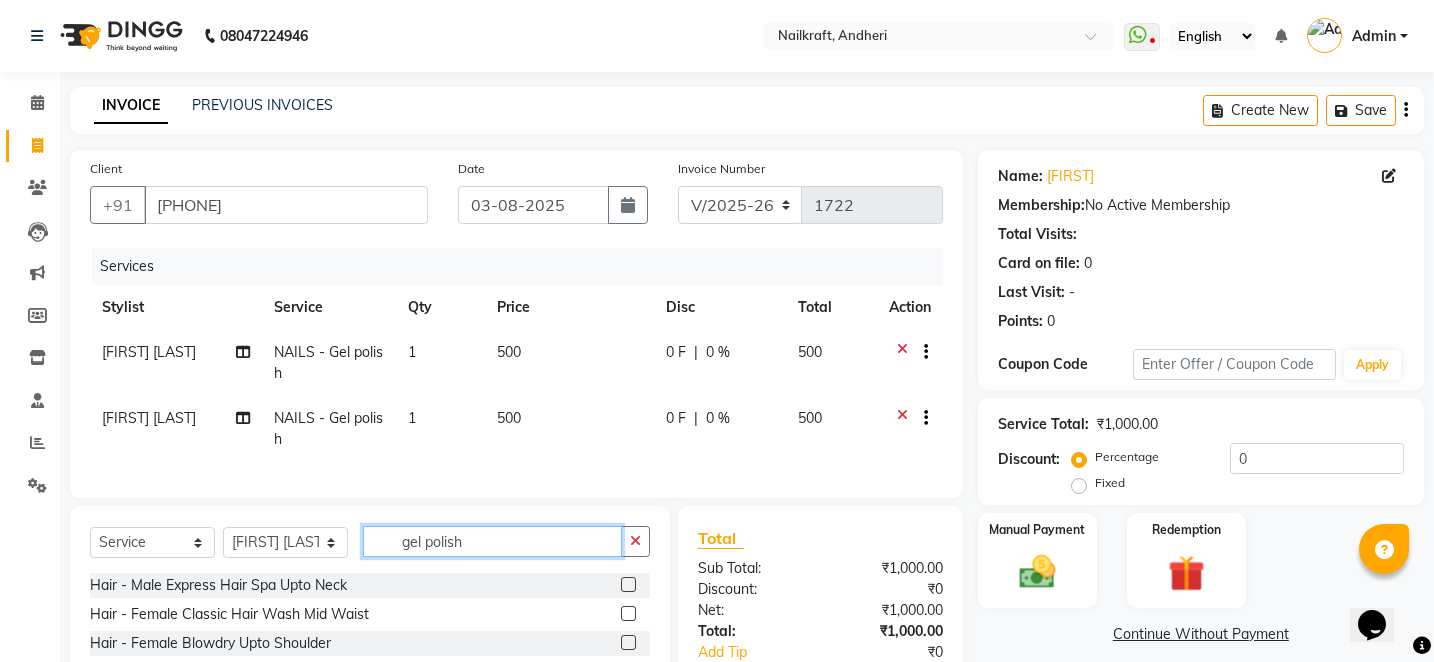 click on "gel polish" 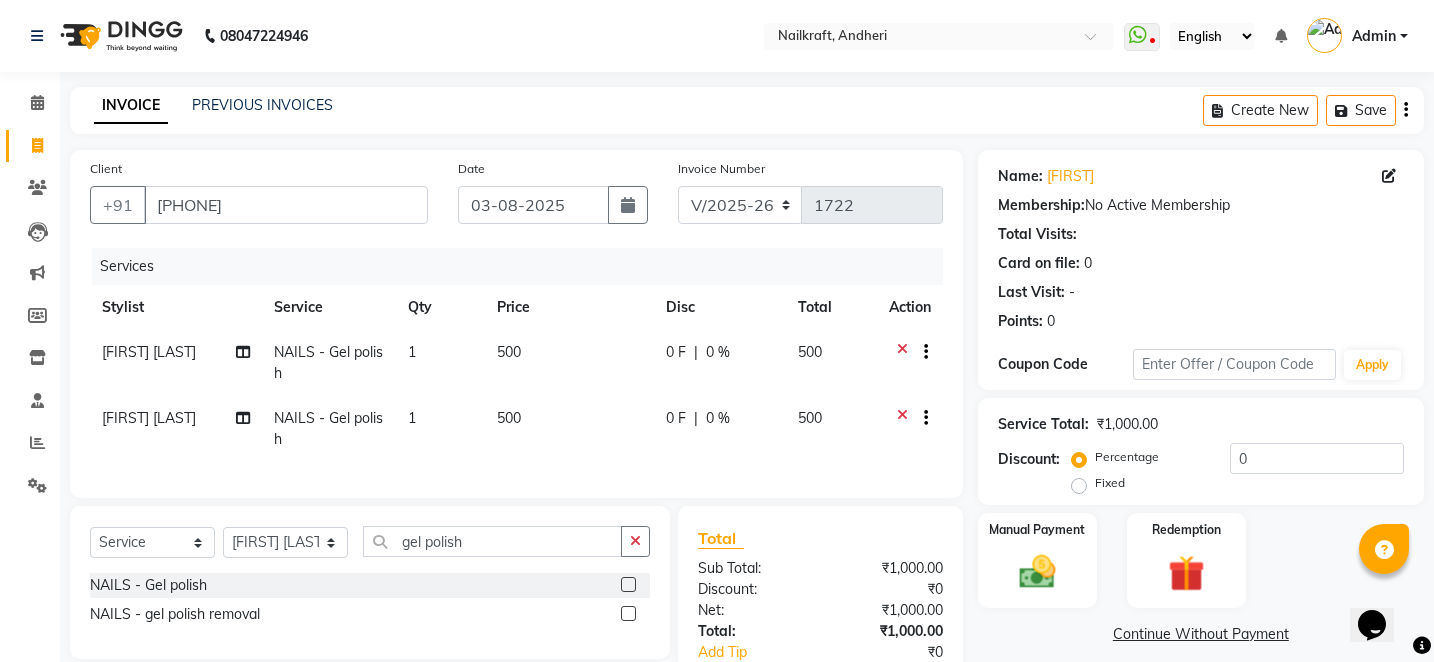 click 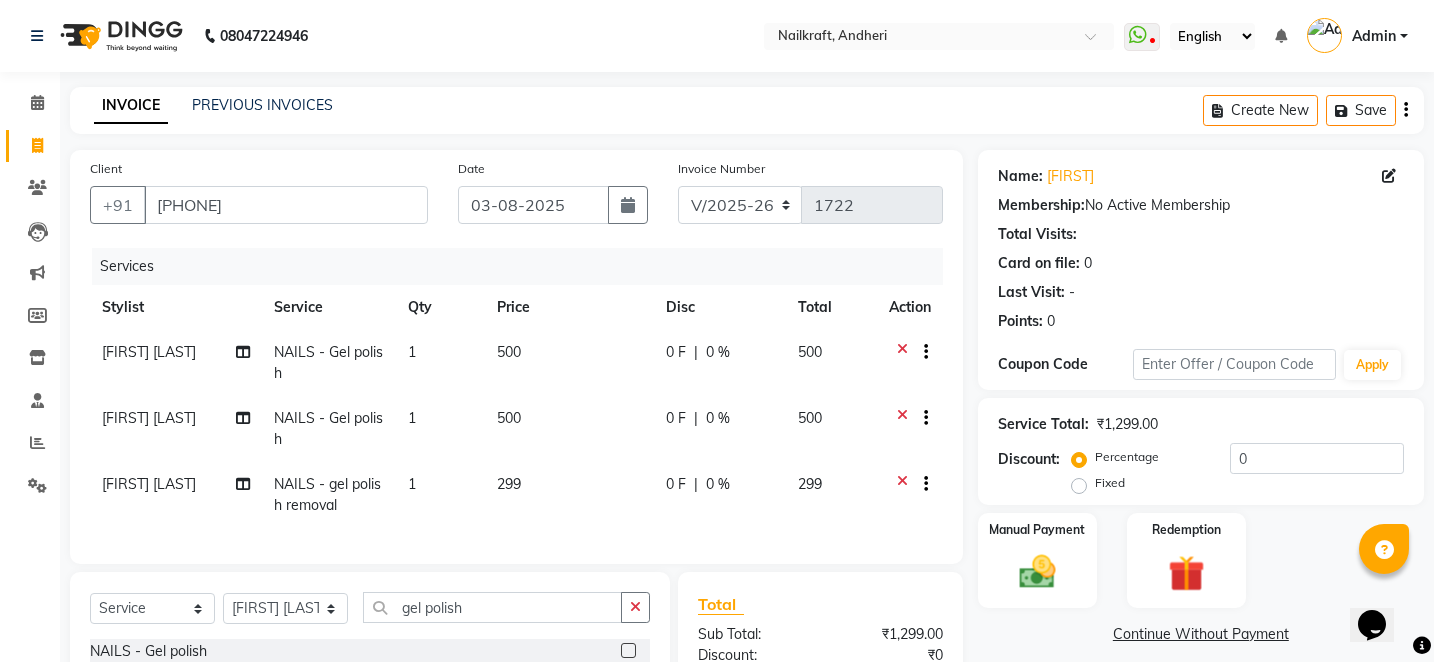 checkbox on "false" 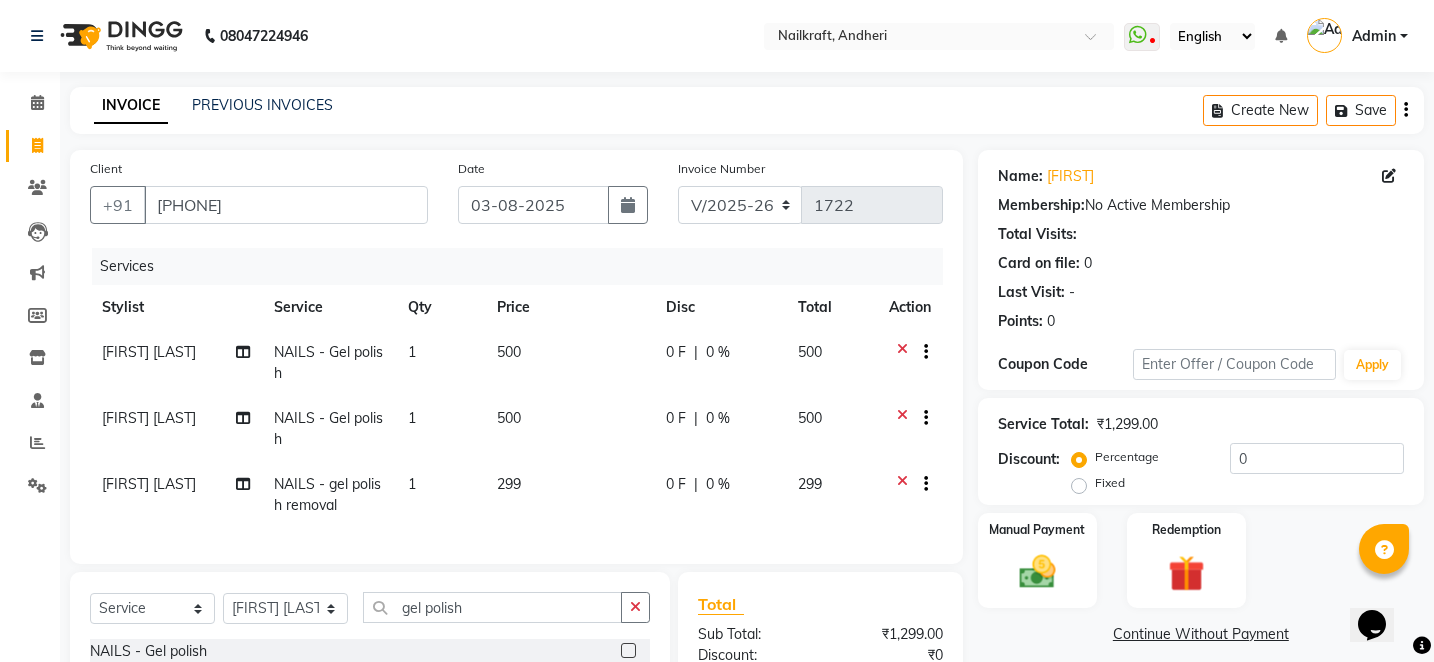 click on "299" 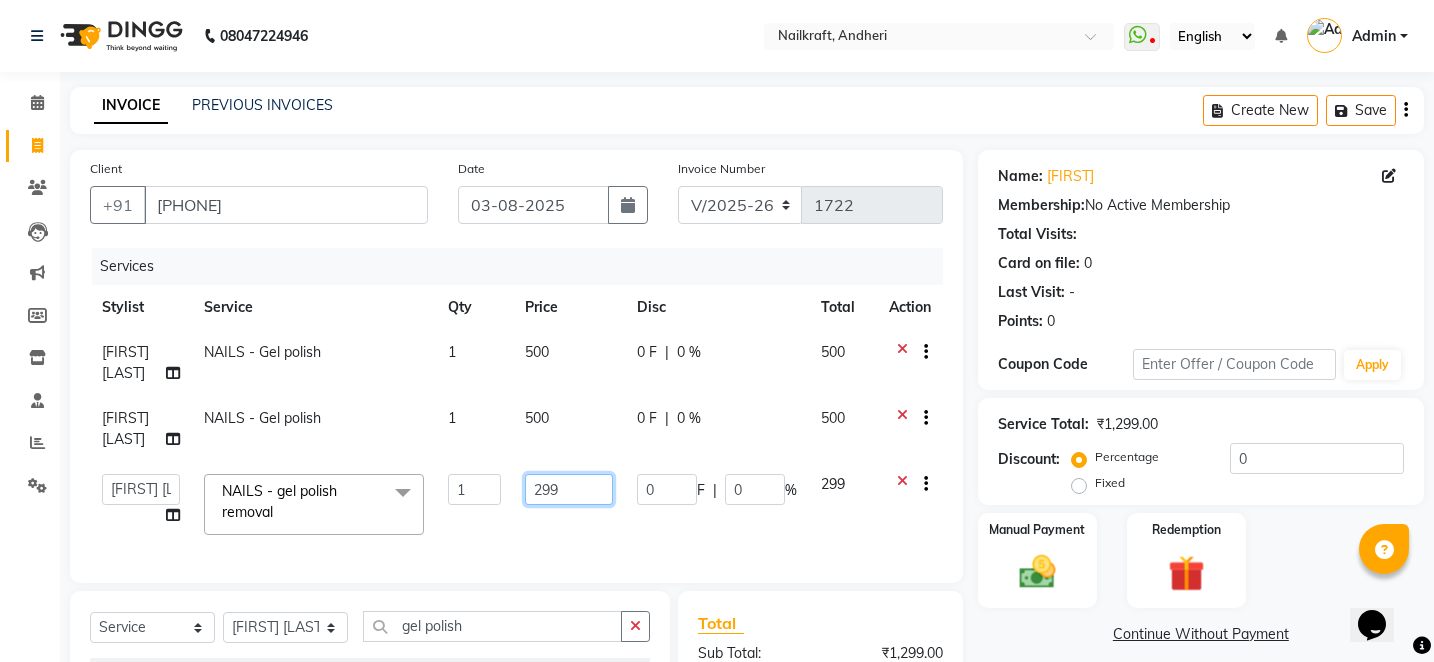 click on "299" 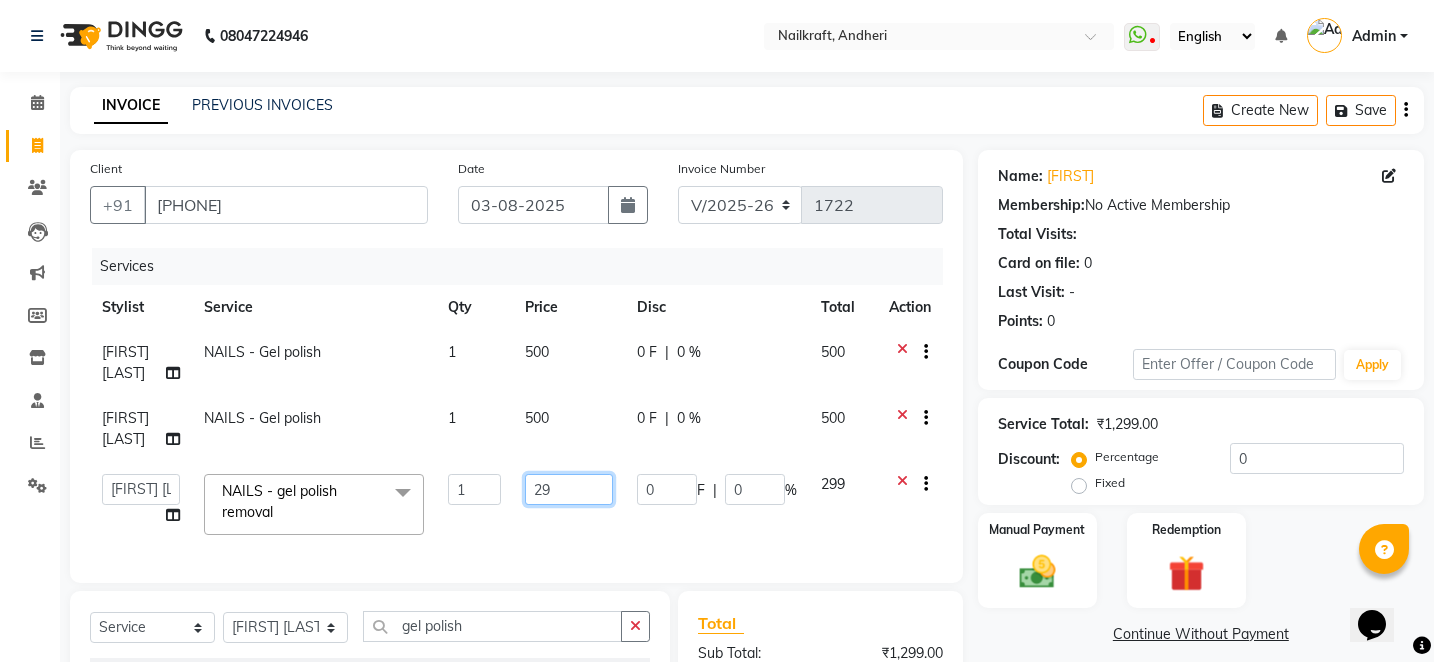 type on "2" 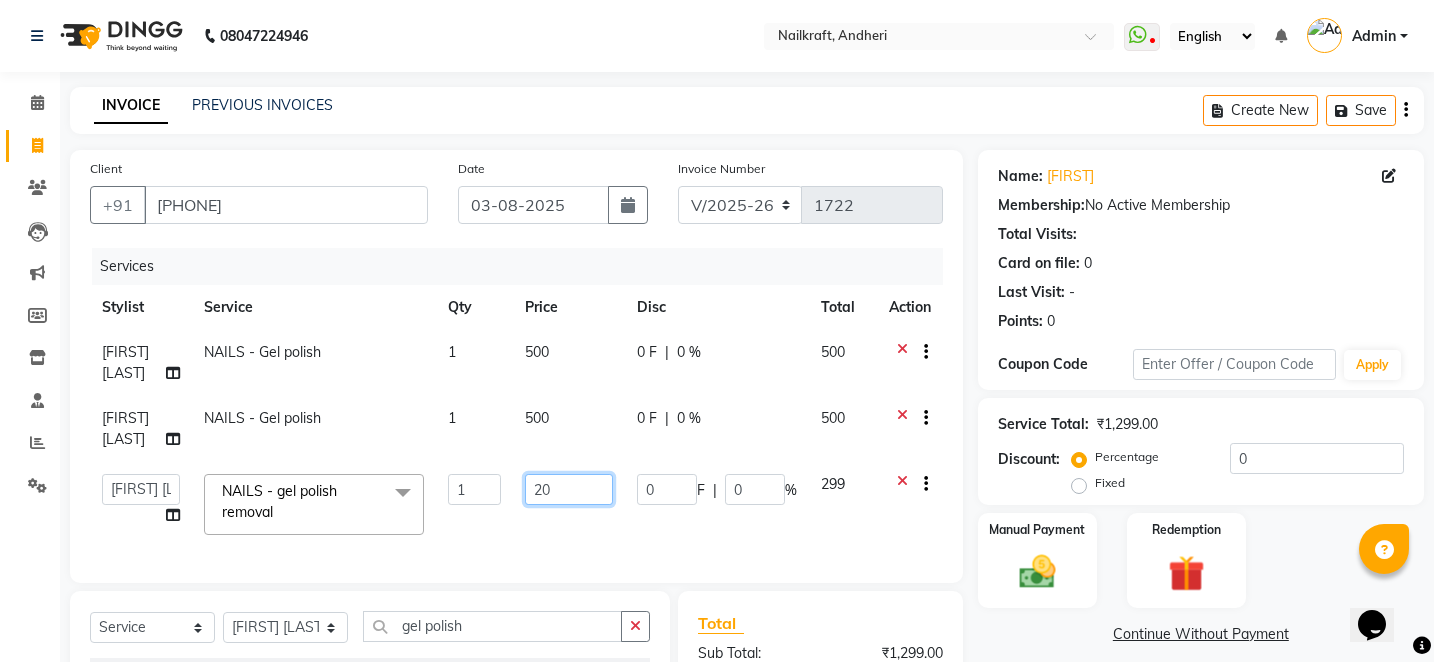 type on "200" 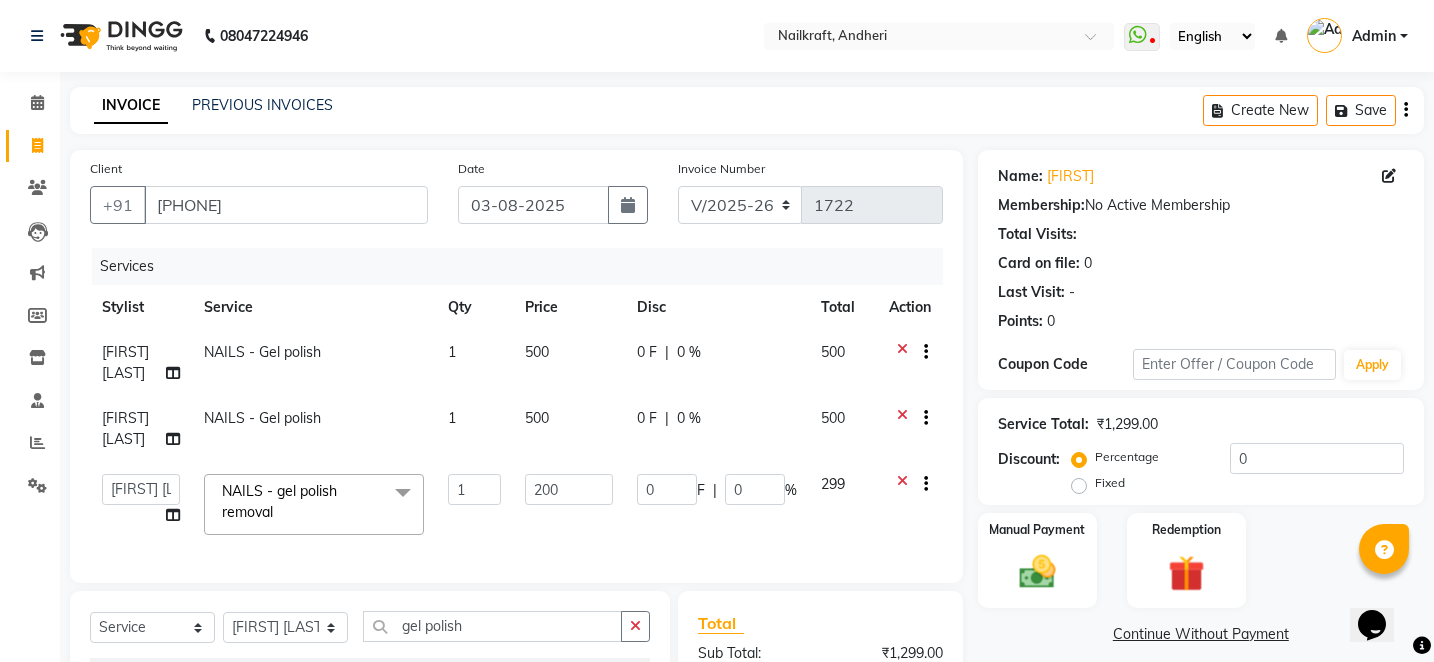 click on "Client +91 [PHONE] Date [DATE] Invoice Number V/[YEAR] V/[YEAR]-[YEAR] [NUMBER] Services Stylist Service Qty Price Disc Total Action [FIRST] [LAST] NAILS - Gel polish 1 500 0 F | 0 % 500 [FIRST] [LAST] NAILS - Gel polish 1 500 0 F | 0 % 500 [FIRST] [FIRST] [LAST] [FIRST] [FIRST] [LAST] [FIRST] [FIRST] CHAHAL [FIRST] [LAST] Ichake [FIRST] [LAST] NAILS - gel polish removal x Hair - Male Express Hair Spa Upto Neck Hair - Female Classic Hair Wash Mid Waist Hair - Female Blowdry Upto Shoulder Hair - Female Hair Trim Hair - Female Blowdry Upto Shoulder Hair - Female Advance Haircut Hair - Smoothening Upto Shoulder Rica Waxing - Full Arms + Half Legs + Underarms Rica Waxing - Full Arms + Underarms Rica Waxing - Full Legs Rica Waxing - Full Arms Rica Waxing - Half Arms Rica Waxing - Full Back Rica Waxing - Bikini Rica Waxing - Underarms Rica Waxing - Bikini+Butt Wax Rica Waxing - Butt Wax Rica Waxing - Bikini Line+Butt Line Rica Waxing - Male Half Arms Rica - Full Hands + Under Arms + Full Legs 1" 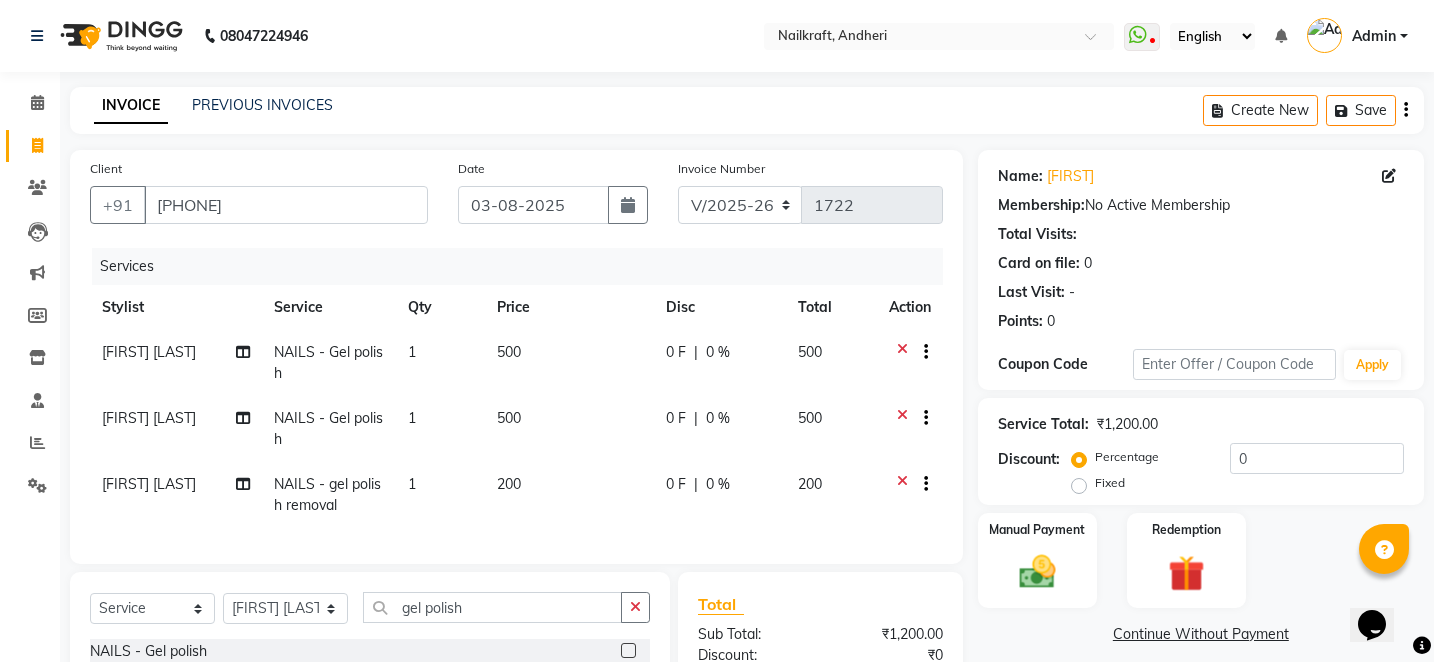 click on "Continue Without Payment" 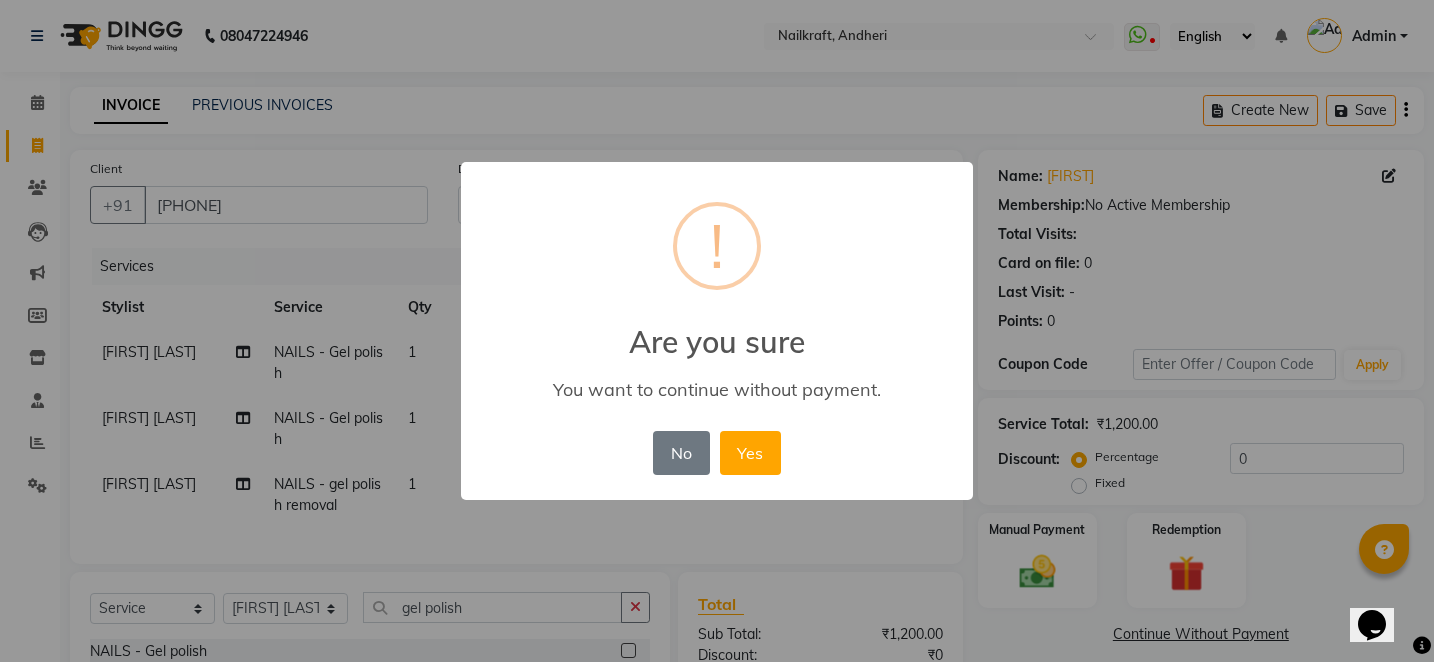 type 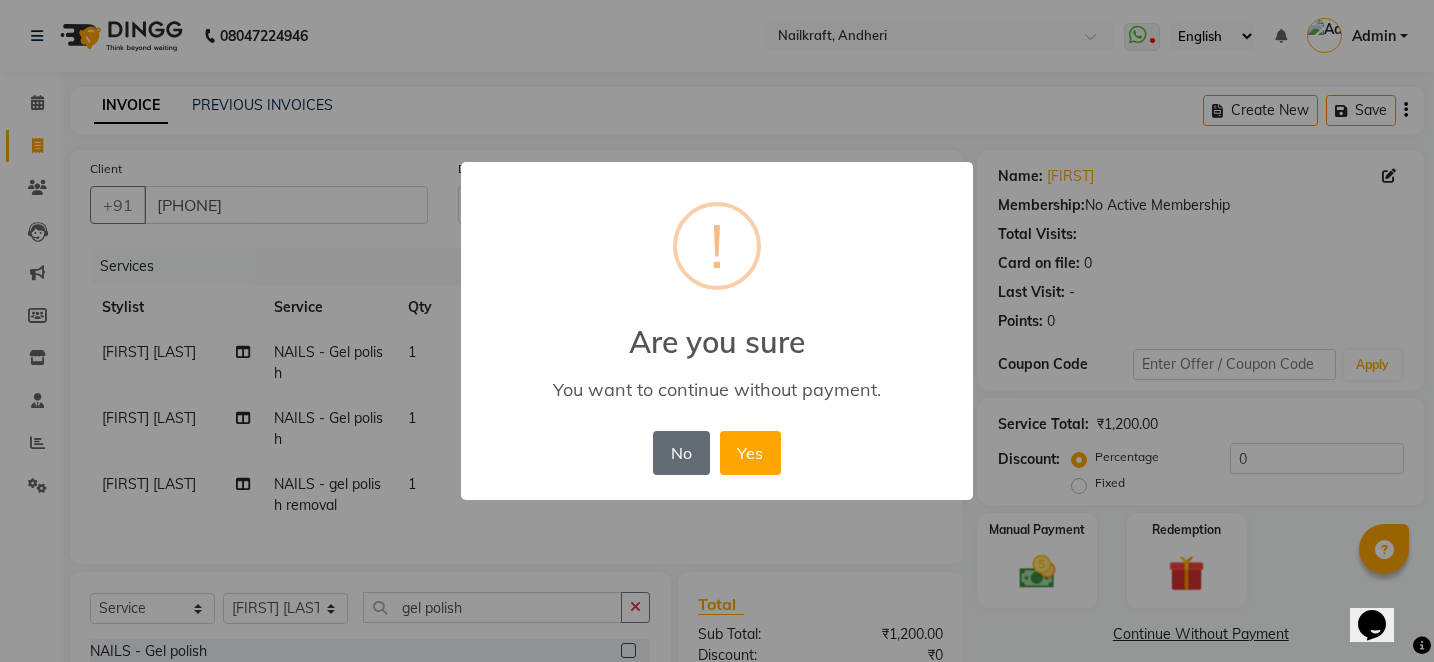 click on "No" at bounding box center [681, 453] 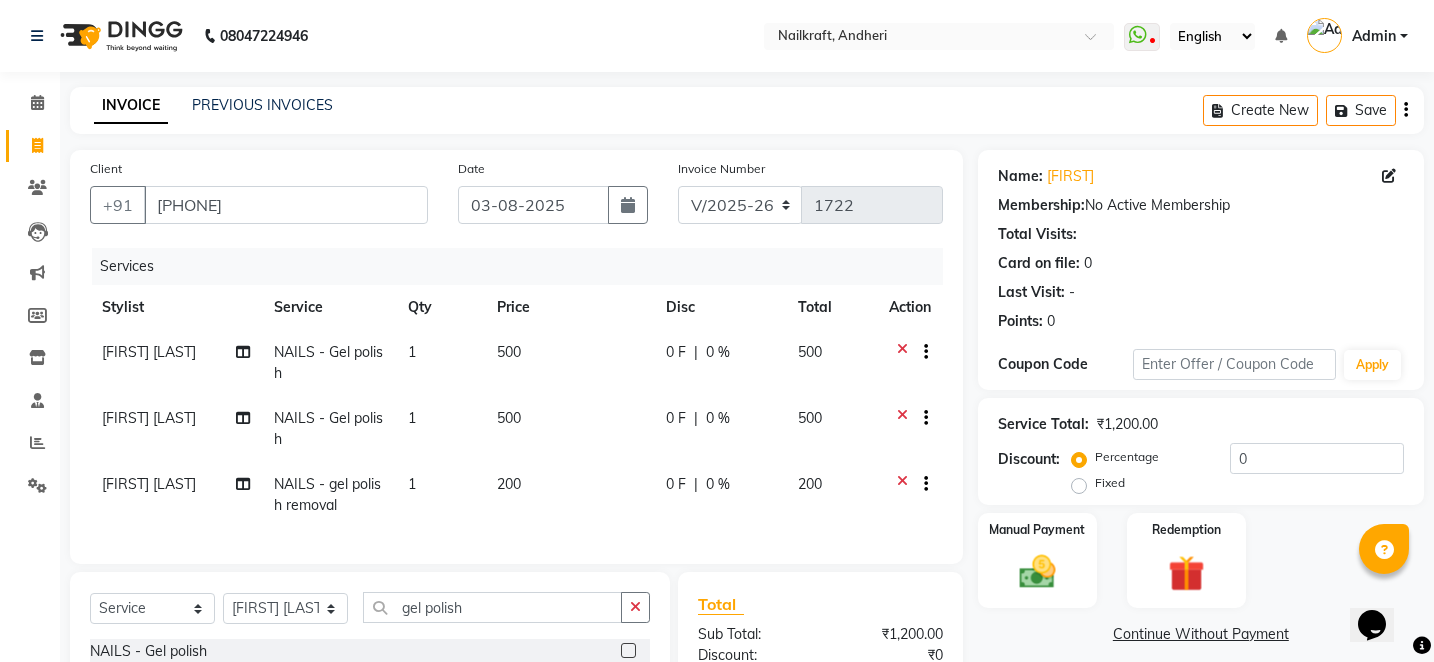 click on "Manual Payment Redemption" 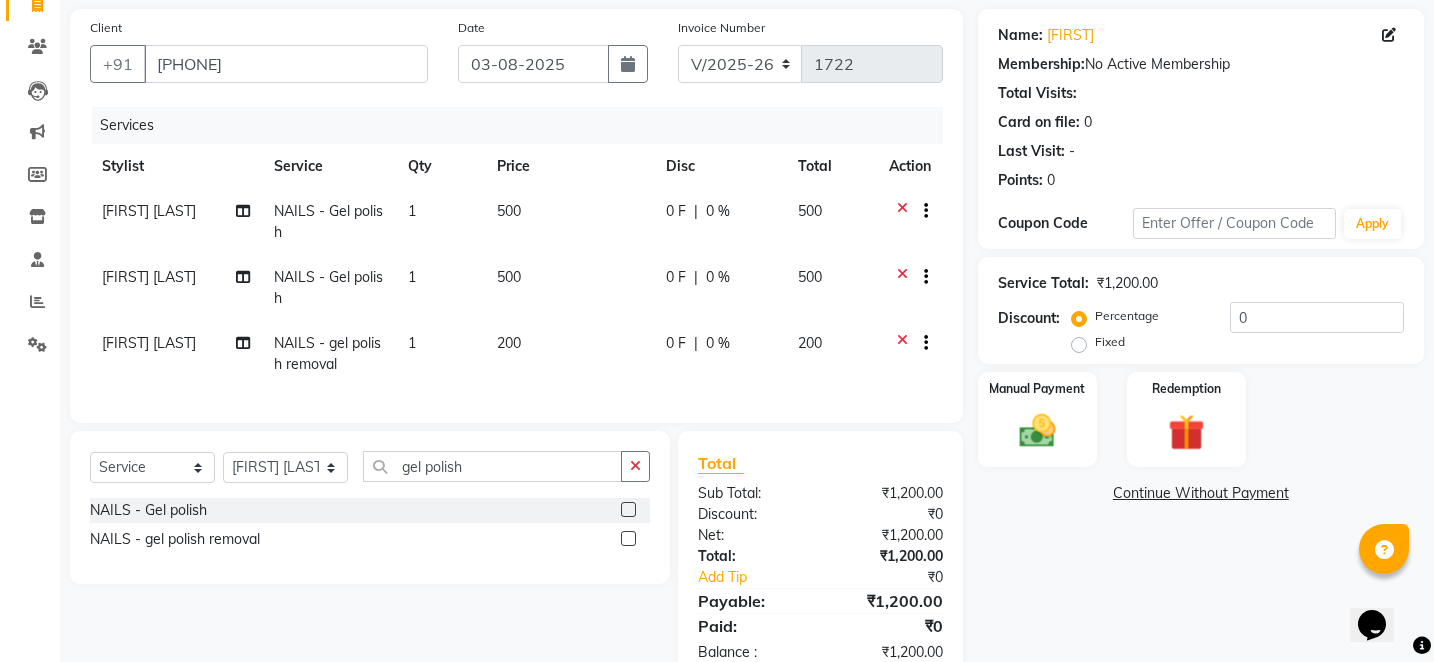 scroll, scrollTop: 192, scrollLeft: 0, axis: vertical 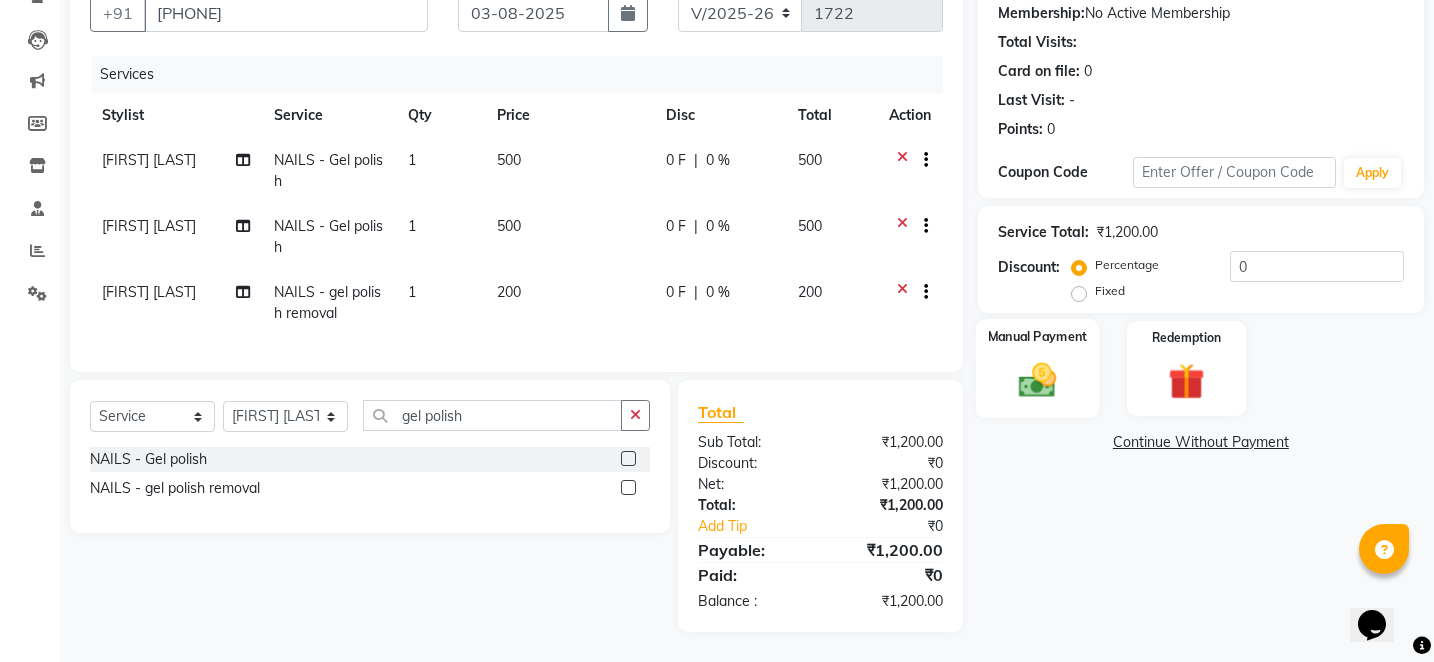click 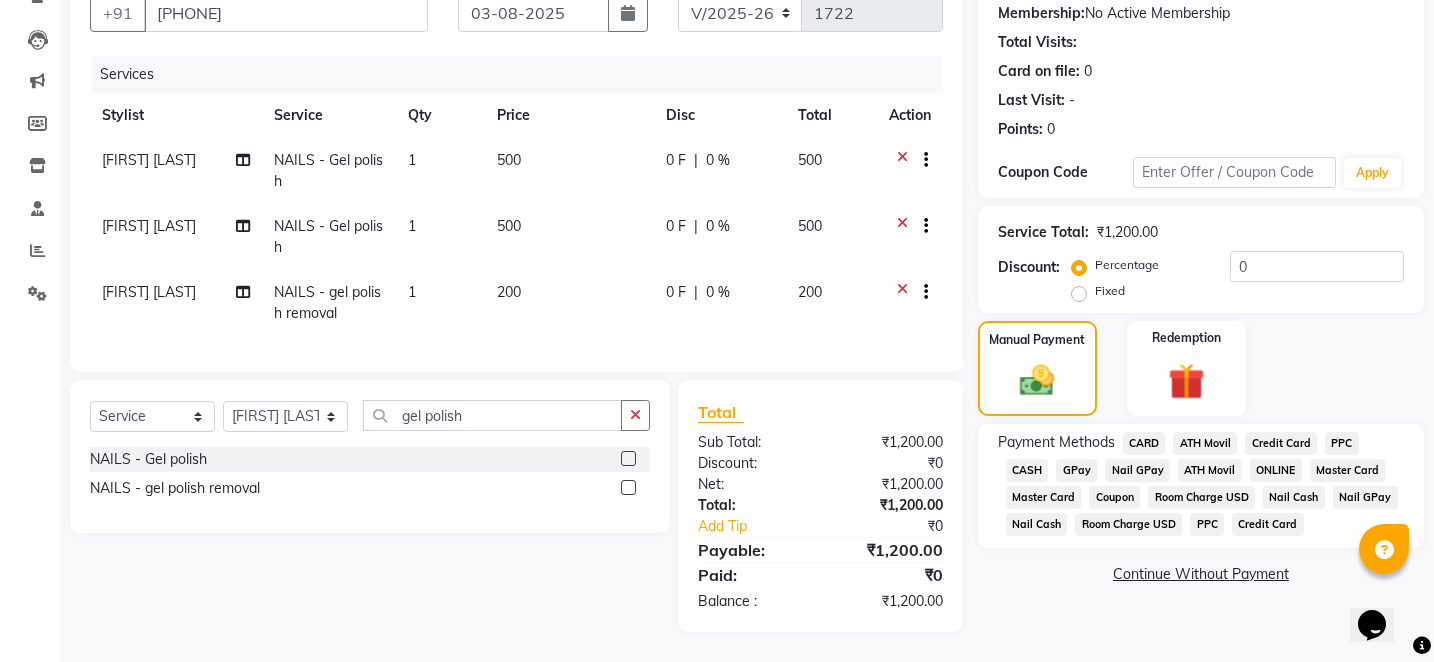 click on "GPay" 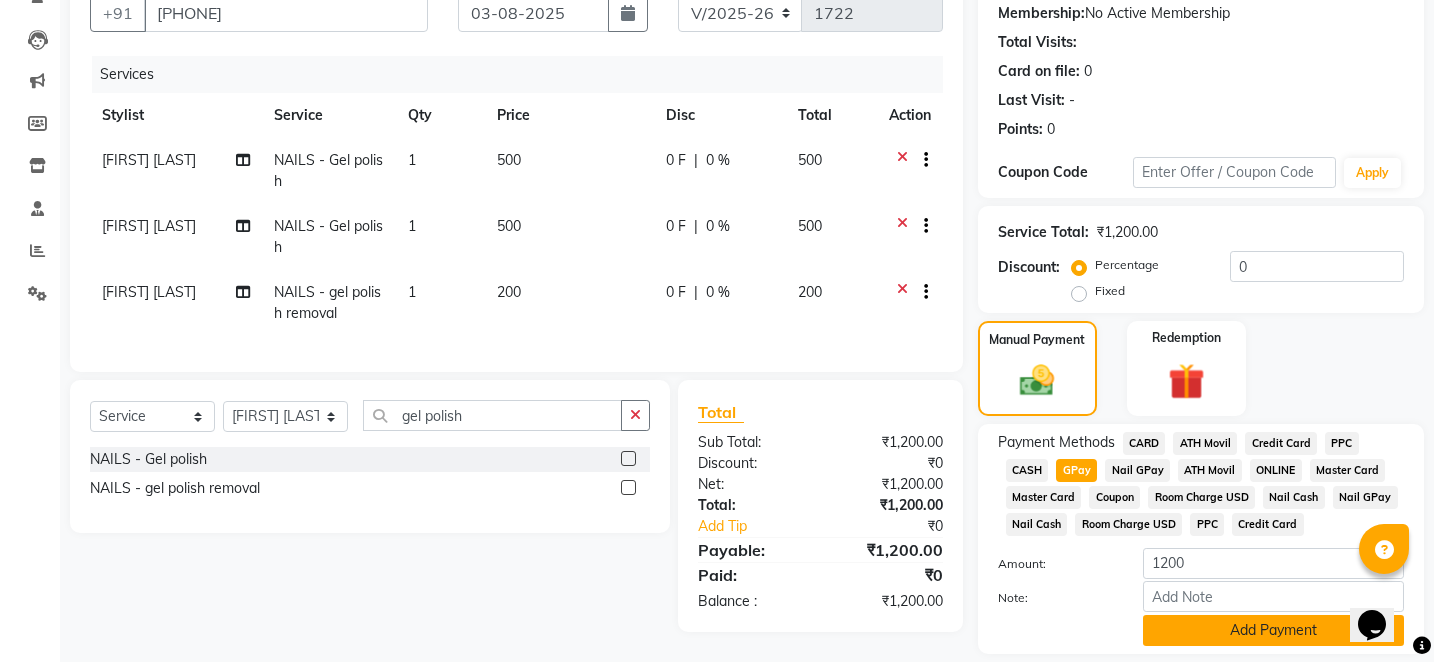 click on "Add Payment" 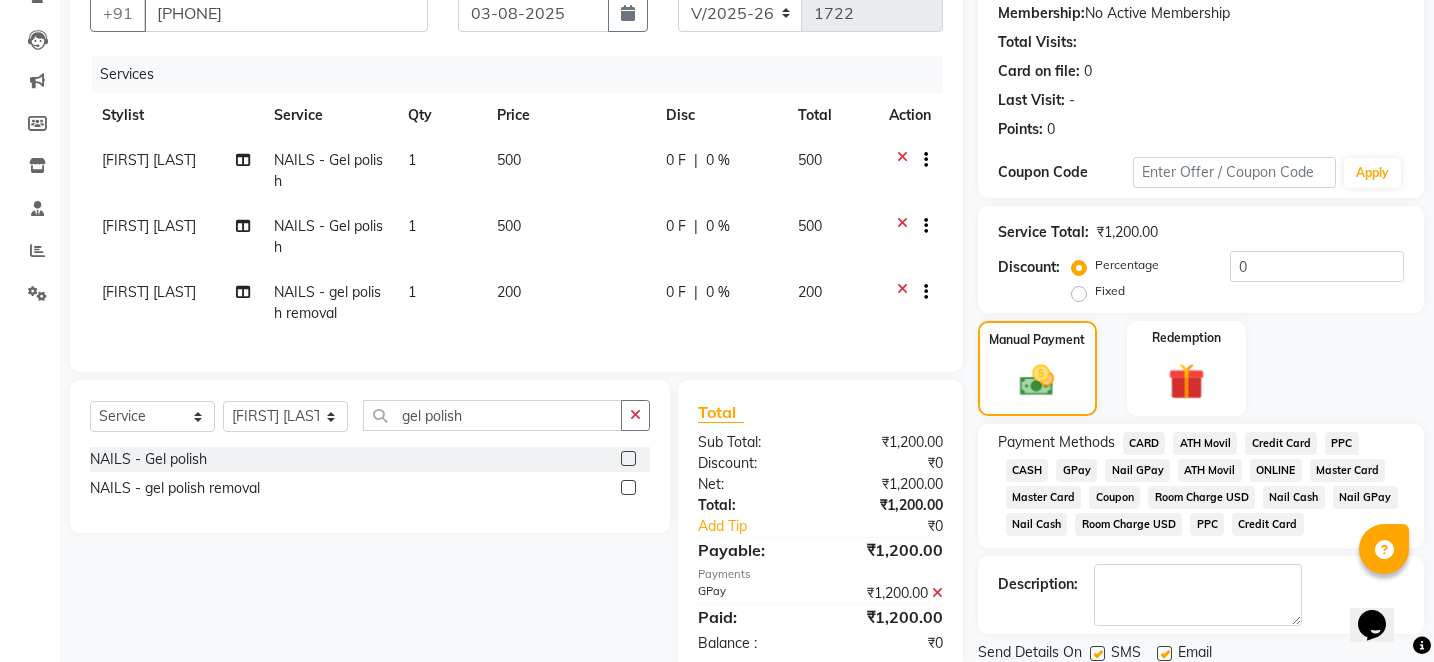 click on "Description:" 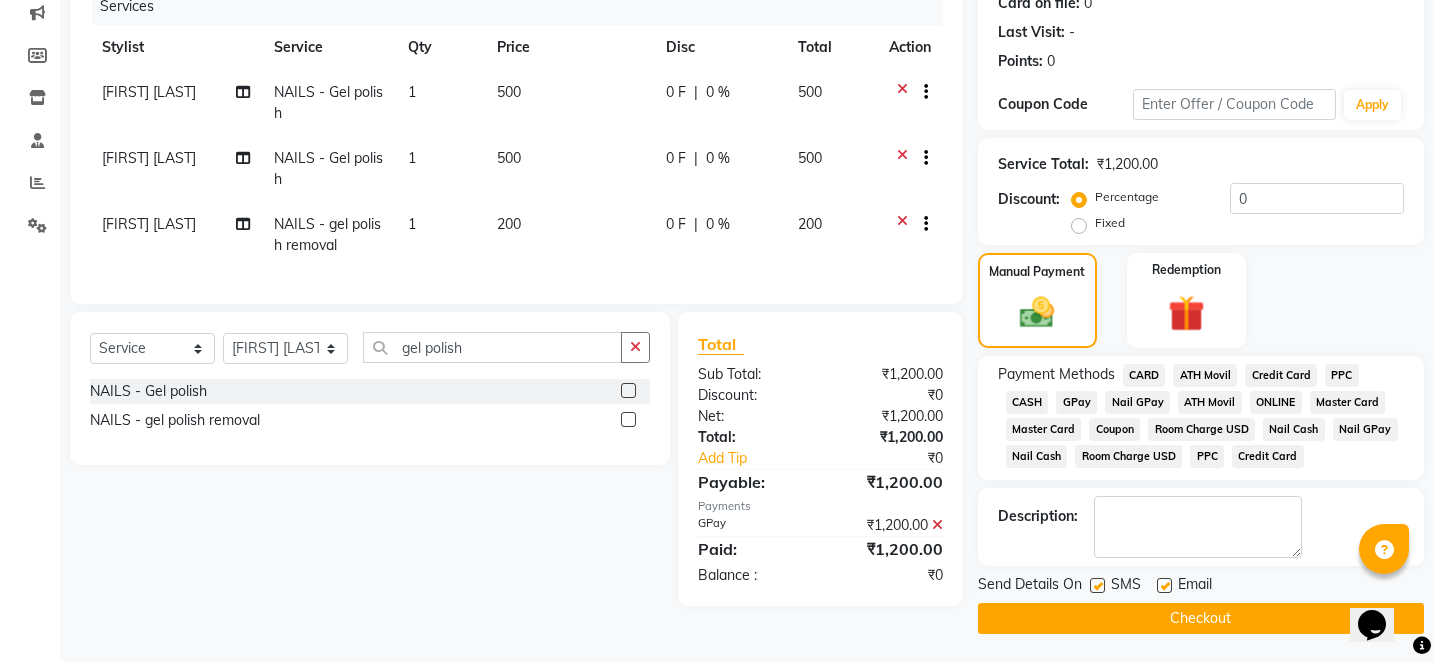 scroll, scrollTop: 262, scrollLeft: 0, axis: vertical 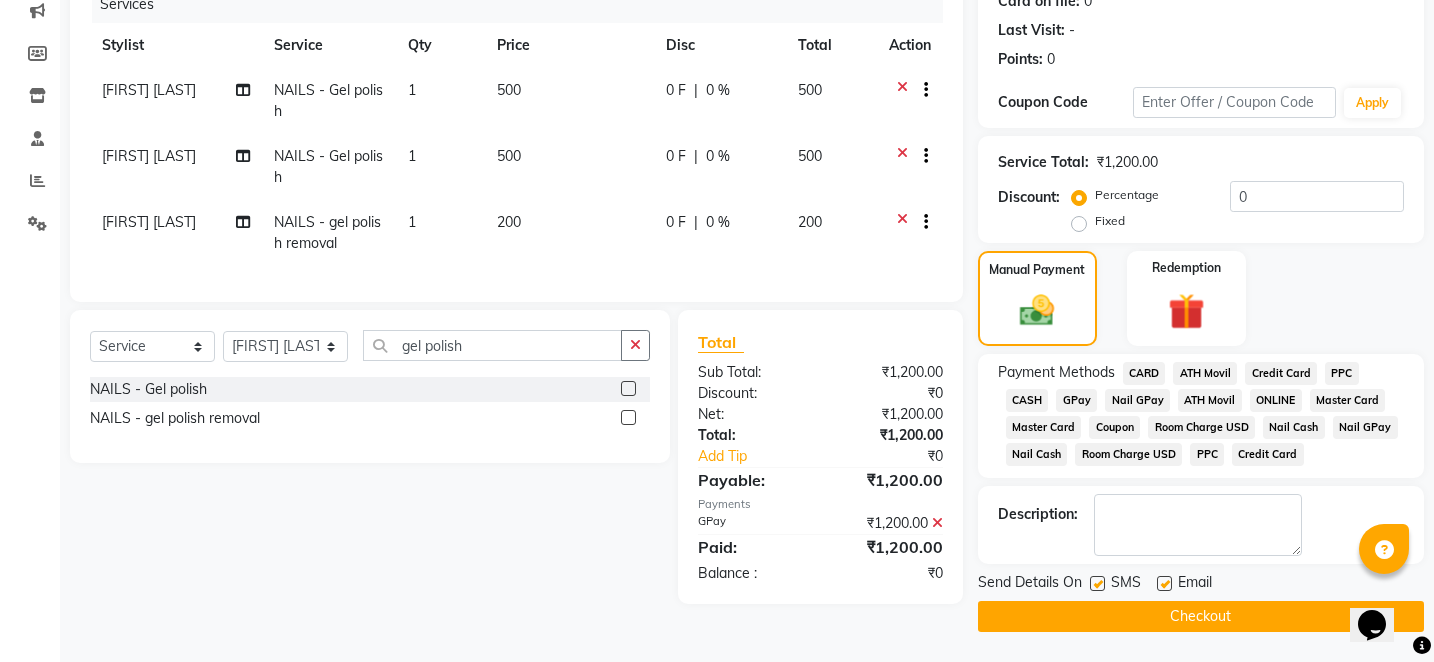 click on "Checkout" 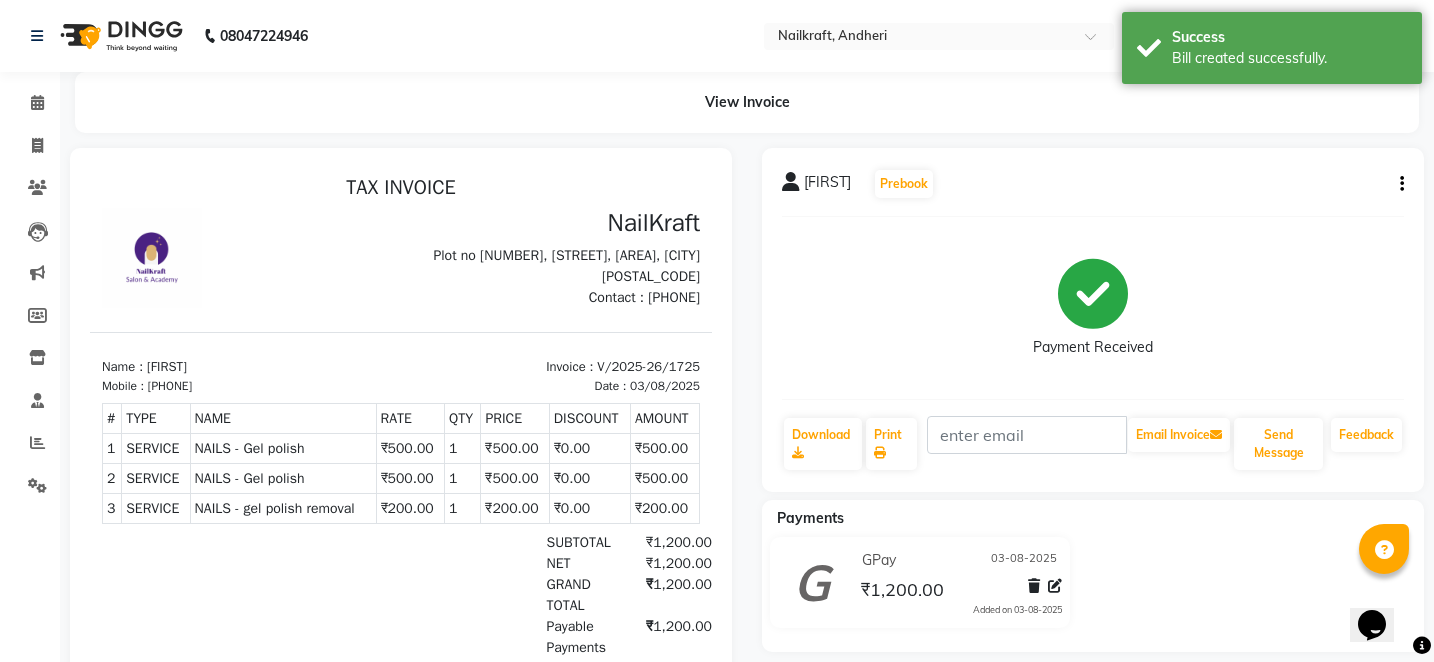 scroll, scrollTop: 0, scrollLeft: 0, axis: both 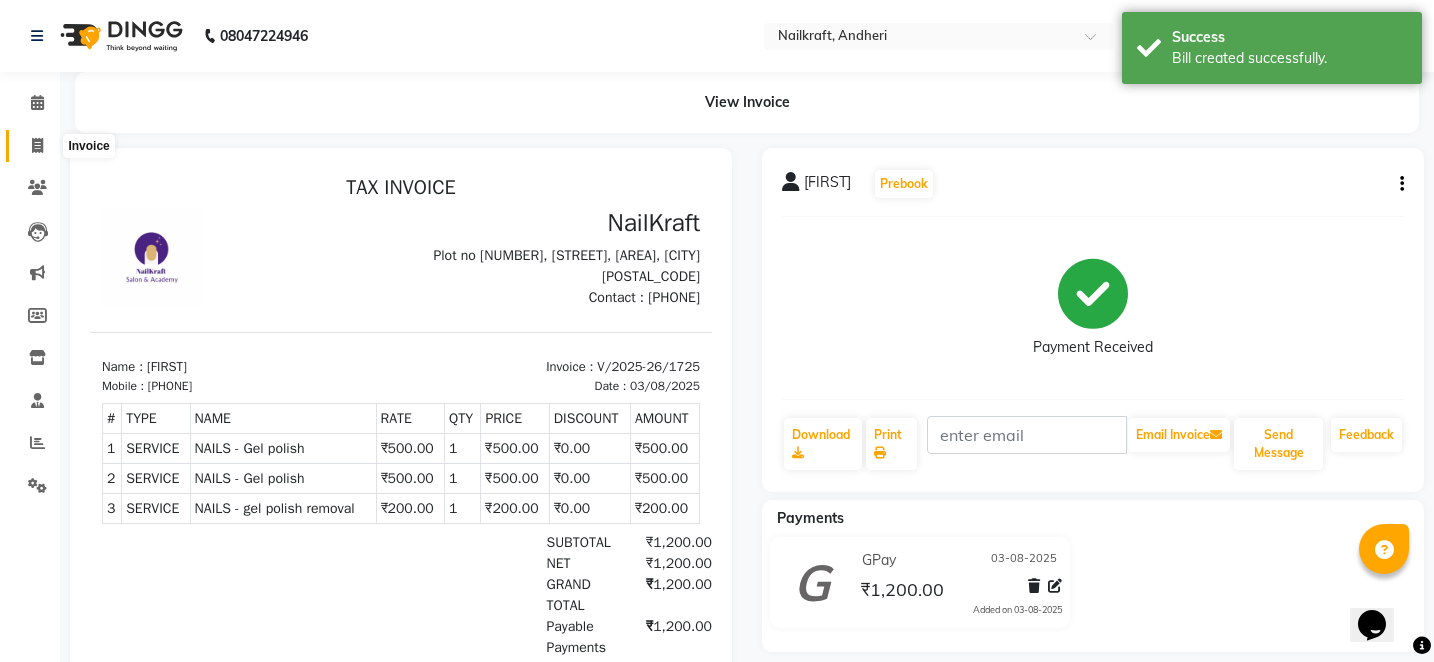 click 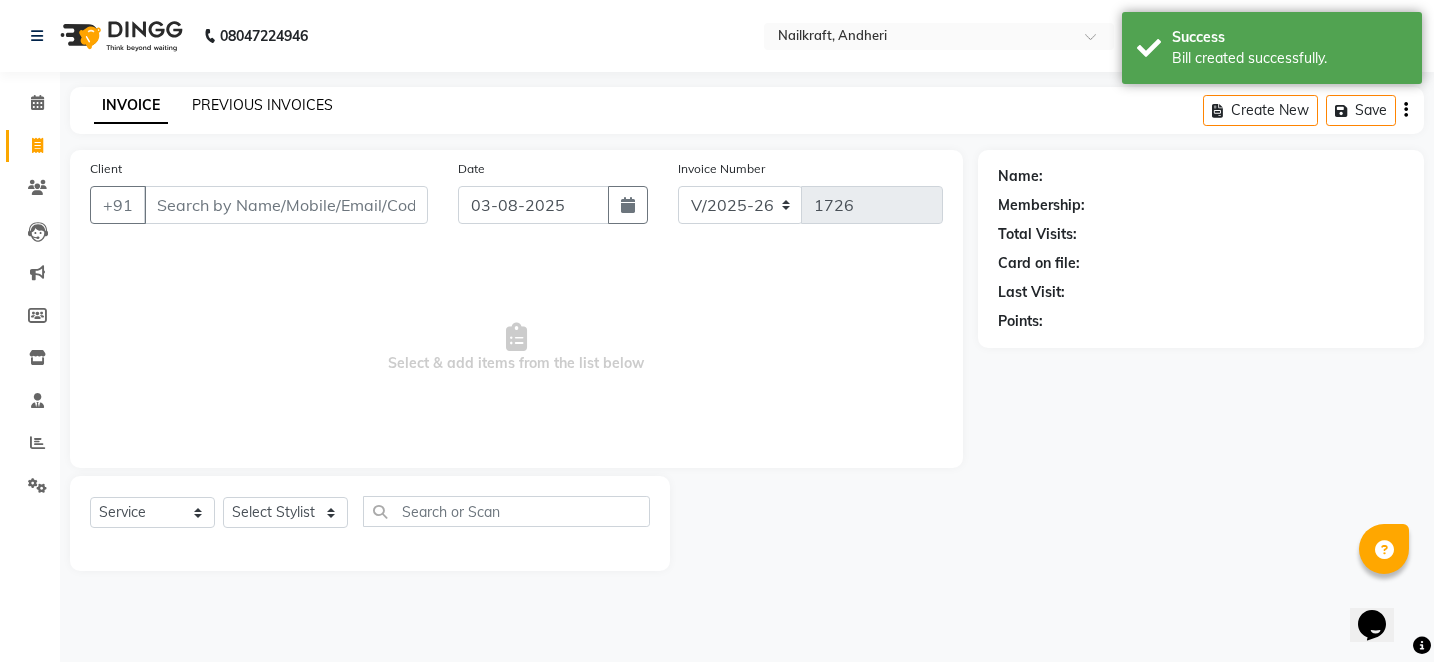 click on "PREVIOUS INVOICES" 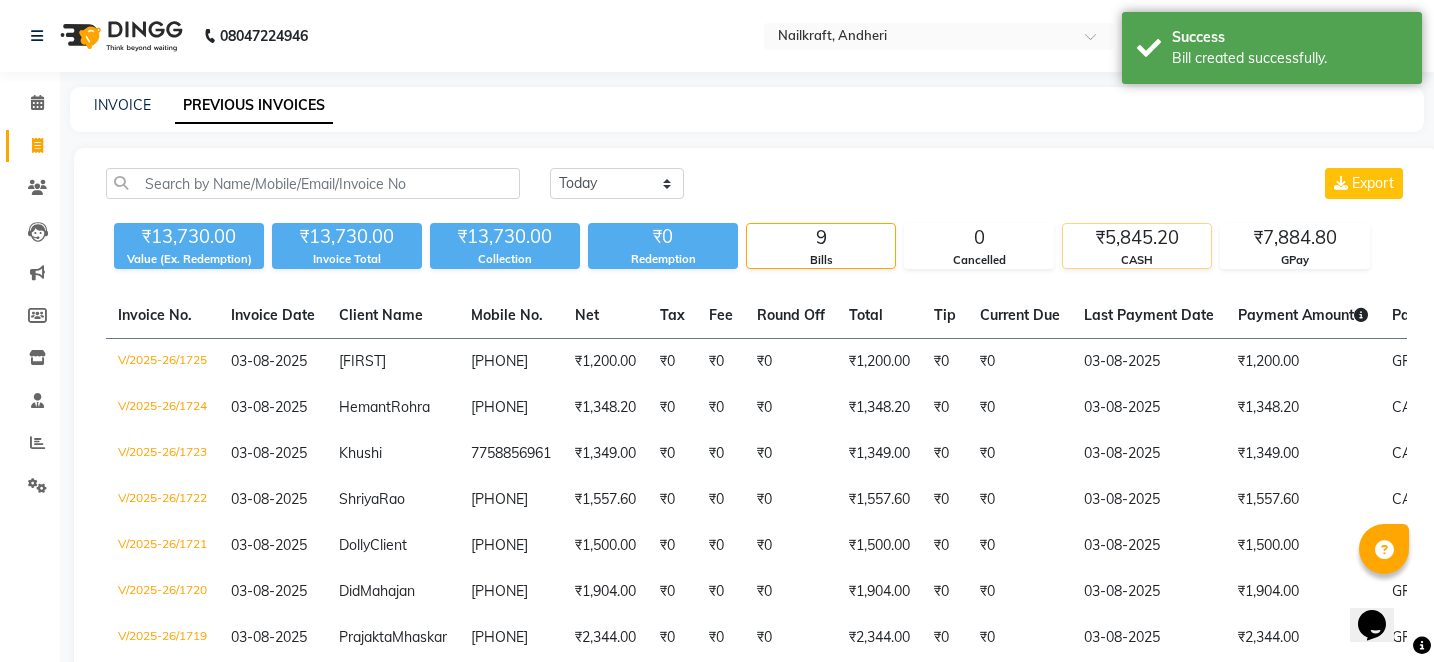 click on "CASH" 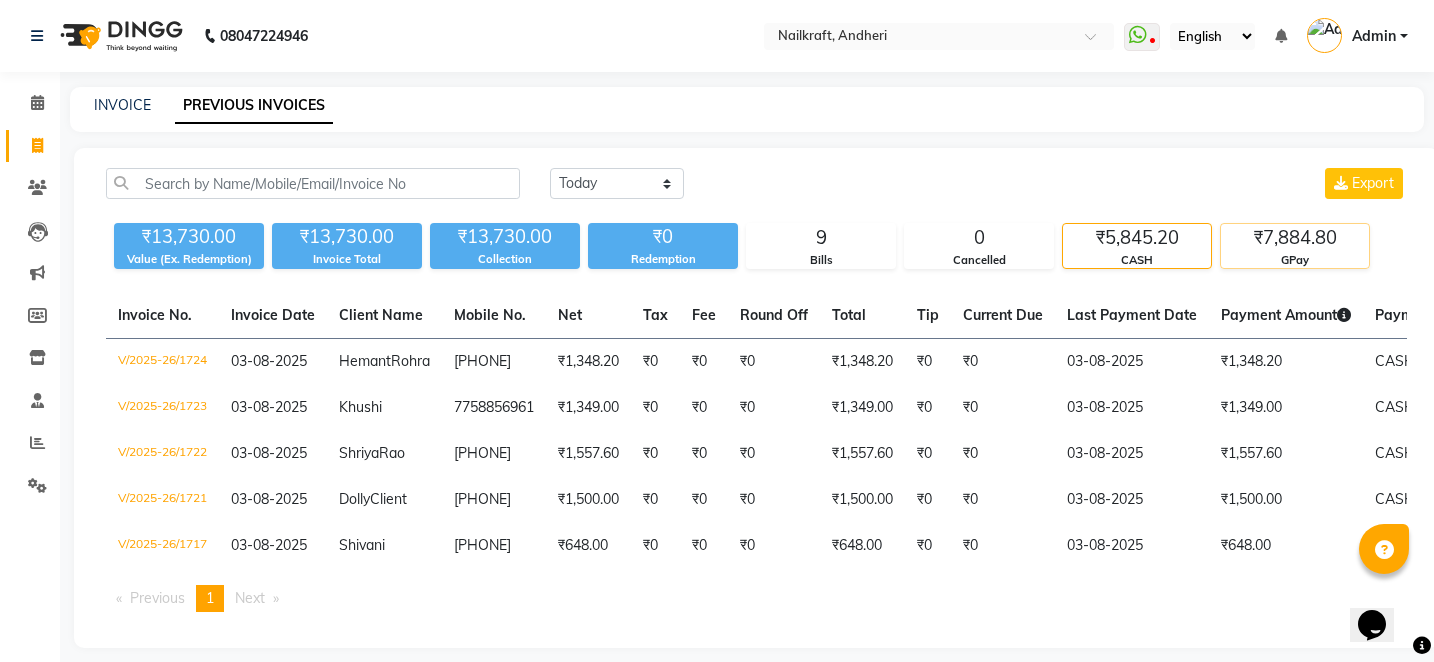 click on "₹7,884.80" 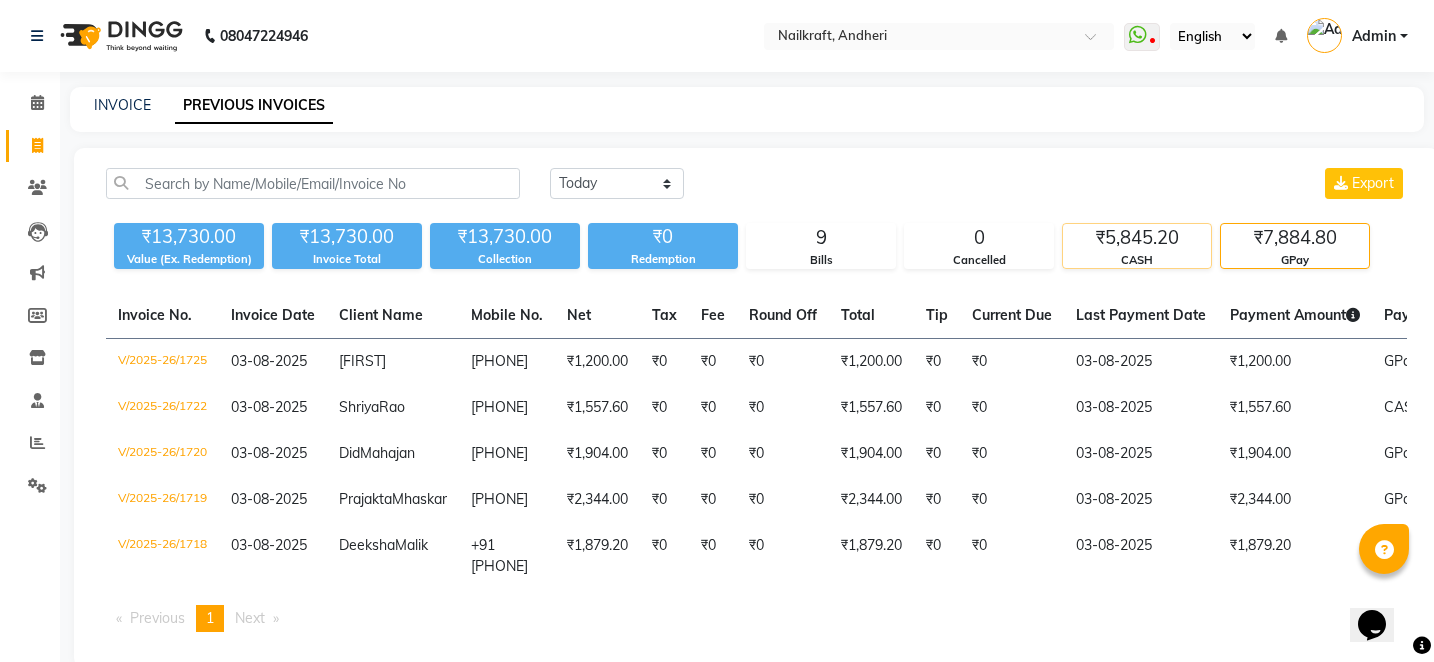 click on "₹5,845.20" 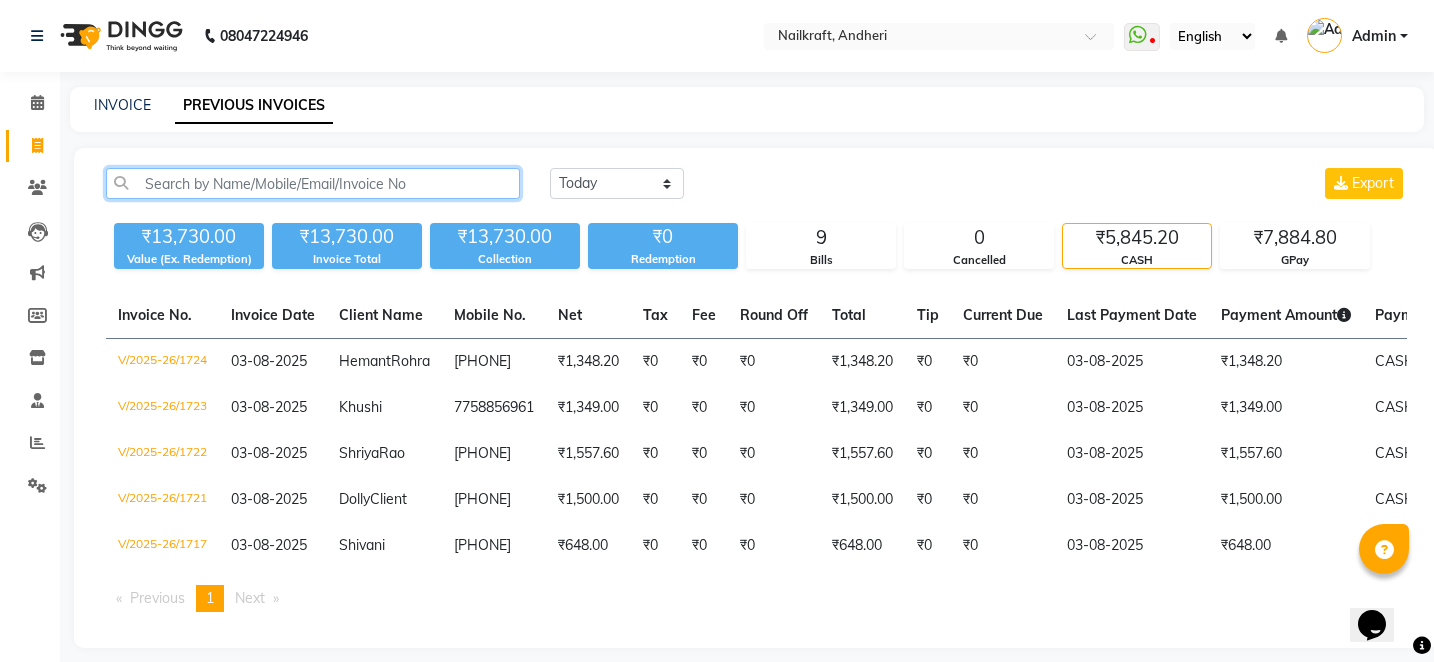 click 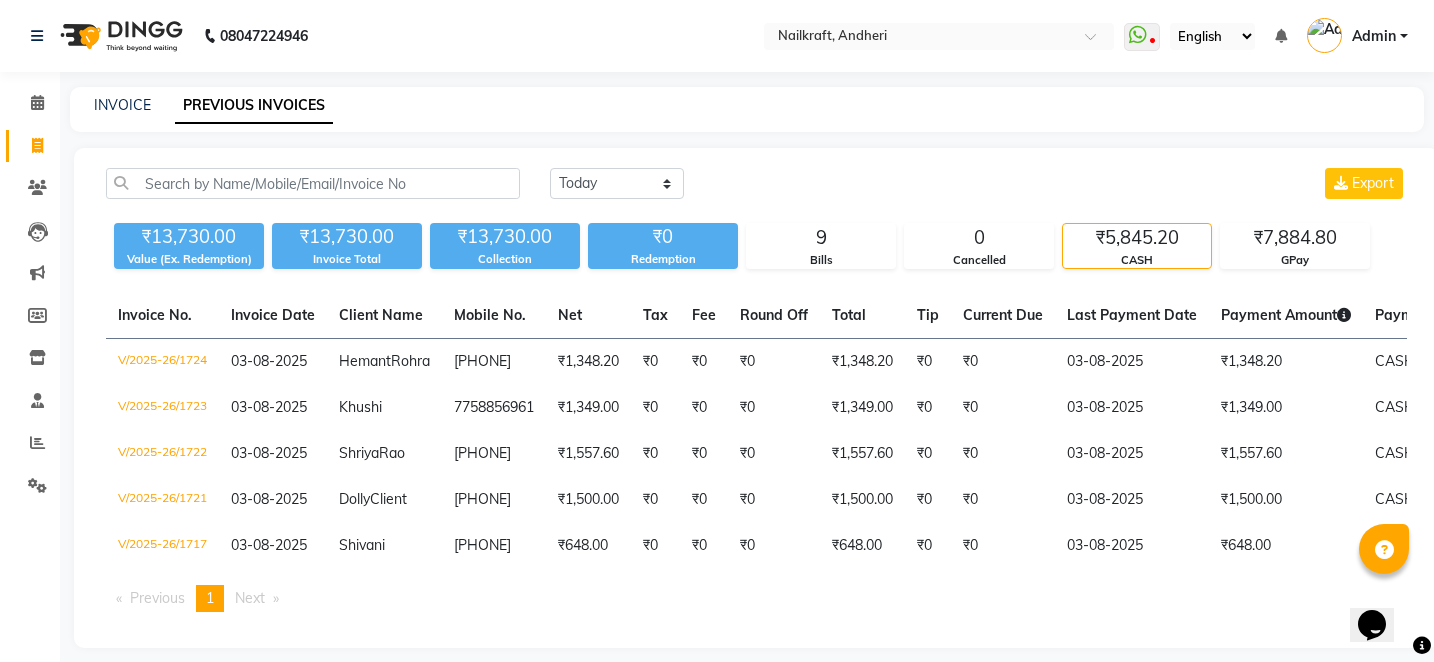 click on "₹5,845.20" 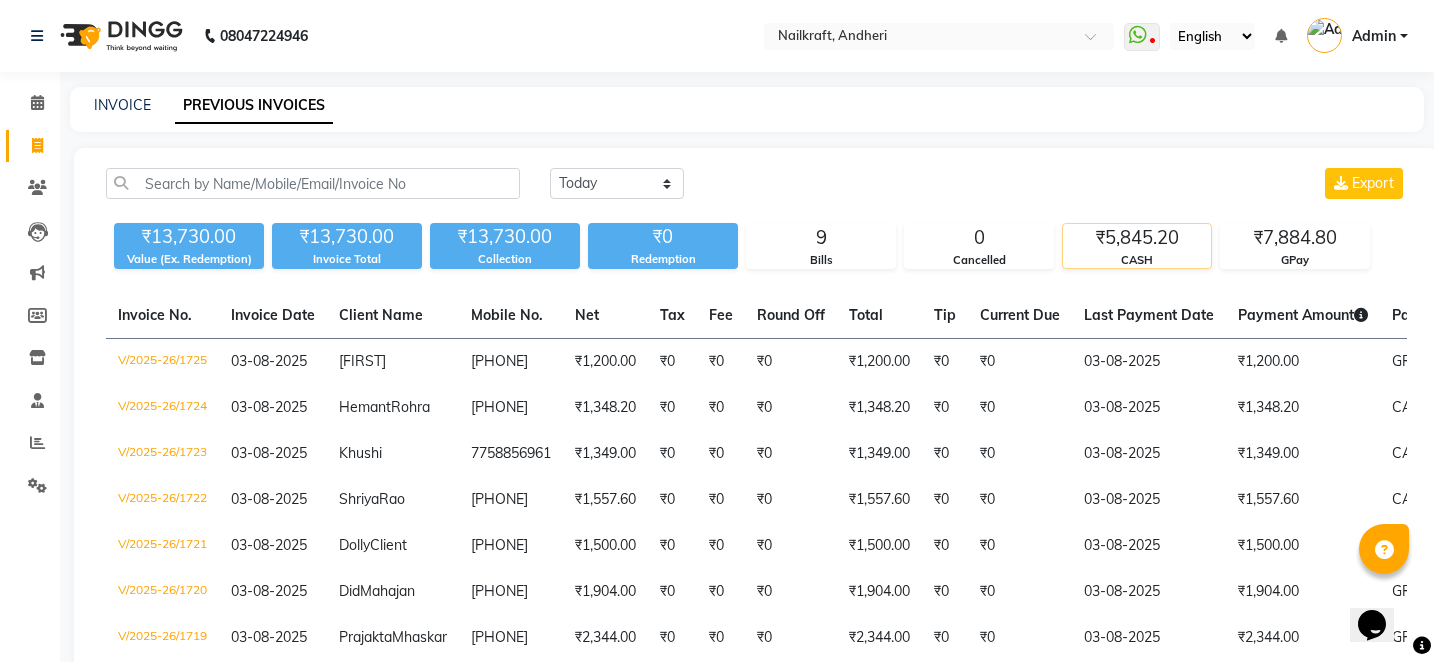 click on "₹5,845.20" 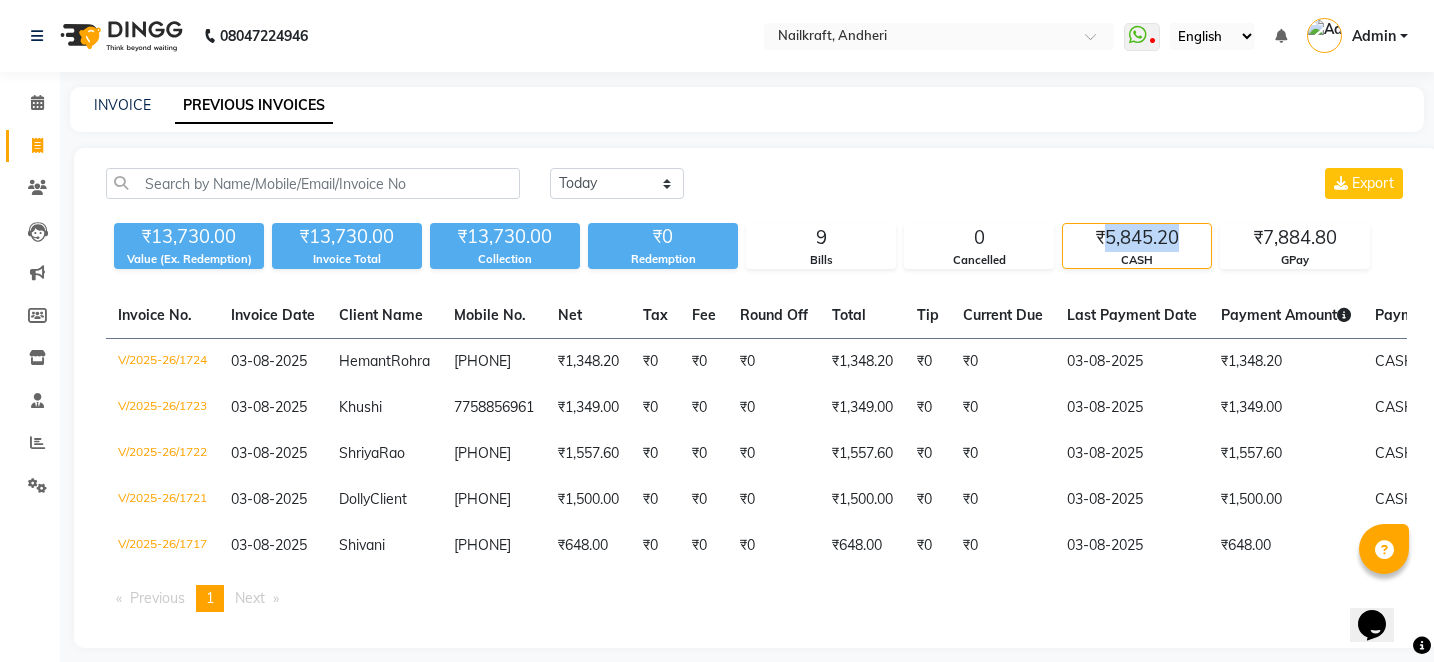 click on "₹5,845.20" 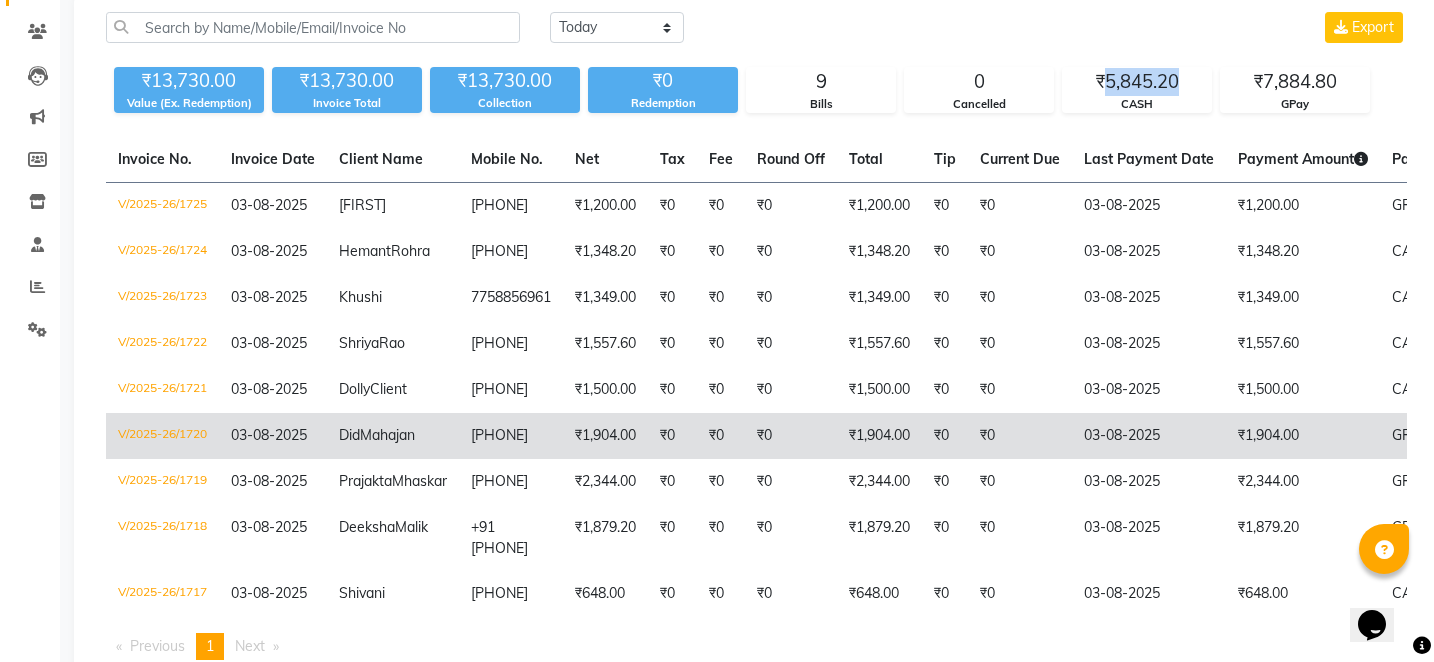 scroll, scrollTop: 160, scrollLeft: 0, axis: vertical 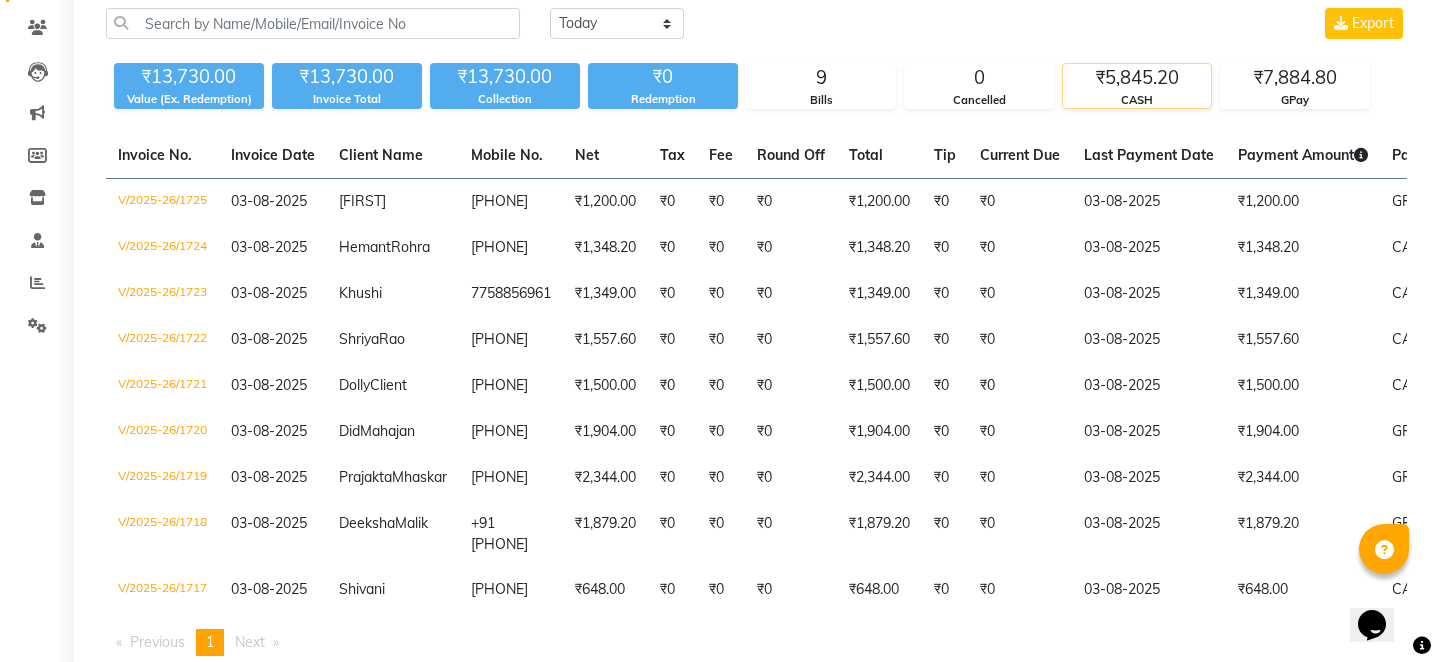 click on "CASH" 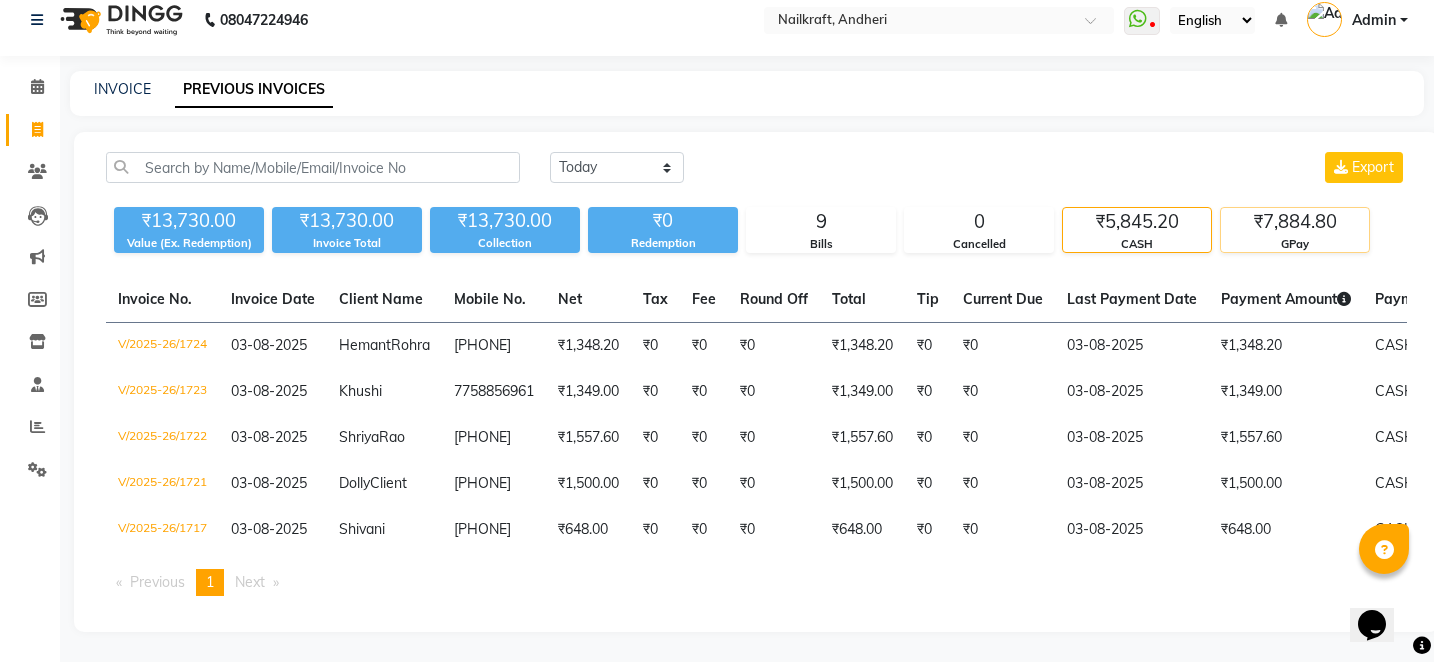 click on "GPay" 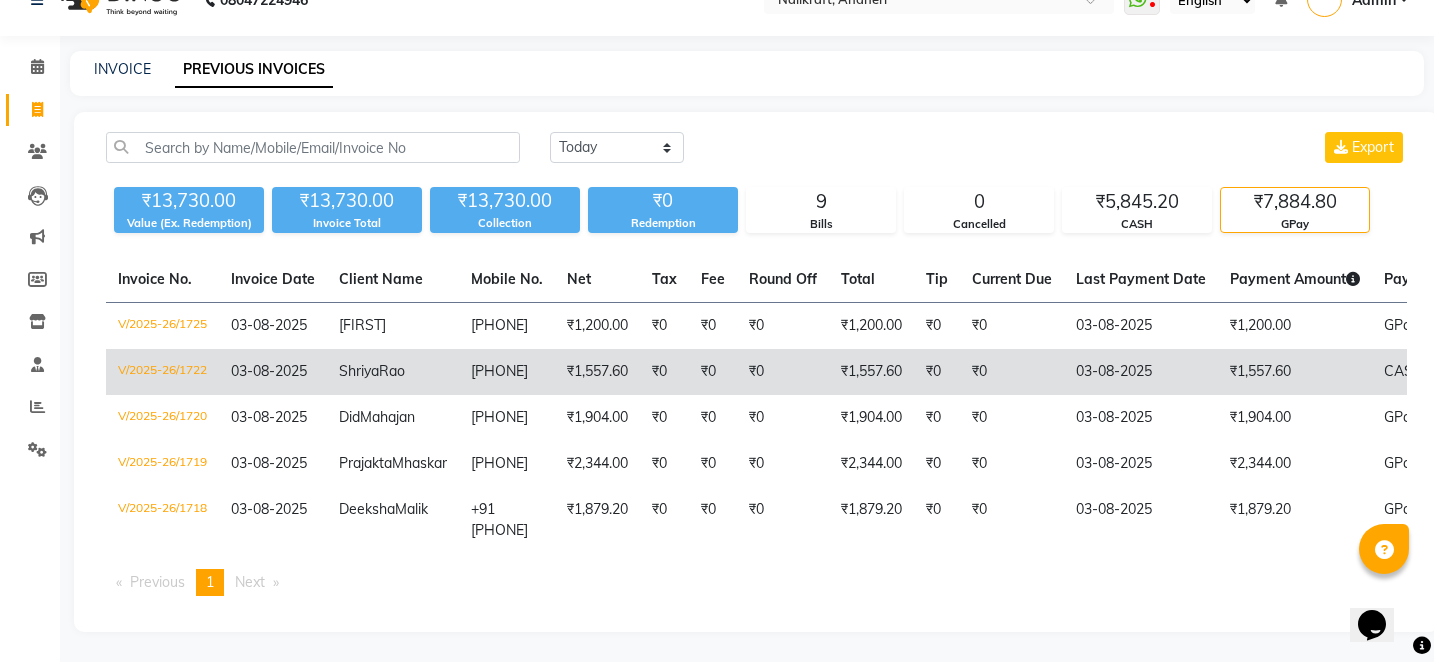 click on "₹1,557.60" 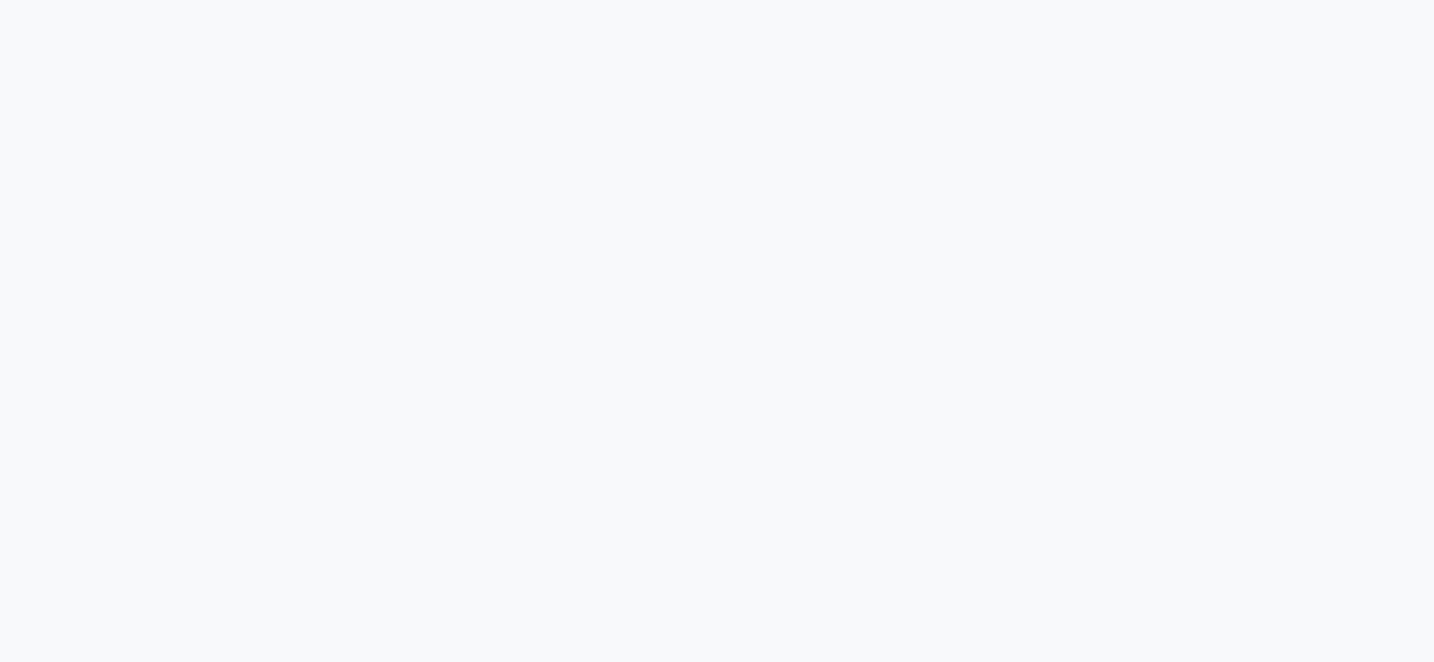 scroll, scrollTop: 0, scrollLeft: 0, axis: both 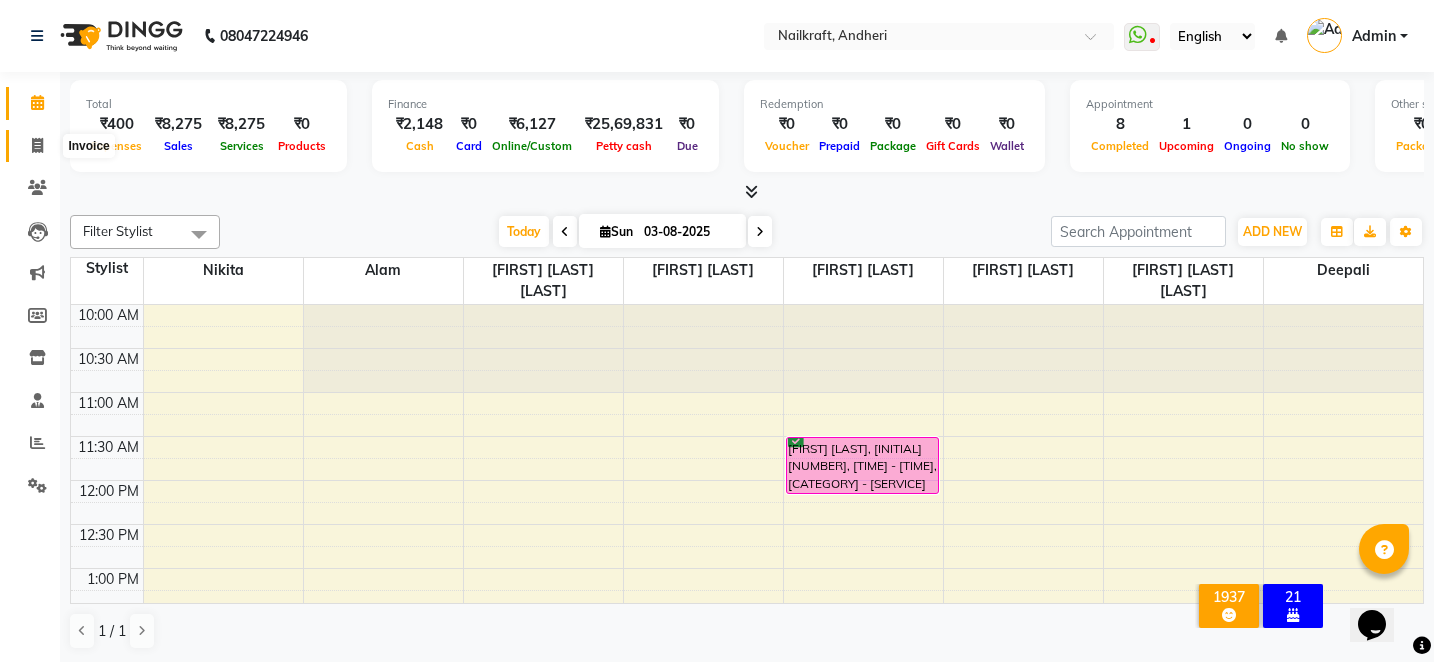 click 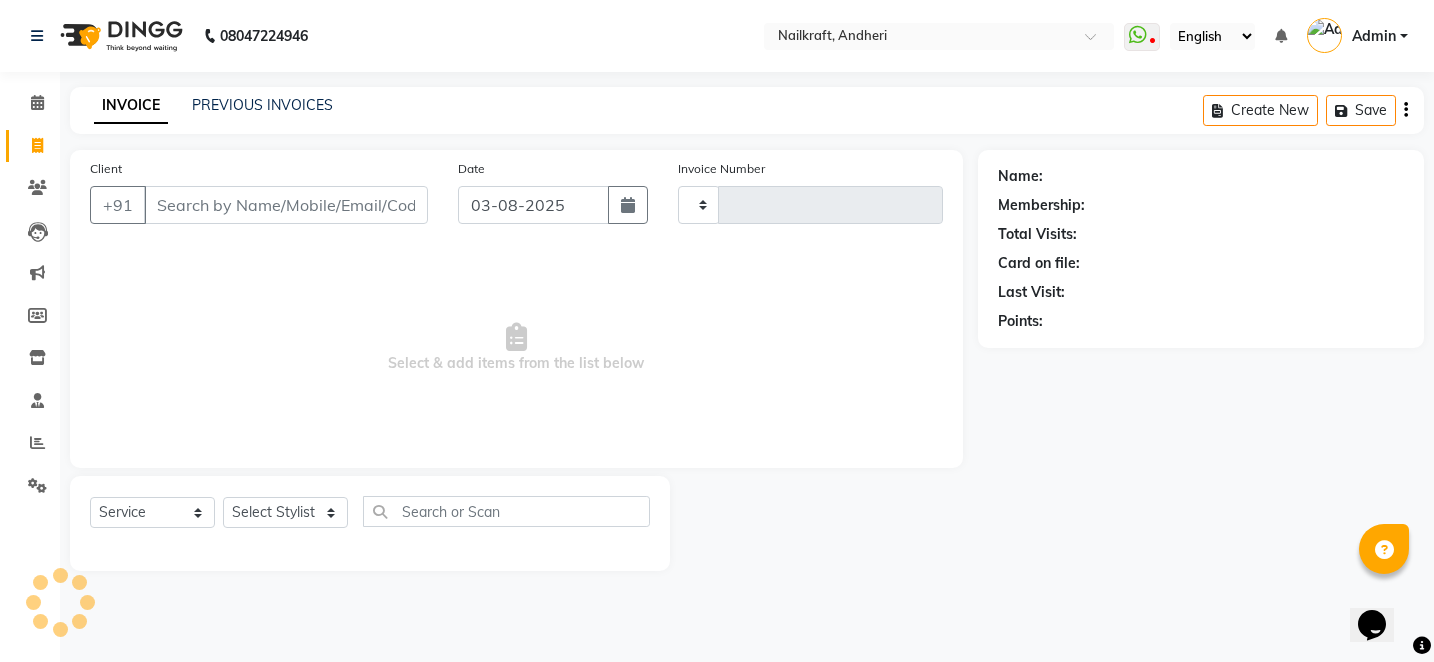 type on "1722" 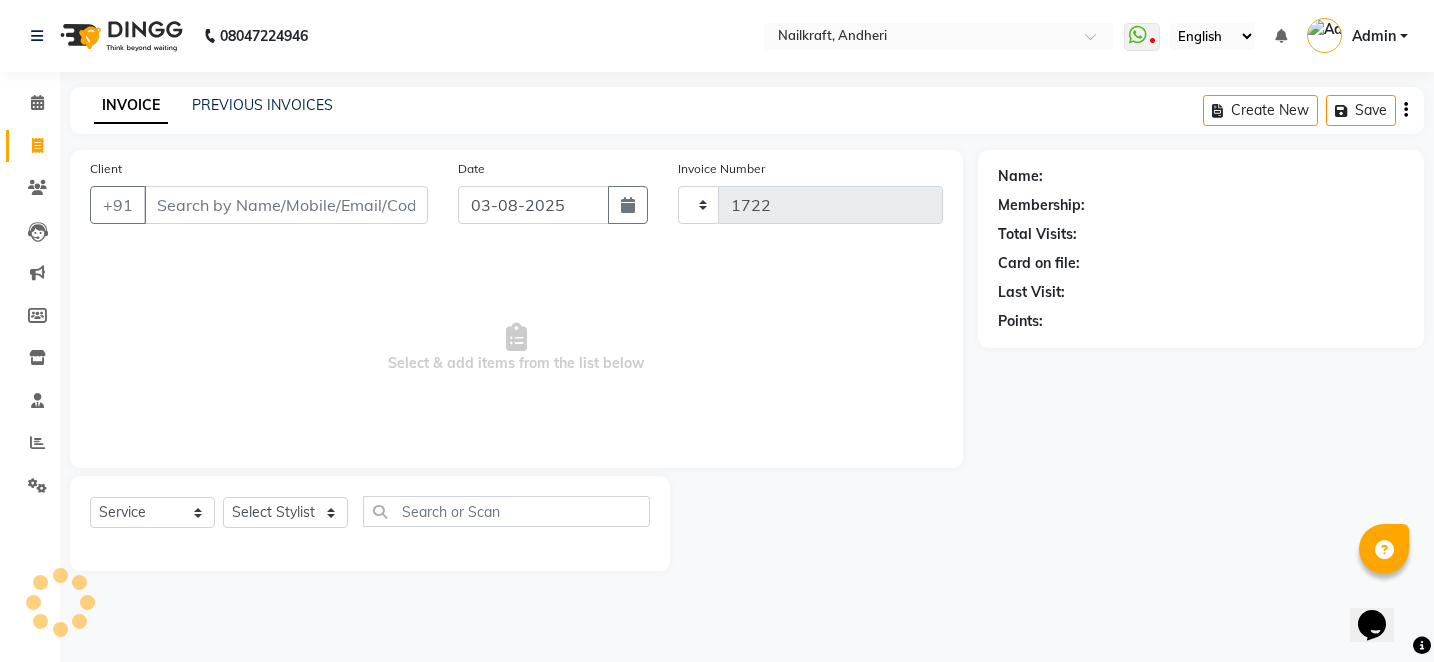 select on "6081" 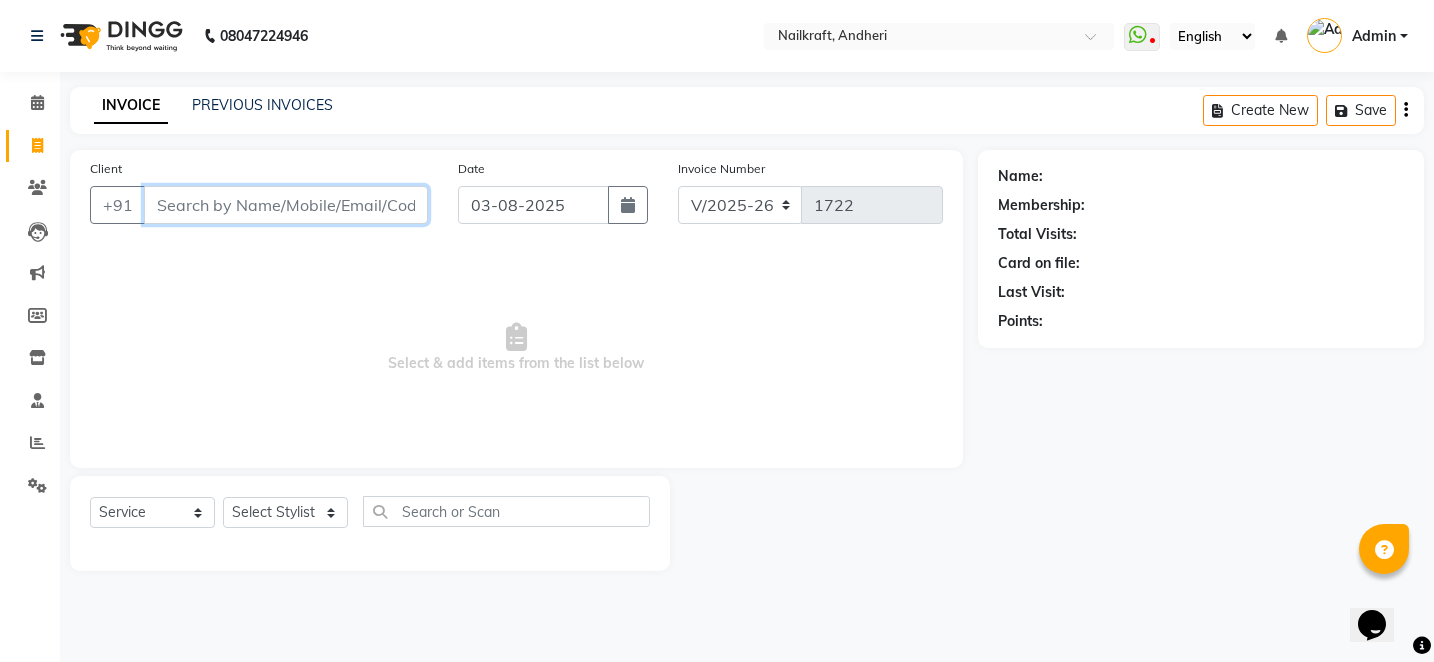 click on "Client" at bounding box center (286, 205) 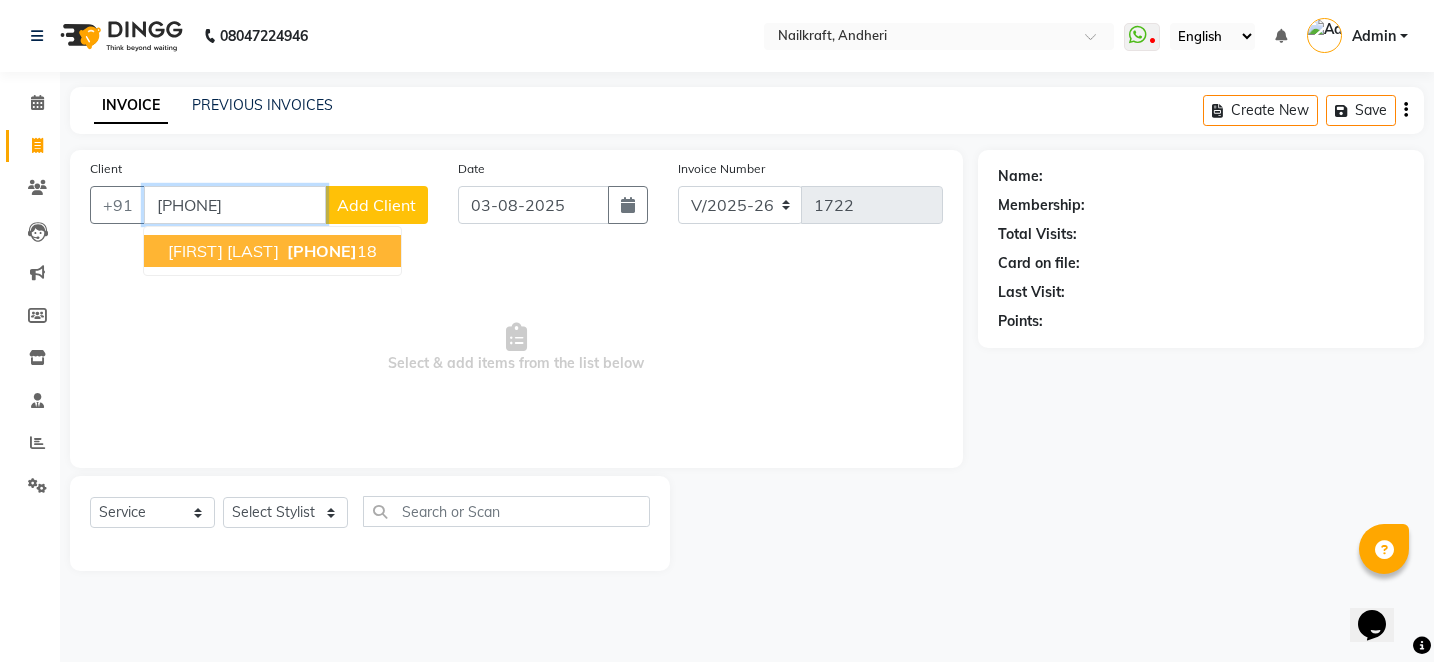 click on "88501250" at bounding box center (322, 251) 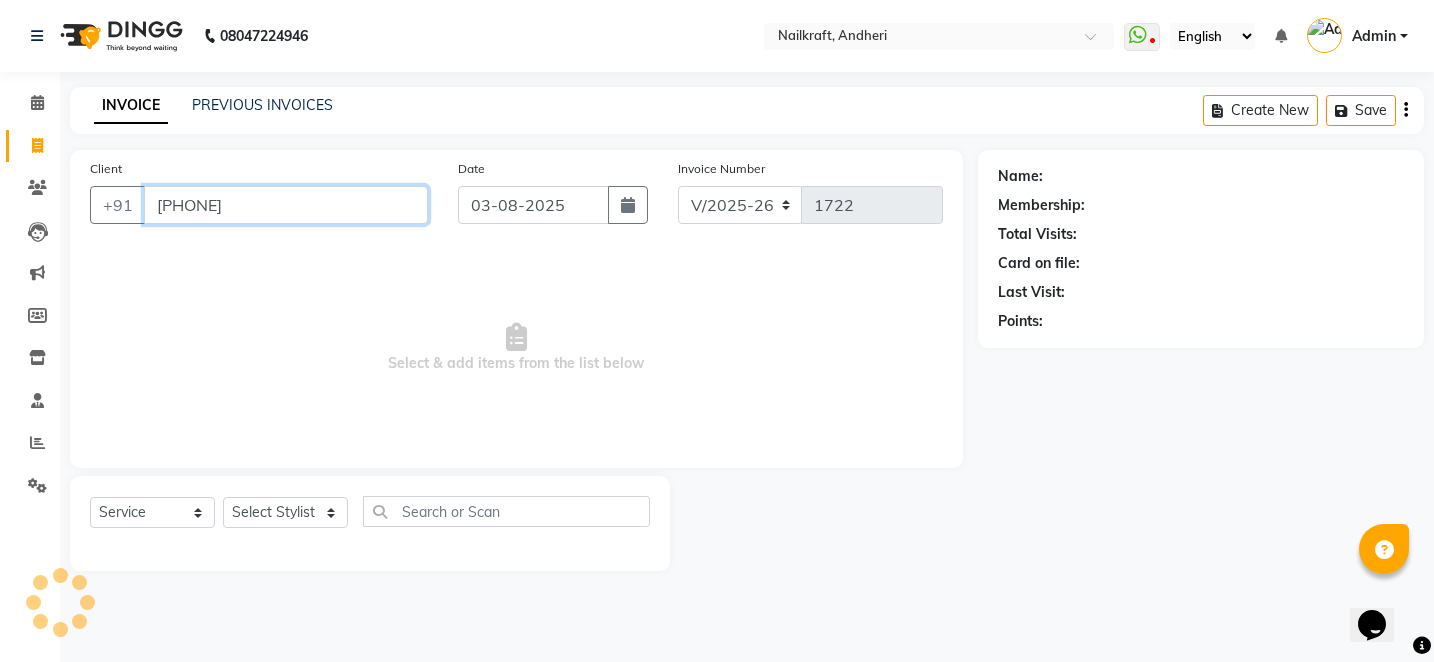 type on "[PHONE]" 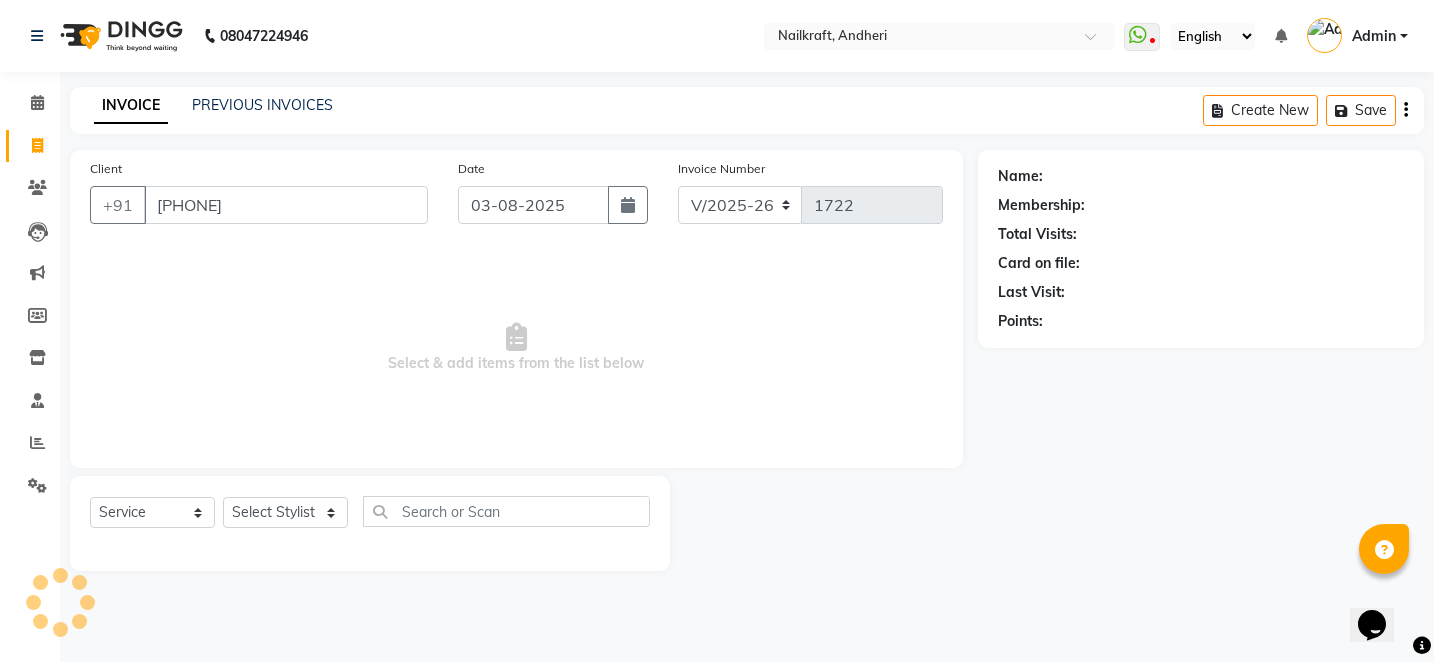 select on "1: Object" 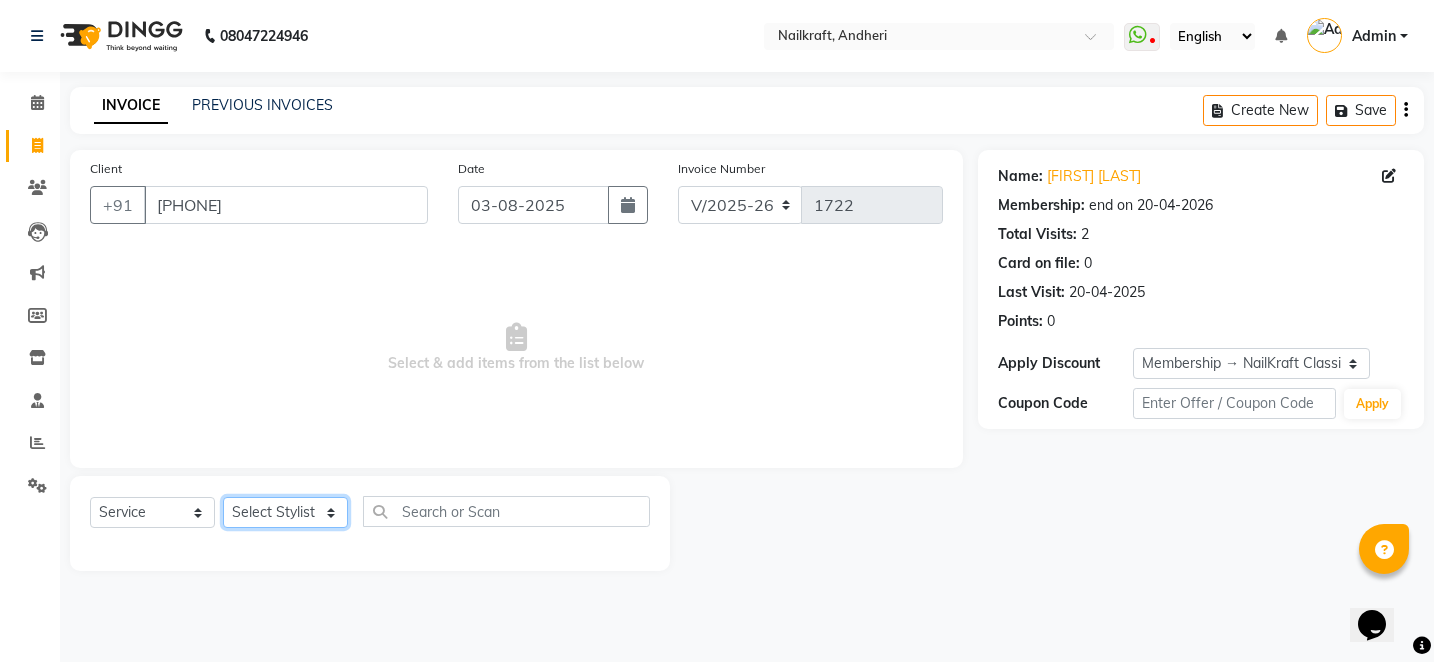 click on "Select Stylist Alam Arshad shaikh Deepali Deepu Chatry NailKraft Nikita NITA  CHAHAL  Sneha Balu Ichake Vaishali Vinod Yadav" 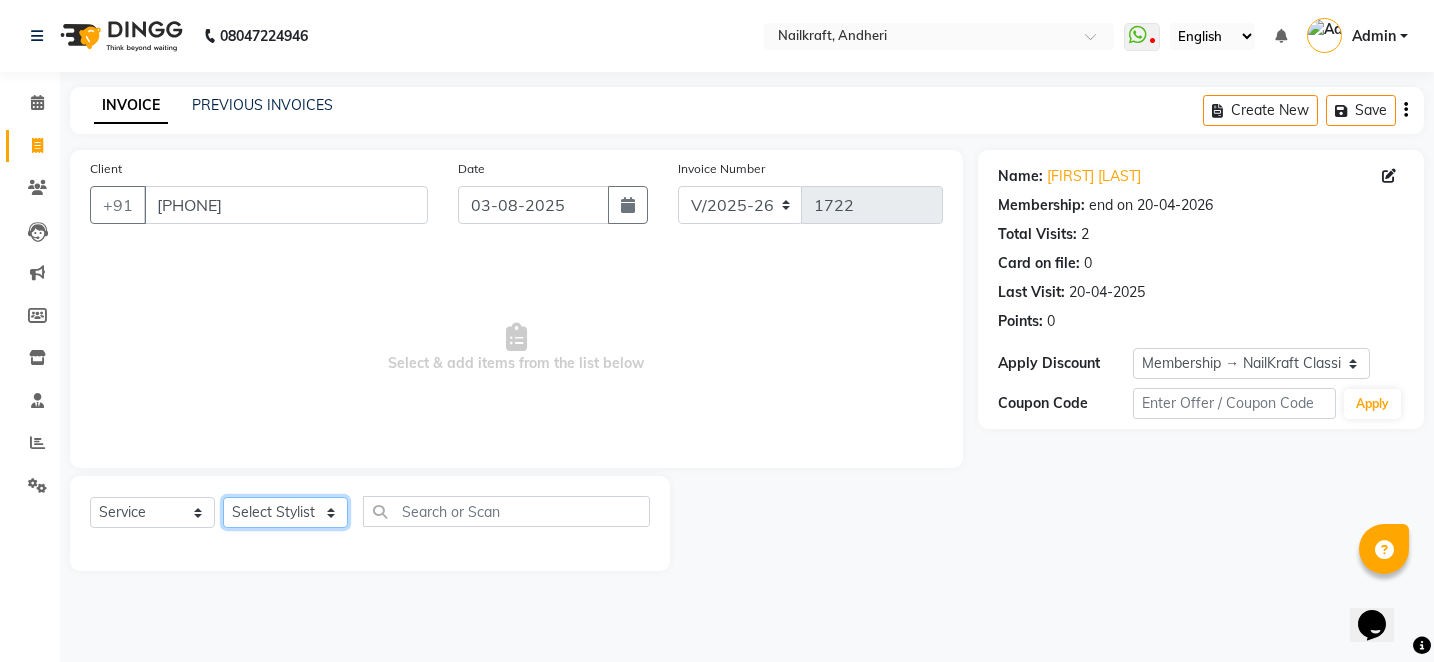 select on "85505" 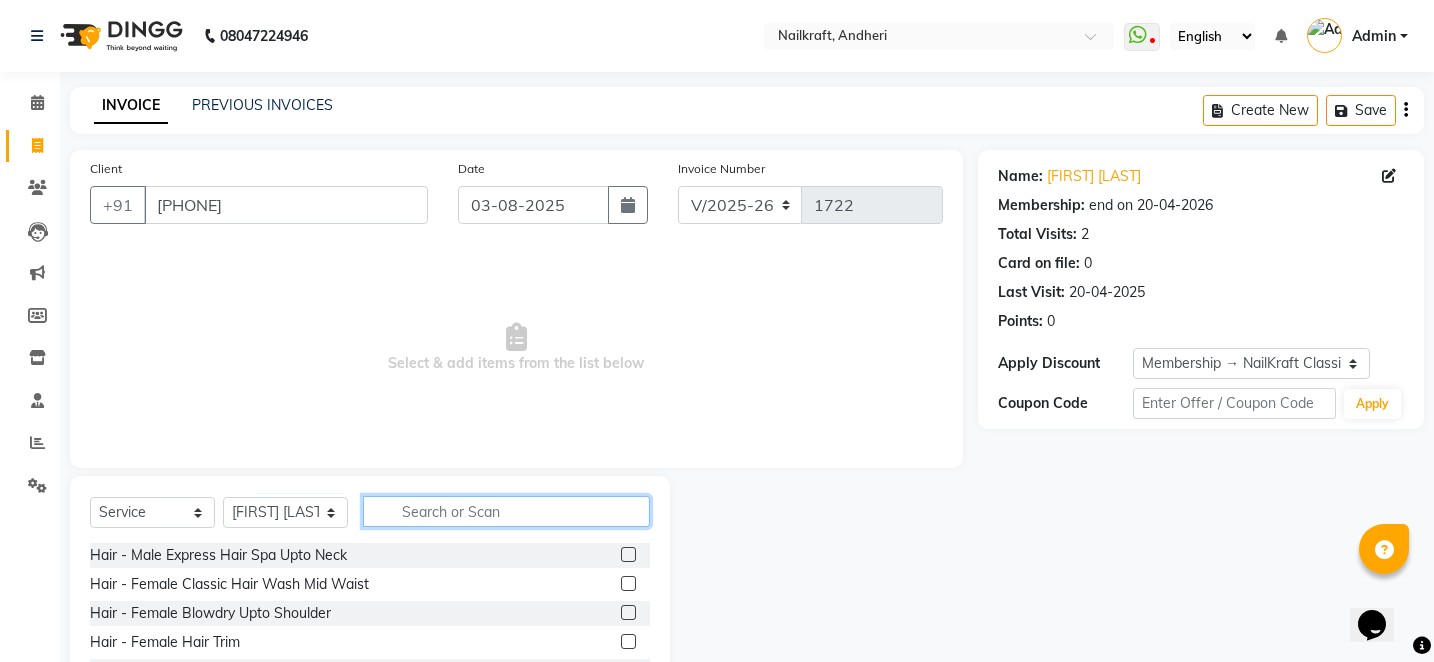 click 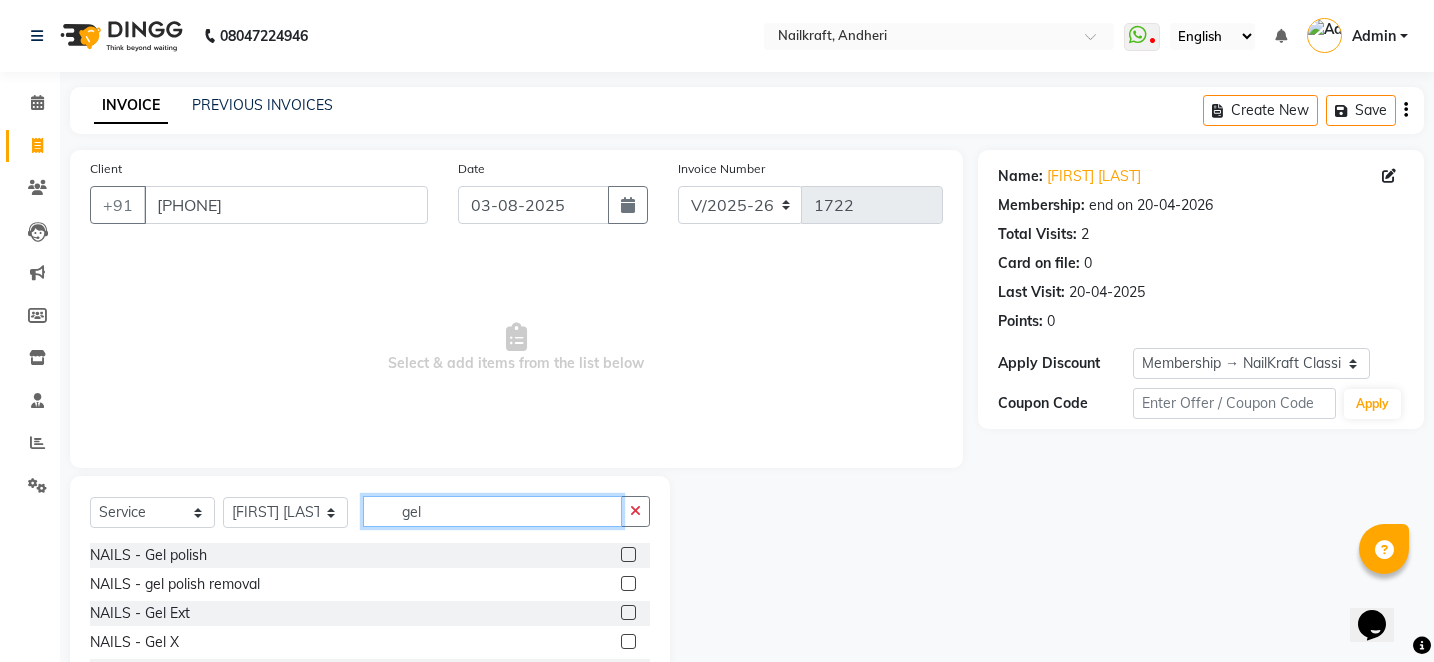 type on "gel" 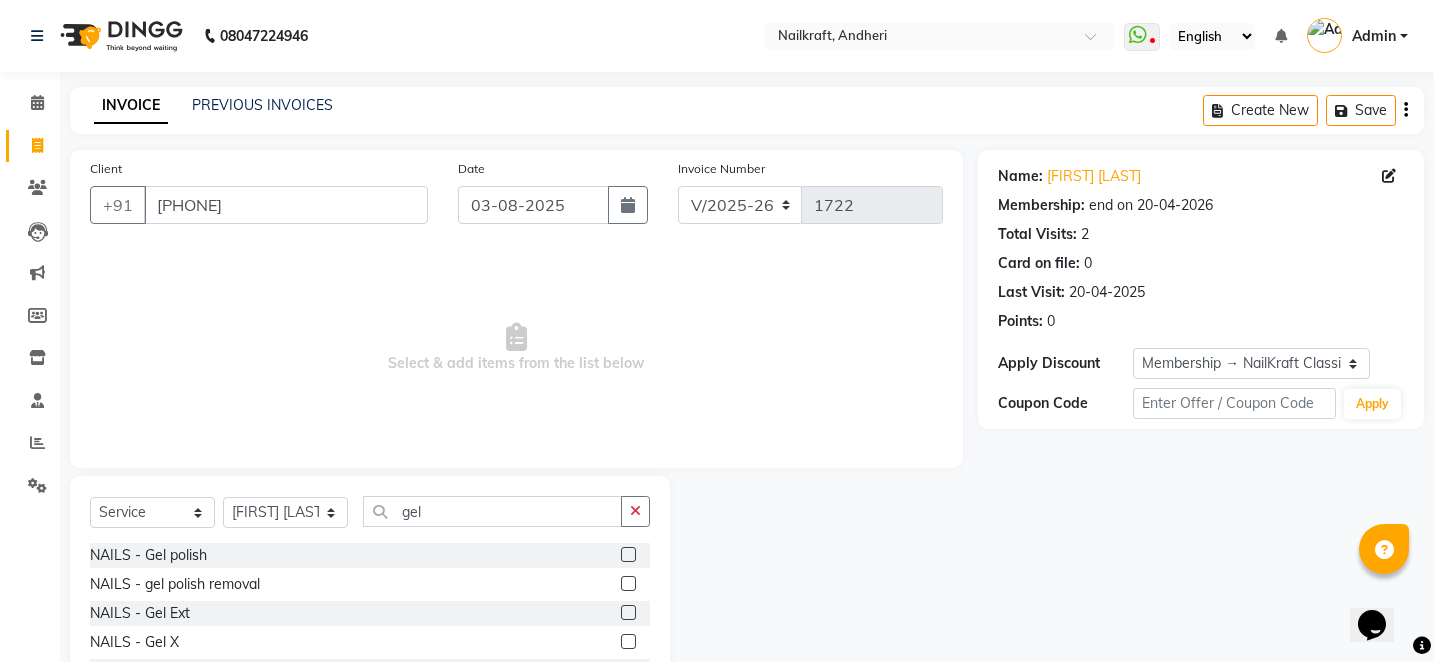click 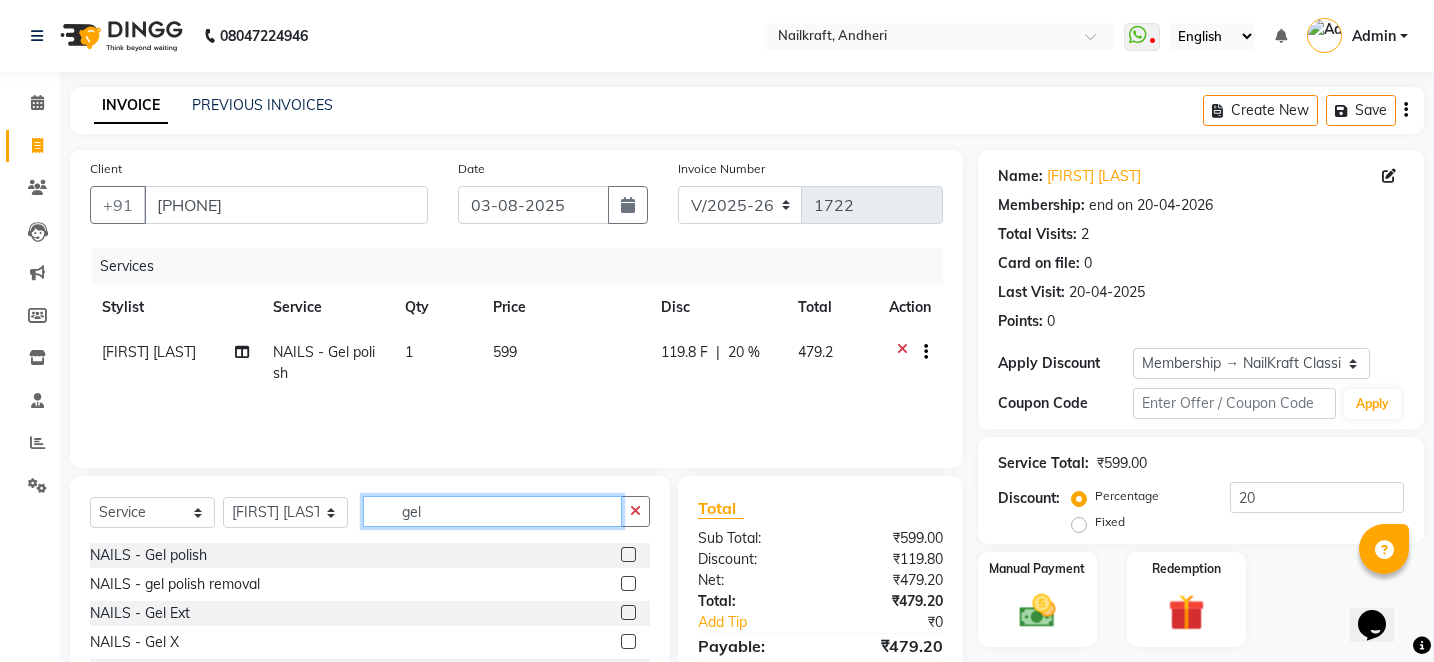click on "gel" 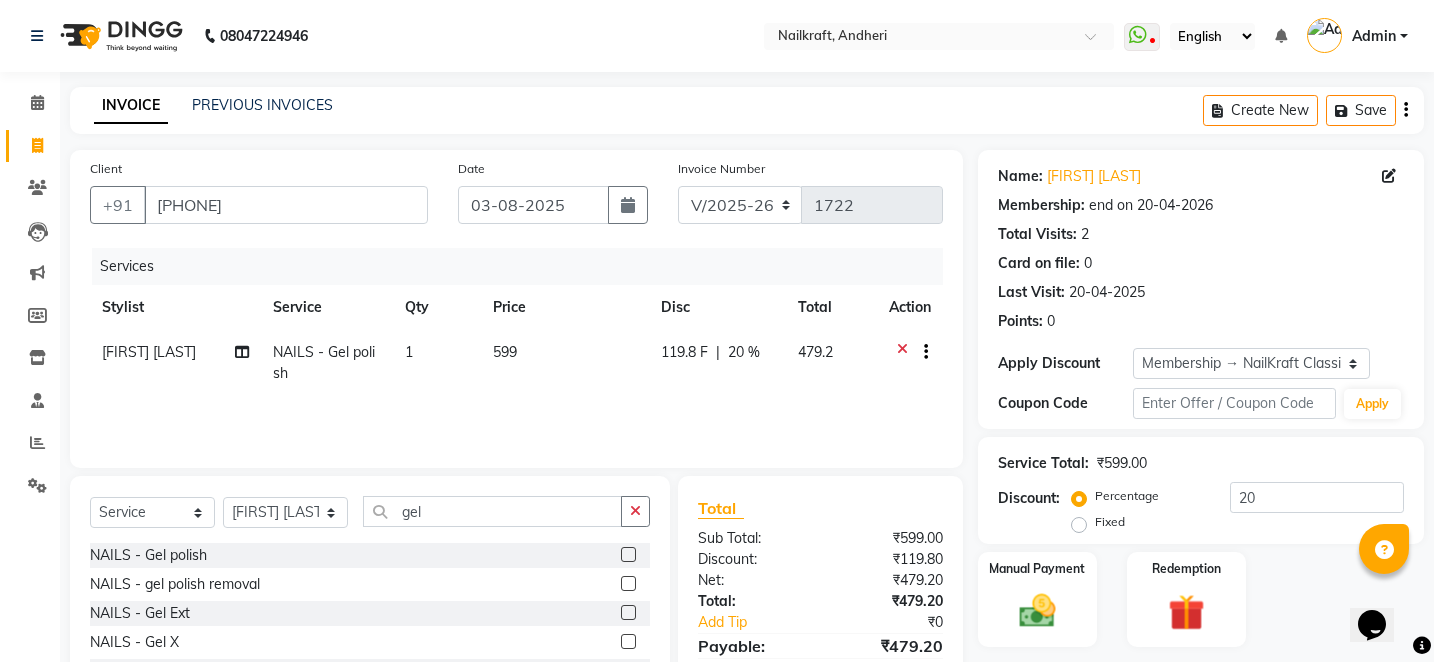 click 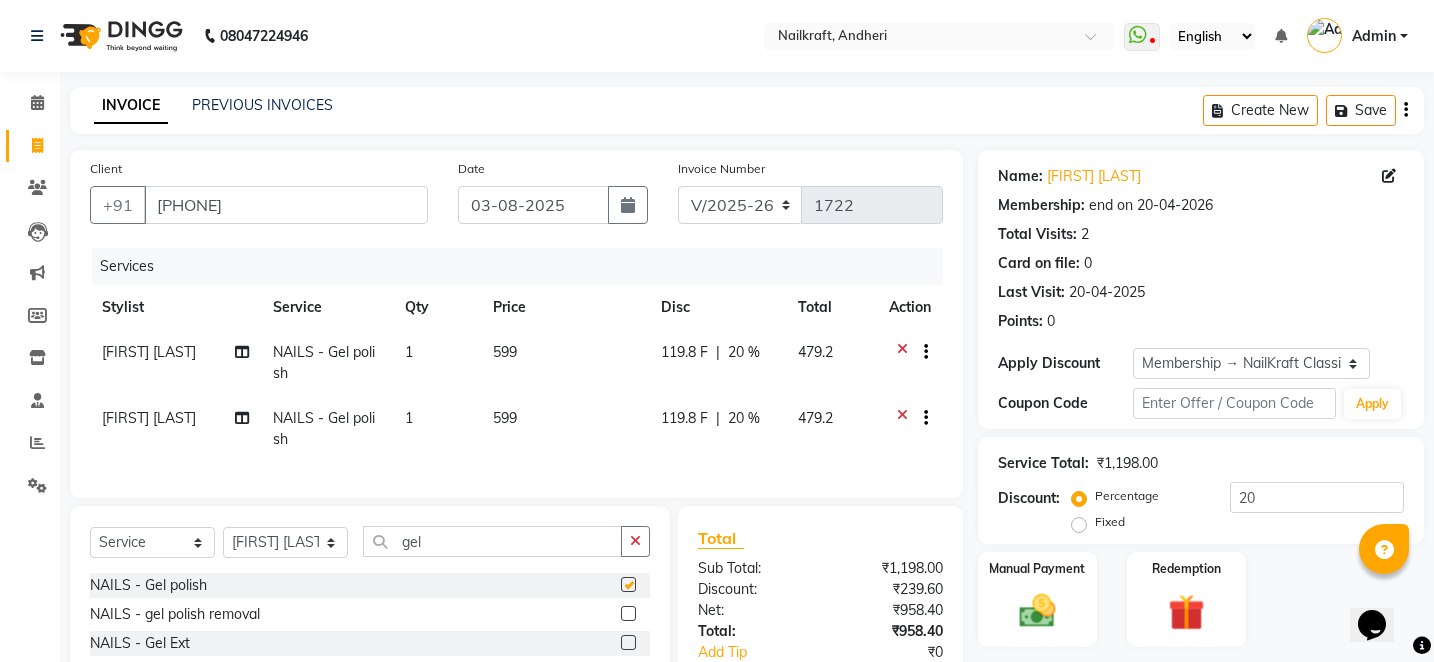 checkbox on "false" 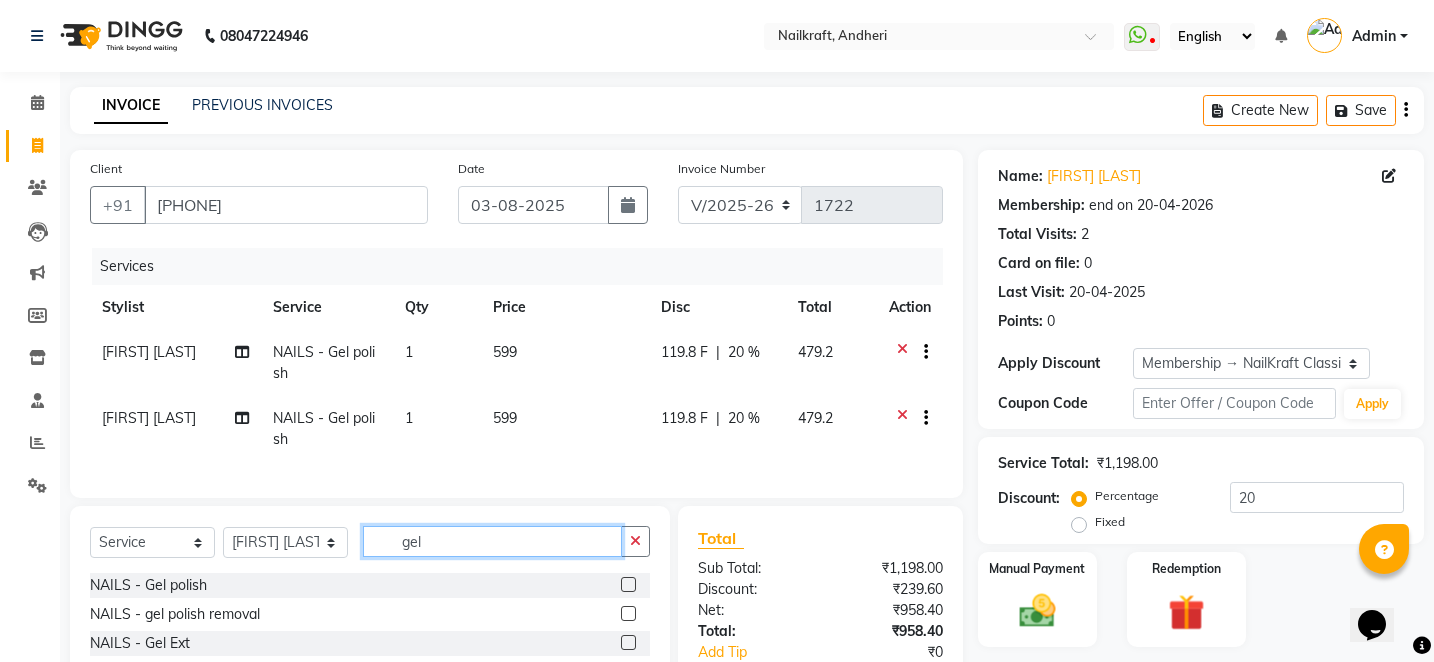 click on "gel" 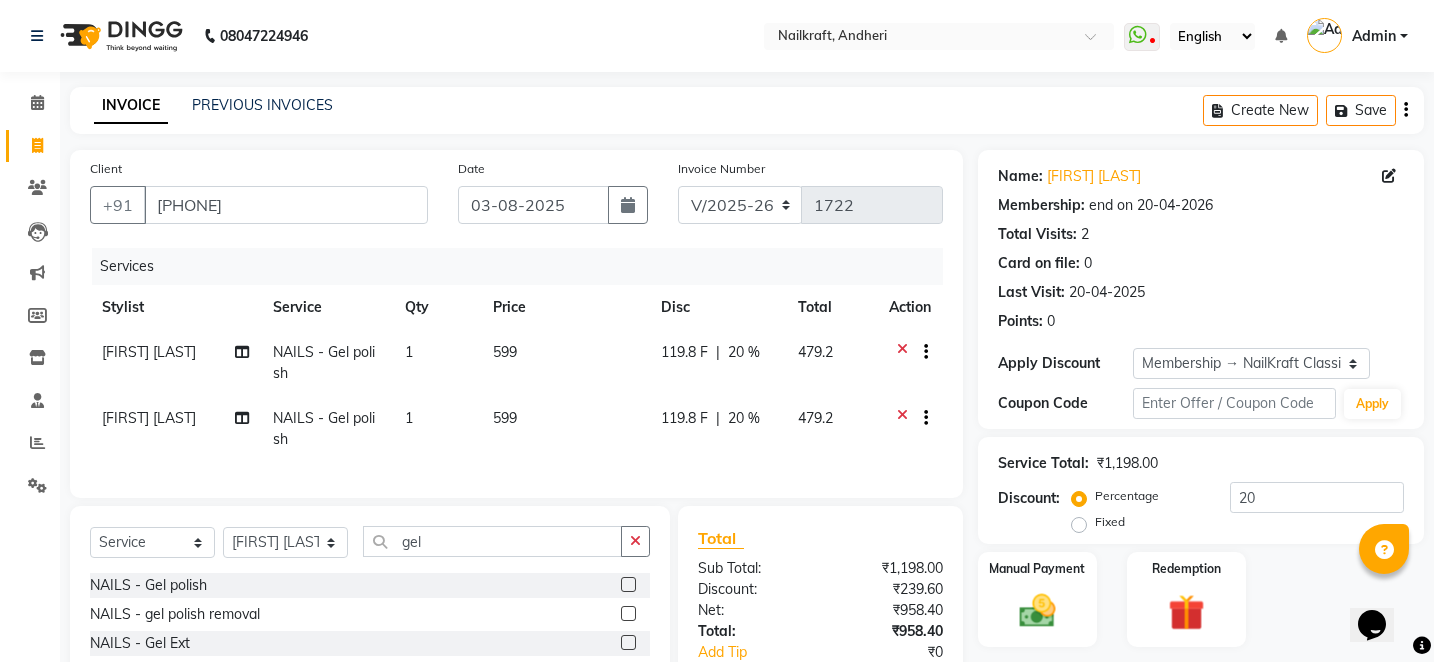 click on "Select  Service  Product  Membership  Package Voucher Prepaid Gift Card  Select Stylist Alam Arshad shaikh Deepali Deepu Chatry NailKraft Nikita NITA  CHAHAL  Sneha Balu Ichake Vaishali Vinod Yadav gel NAILS - Gel polish  NAILS - gel polish removal  NAILS - Gel Ext  NAILS - Gel X  NAILS - Polygel Ext  NAILS - Gel overlays  NAILS - Polygel overlays  NAILS - Gel refill  NAILS - Polygel Refill" 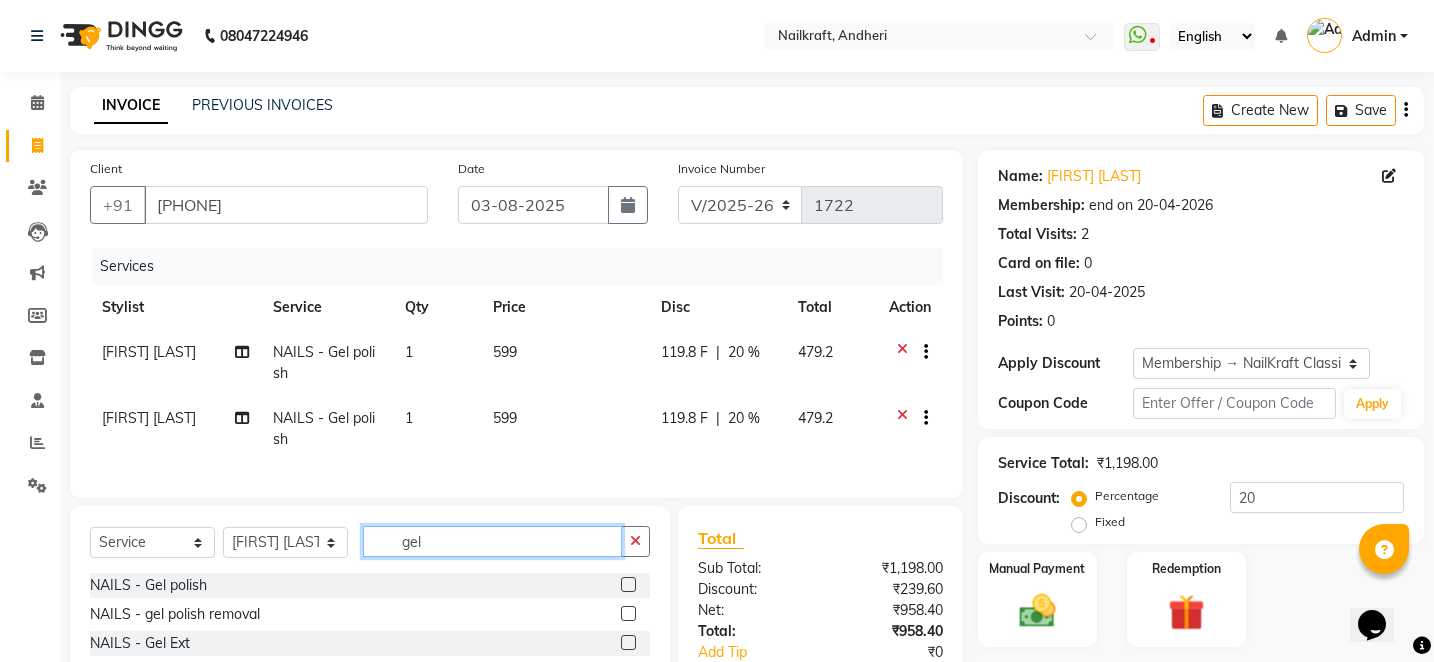 click on "gel" 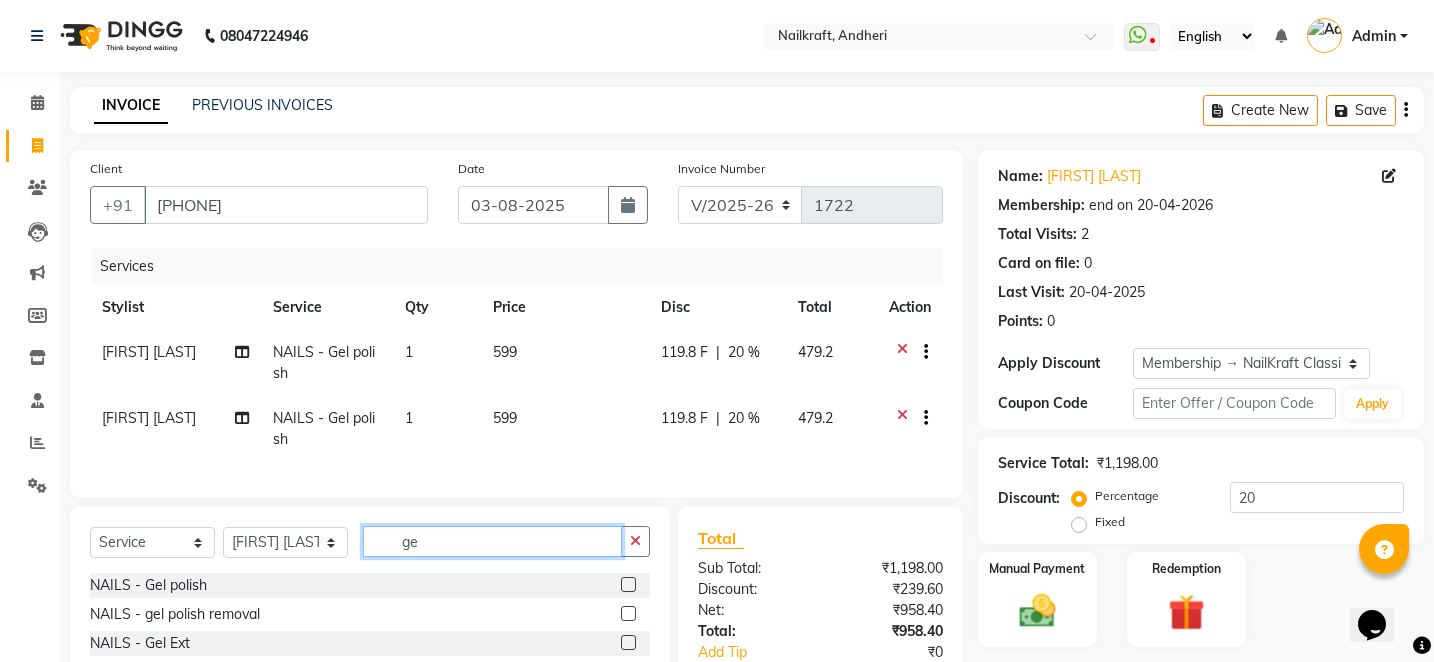 type on "g" 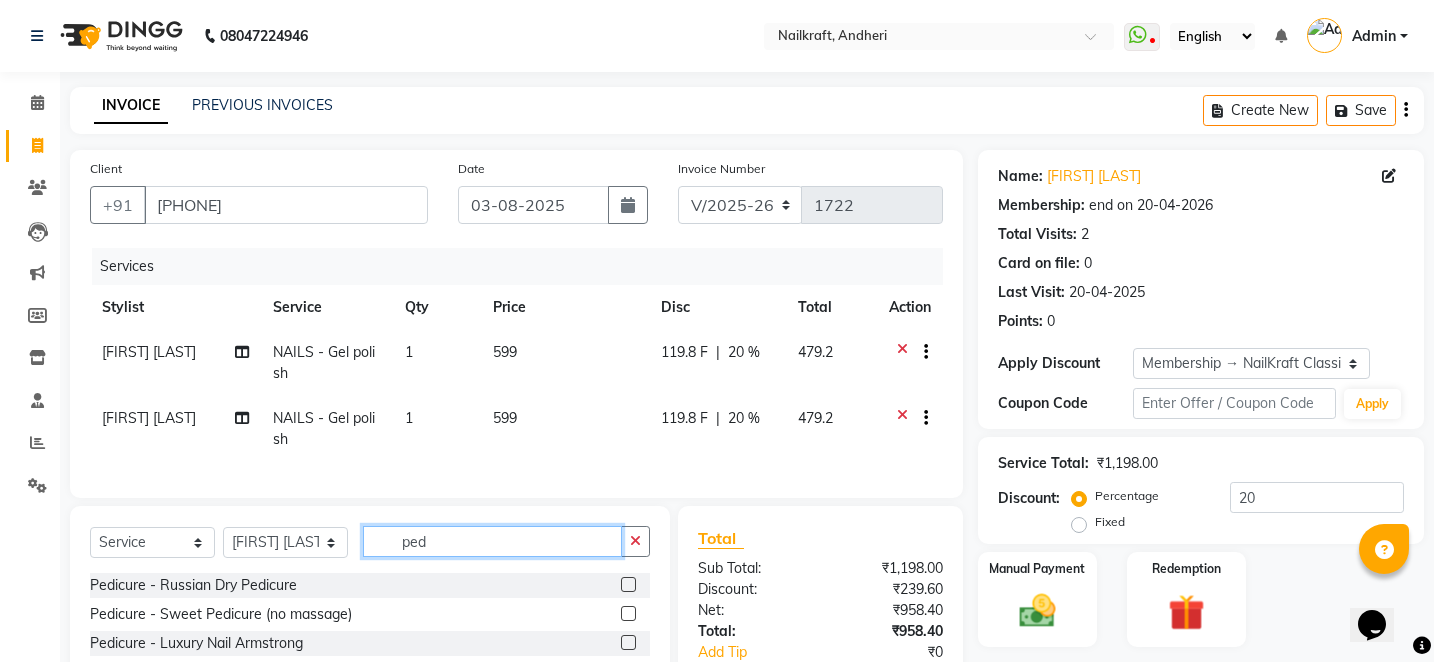 type on "ped" 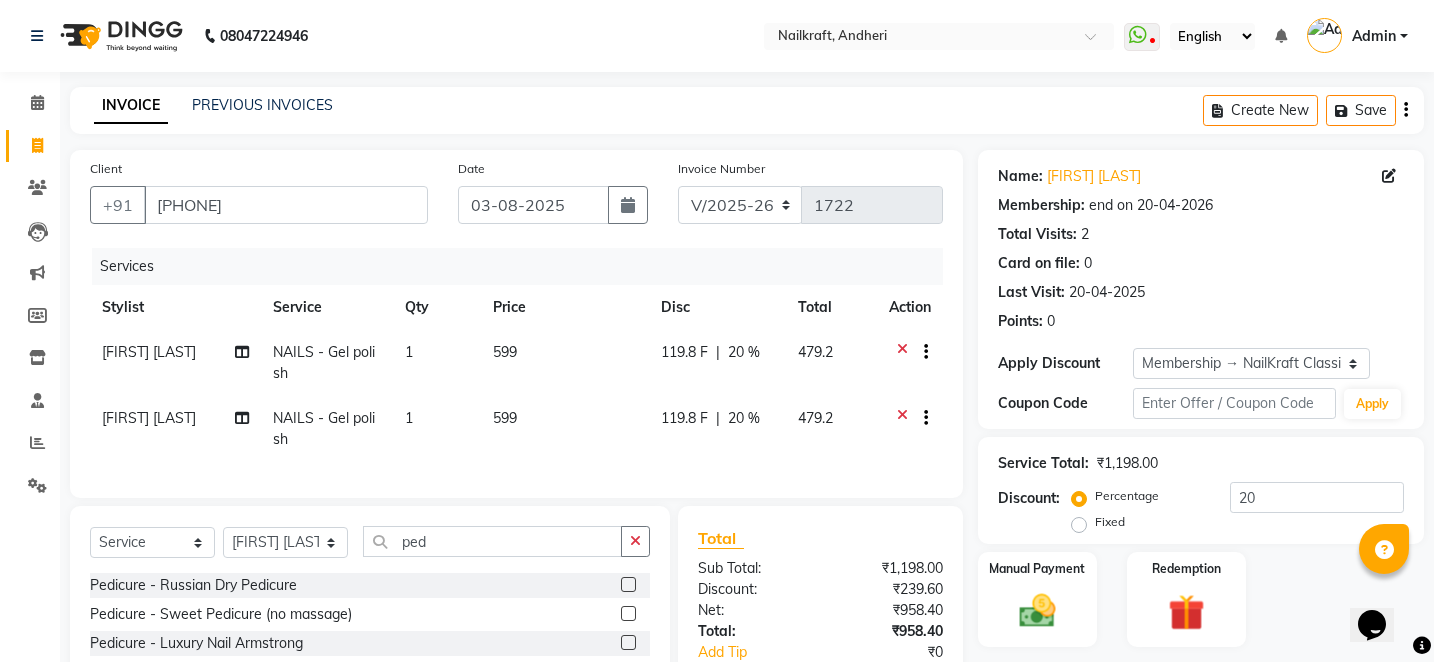 click 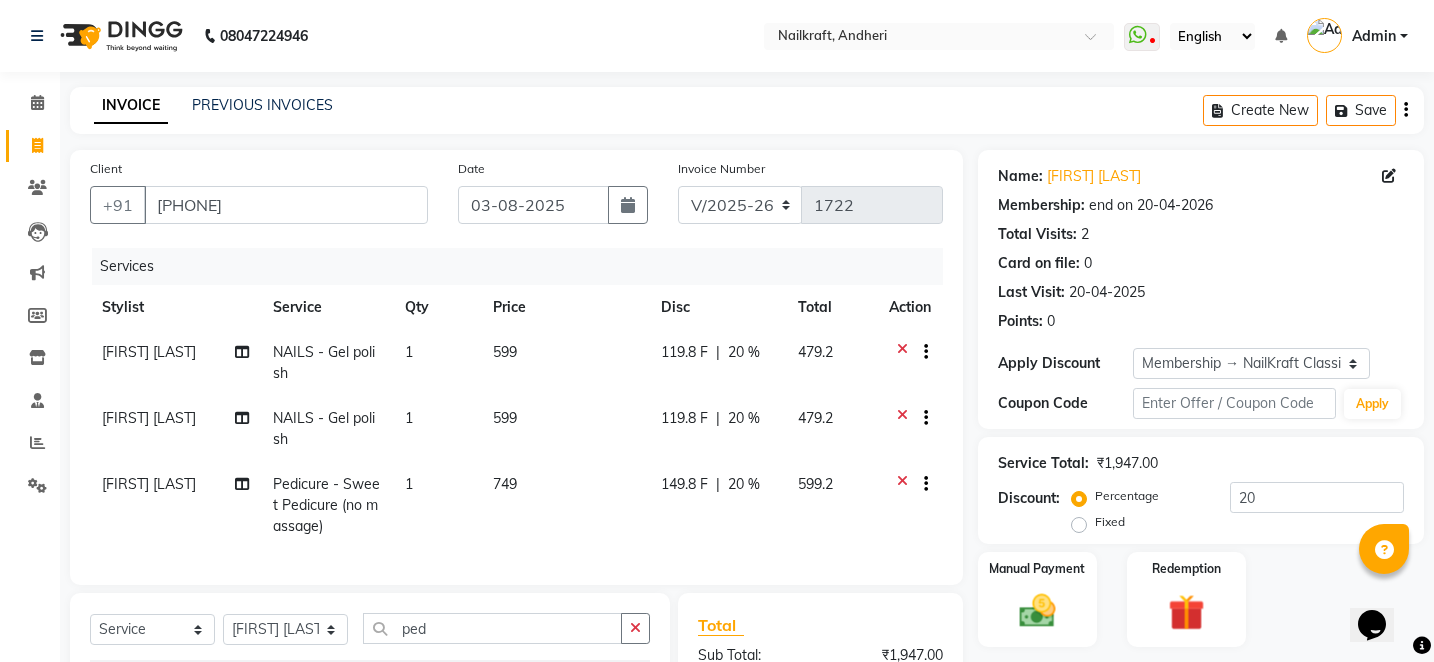 checkbox on "false" 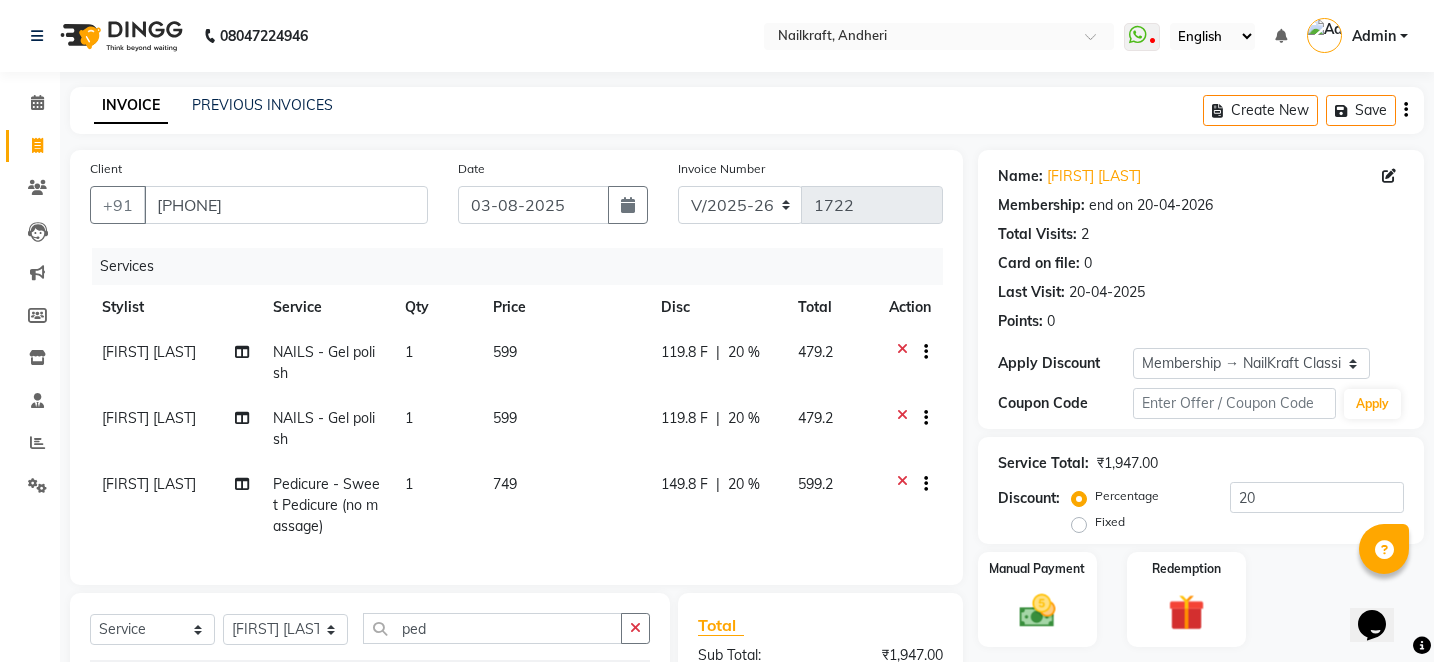 click on "749" 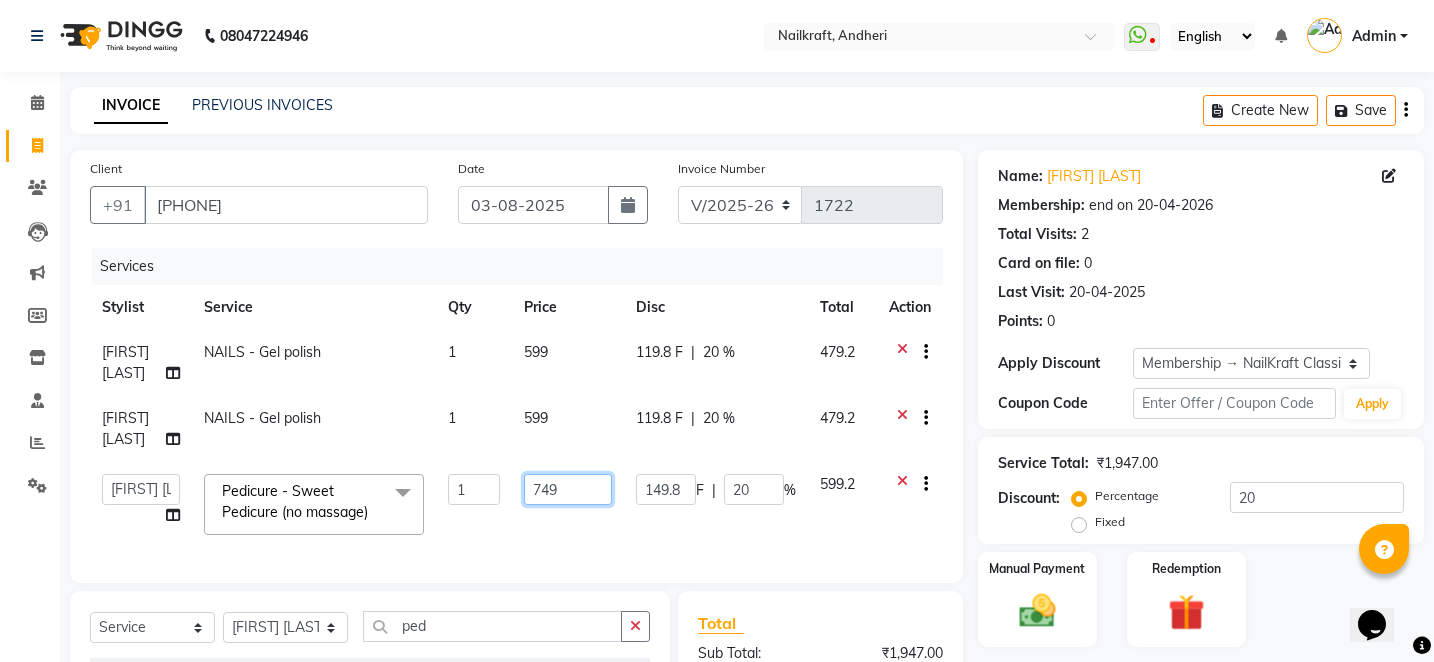 click on "749" 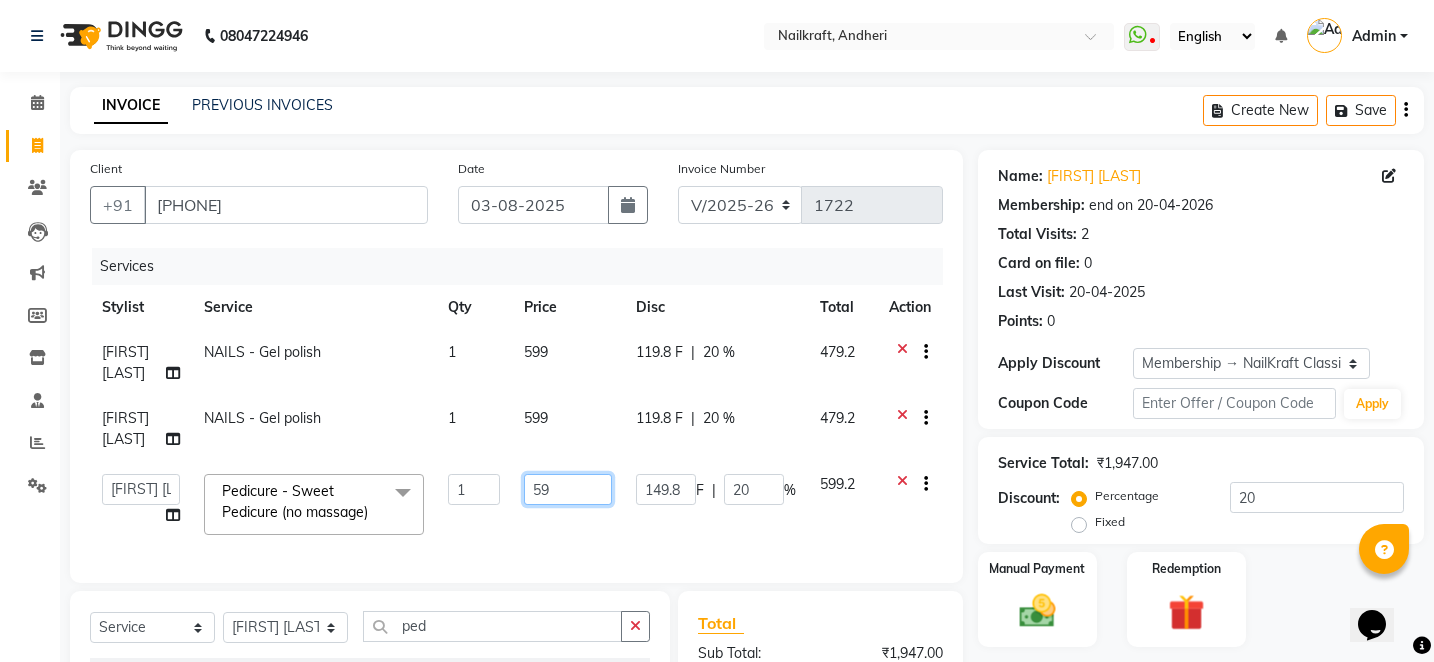 type on "5" 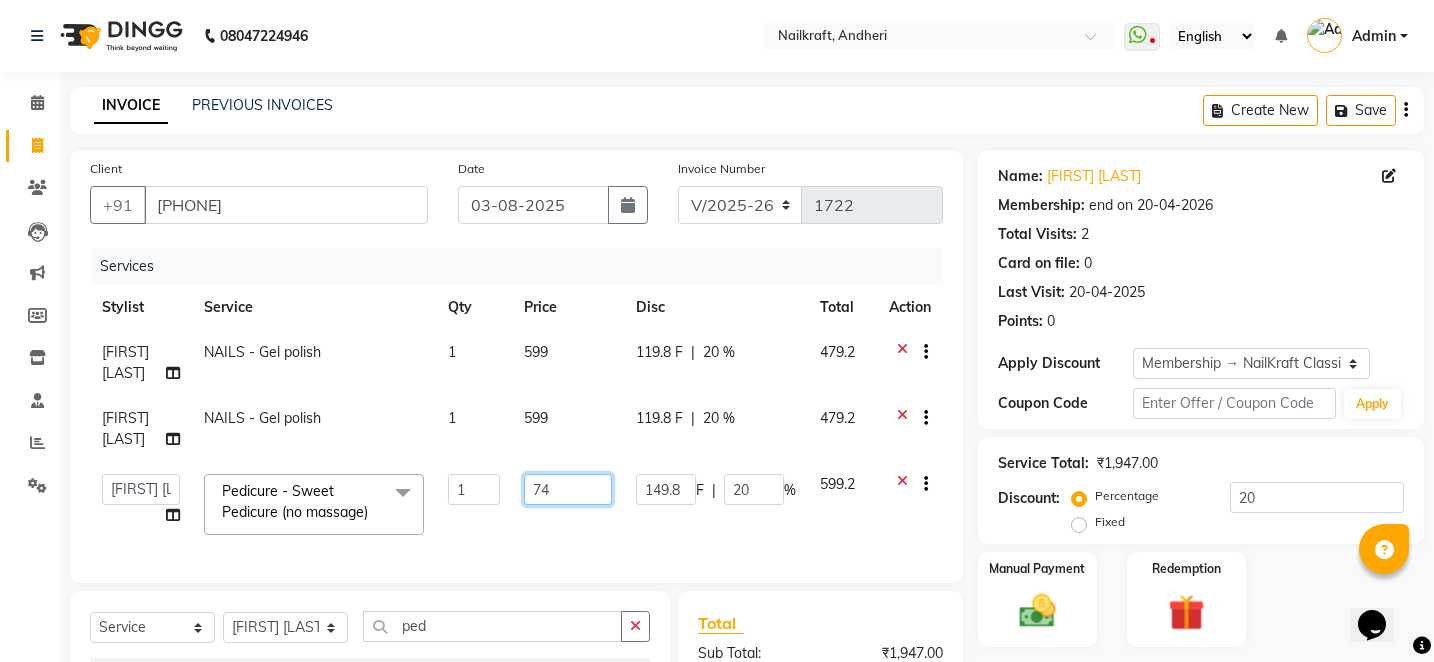 type on "749" 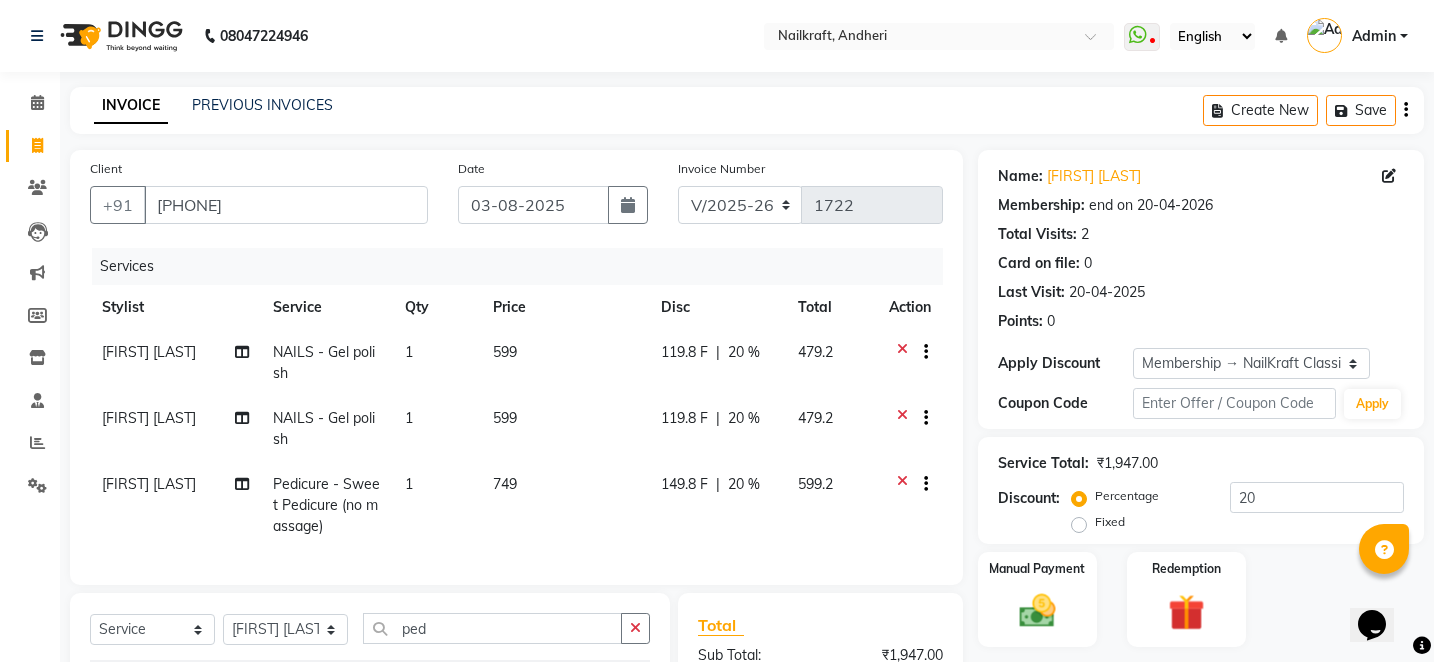 click on "Manual Payment Redemption" 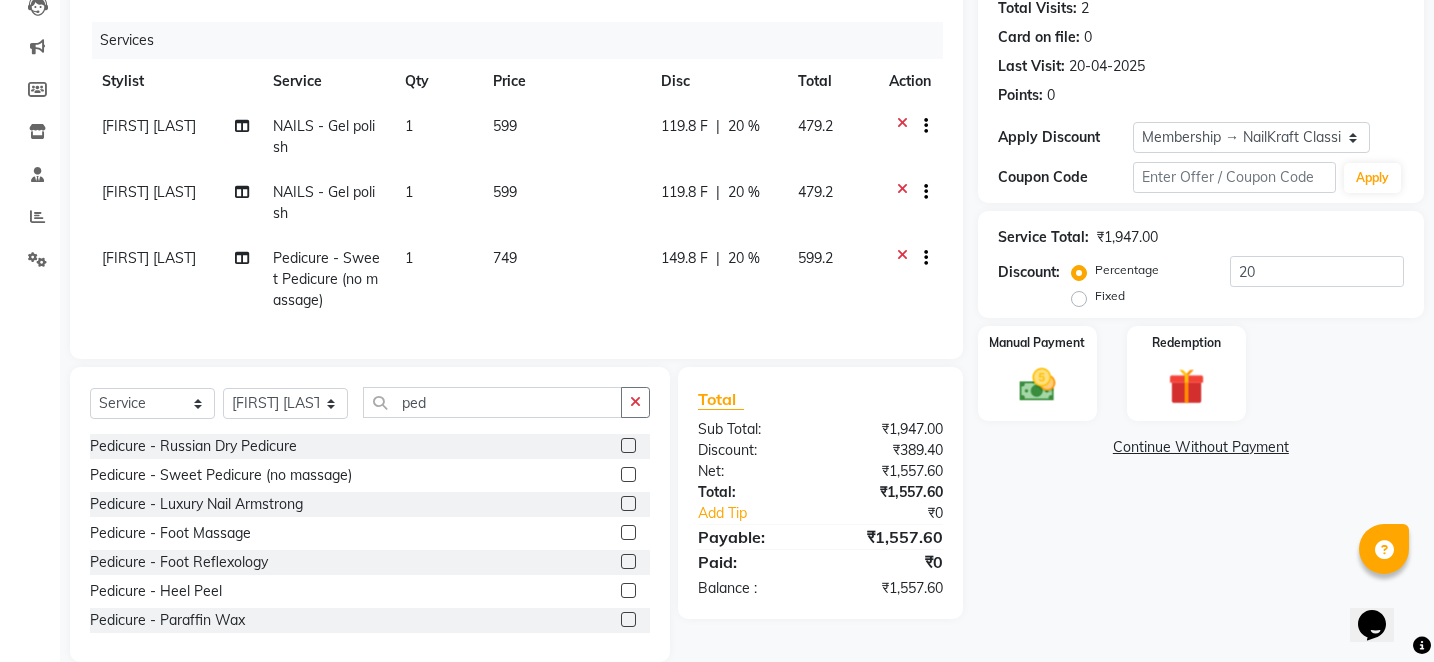 scroll, scrollTop: 256, scrollLeft: 0, axis: vertical 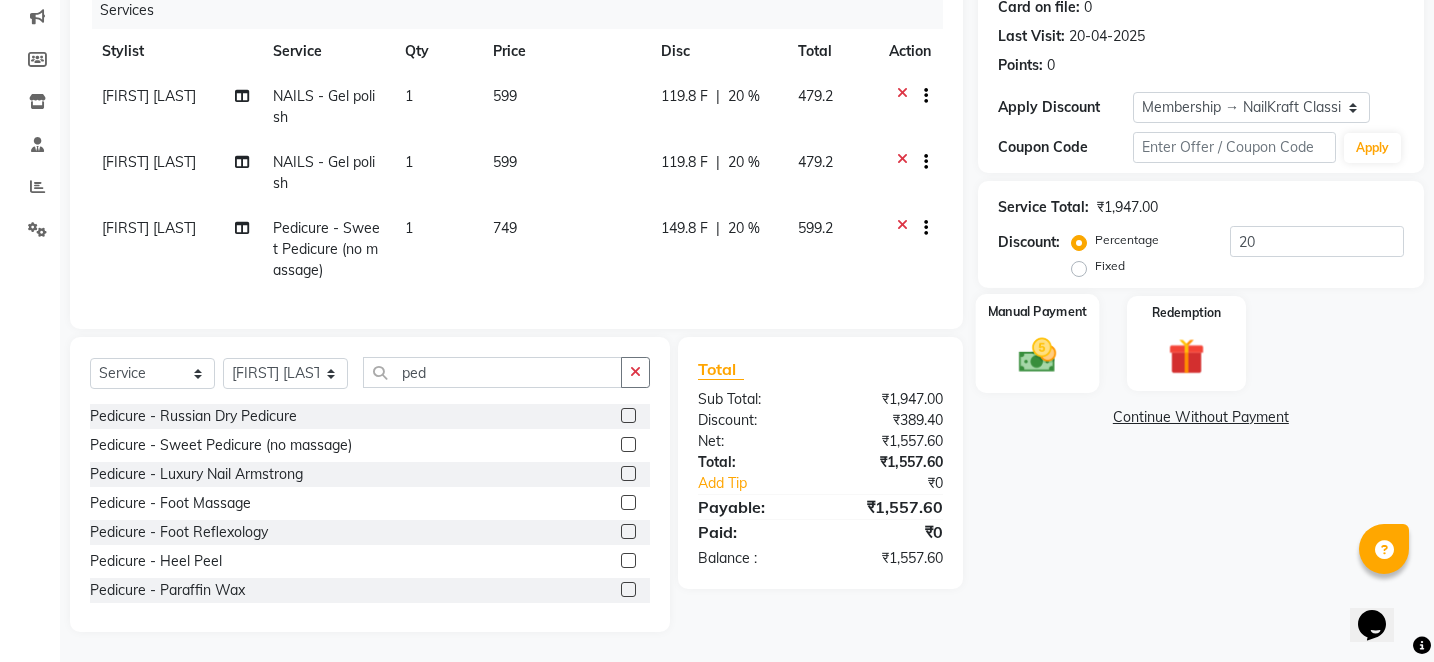 click on "Manual Payment" 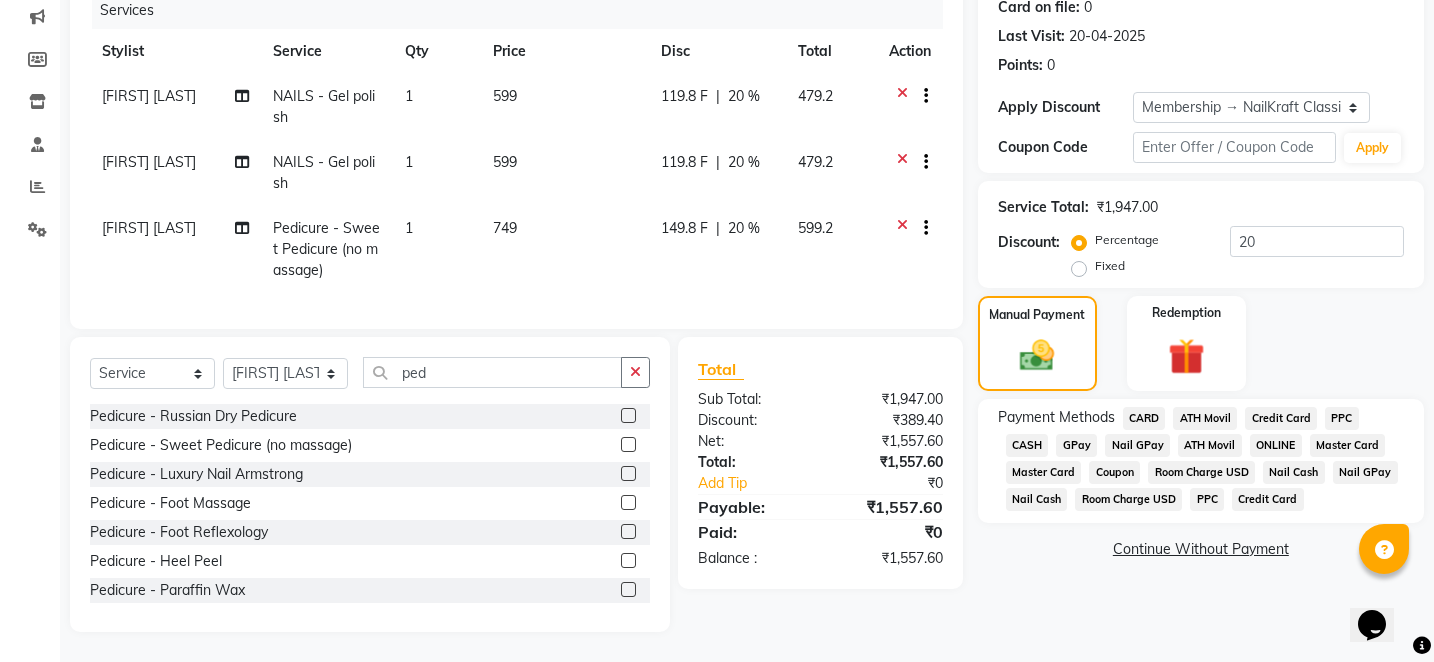 click on "CASH" 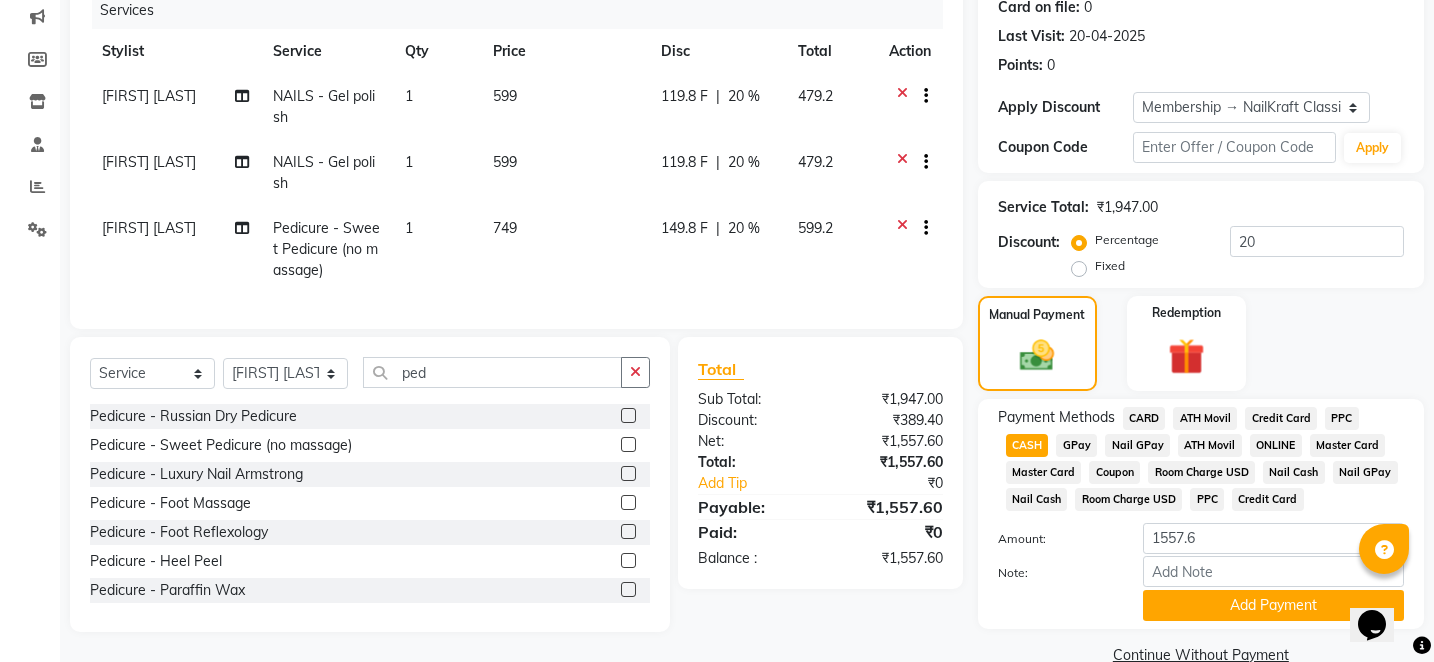click on "Amount: 1557.6" 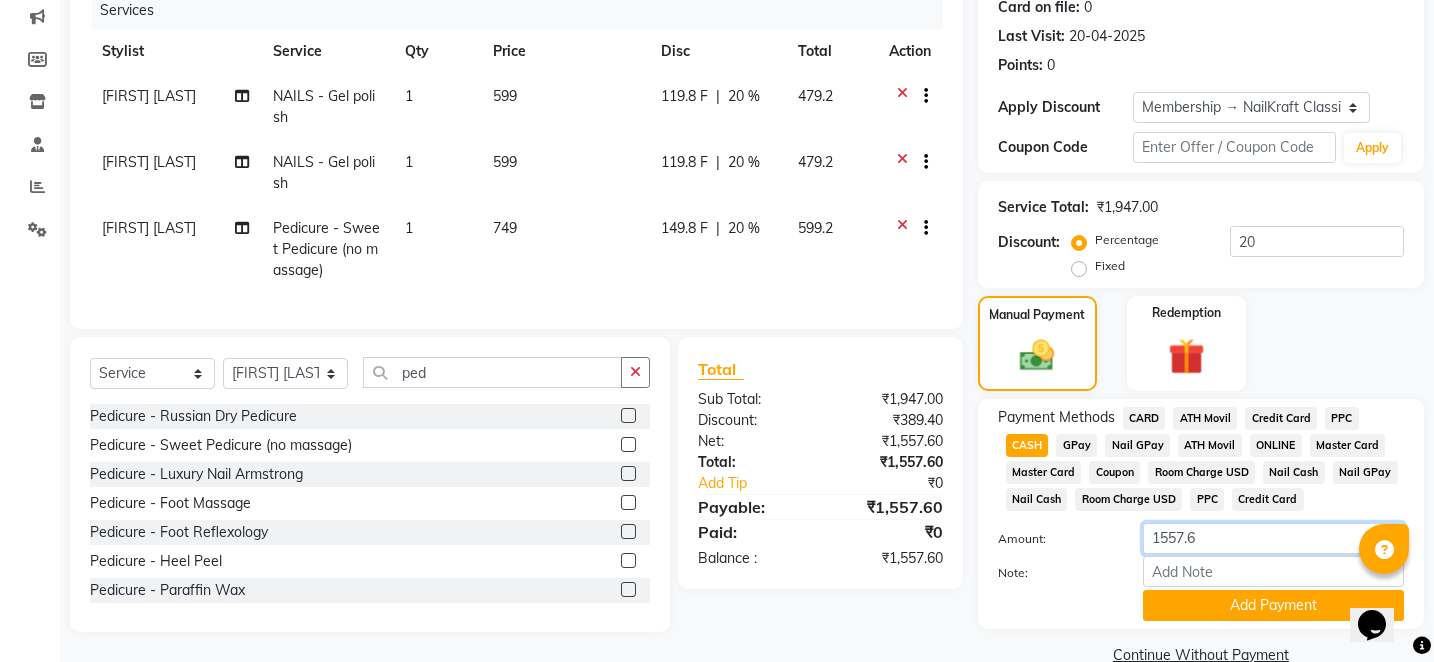 click on "1557.6" 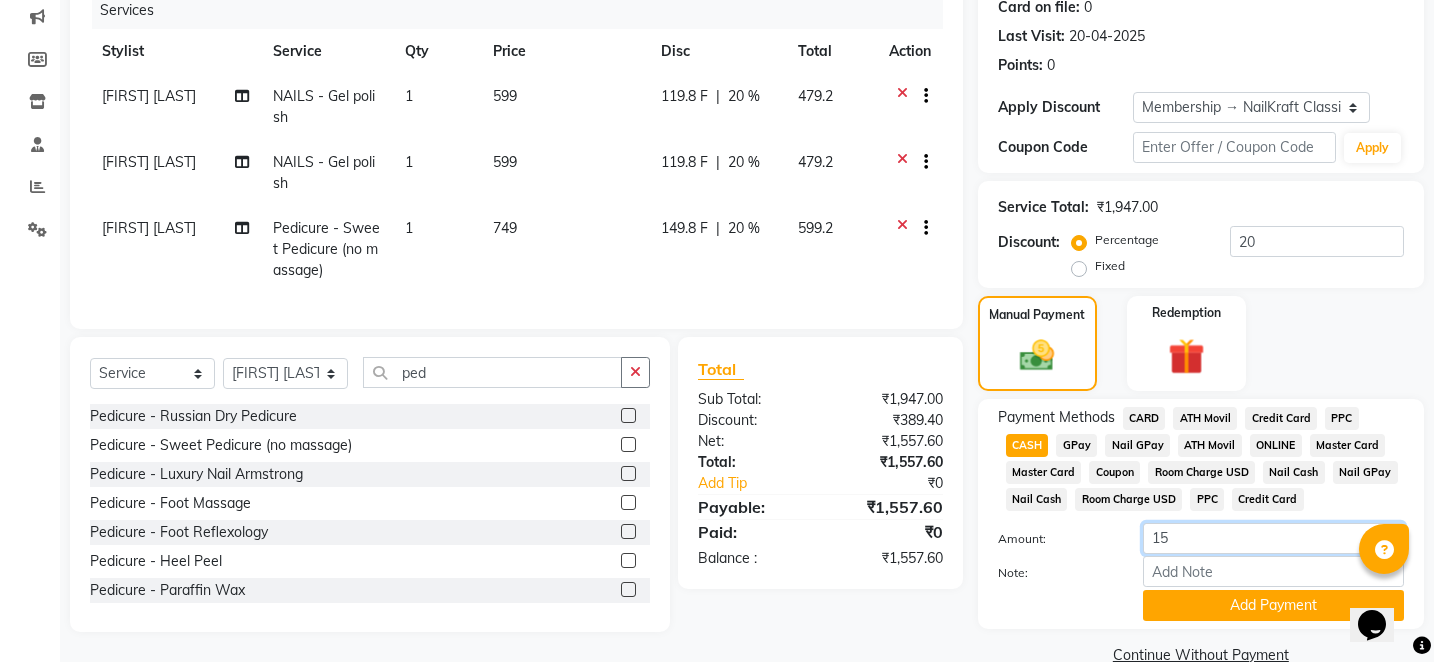 type on "1" 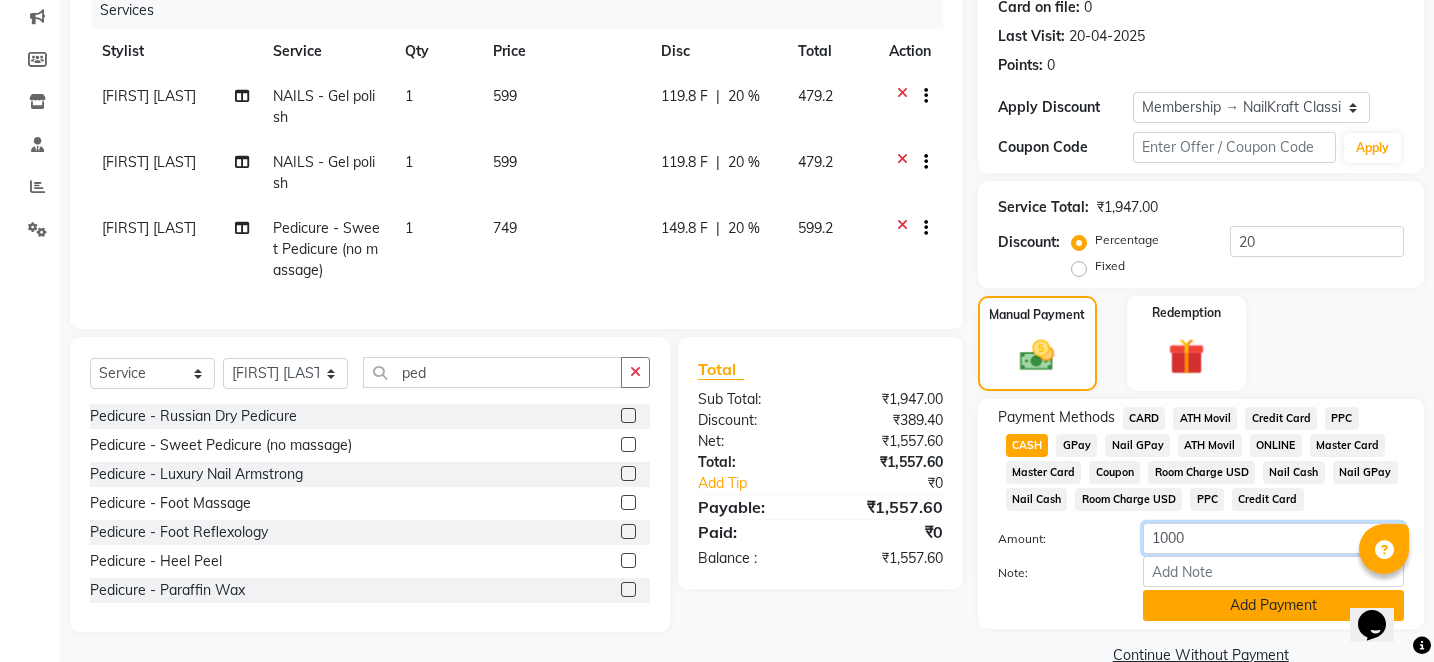 type on "1000" 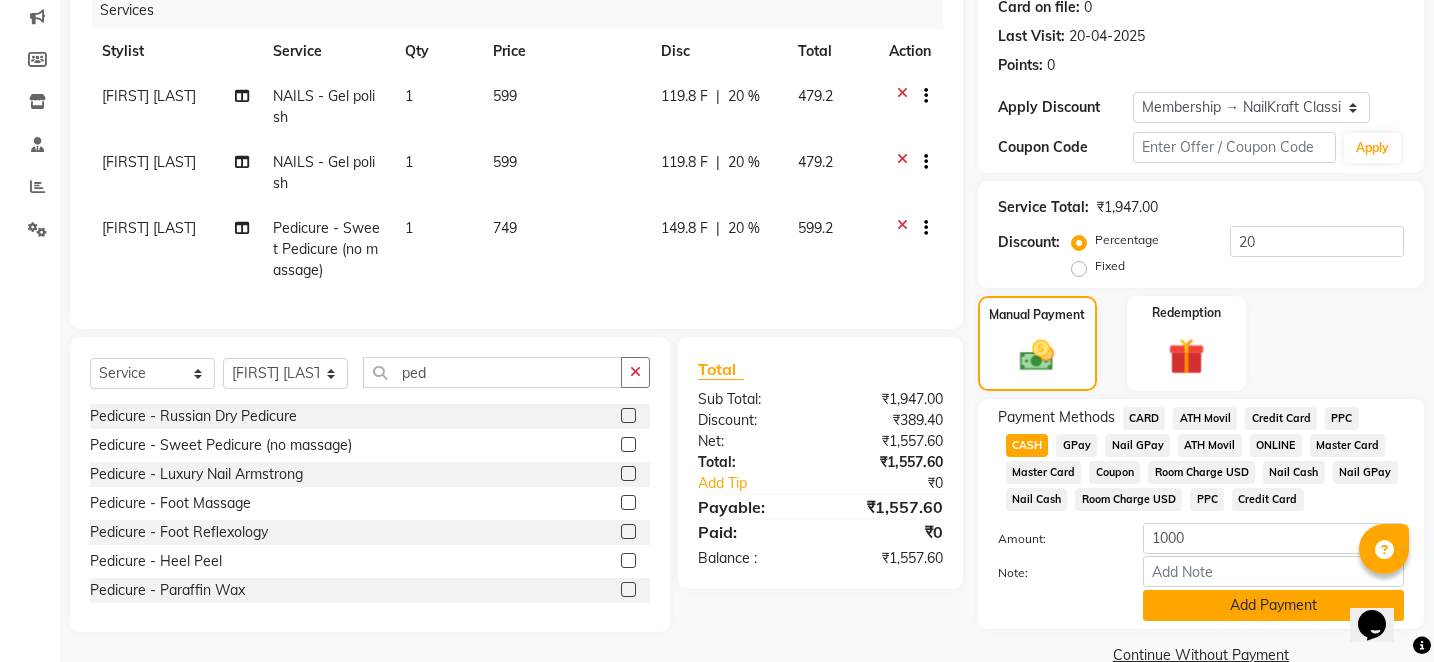 click on "Add Payment" 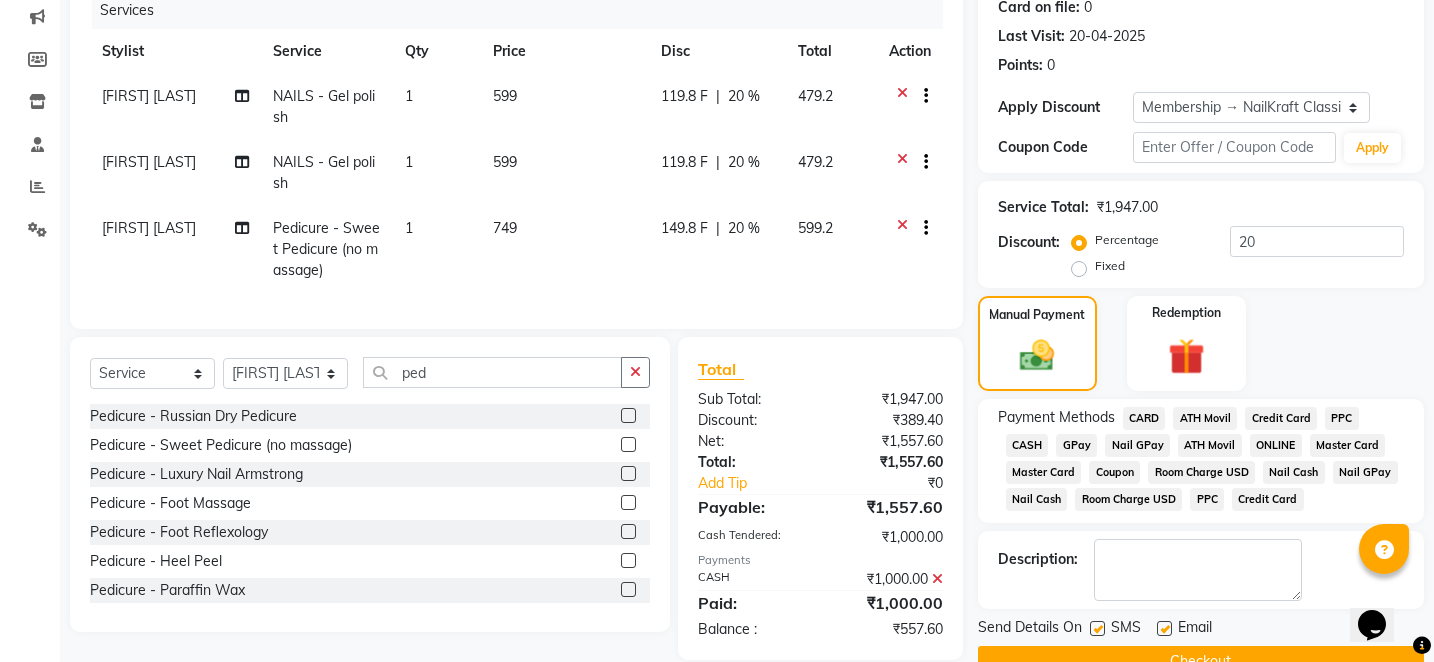 click on "GPay" 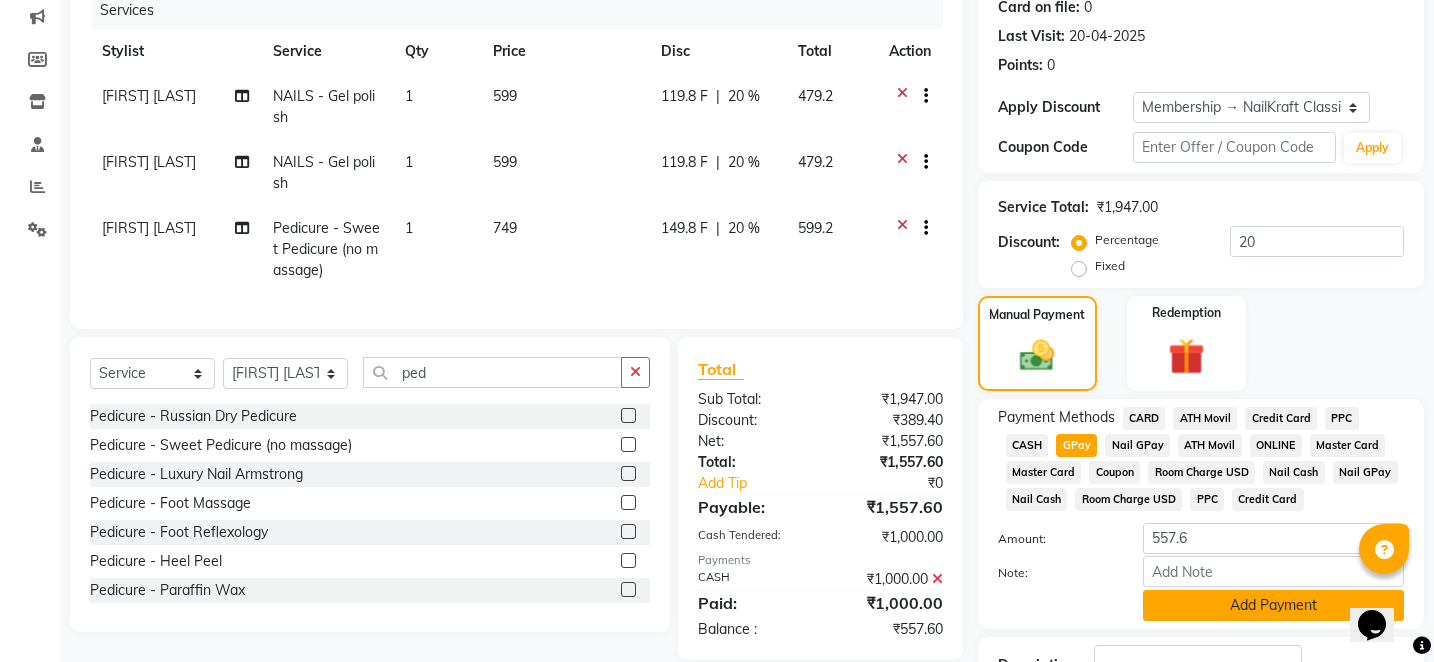 click on "Add Payment" 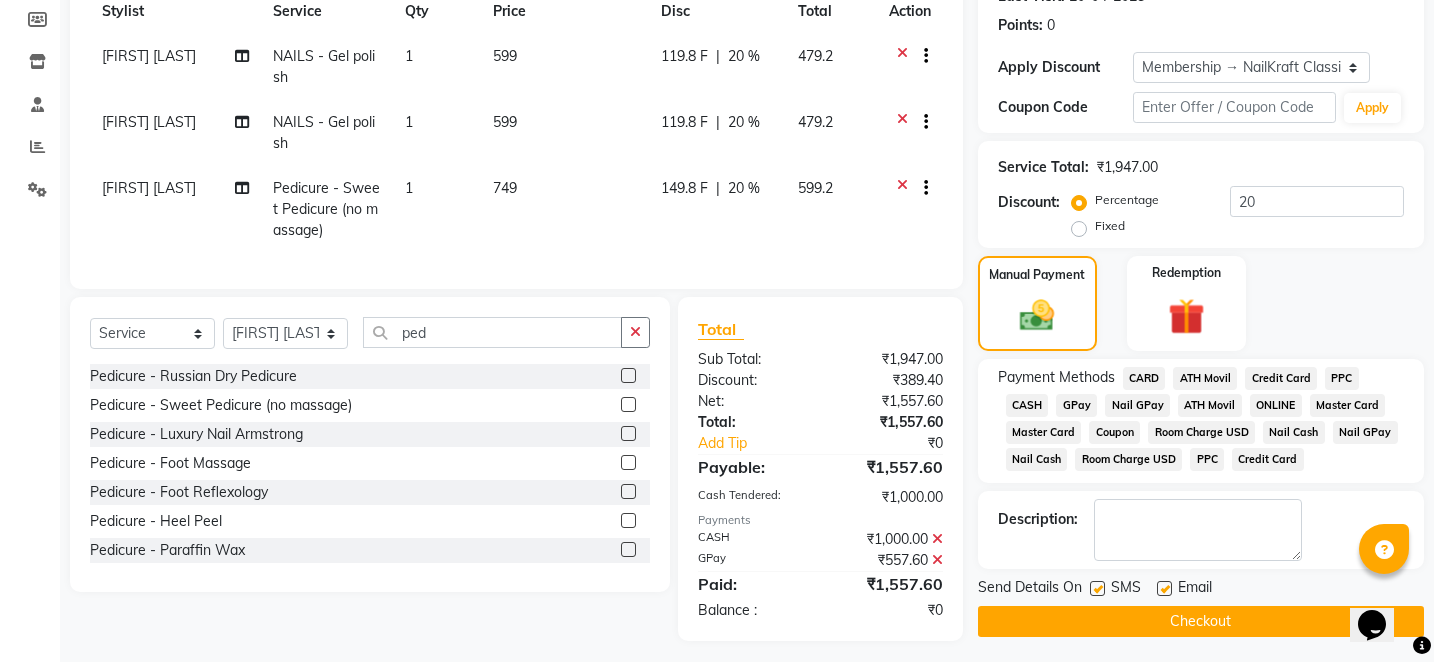 scroll, scrollTop: 305, scrollLeft: 0, axis: vertical 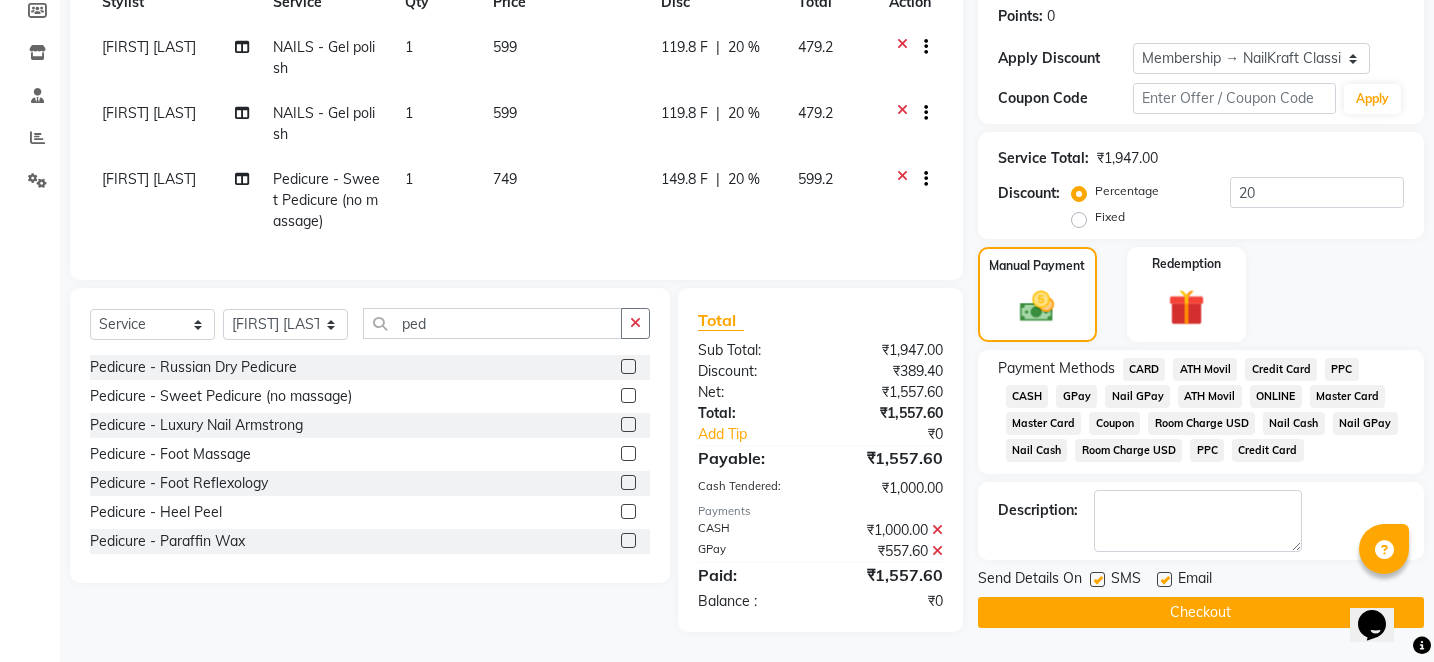click 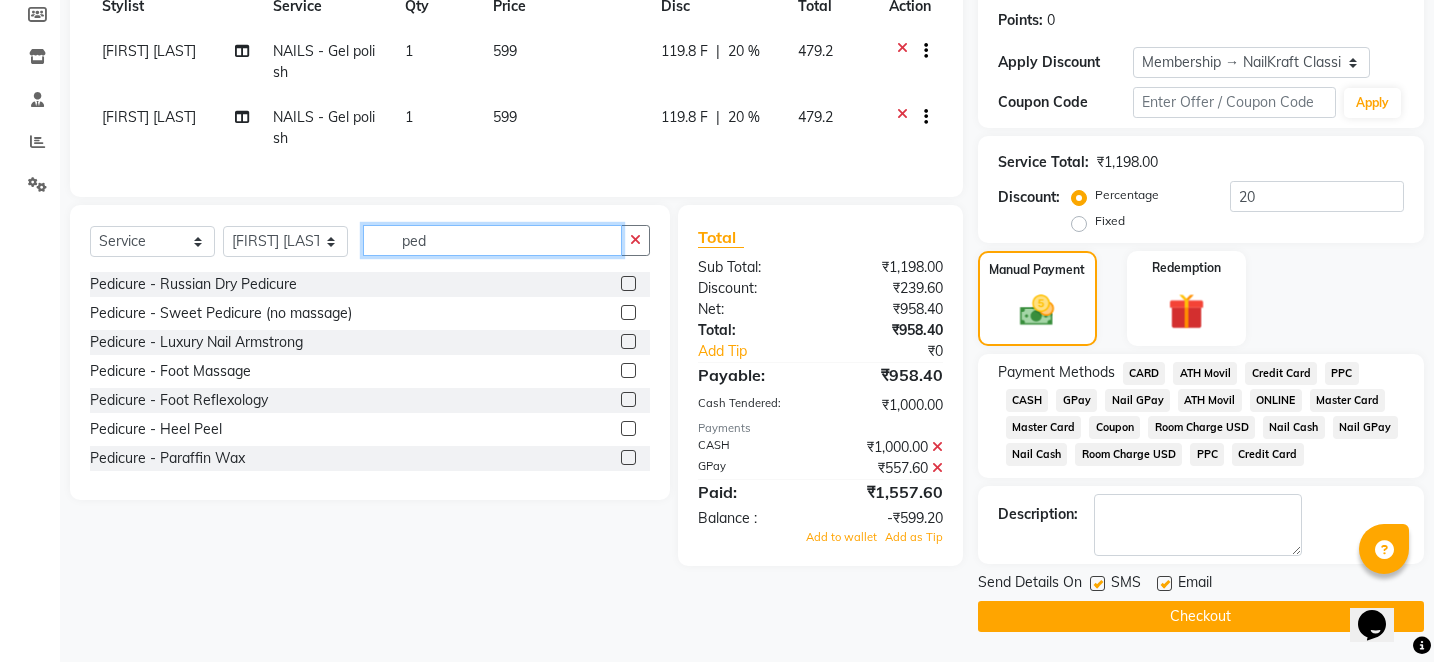 click on "ped" 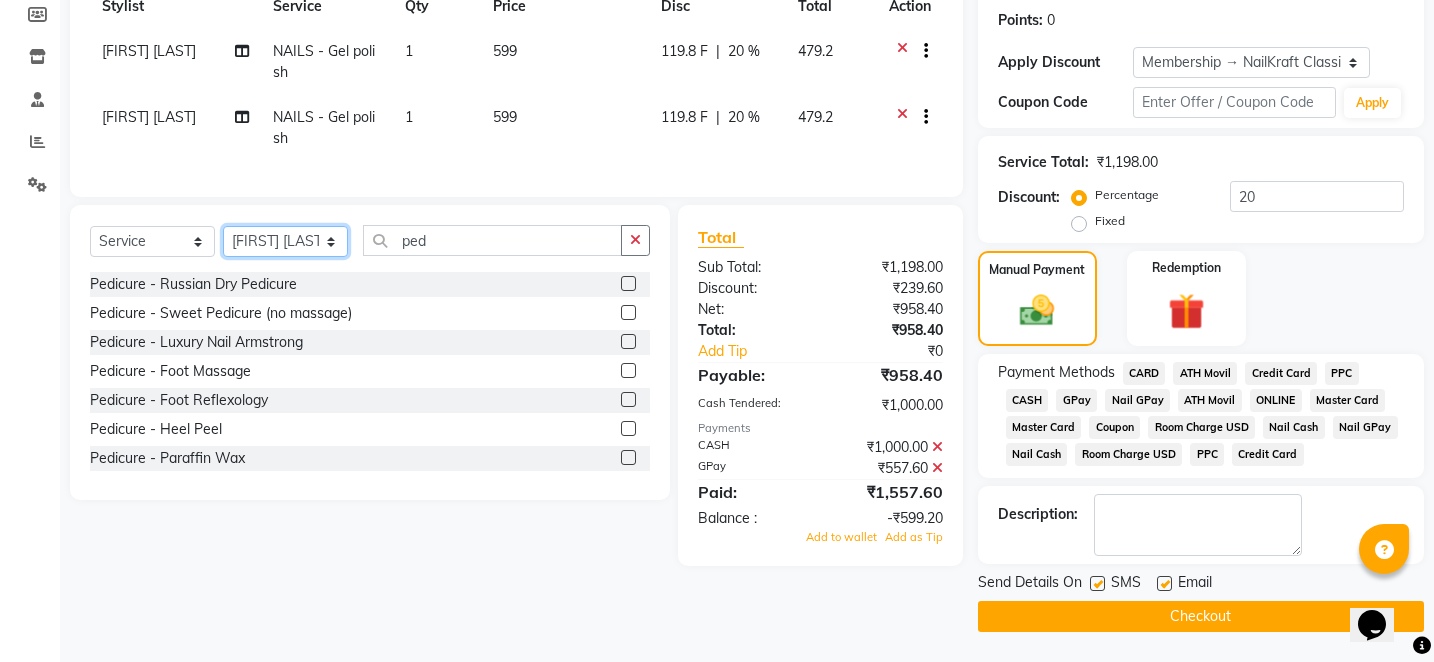 click on "Select Stylist Alam Arshad shaikh Deepali Deepu Chatry NailKraft Nikita NITA  CHAHAL  Sneha Balu Ichake Vaishali Vinod Yadav" 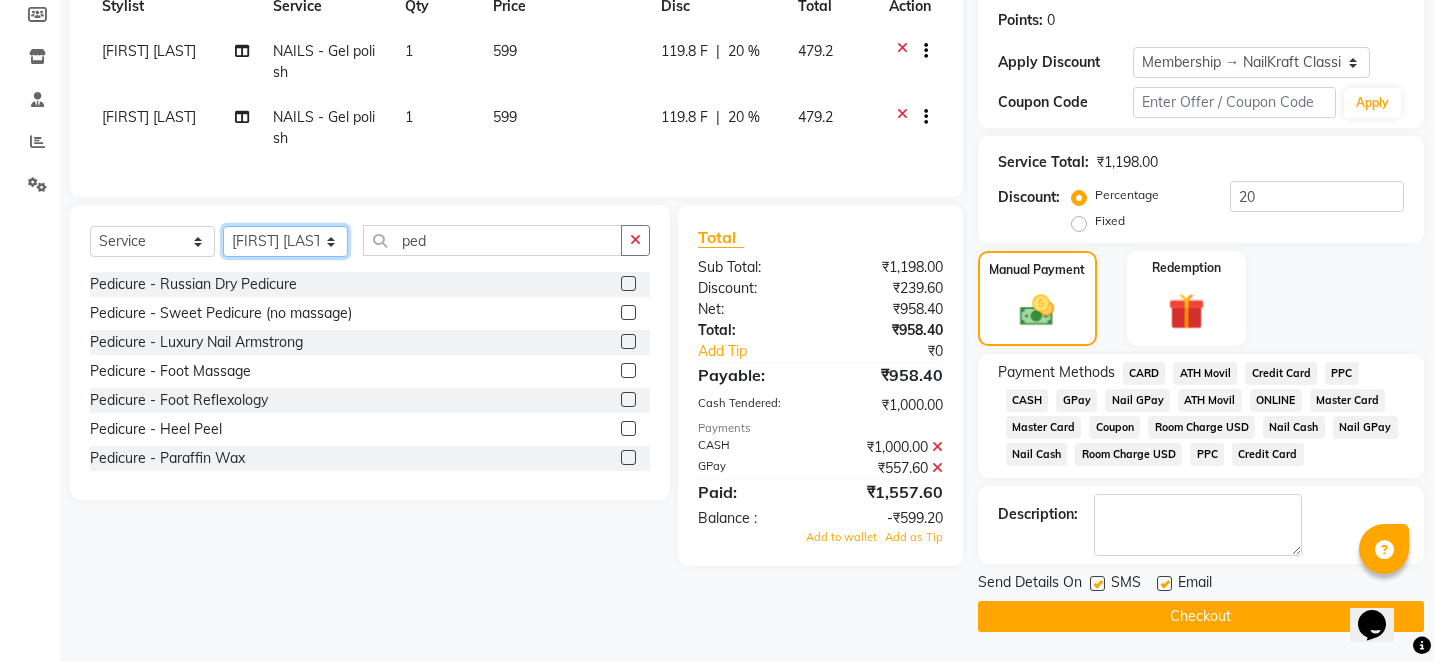 select on "67704" 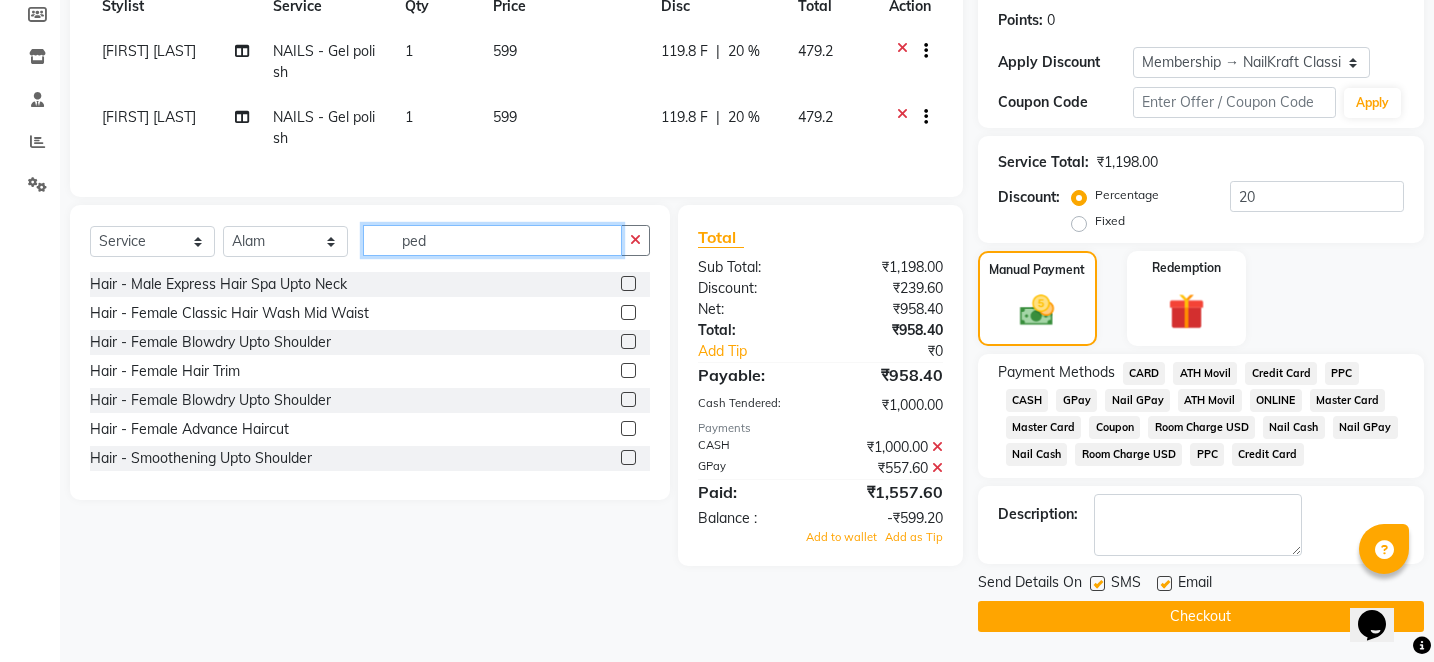 click on "ped" 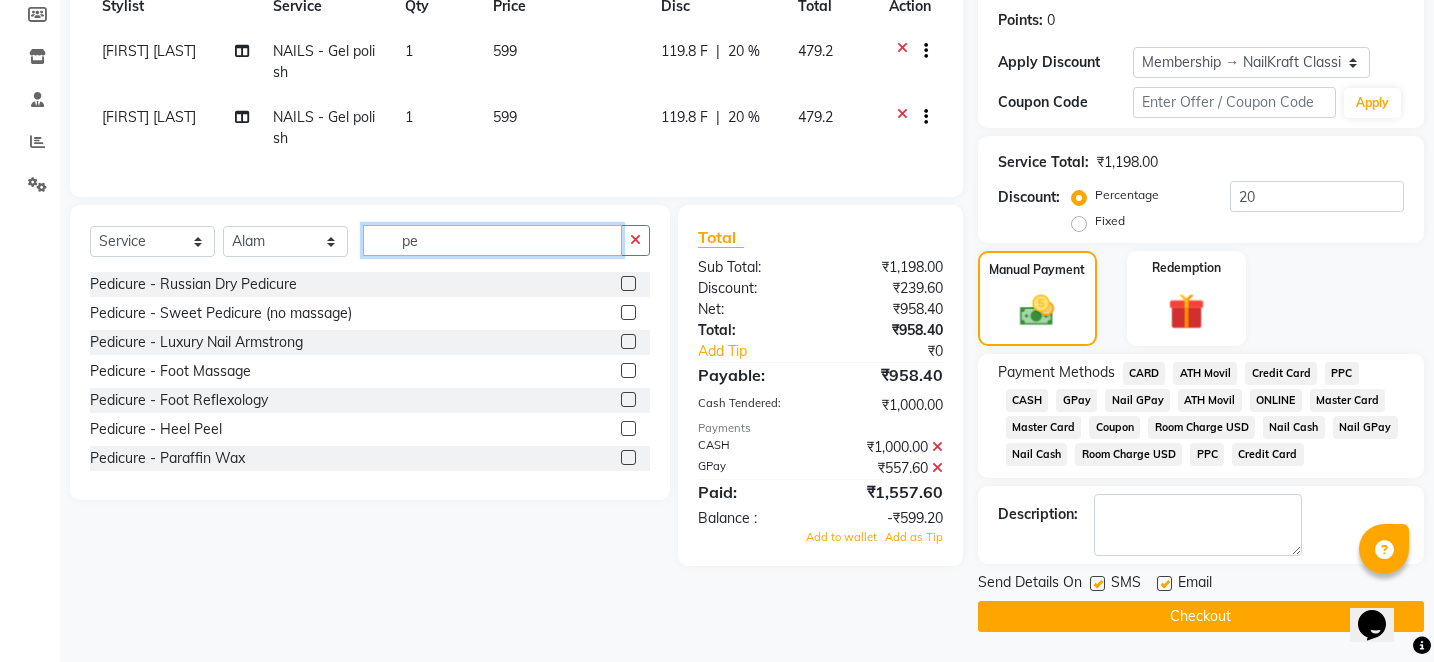 type on "p" 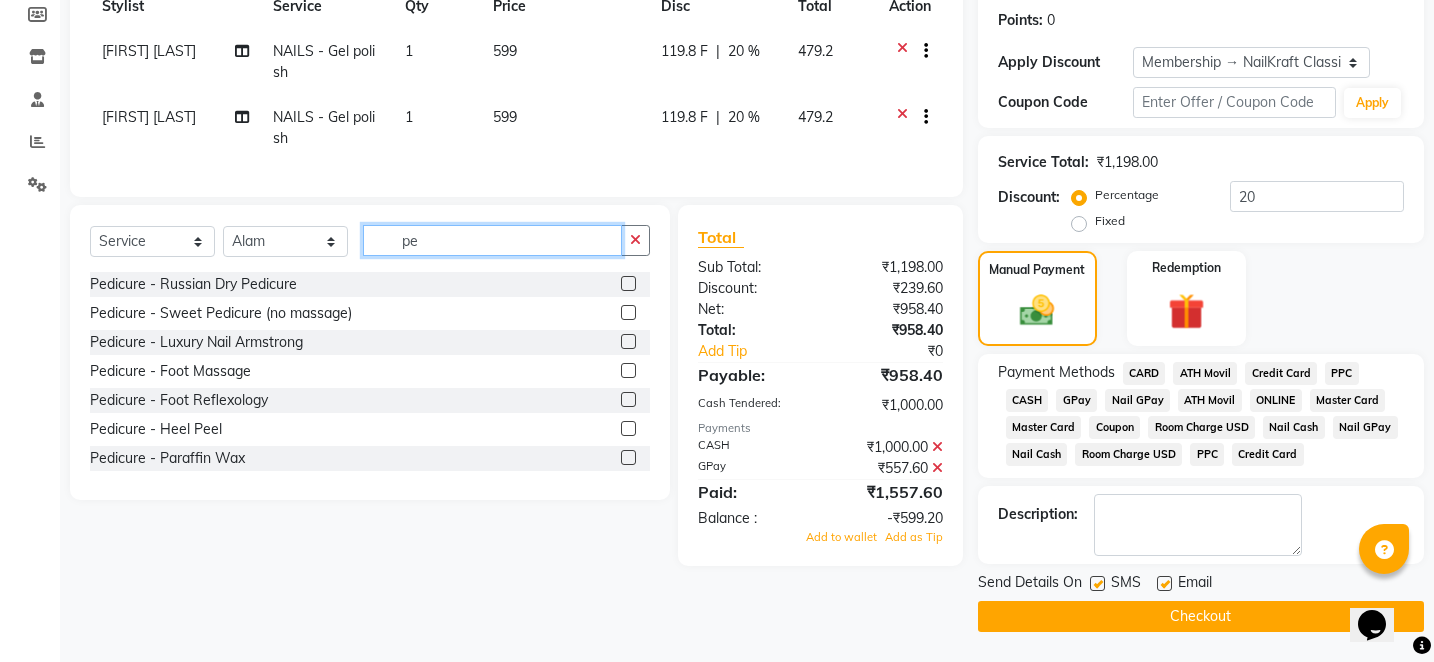 type on "ped" 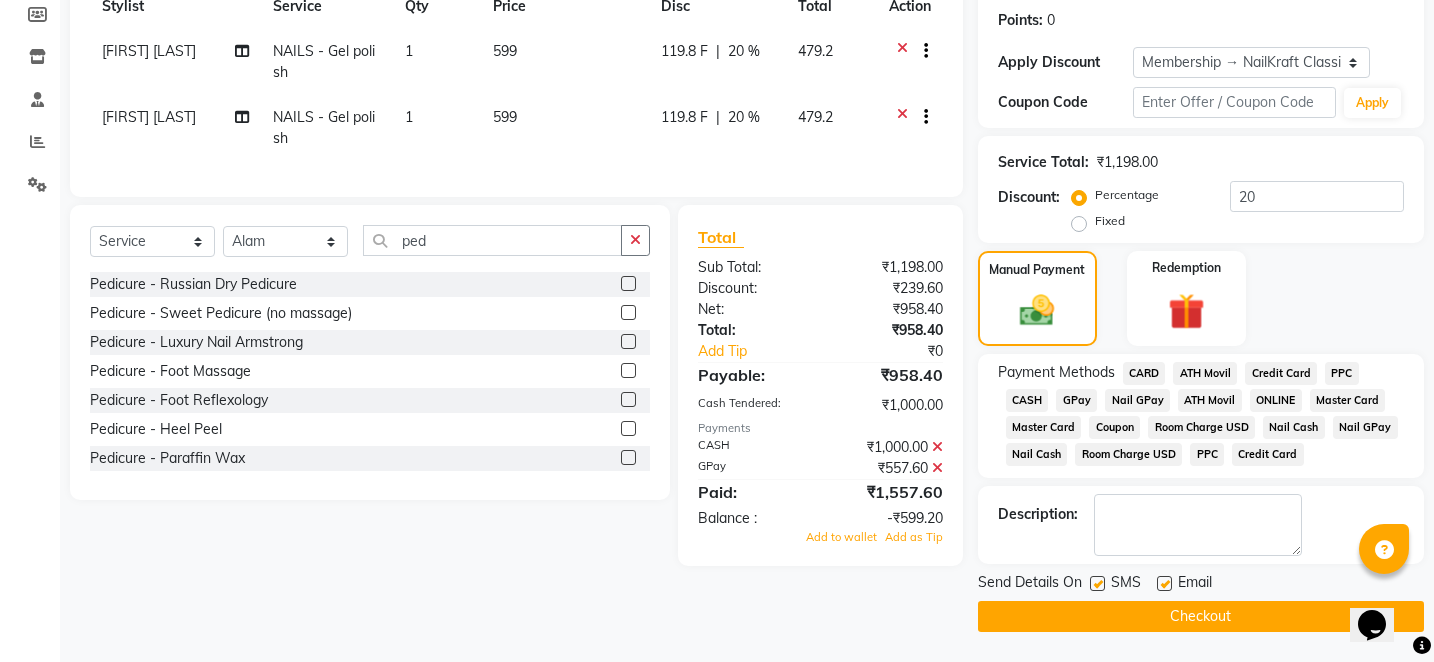 click 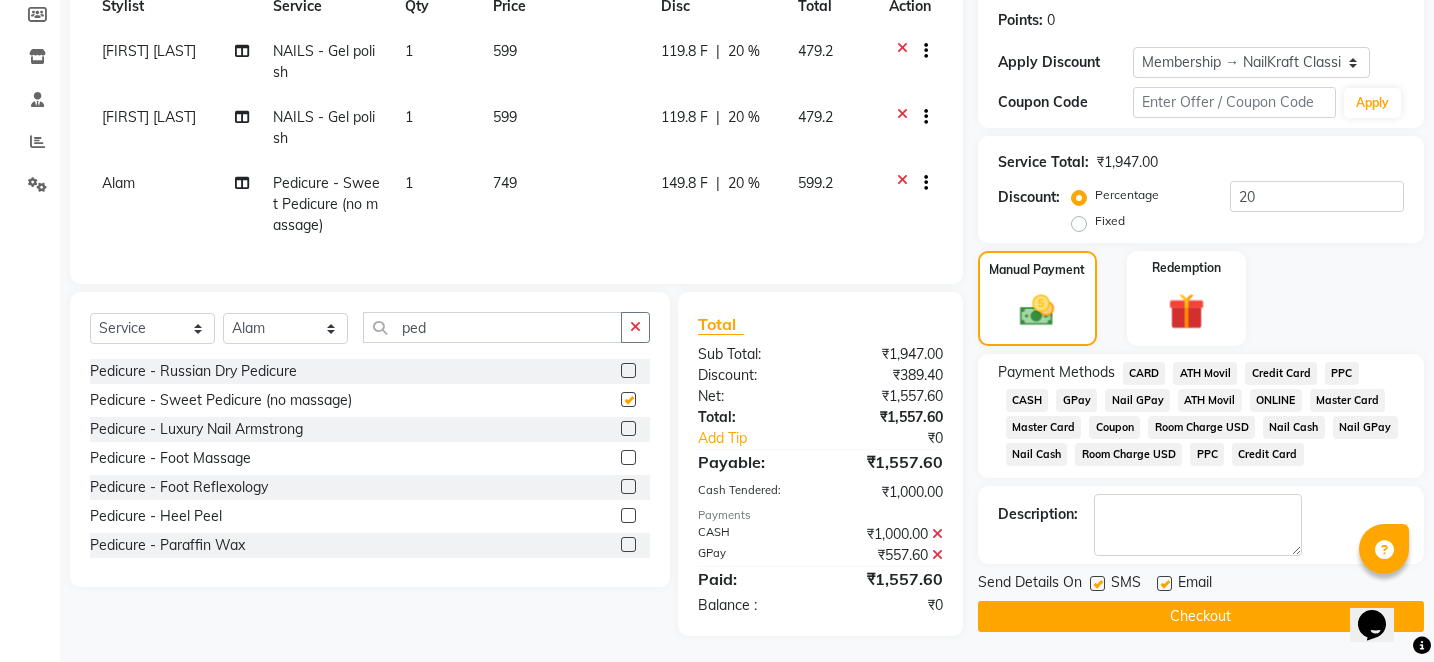 checkbox on "false" 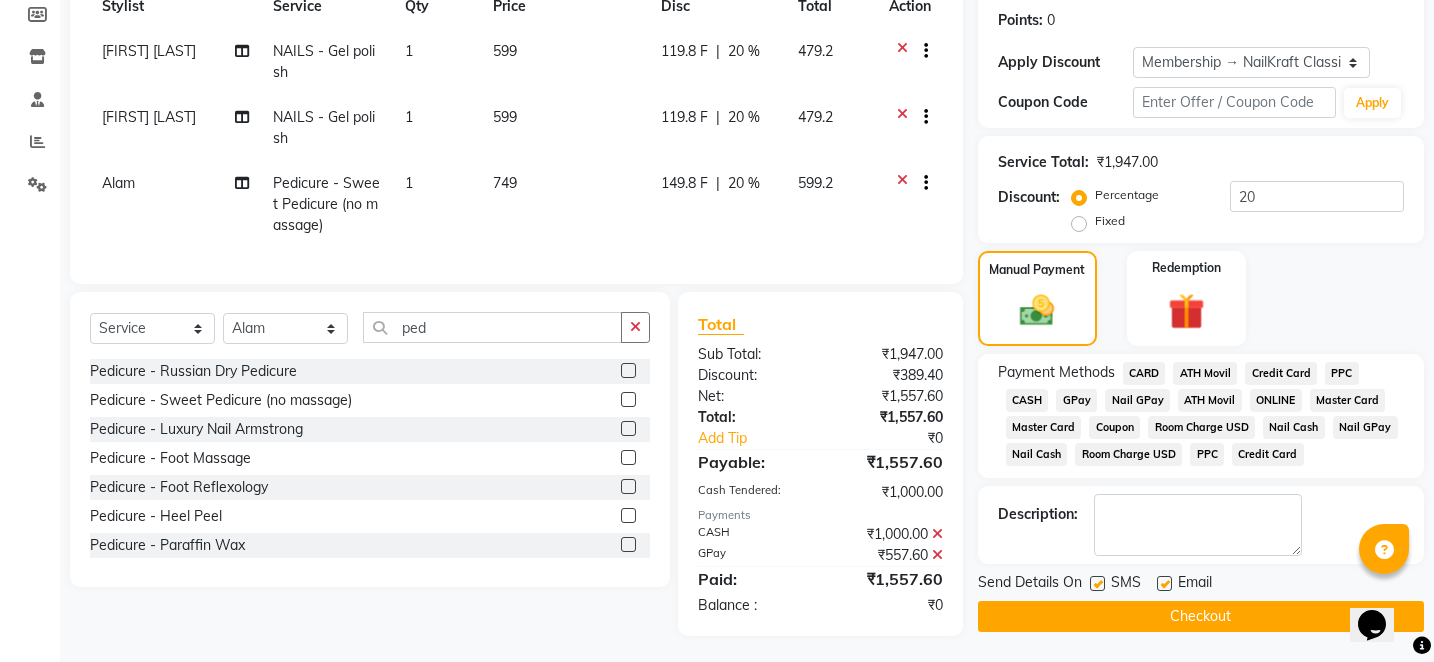 click on "Checkout" 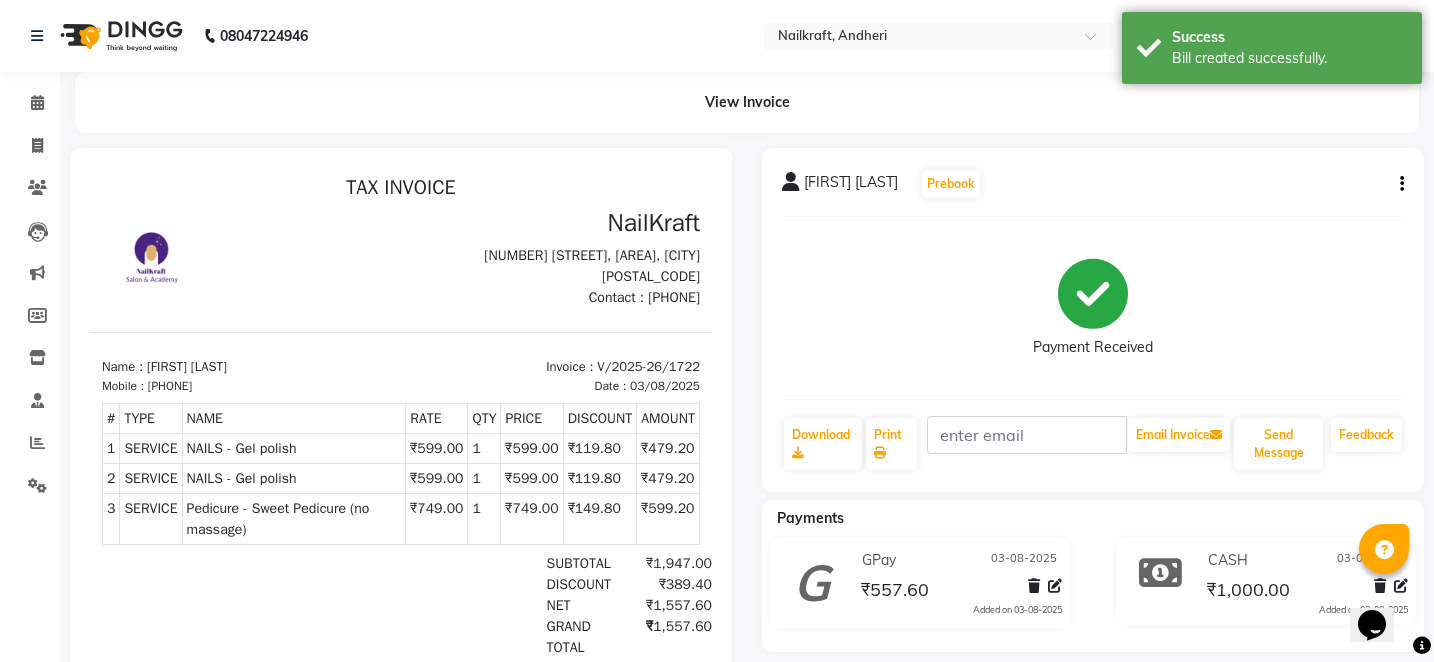 scroll, scrollTop: 0, scrollLeft: 0, axis: both 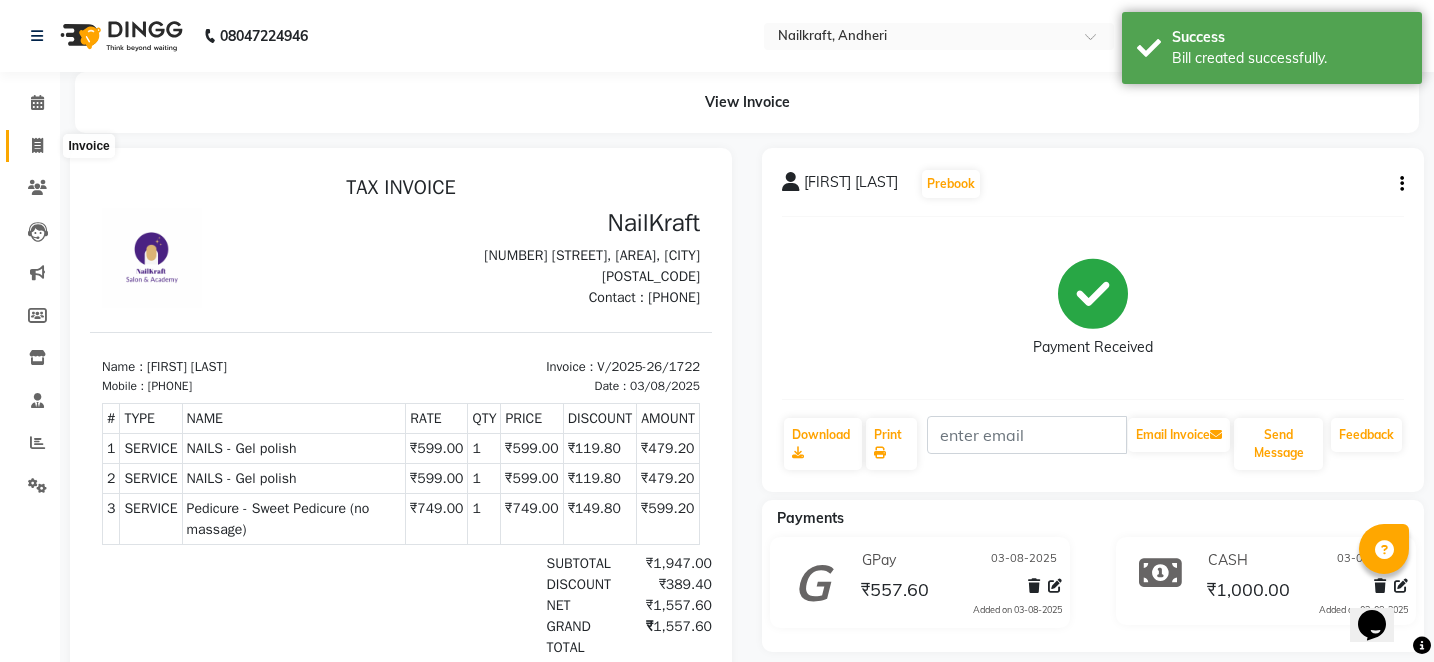 click 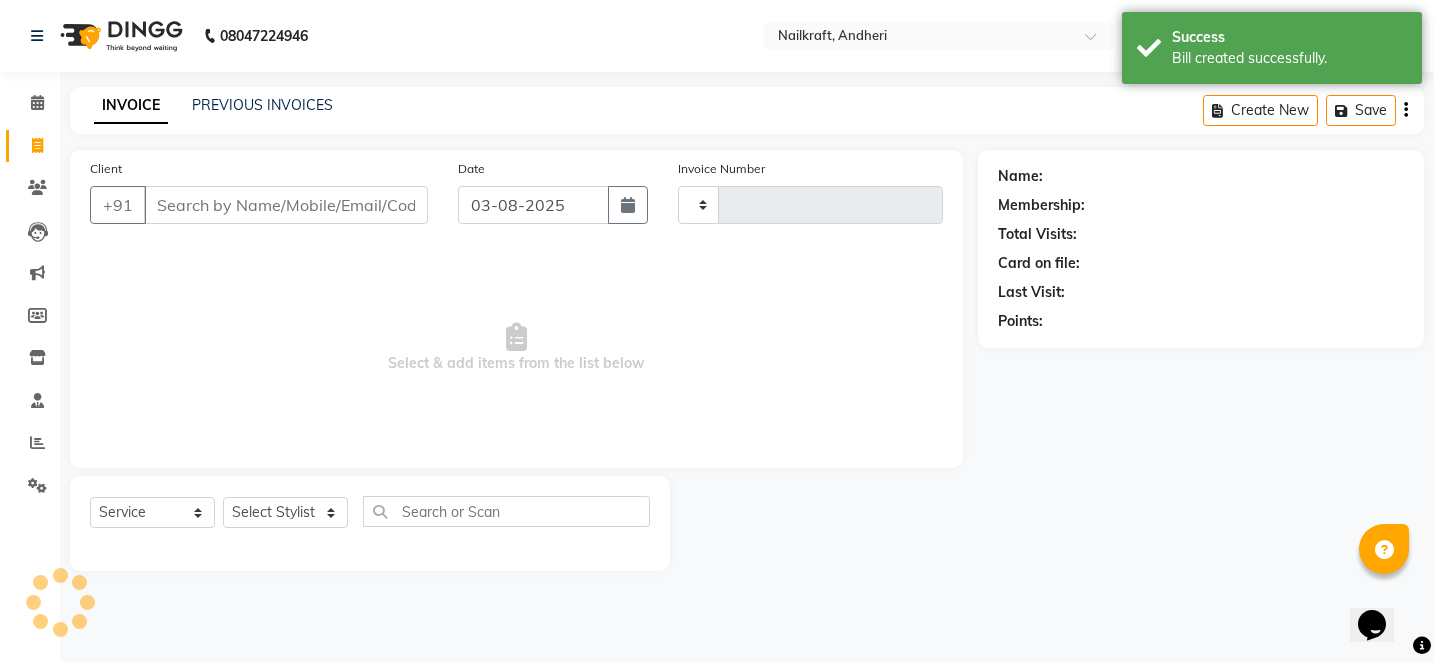 click on "Client" at bounding box center [286, 205] 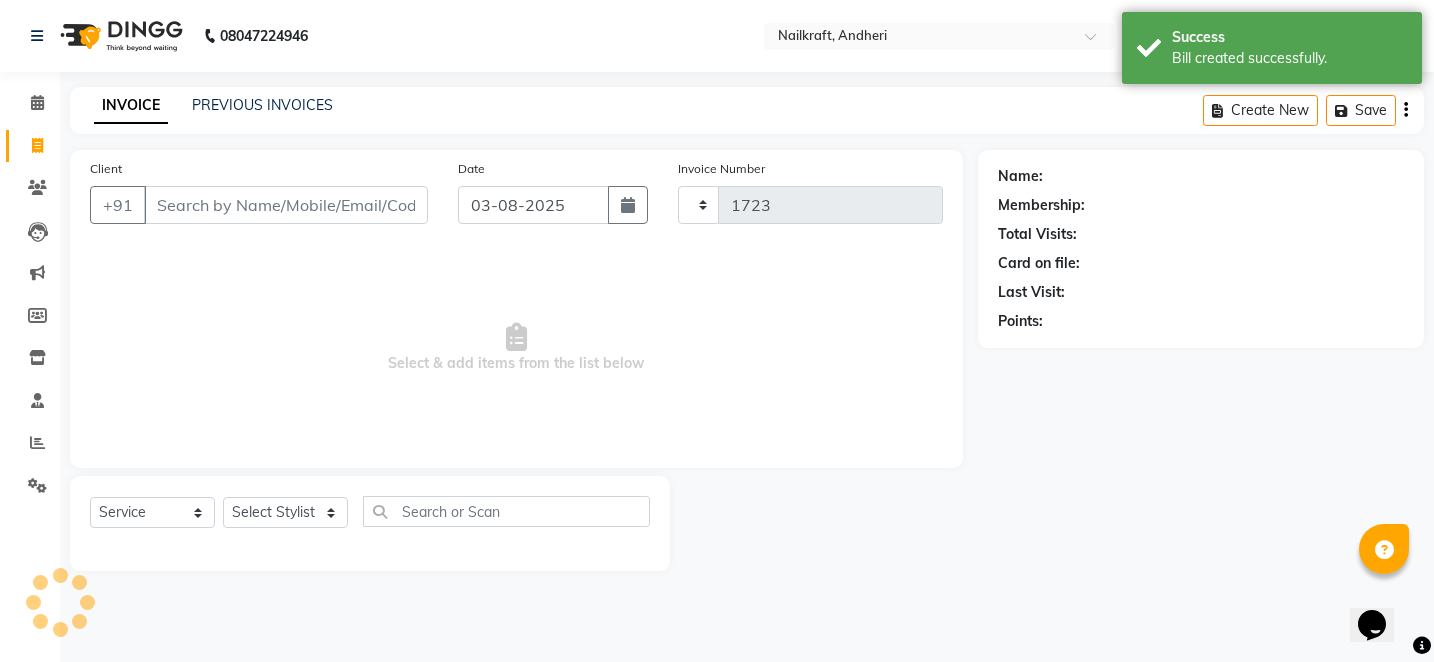 select on "6081" 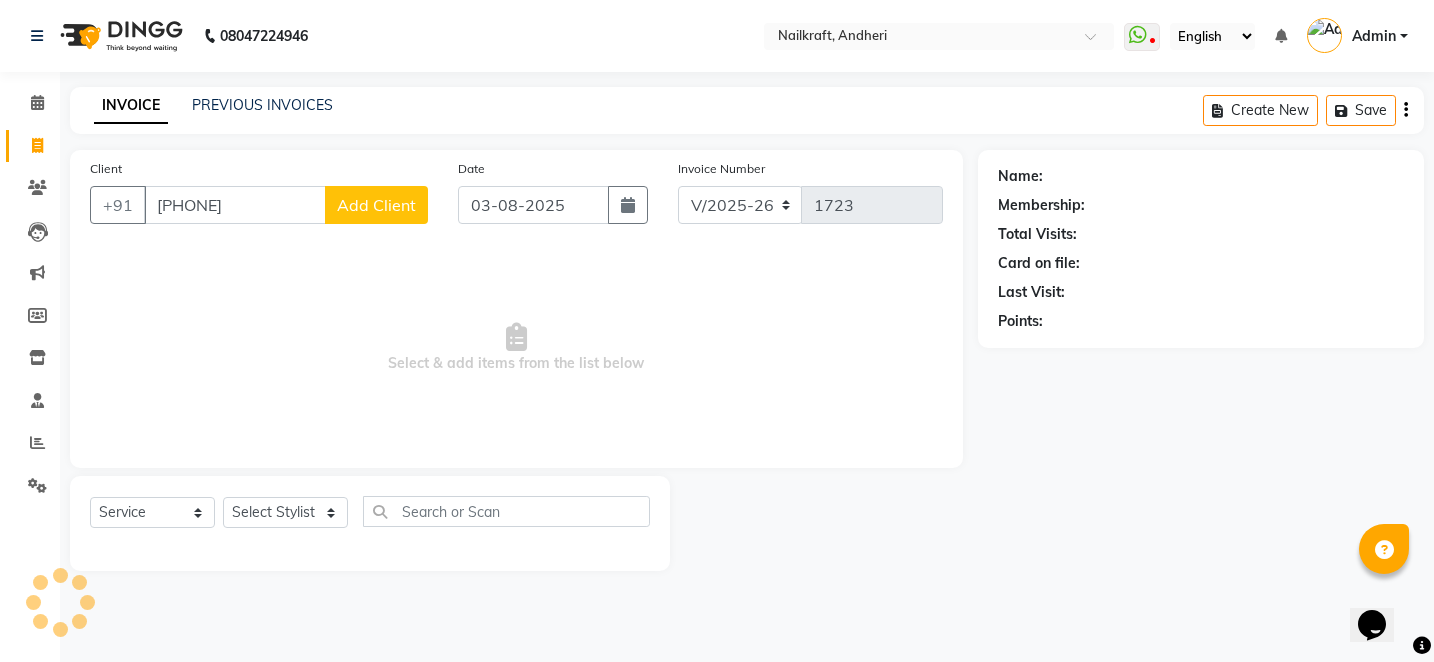 type on "7758850961" 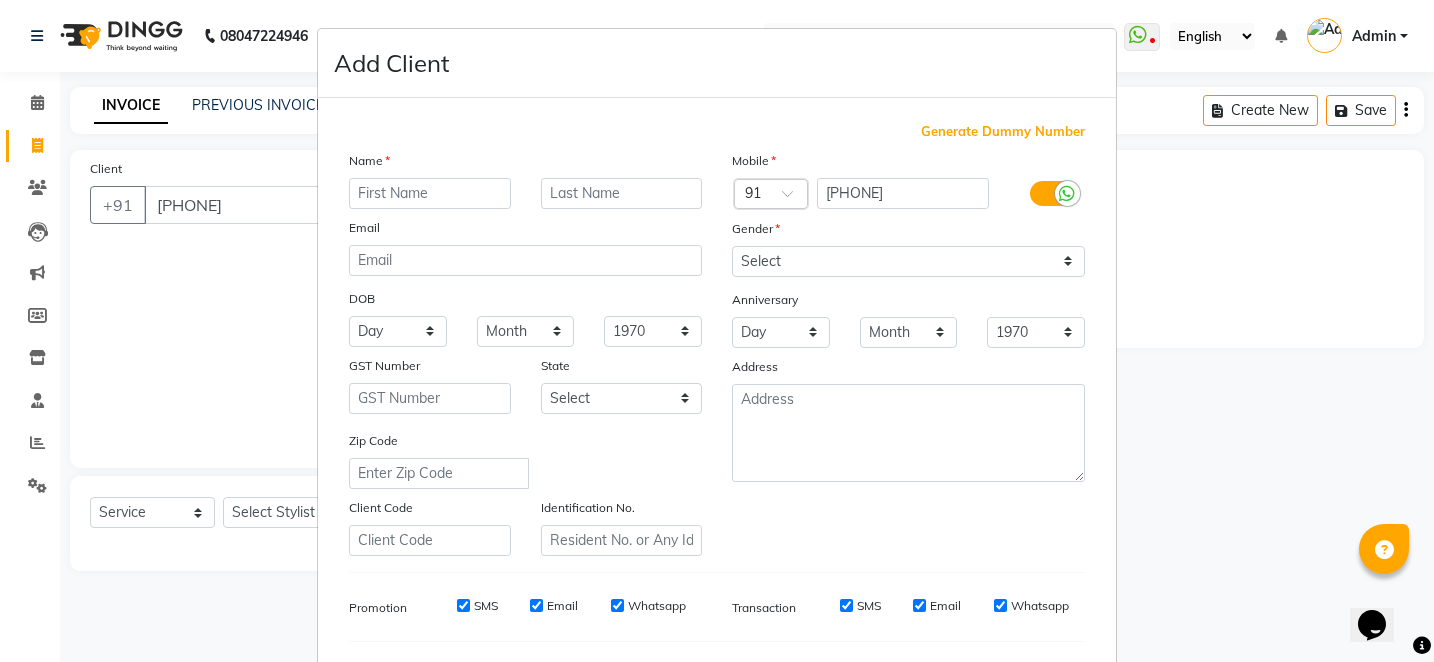 click on "Add Client Generate Dummy Number Name Email DOB Day 01 02 03 04 05 06 07 08 09 10 11 12 13 14 15 16 17 18 19 20 21 22 23 24 25 26 27 28 29 30 31 Month January February March April May June July August September October November December 1940 1941 1942 1943 1944 1945 1946 1947 1948 1949 1950 1951 1952 1953 1954 1955 1956 1957 1958 1959 1960 1961 1962 1963 1964 1965 1966 1967 1968 1969 1970 1971 1972 1973 1974 1975 1976 1977 1978 1979 1980 1981 1982 1983 1984 1985 1986 1987 1988 1989 1990 1991 1992 1993 1994 1995 1996 1997 1998 1999 2000 2001 2002 2003 2004 2005 2006 2007 2008 2009 2010 2011 2012 2013 2014 2015 2016 2017 2018 2019 2020 2021 2022 2023 2024 GST Number State Select Andaman and Nicobar Islands Andhra Pradesh Arunachal Pradesh Assam Bihar Chandigarh Chhattisgarh Dadra and Nagar Haveli Daman and Diu Delhi Goa Gujarat Haryana Himachal Pradesh Jammu and Kashmir Jharkhand Karnataka Kerala Lakshadweep Madhya Pradesh Maharashtra Manipur Meghalaya Mizoram Nagaland Odisha Pondicherry Punjab Rajasthan Sikkim" at bounding box center (717, 331) 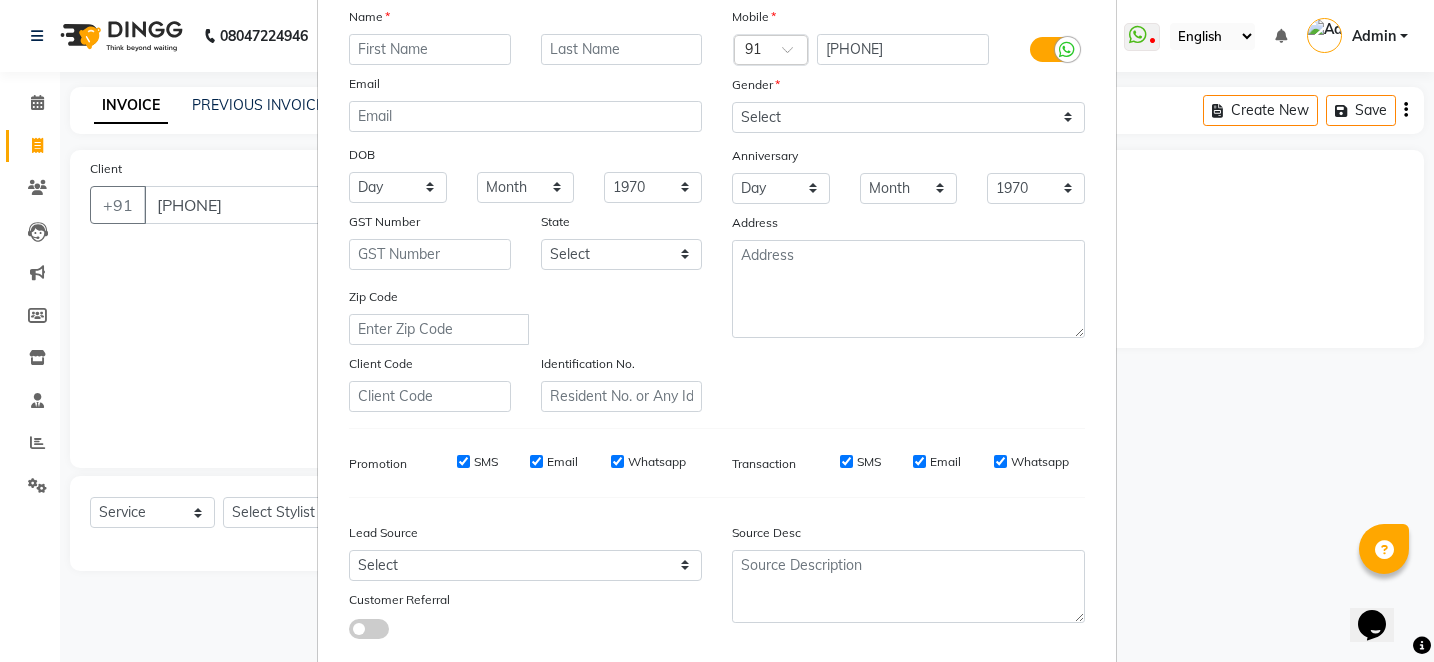 scroll, scrollTop: 240, scrollLeft: 0, axis: vertical 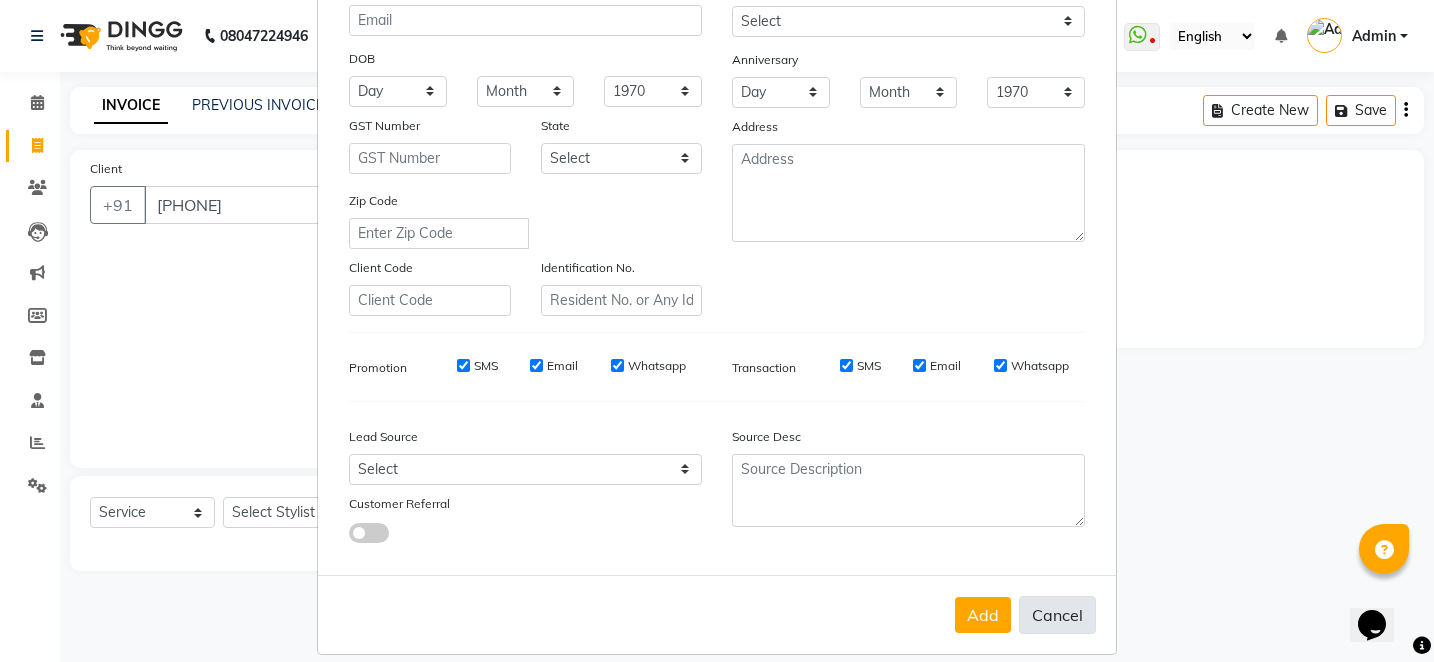 click on "Cancel" at bounding box center (1057, 615) 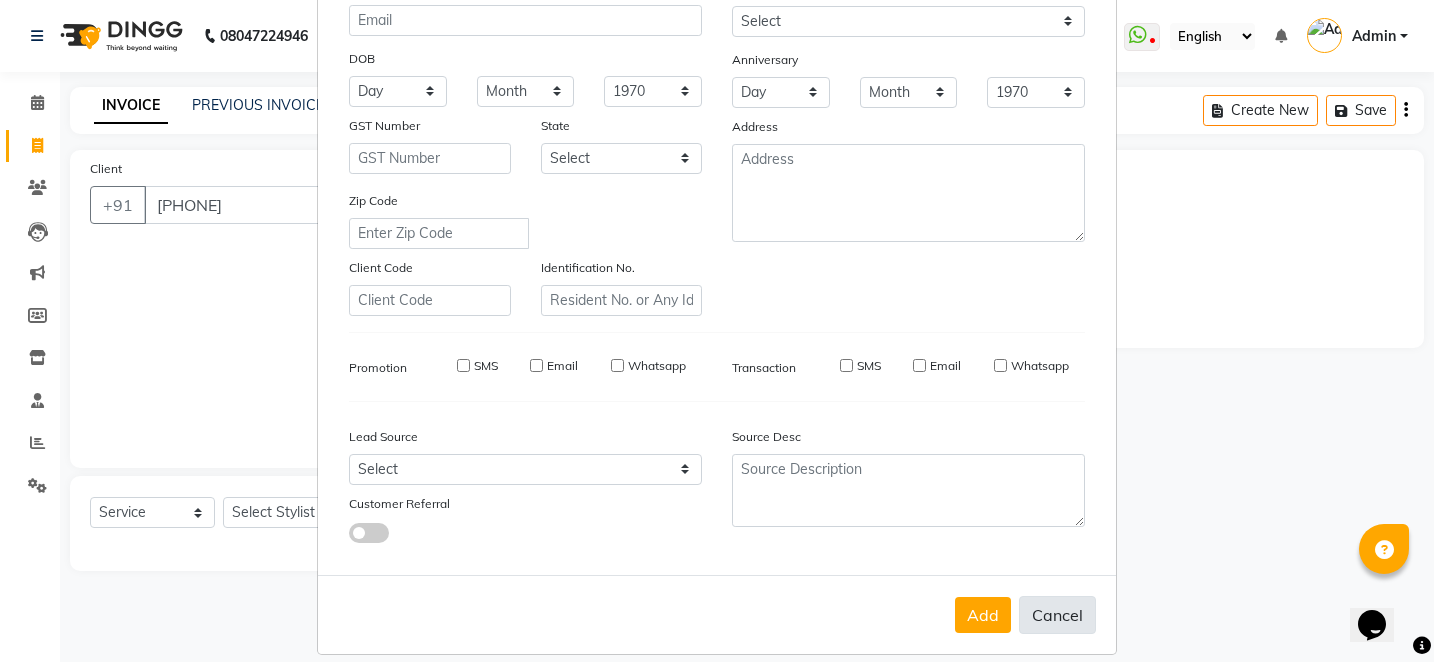 select 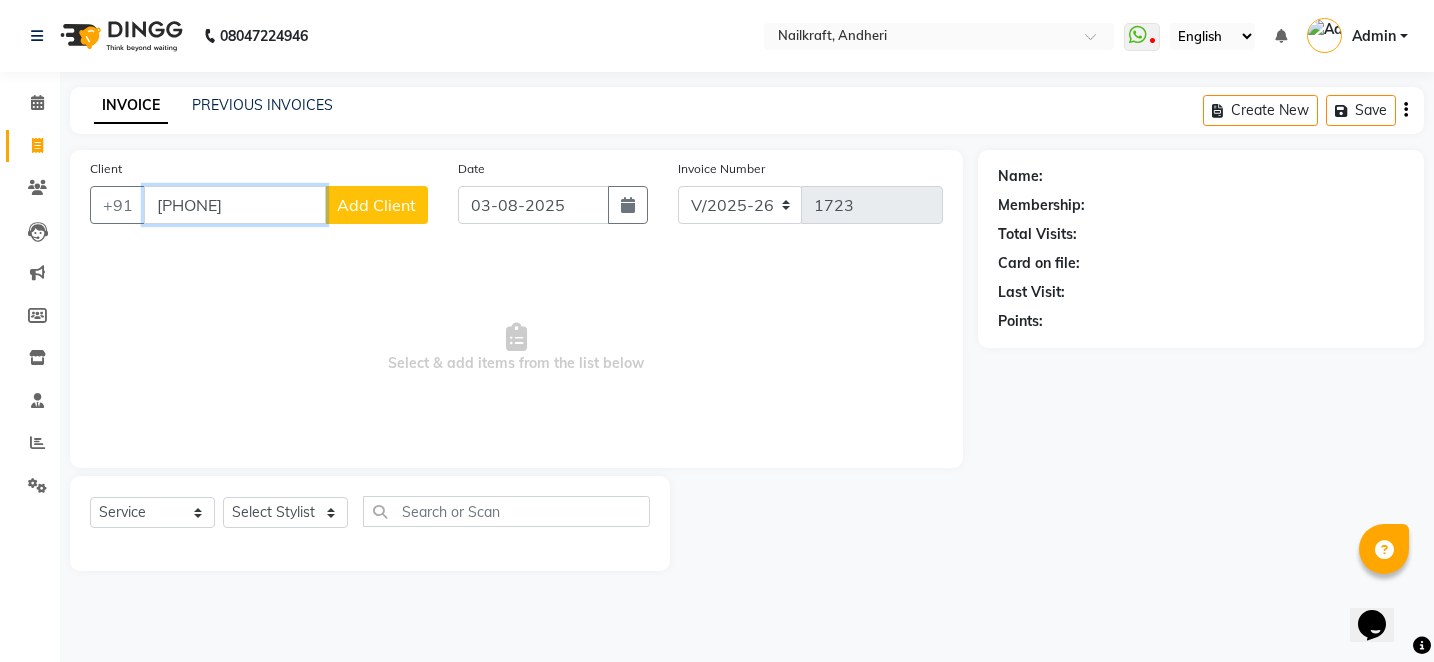 click on "7758850961" at bounding box center (235, 205) 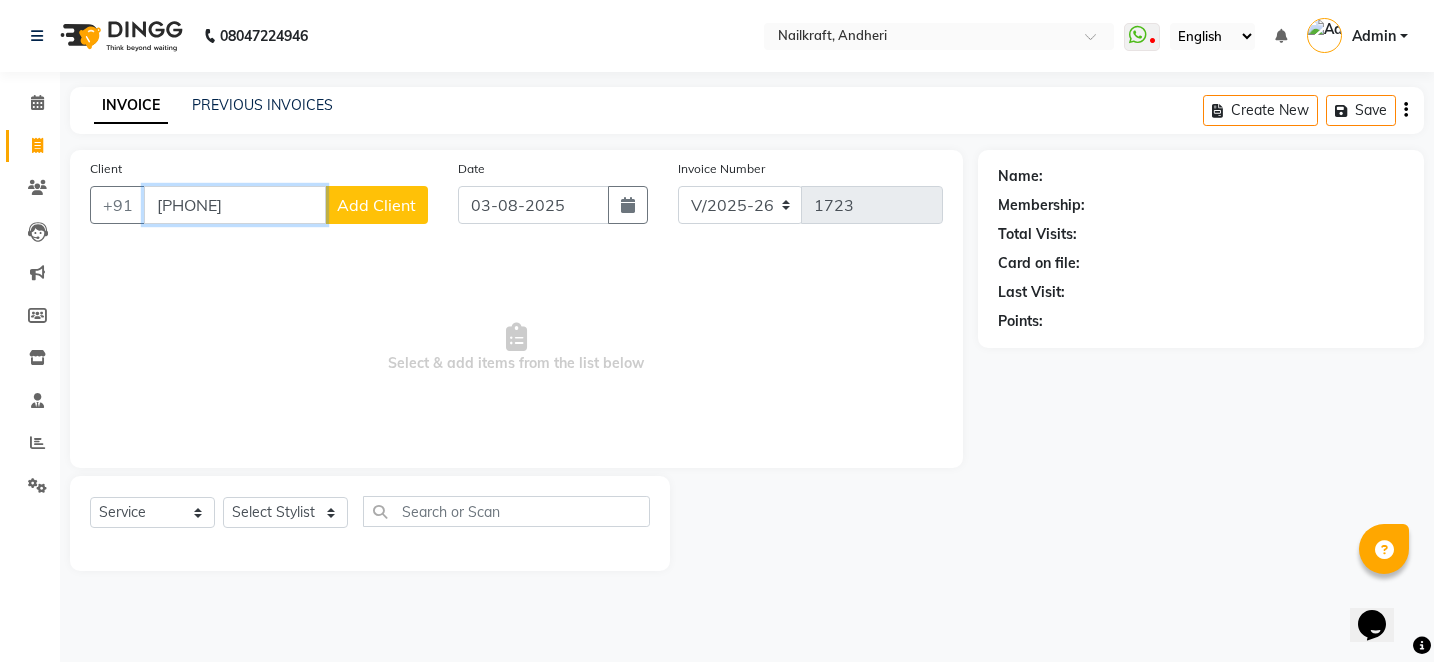 click on "7758850961" at bounding box center (235, 205) 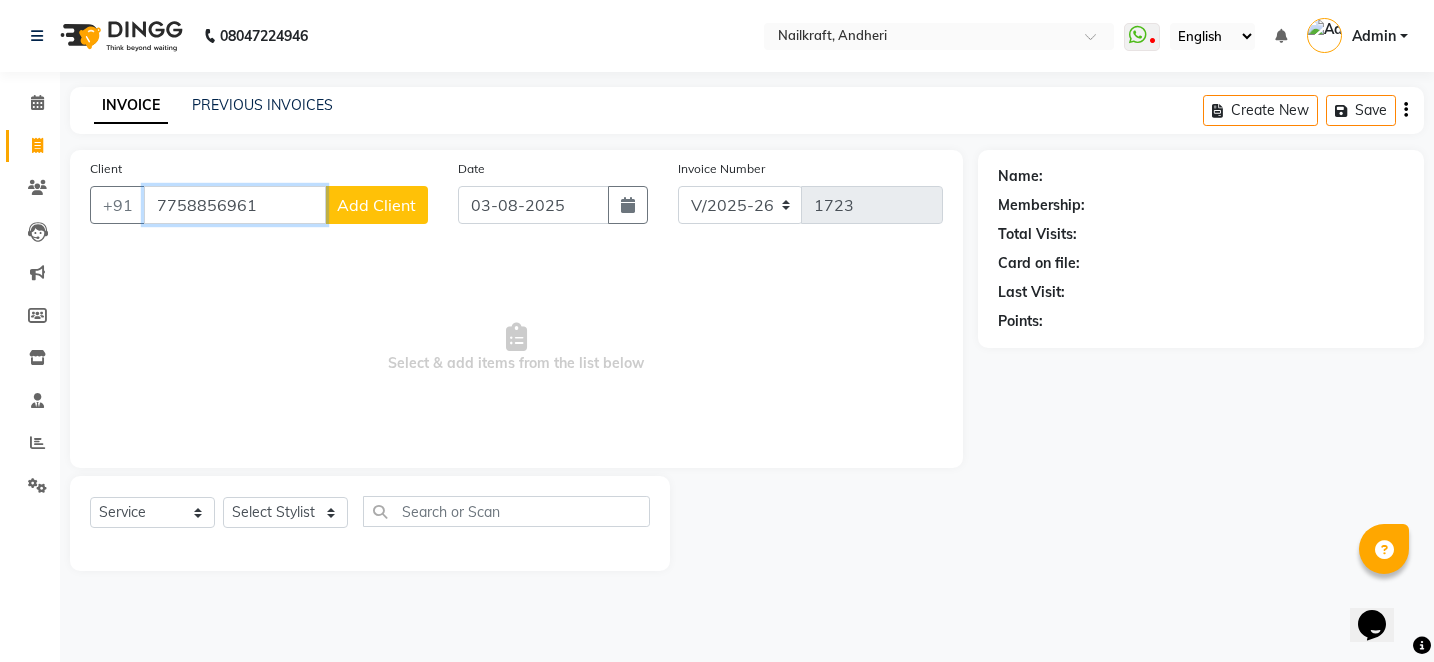 type on "7758856961" 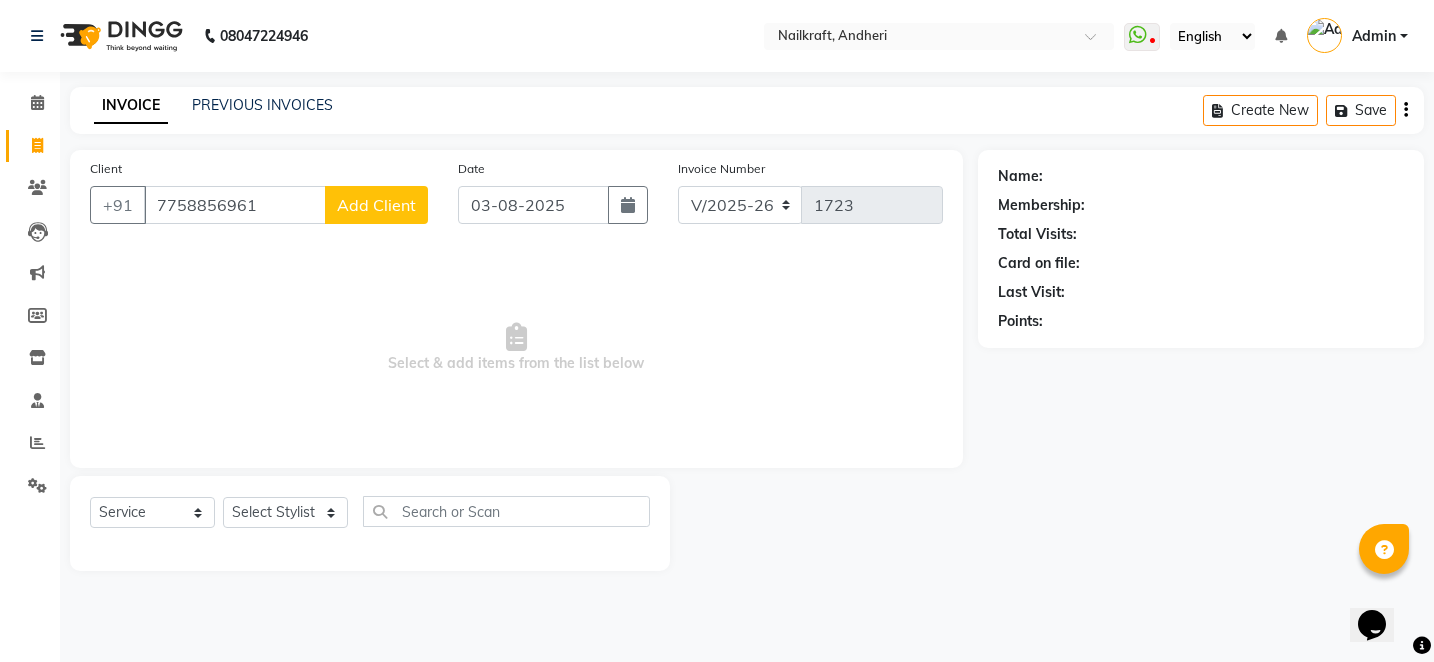 click on "Add Client" 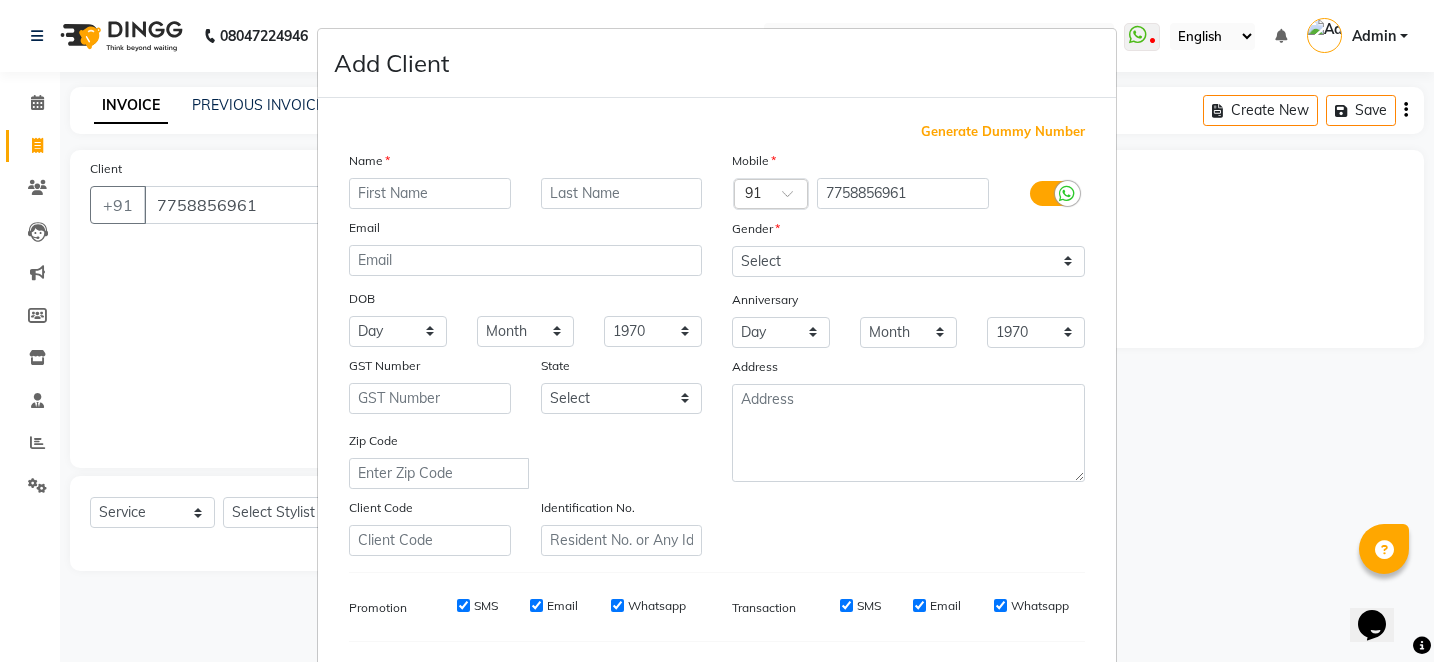 click at bounding box center [430, 193] 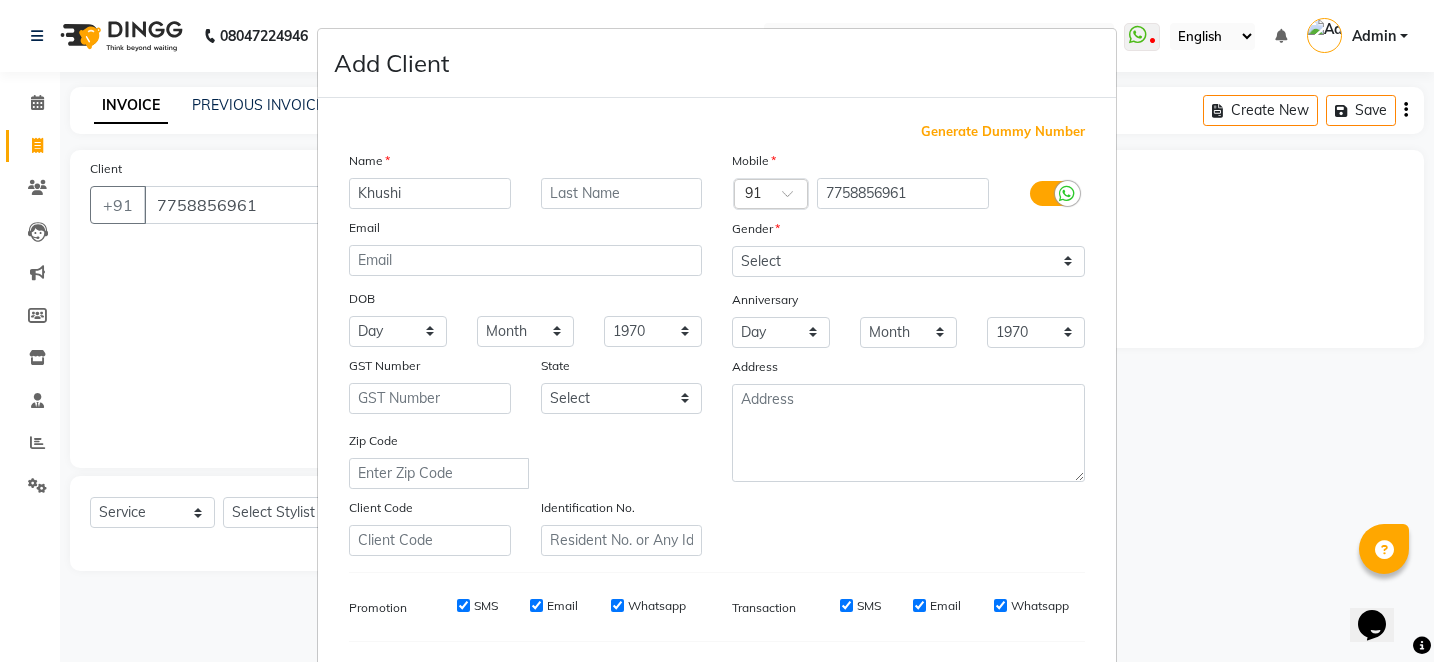 type on "Khushi" 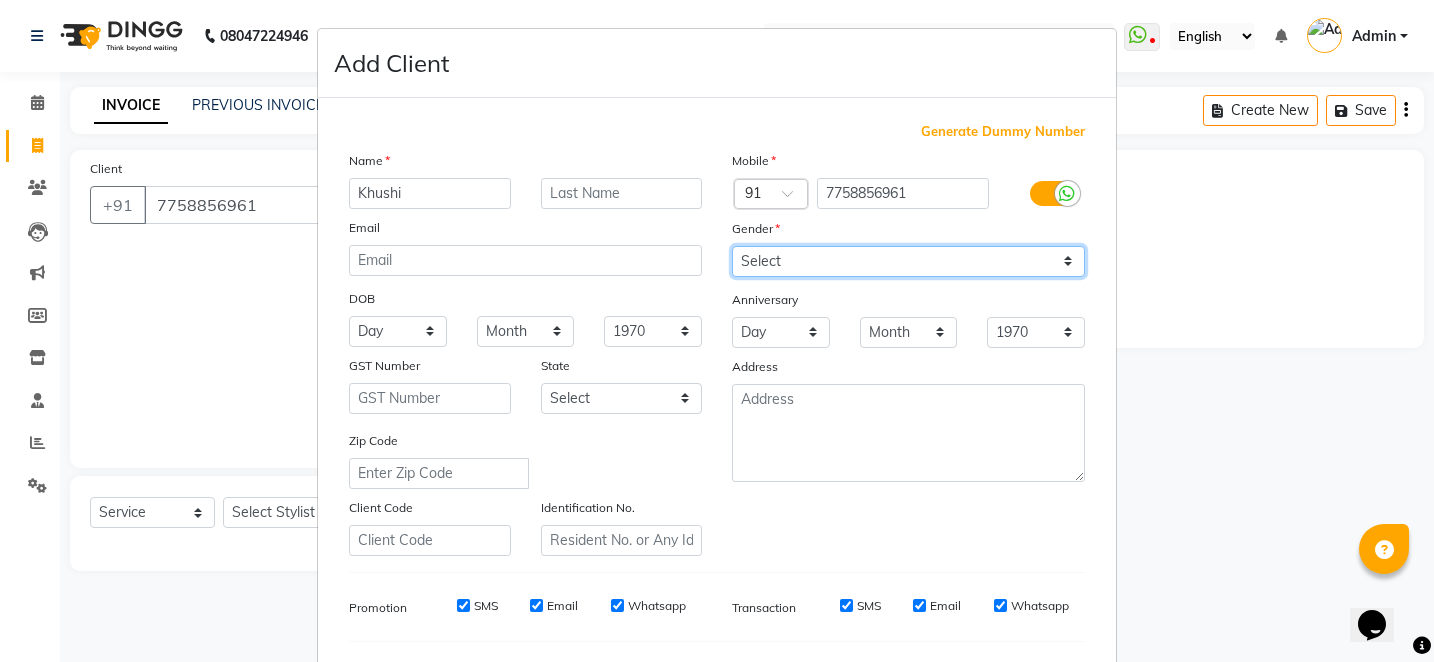 click on "Select Male Female Other Prefer Not To Say" at bounding box center [908, 261] 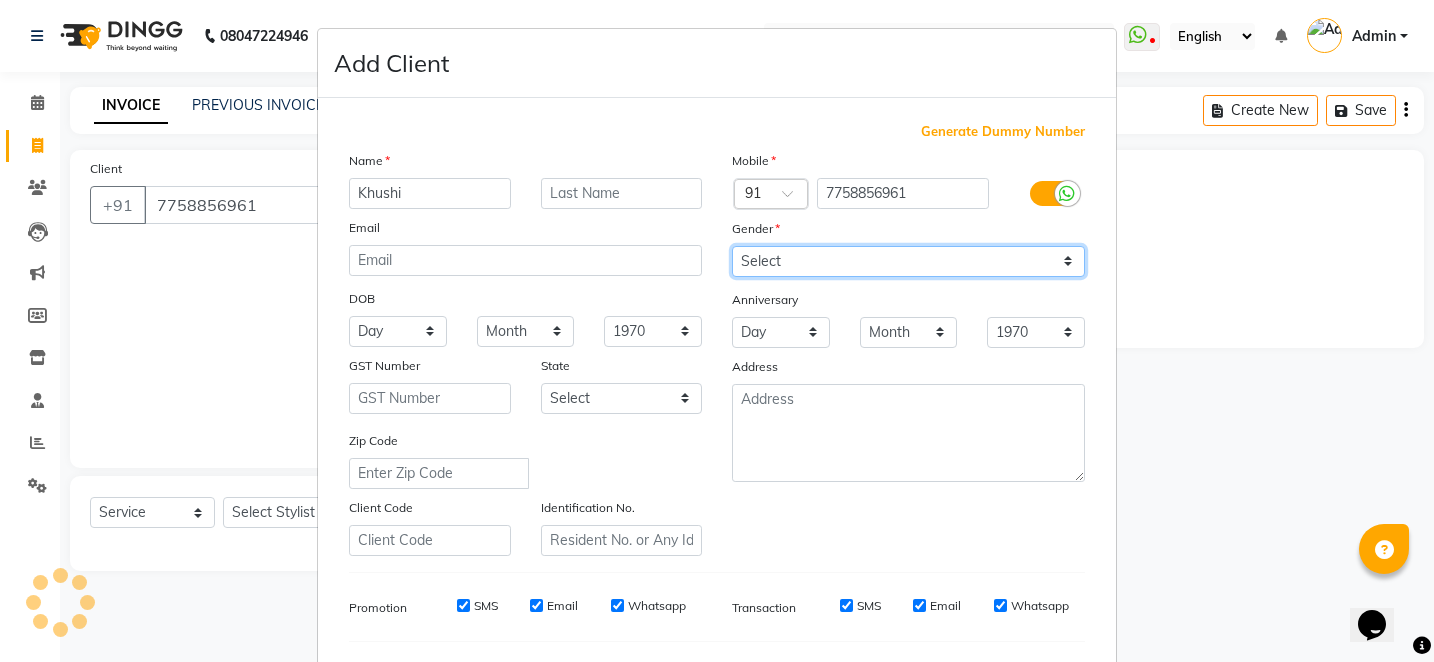 select on "female" 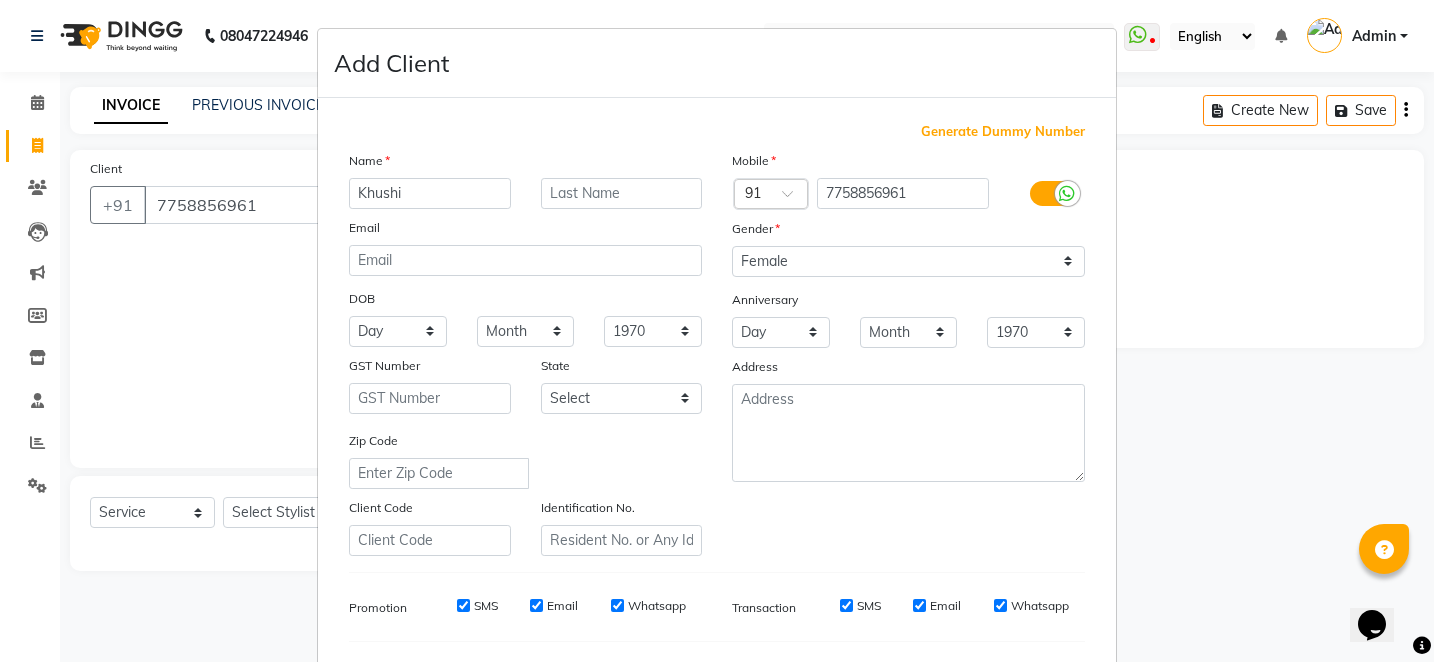 click on "Add Client Generate Dummy Number Name Khushi Email DOB Day 01 02 03 04 05 06 07 08 09 10 11 12 13 14 15 16 17 18 19 20 21 22 23 24 25 26 27 28 29 30 31 Month January February March April May June July August September October November December 1940 1941 1942 1943 1944 1945 1946 1947 1948 1949 1950 1951 1952 1953 1954 1955 1956 1957 1958 1959 1960 1961 1962 1963 1964 1965 1966 1967 1968 1969 1970 1971 1972 1973 1974 1975 1976 1977 1978 1979 1980 1981 1982 1983 1984 1985 1986 1987 1988 1989 1990 1991 1992 1993 1994 1995 1996 1997 1998 1999 2000 2001 2002 2003 2004 2005 2006 2007 2008 2009 2010 2011 2012 2013 2014 2015 2016 2017 2018 2019 2020 2021 2022 2023 2024 GST Number State Select Andaman and Nicobar Islands Andhra Pradesh Arunachal Pradesh Assam Bihar Chandigarh Chhattisgarh Dadra and Nagar Haveli Daman and Diu Delhi Goa Gujarat Haryana Himachal Pradesh Jammu and Kashmir Jharkhand Karnataka Kerala Lakshadweep Madhya Pradesh Maharashtra Manipur Meghalaya Mizoram Nagaland Odisha Pondicherry Punjab Rajasthan" at bounding box center [717, 331] 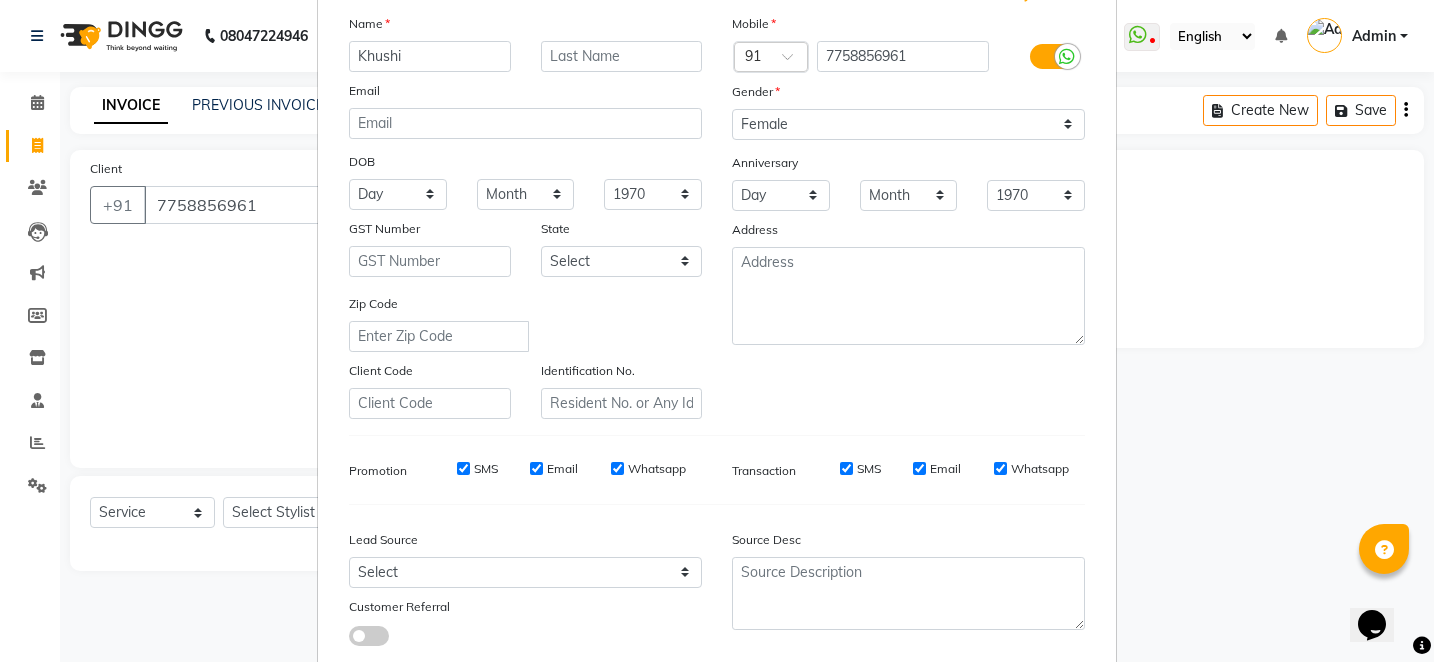 scroll, scrollTop: 200, scrollLeft: 0, axis: vertical 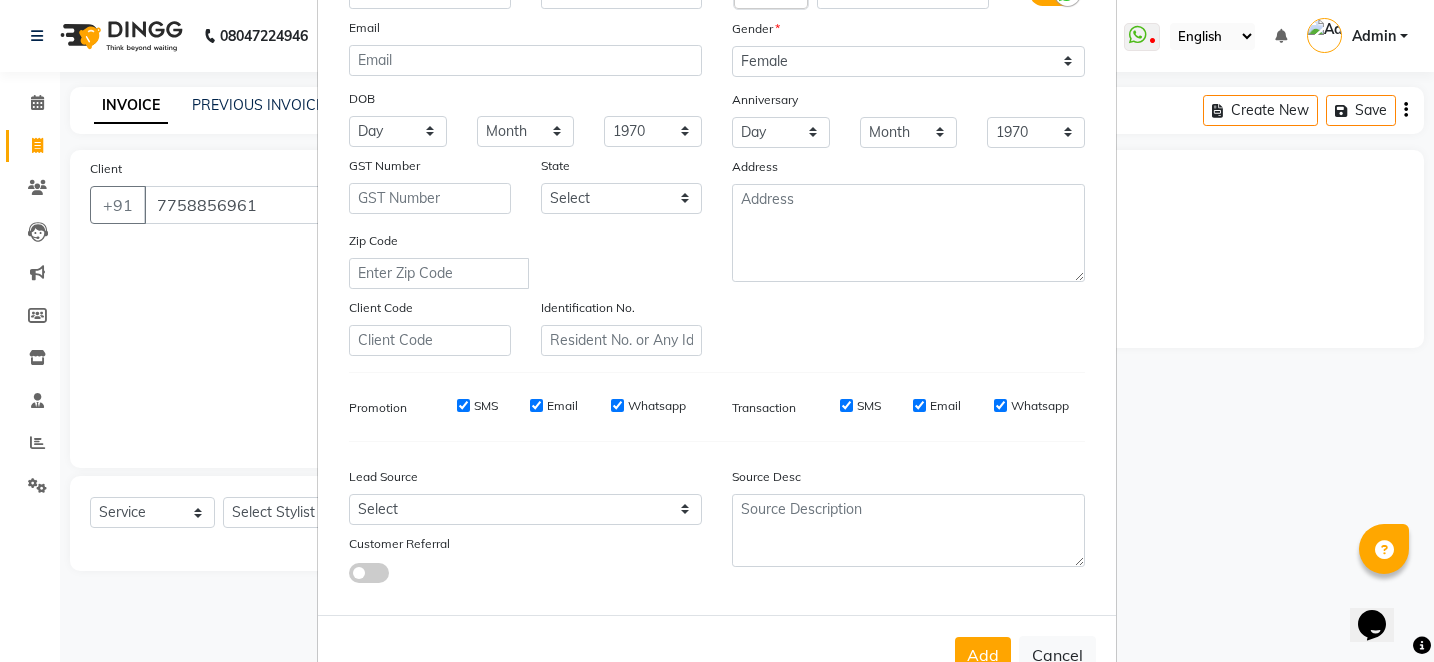 click on "Add Client Generate Dummy Number Name Khushi Email DOB Day 01 02 03 04 05 06 07 08 09 10 11 12 13 14 15 16 17 18 19 20 21 22 23 24 25 26 27 28 29 30 31 Month January February March April May June July August September October November December 1940 1941 1942 1943 1944 1945 1946 1947 1948 1949 1950 1951 1952 1953 1954 1955 1956 1957 1958 1959 1960 1961 1962 1963 1964 1965 1966 1967 1968 1969 1970 1971 1972 1973 1974 1975 1976 1977 1978 1979 1980 1981 1982 1983 1984 1985 1986 1987 1988 1989 1990 1991 1992 1993 1994 1995 1996 1997 1998 1999 2000 2001 2002 2003 2004 2005 2006 2007 2008 2009 2010 2011 2012 2013 2014 2015 2016 2017 2018 2019 2020 2021 2022 2023 2024 GST Number State Select Andaman and Nicobar Islands Andhra Pradesh Arunachal Pradesh Assam Bihar Chandigarh Chhattisgarh Dadra and Nagar Haveli Daman and Diu Delhi Goa Gujarat Haryana Himachal Pradesh Jammu and Kashmir Jharkhand Karnataka Kerala Lakshadweep Madhya Pradesh Maharashtra Manipur Meghalaya Mizoram Nagaland Odisha Pondicherry Punjab Rajasthan" at bounding box center [717, 331] 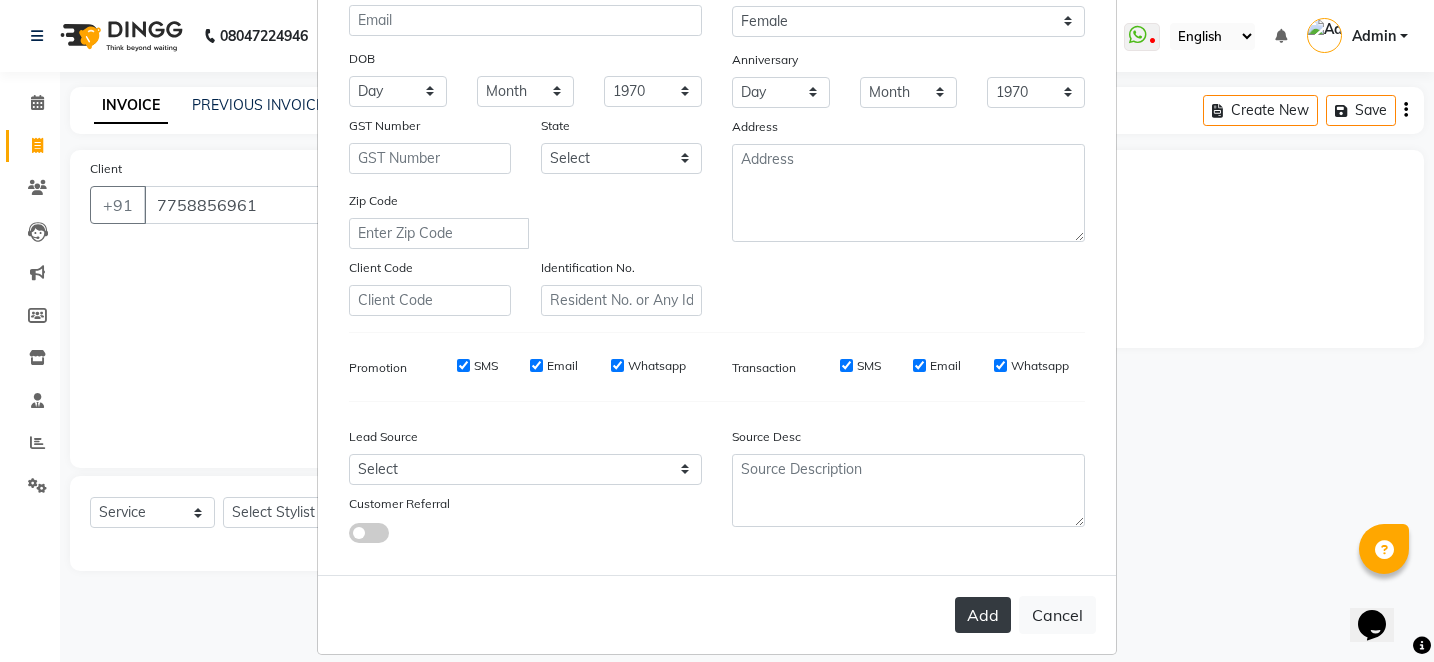 click on "Add" at bounding box center (983, 615) 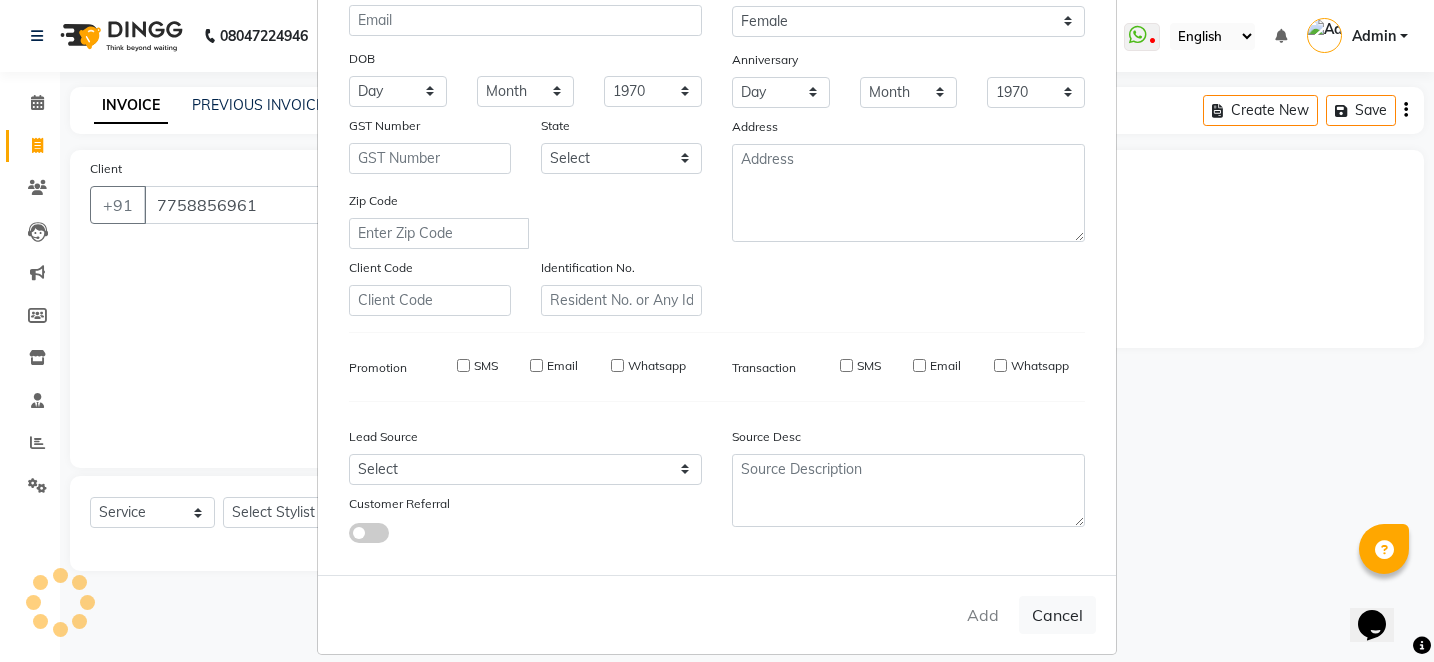 type 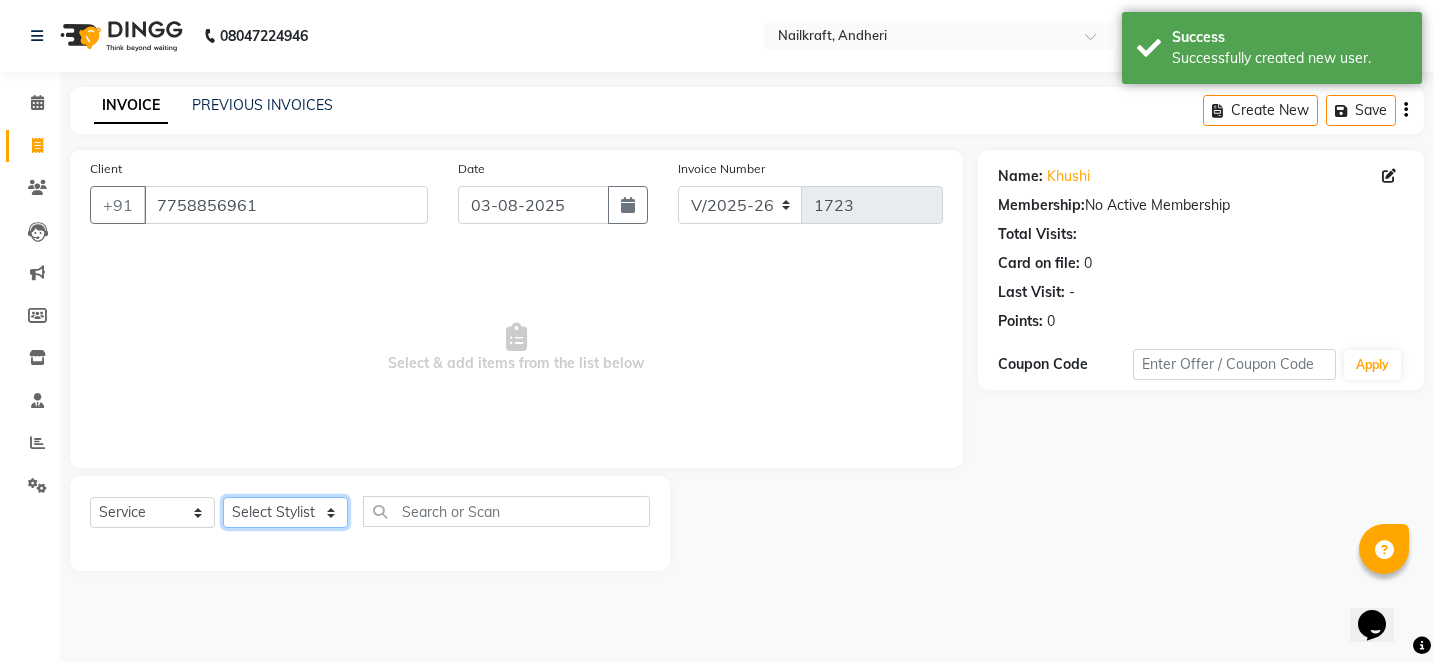 click on "Select Stylist Alam Arshad shaikh Deepali Deepu Chatry NailKraft Nikita NITA  CHAHAL  Sneha Balu Ichake Vaishali Vinod Yadav" 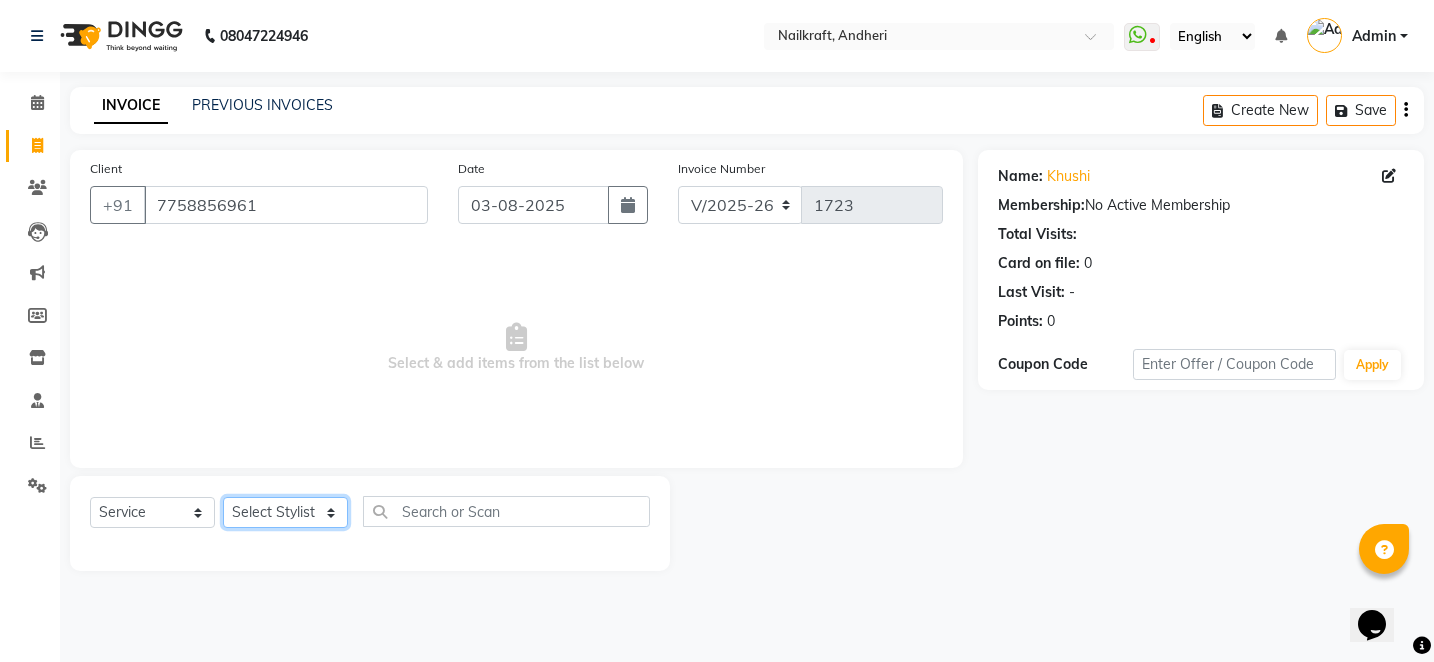 select on "85686" 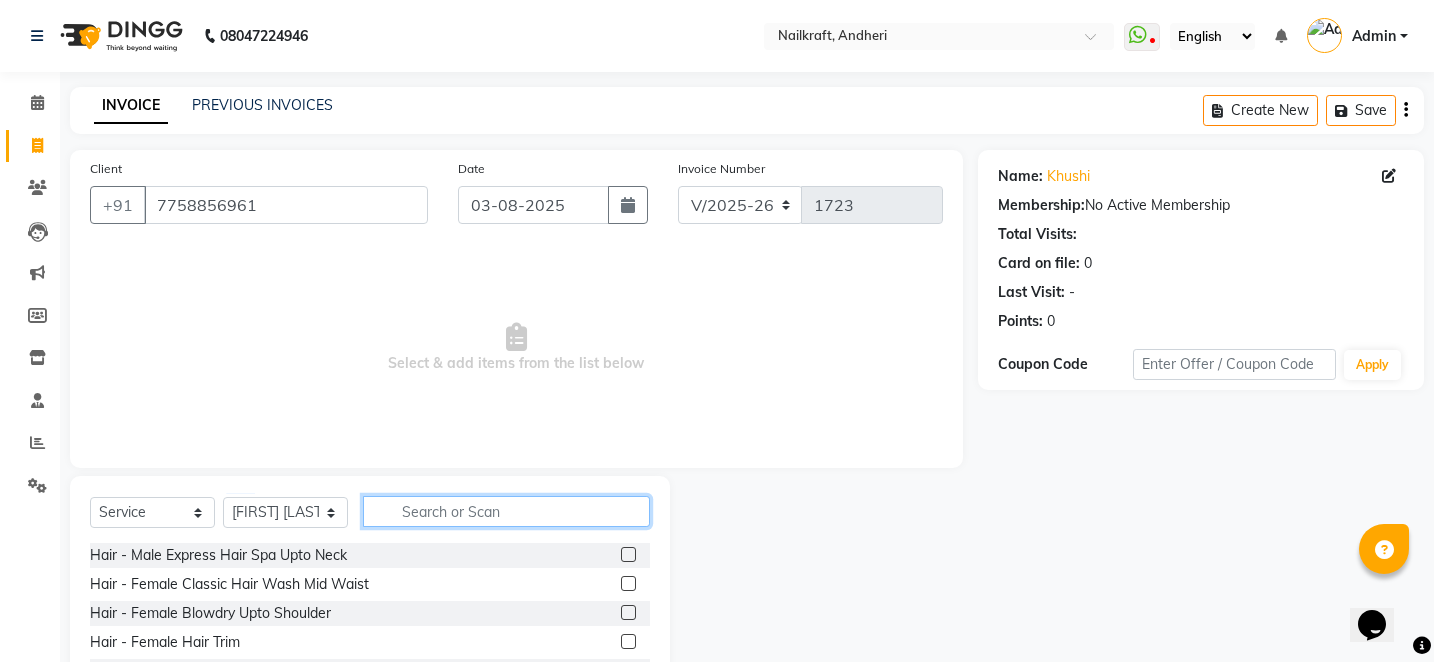 click 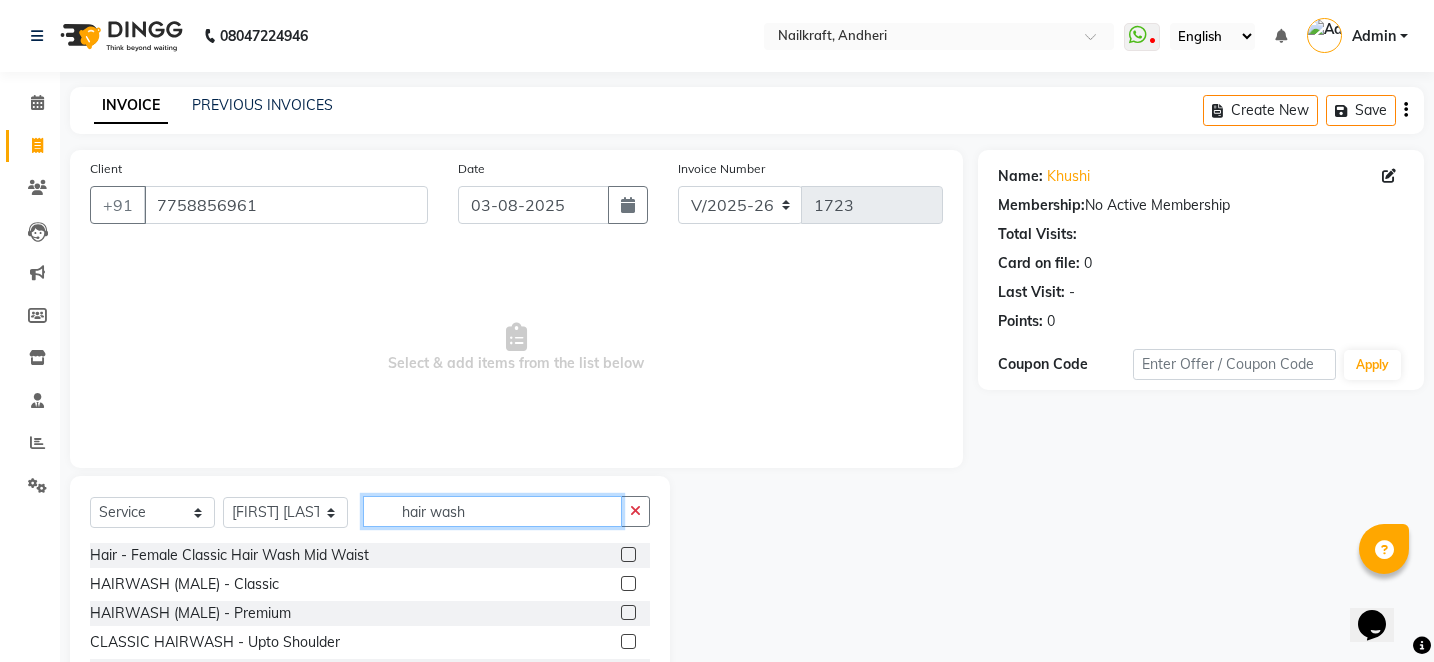 type on "hair wash" 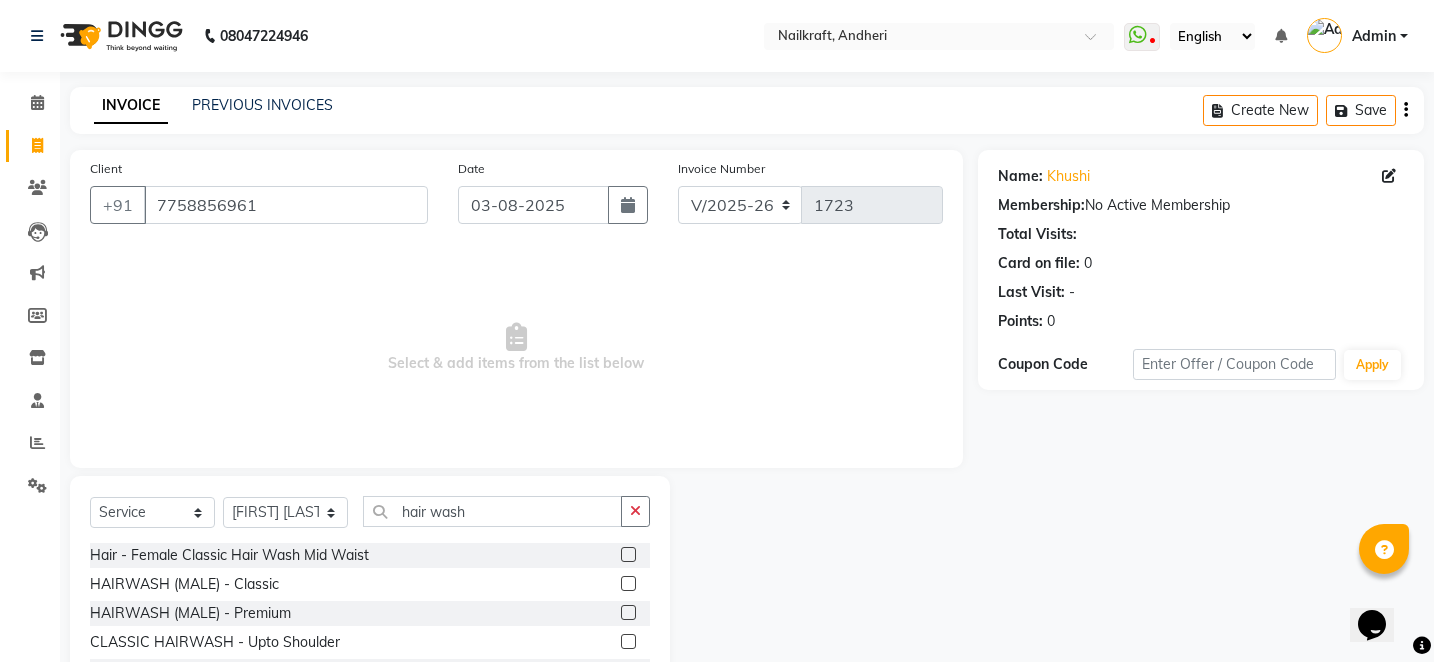 click 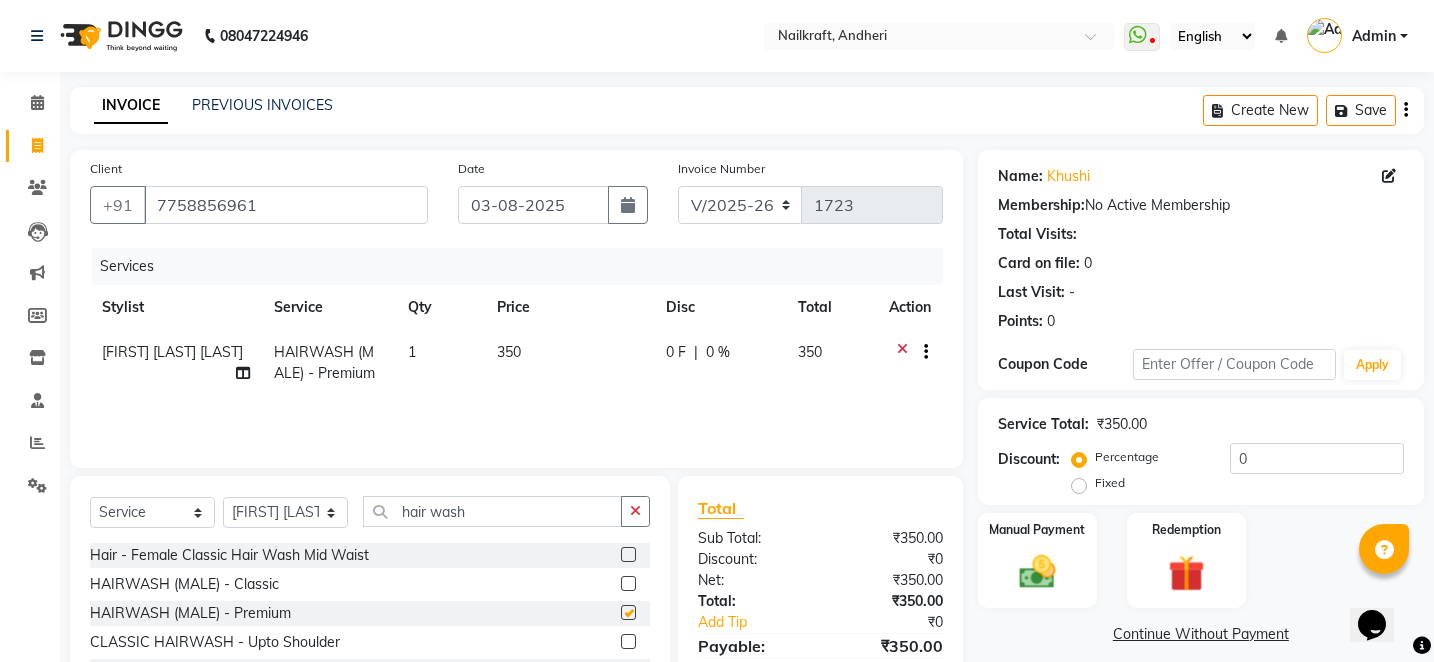checkbox on "false" 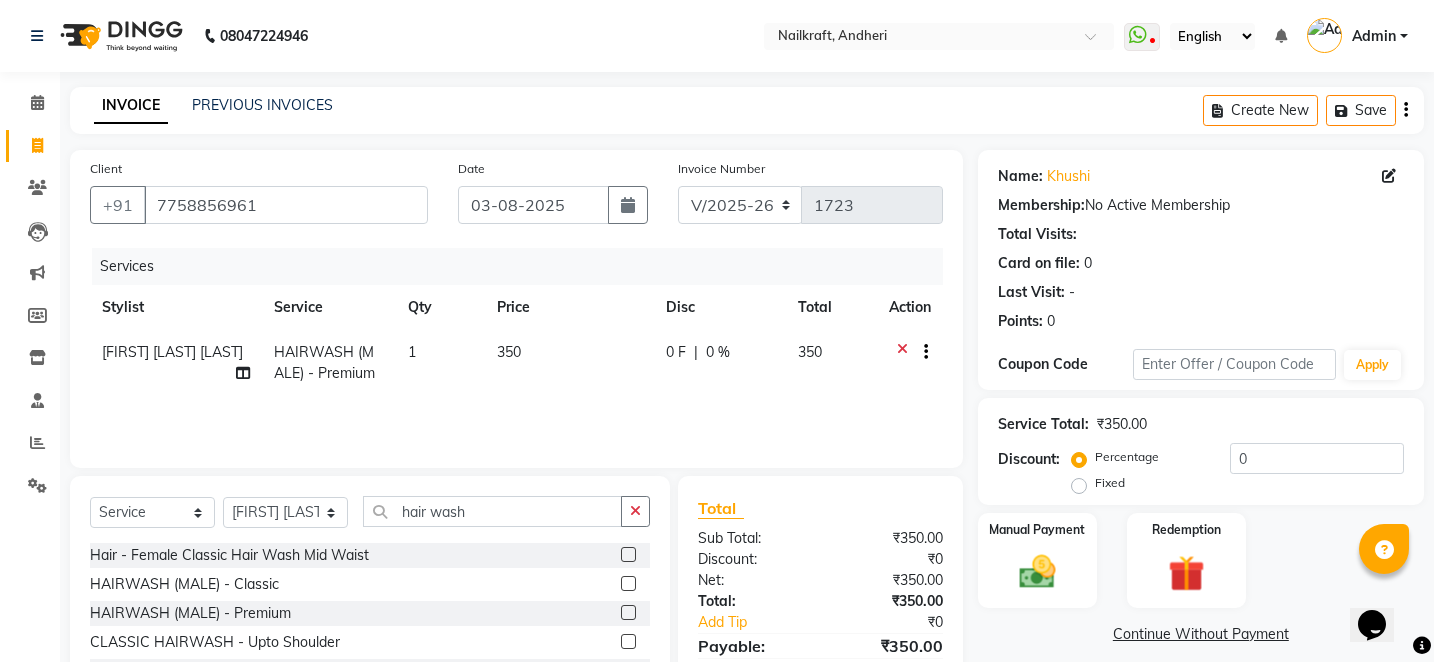 click on "350" 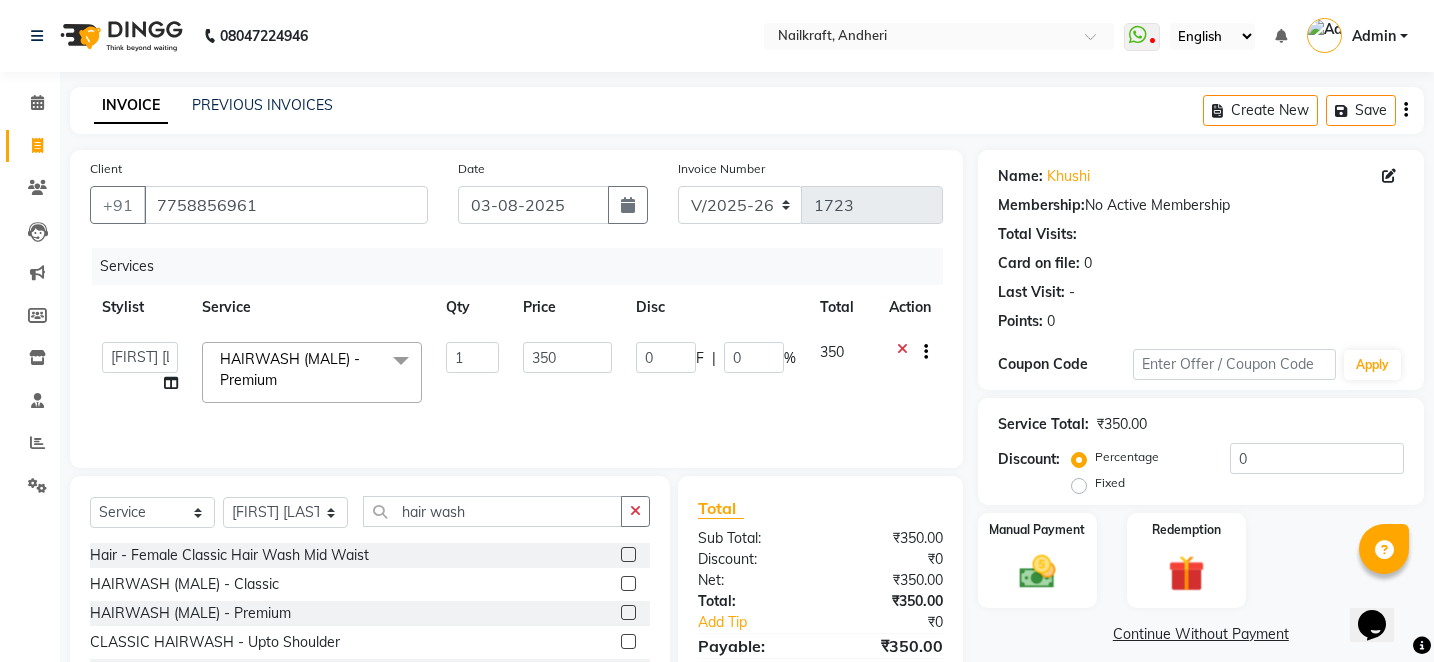 click on "350" 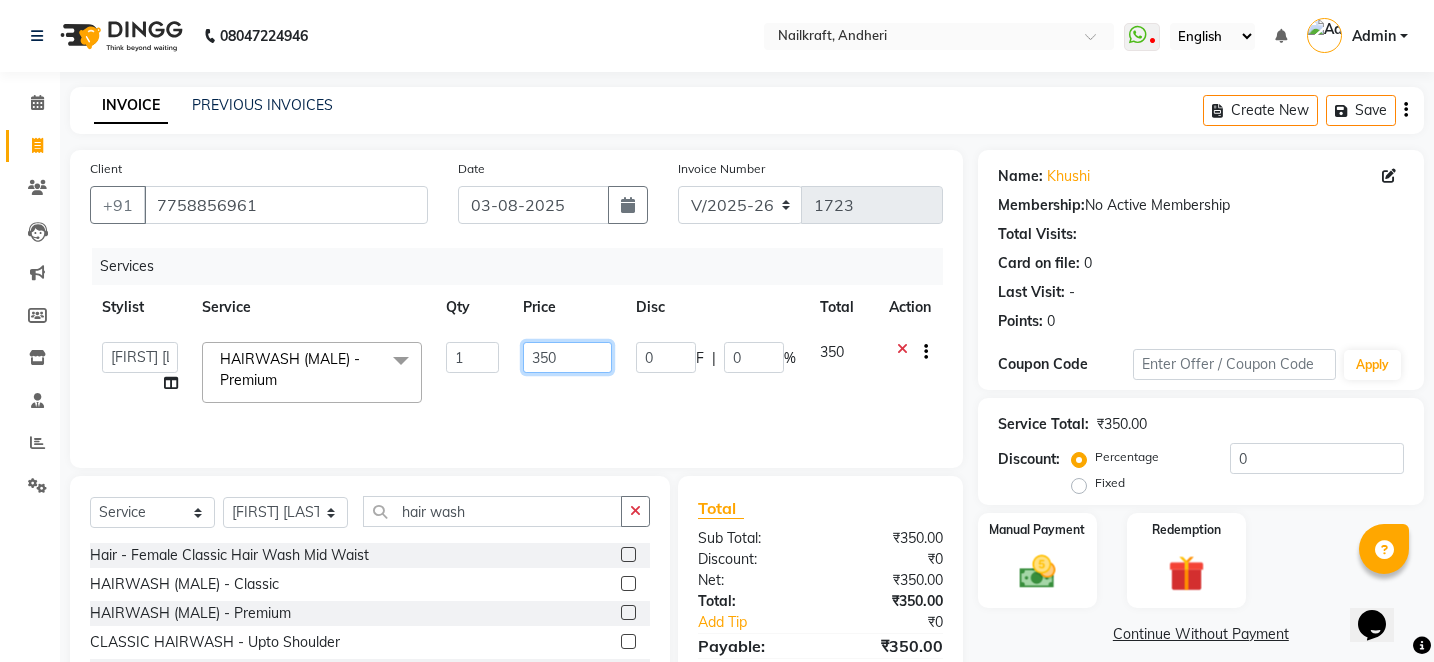click on "350" 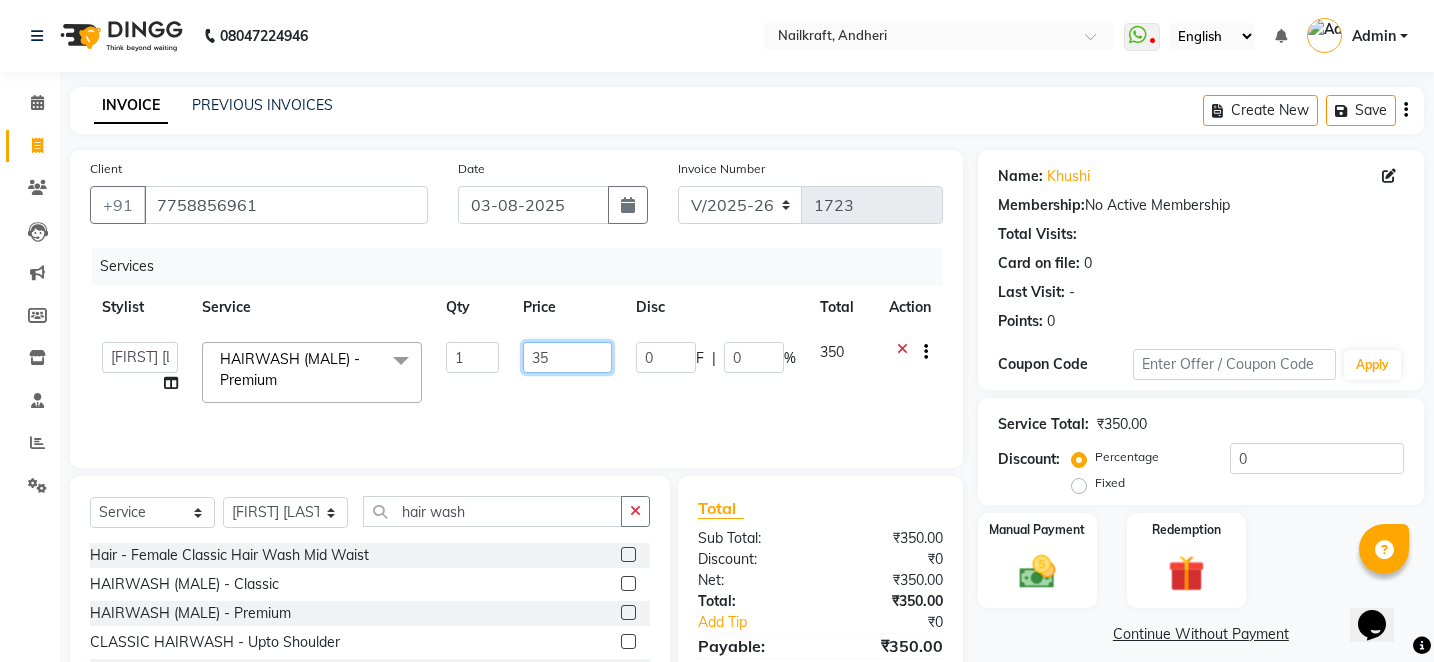 type on "3" 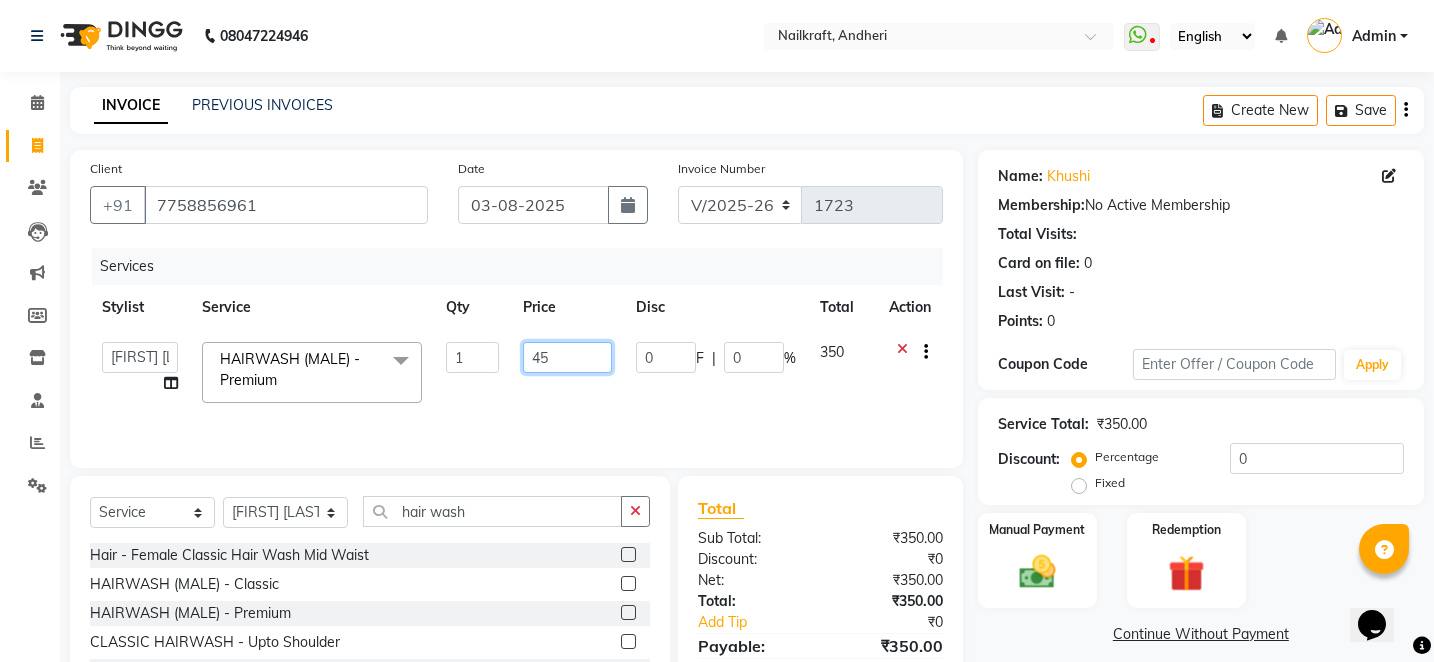 type on "450" 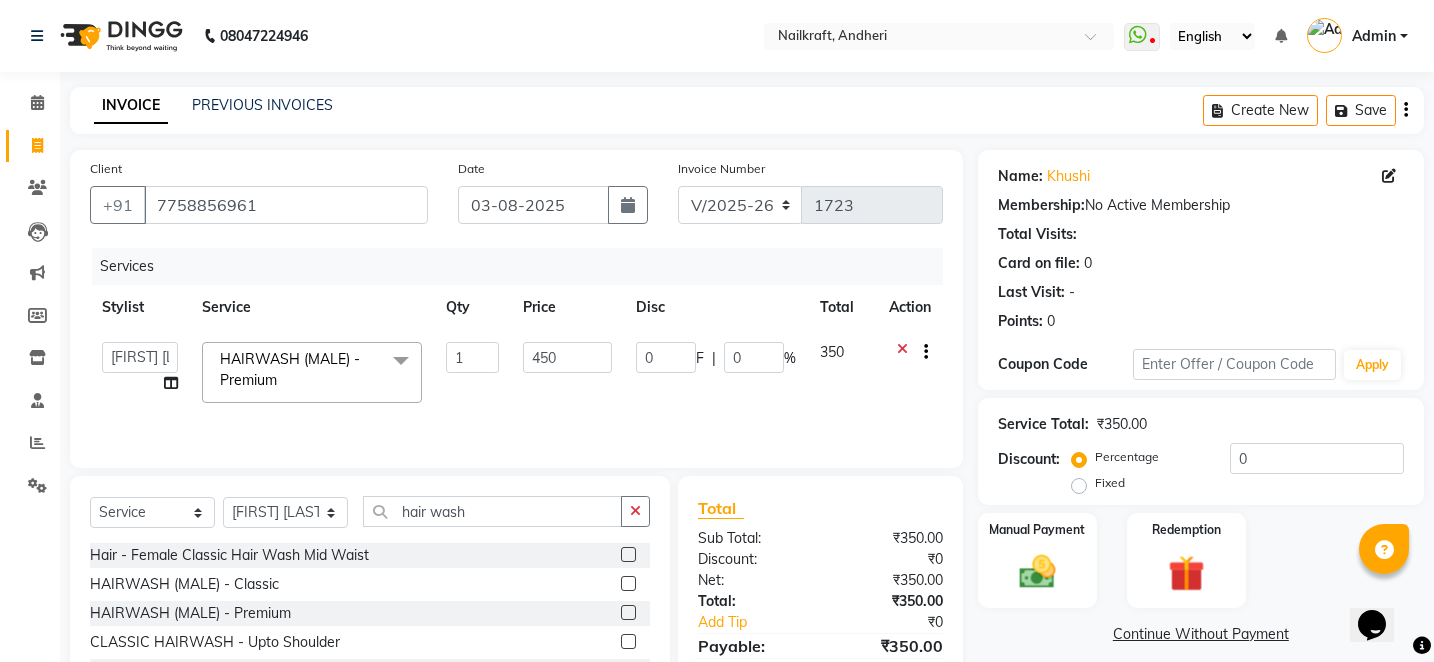 click on "Total" 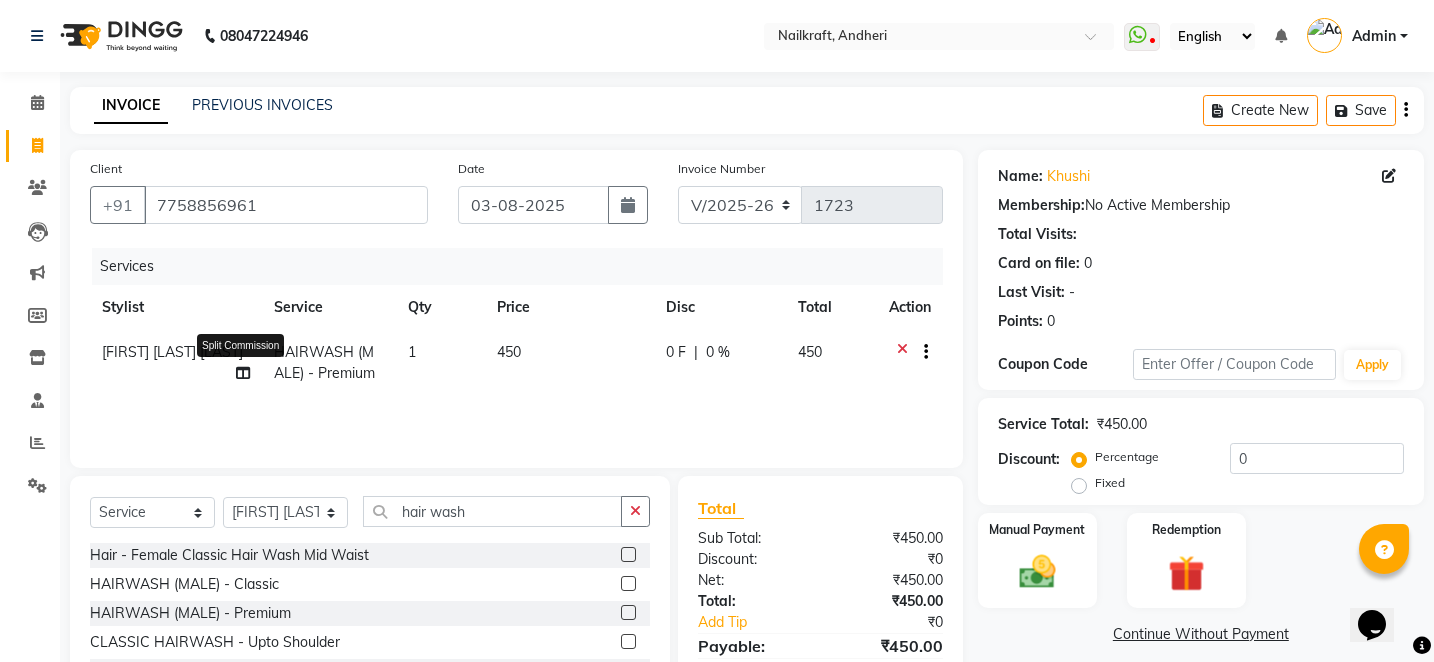click 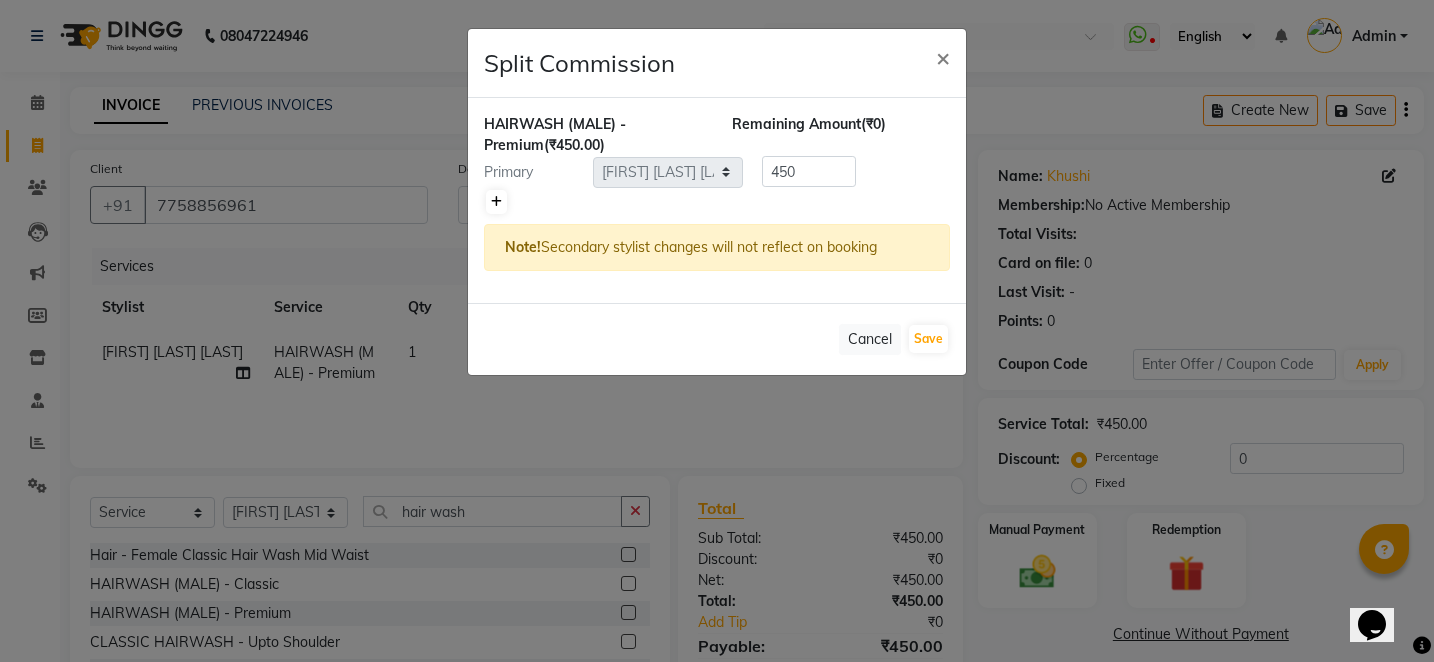 click 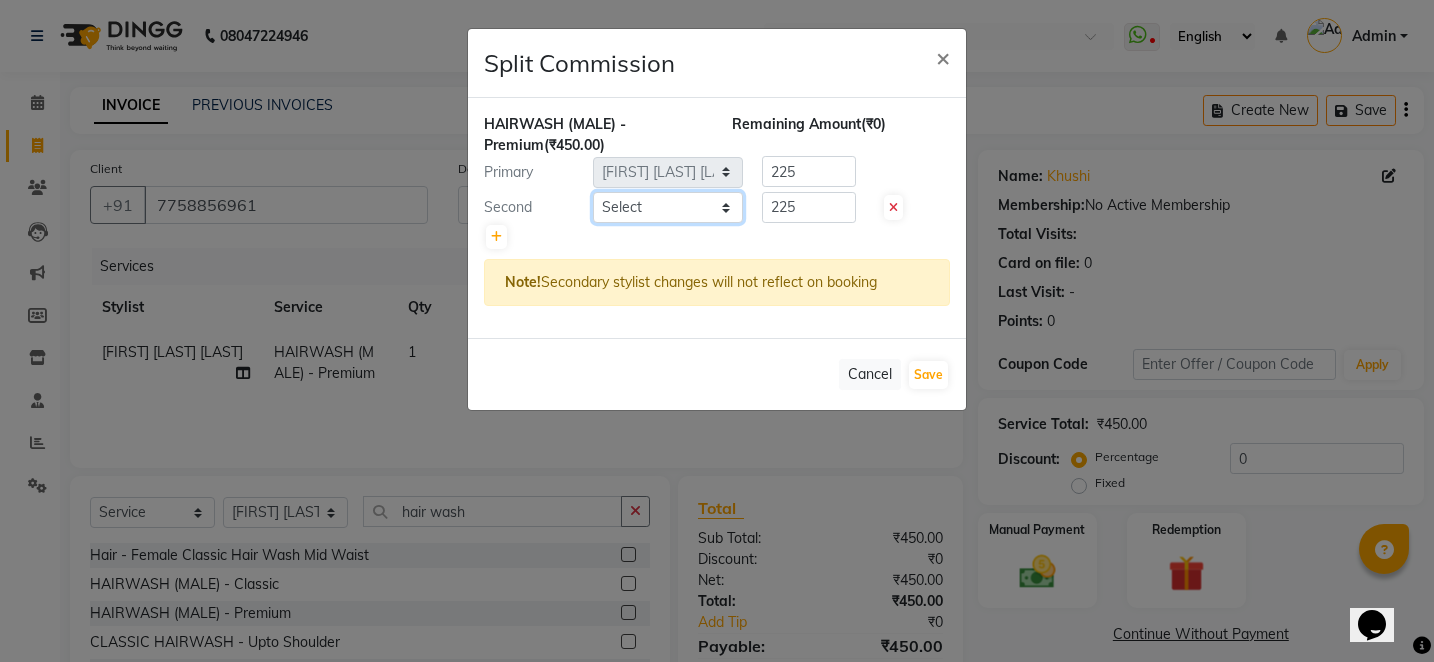 click on "Select  Alam   Arshad shaikh   Deepali   Deepu Chatry   NailKraft   Nikita   NITA  CHAHAL    Sneha Balu Ichake   Vaishali Vinod Yadav" 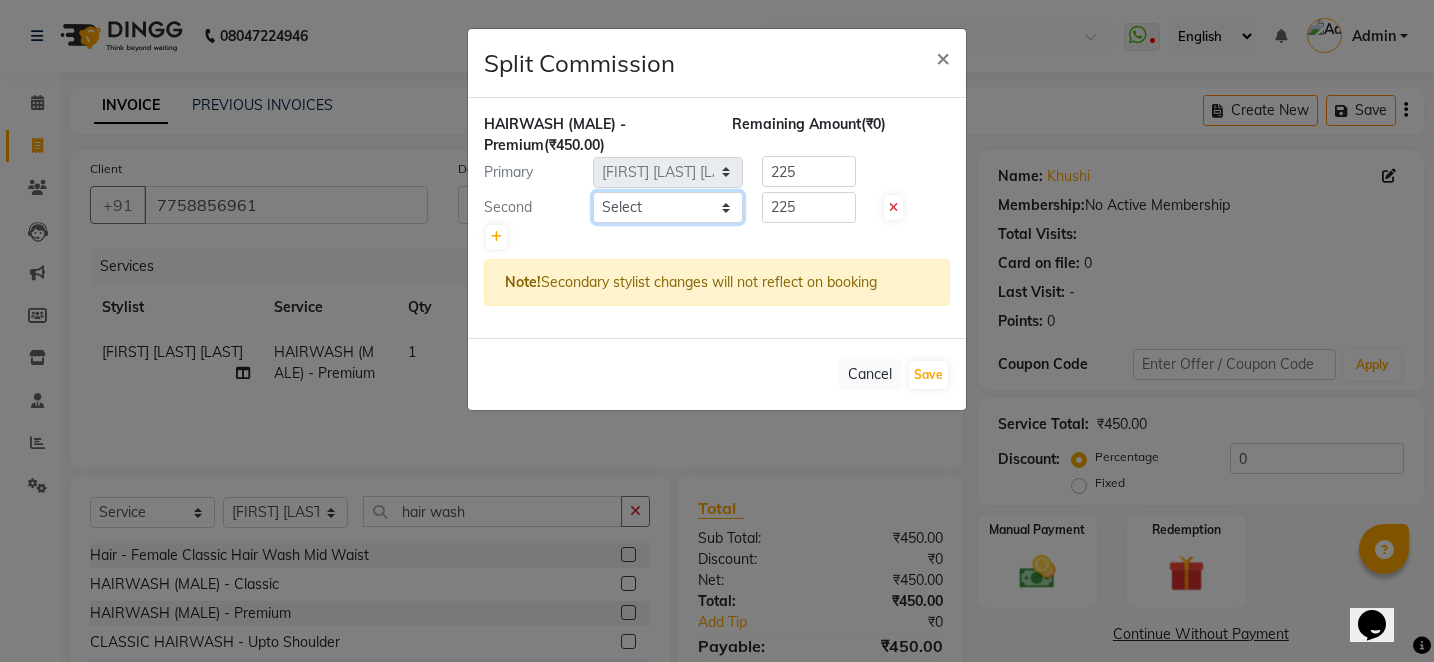 select on "67704" 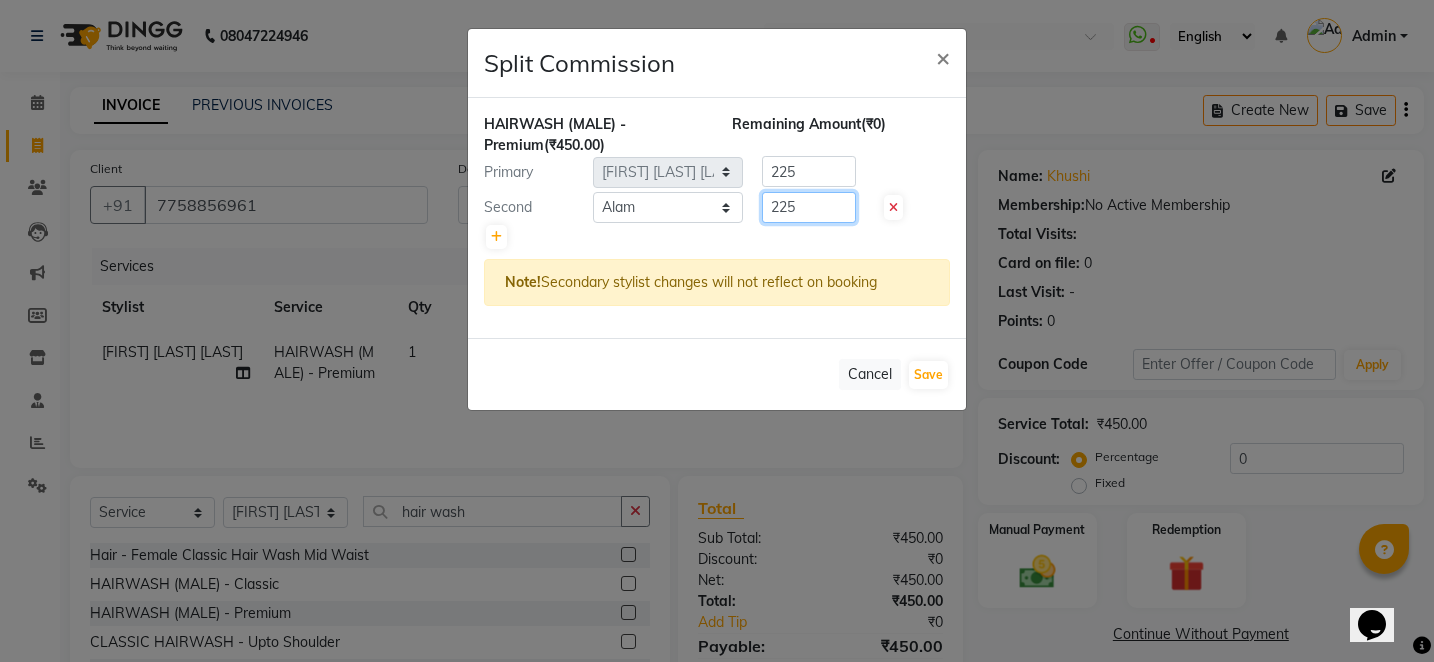 click on "225" 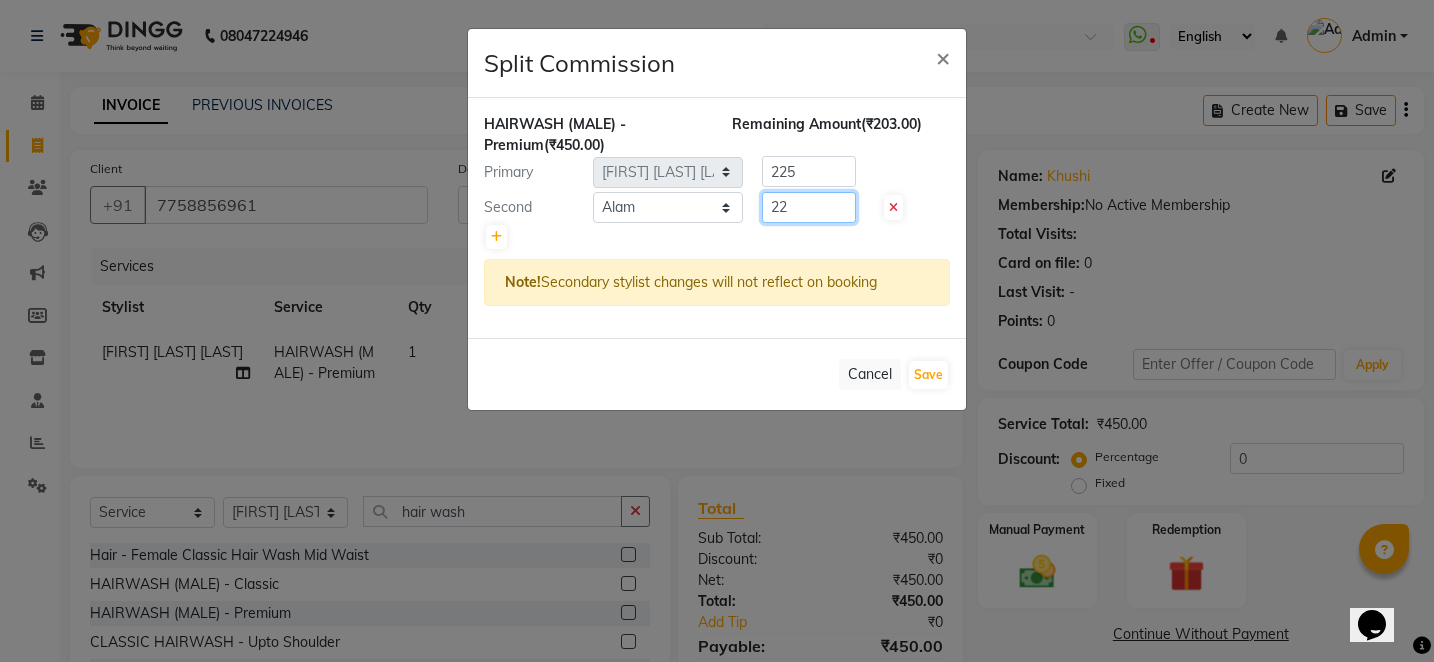 type on "2" 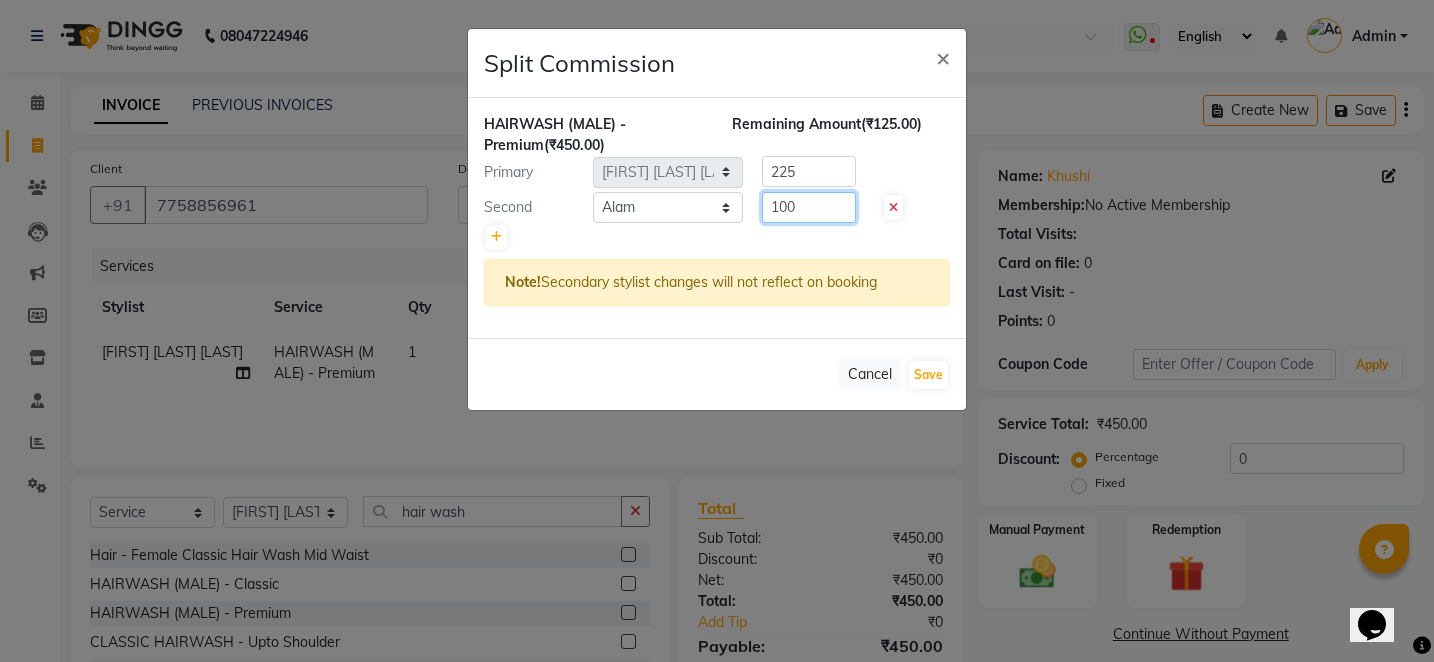 type on "100" 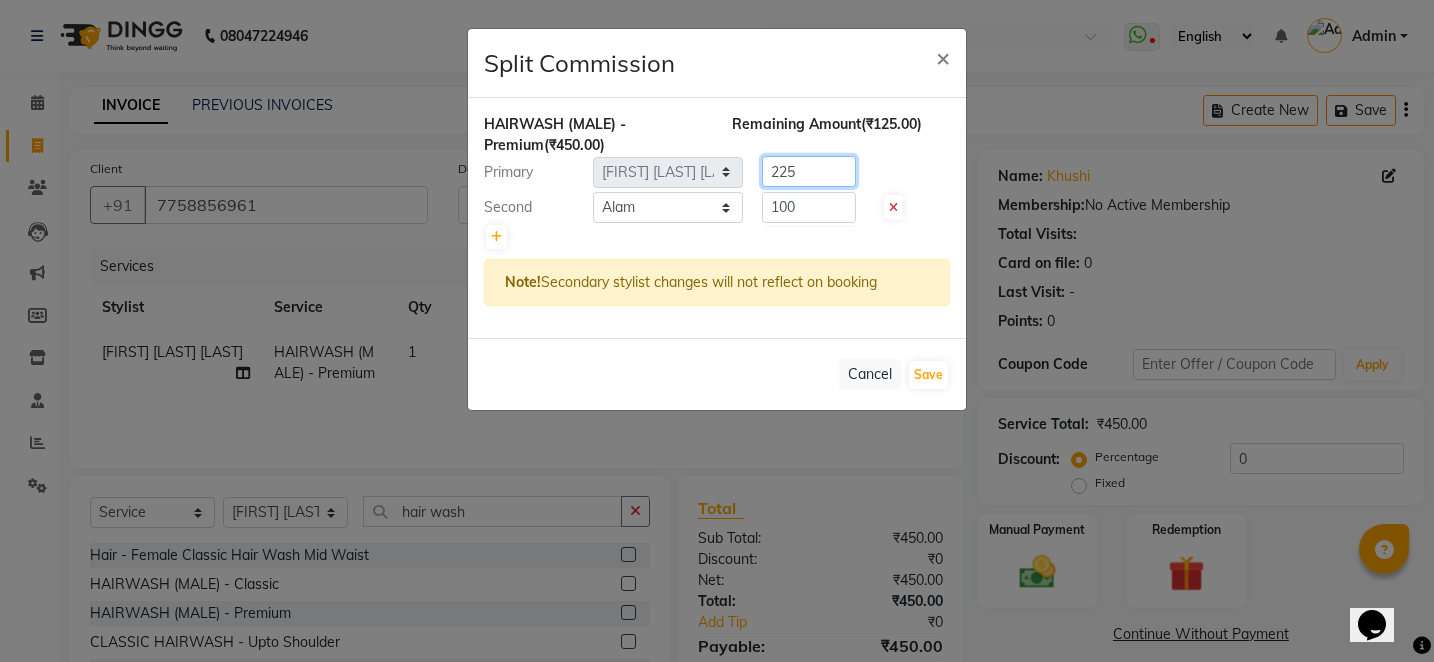 click on "225" 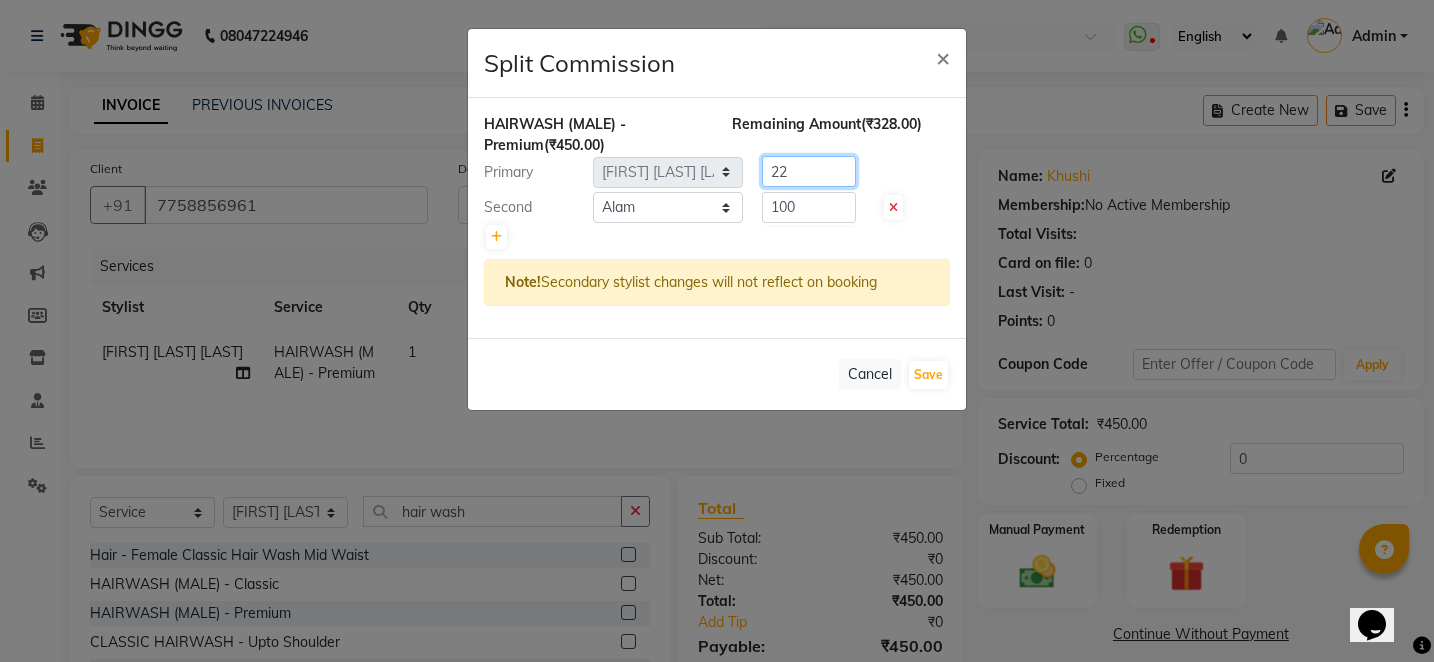 type on "2" 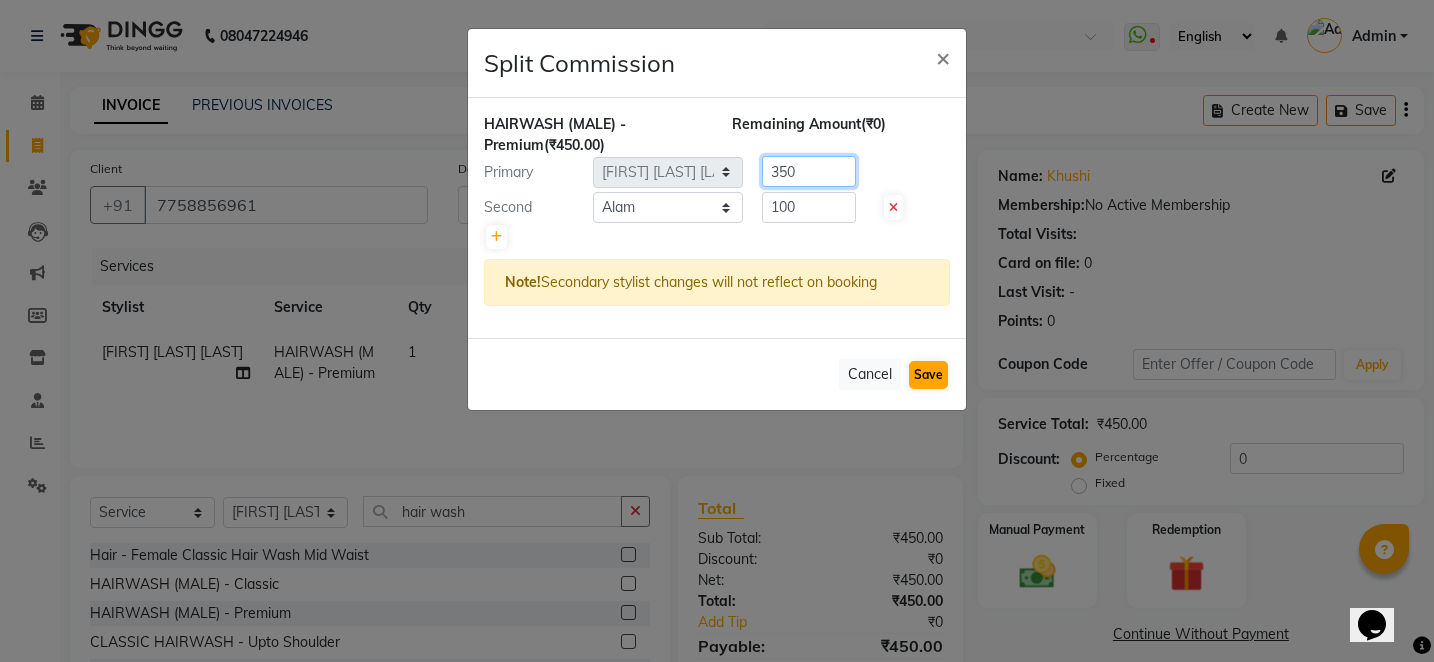 type on "350" 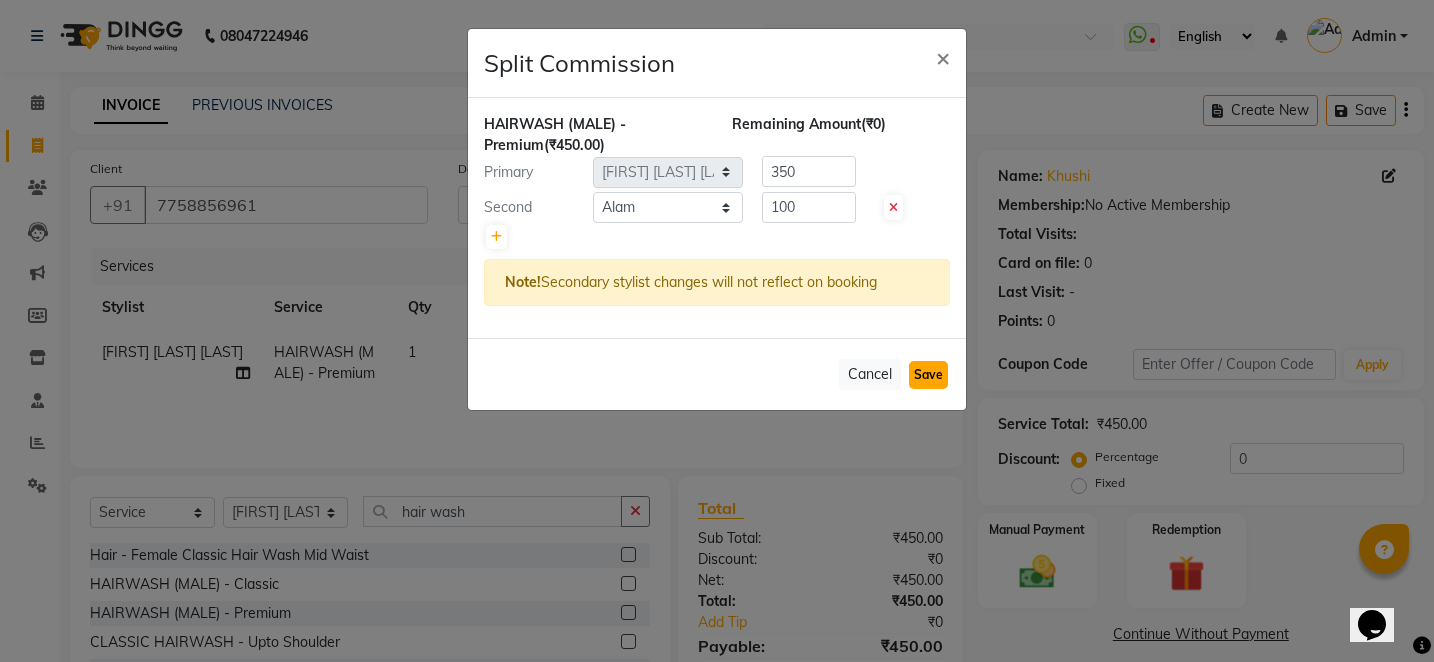 click on "Save" 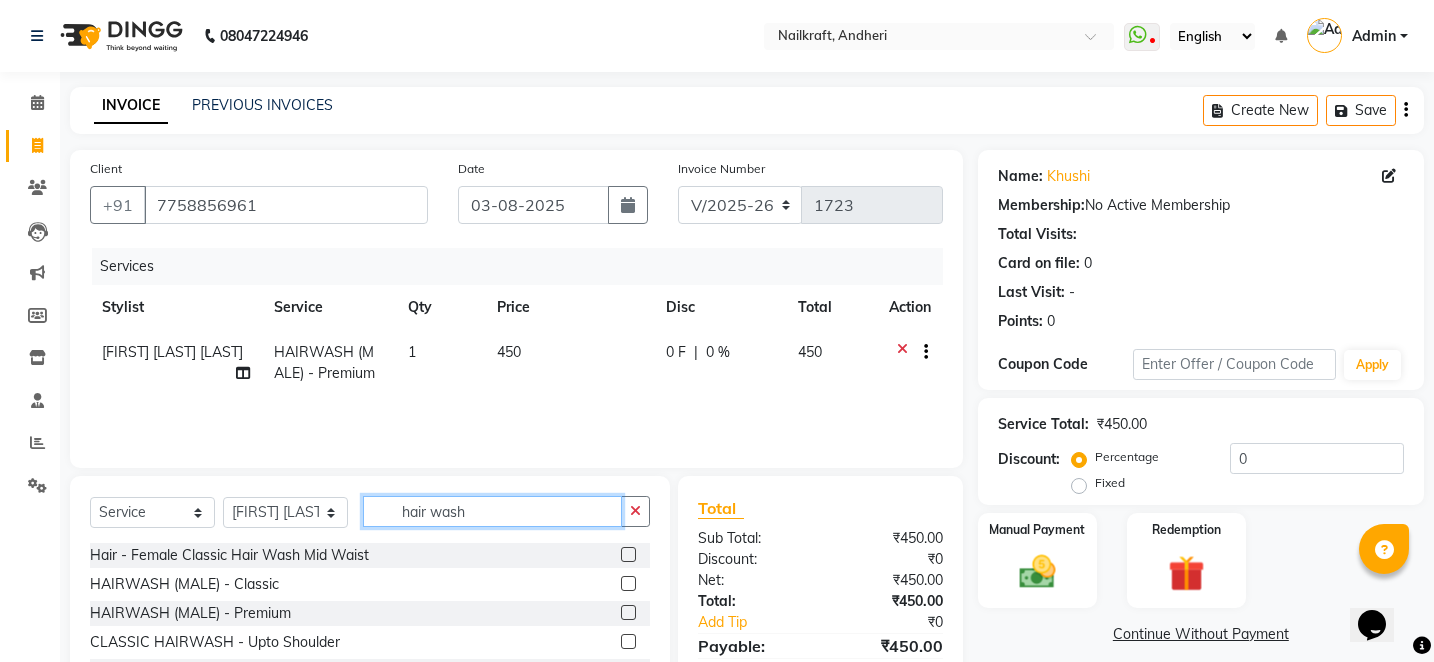 click on "hair wash" 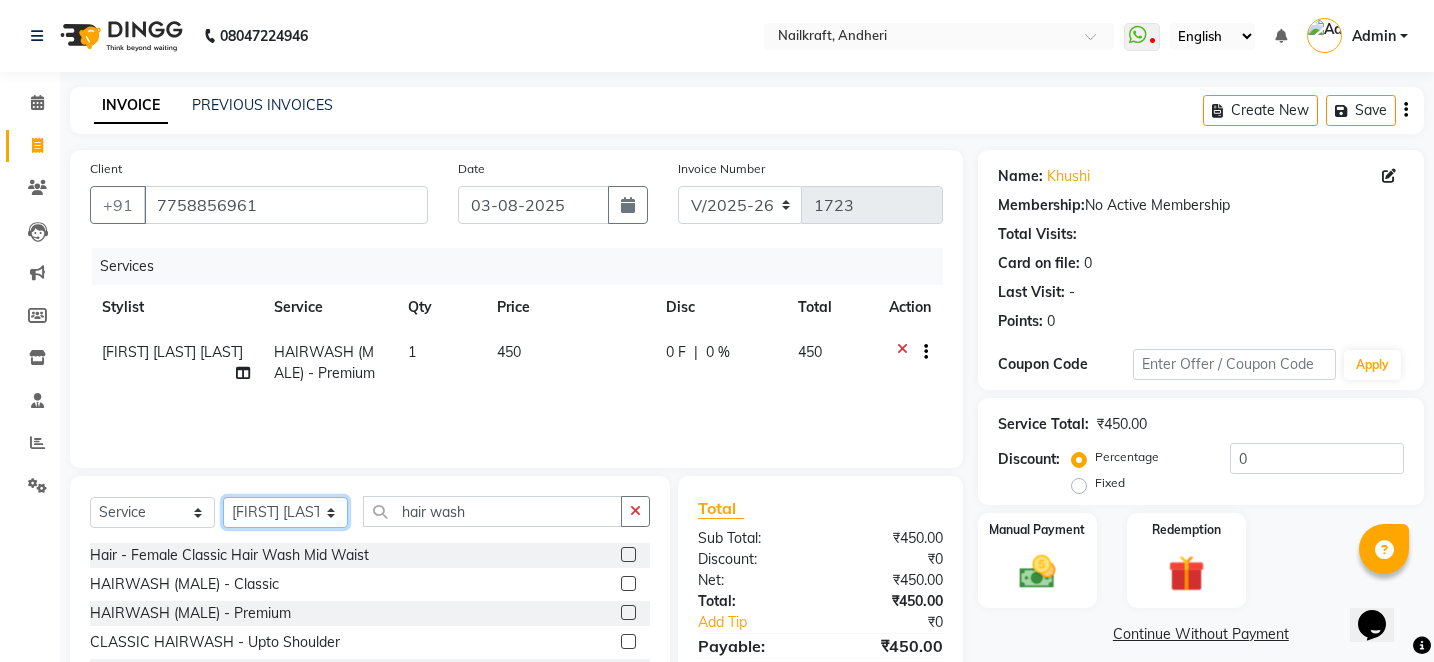 click on "Select Stylist Alam Arshad shaikh Deepali Deepu Chatry NailKraft Nikita NITA  CHAHAL  Sneha Balu Ichake Vaishali Vinod Yadav" 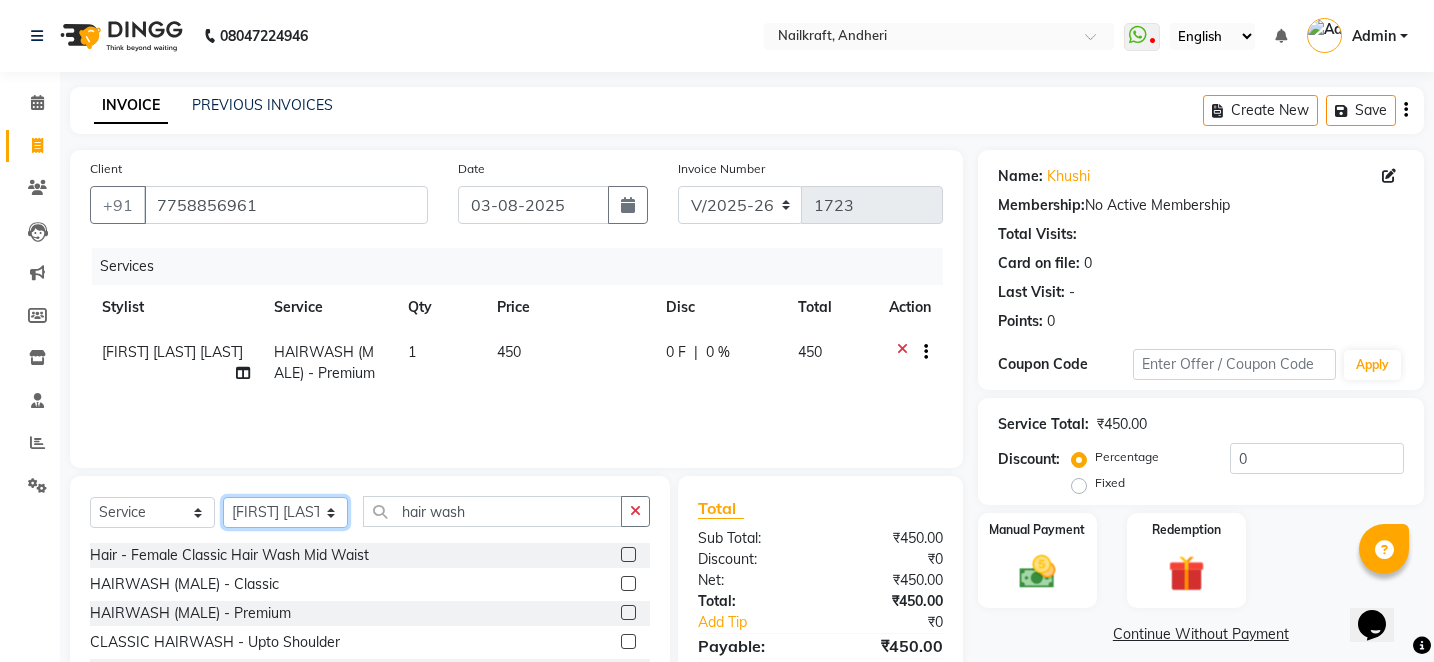 select on "76535" 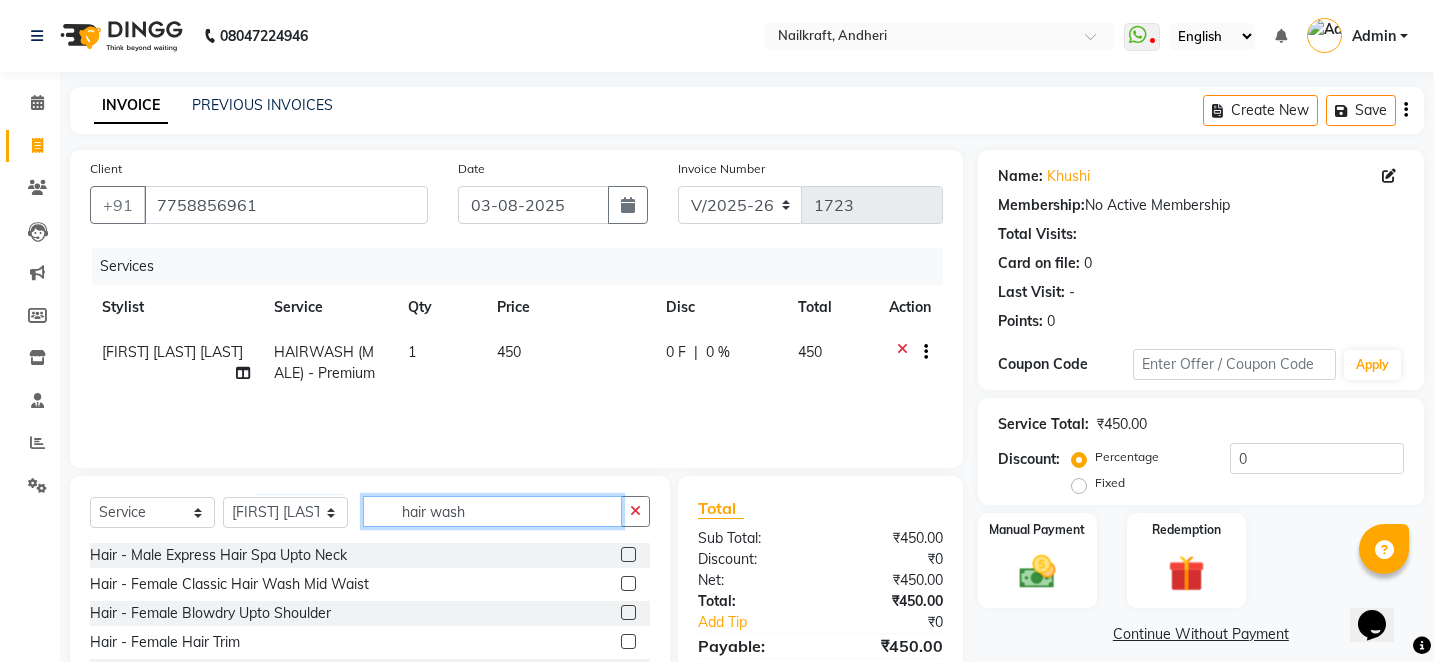 click on "hair wash" 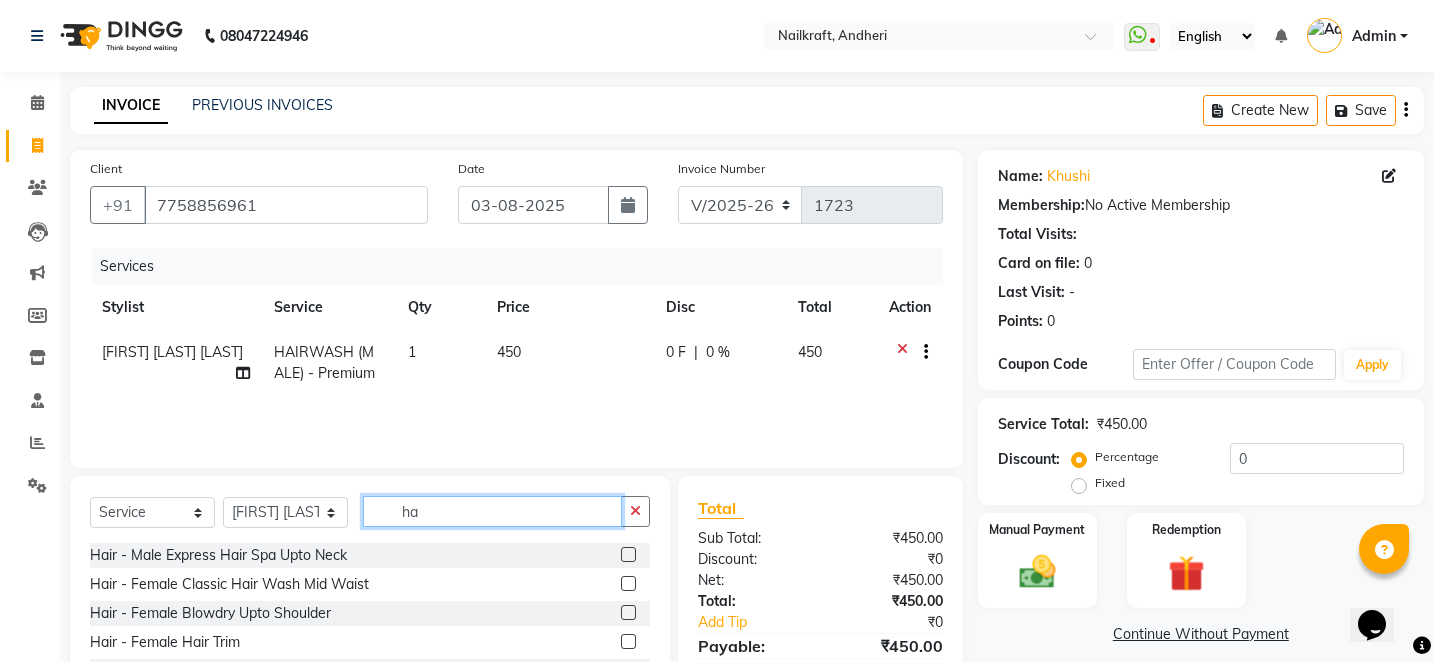 type on "h" 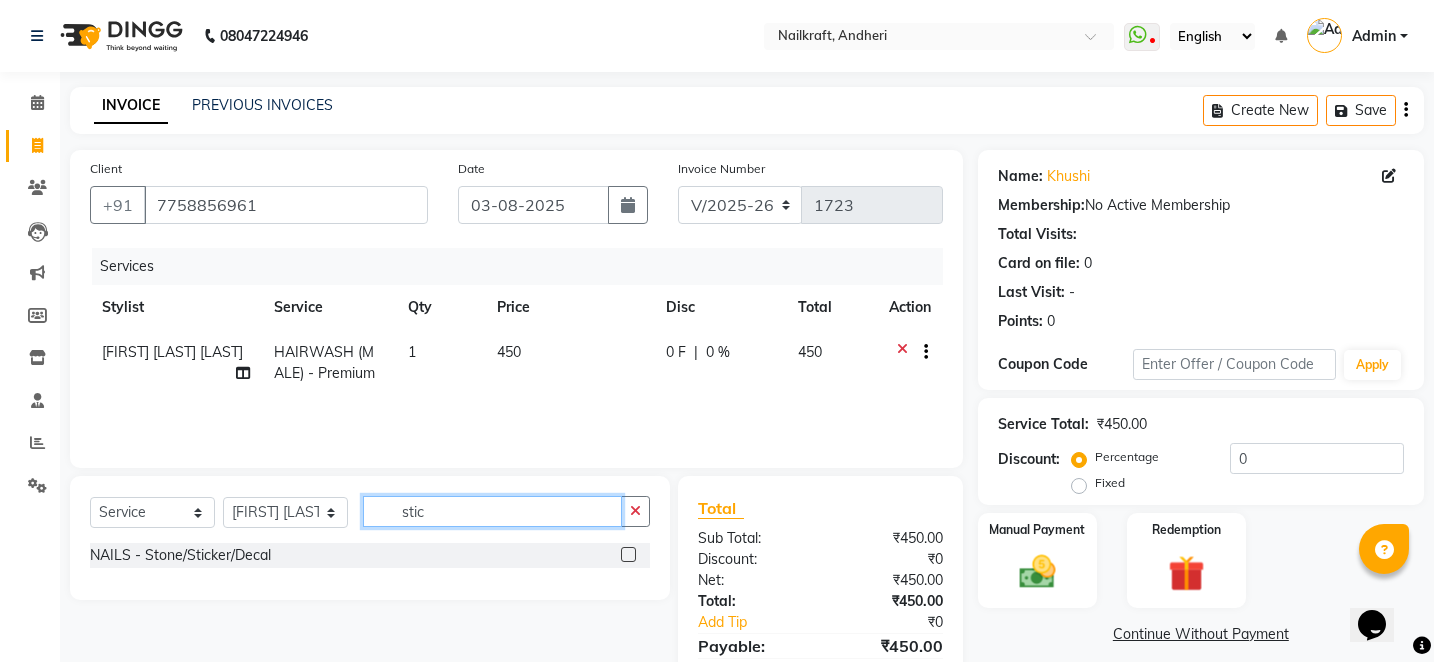 type on "stic" 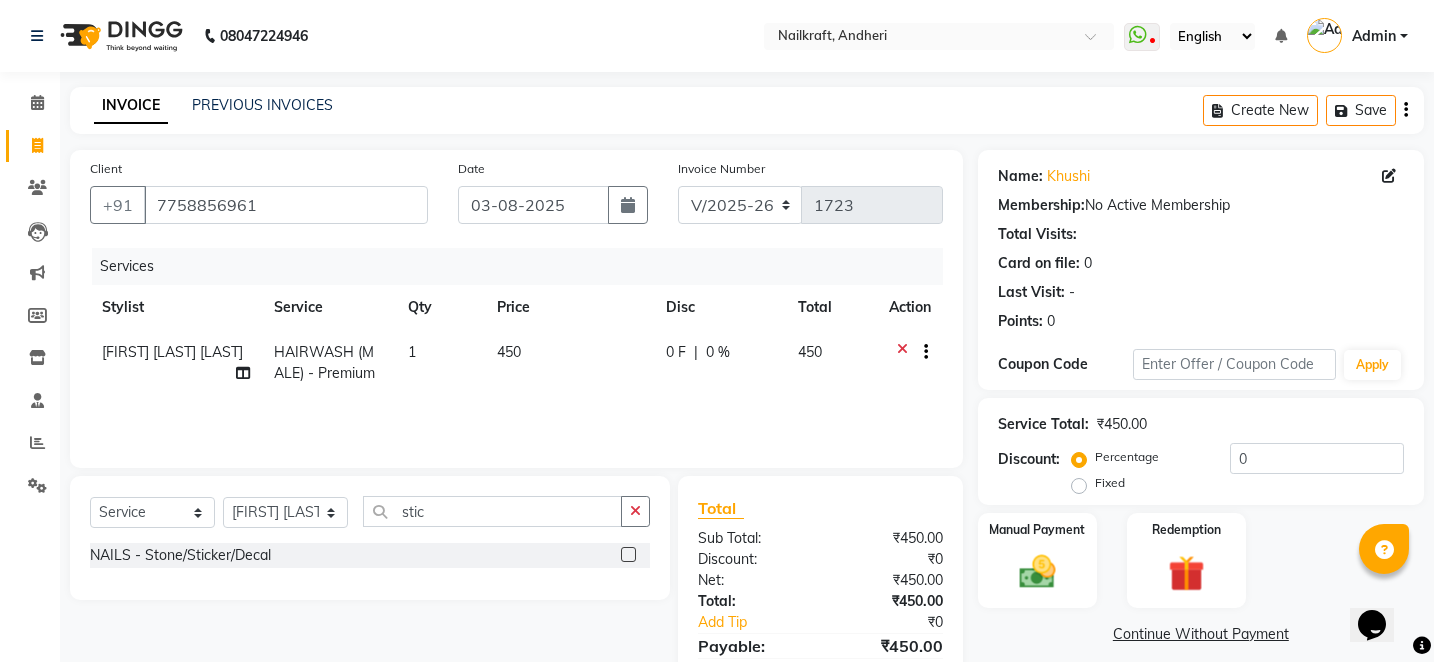 click 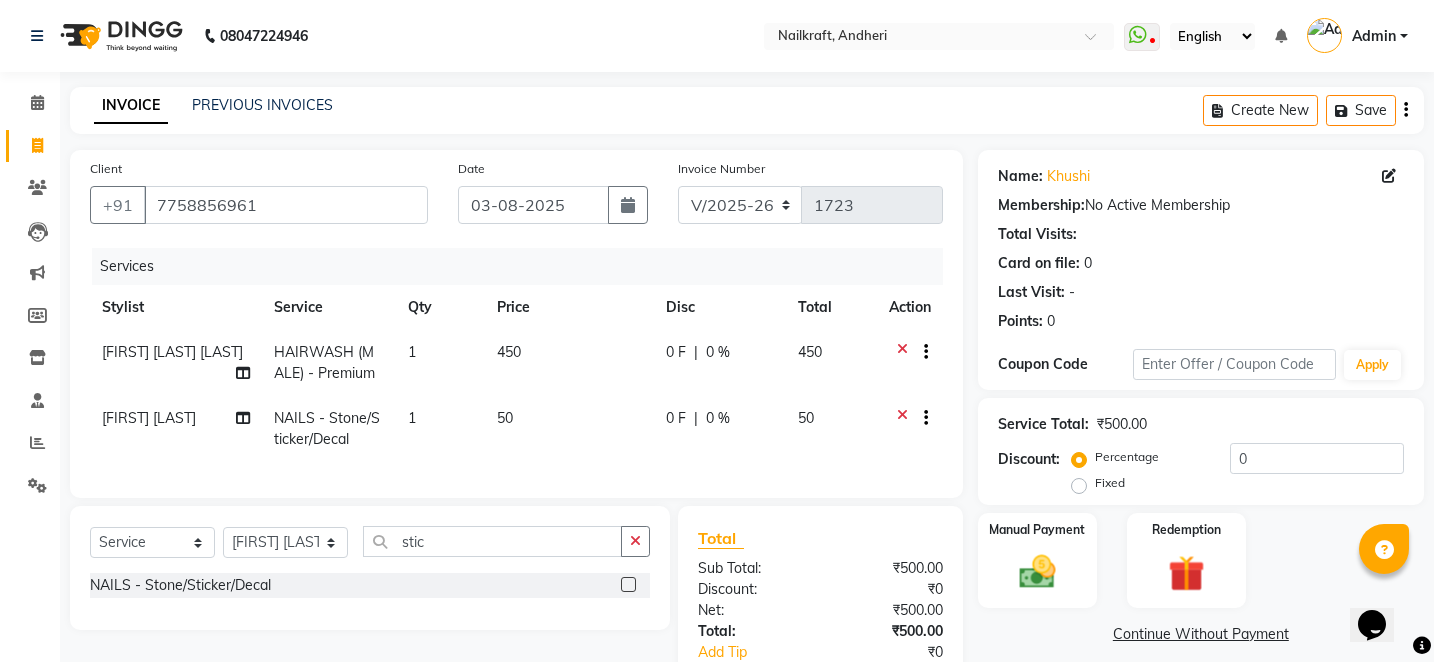 click 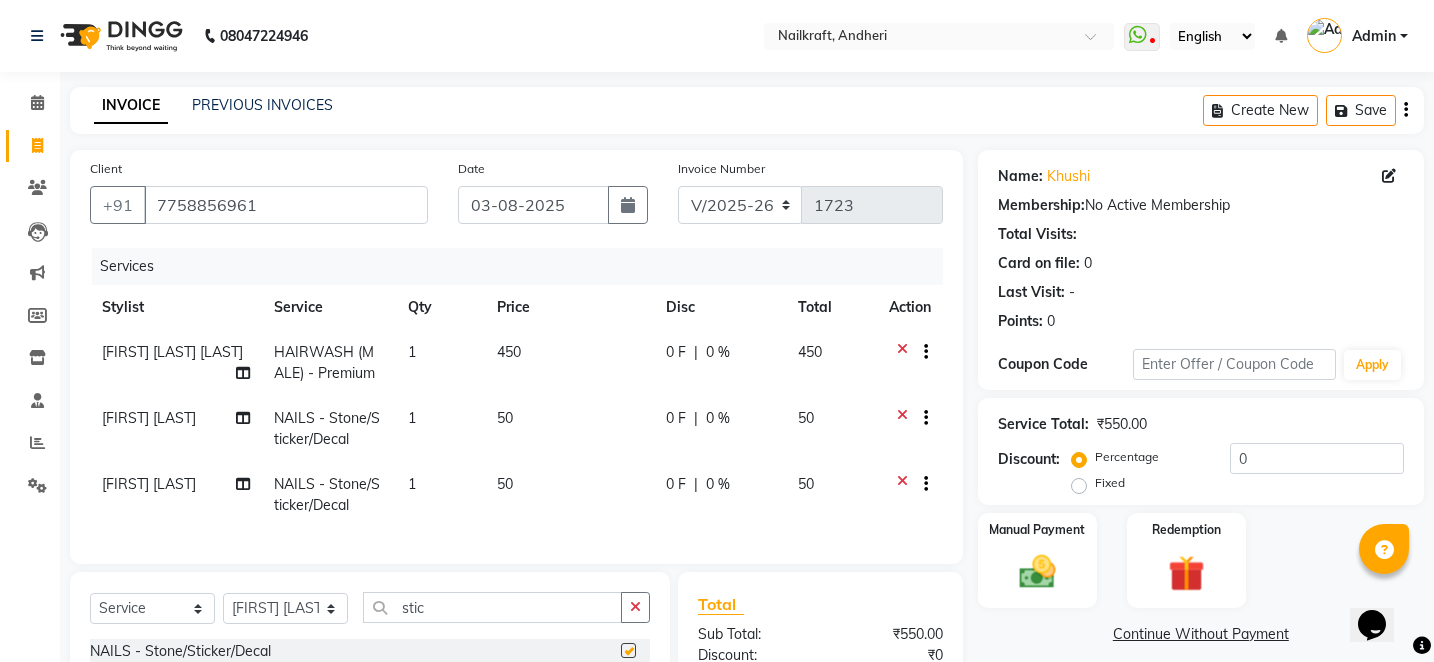checkbox on "false" 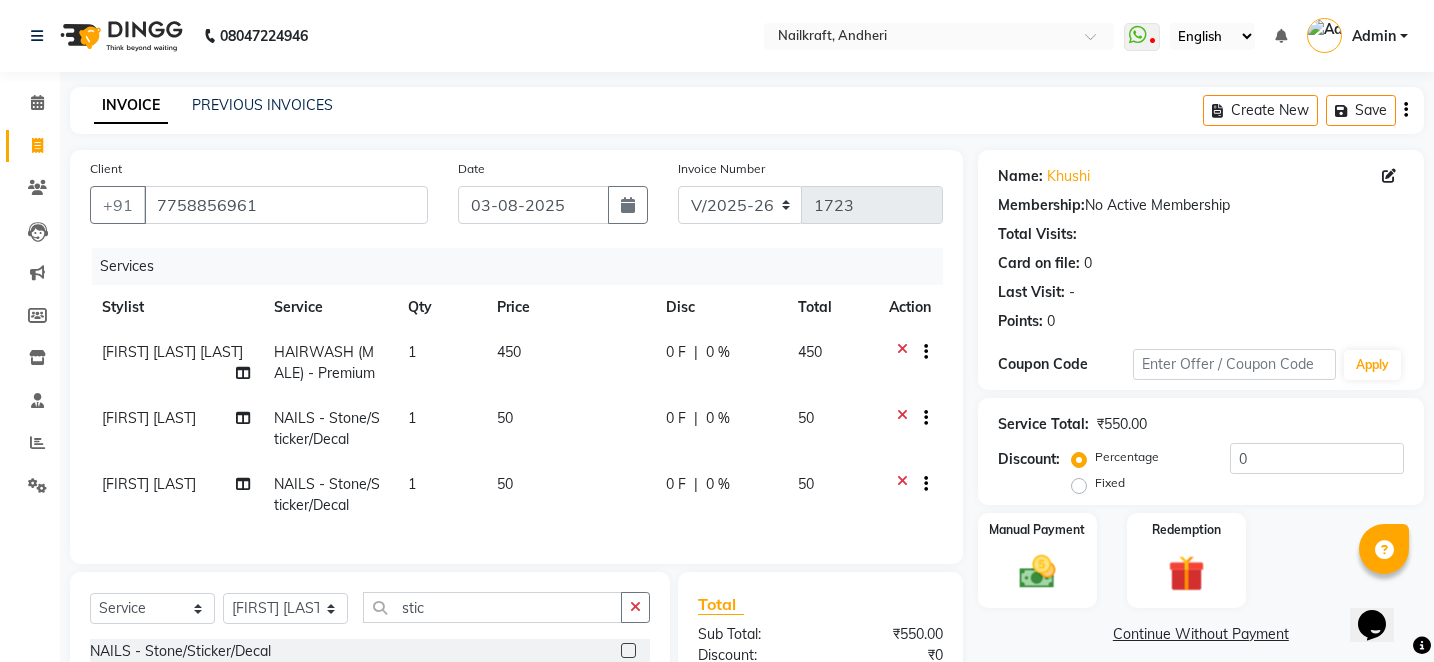 click 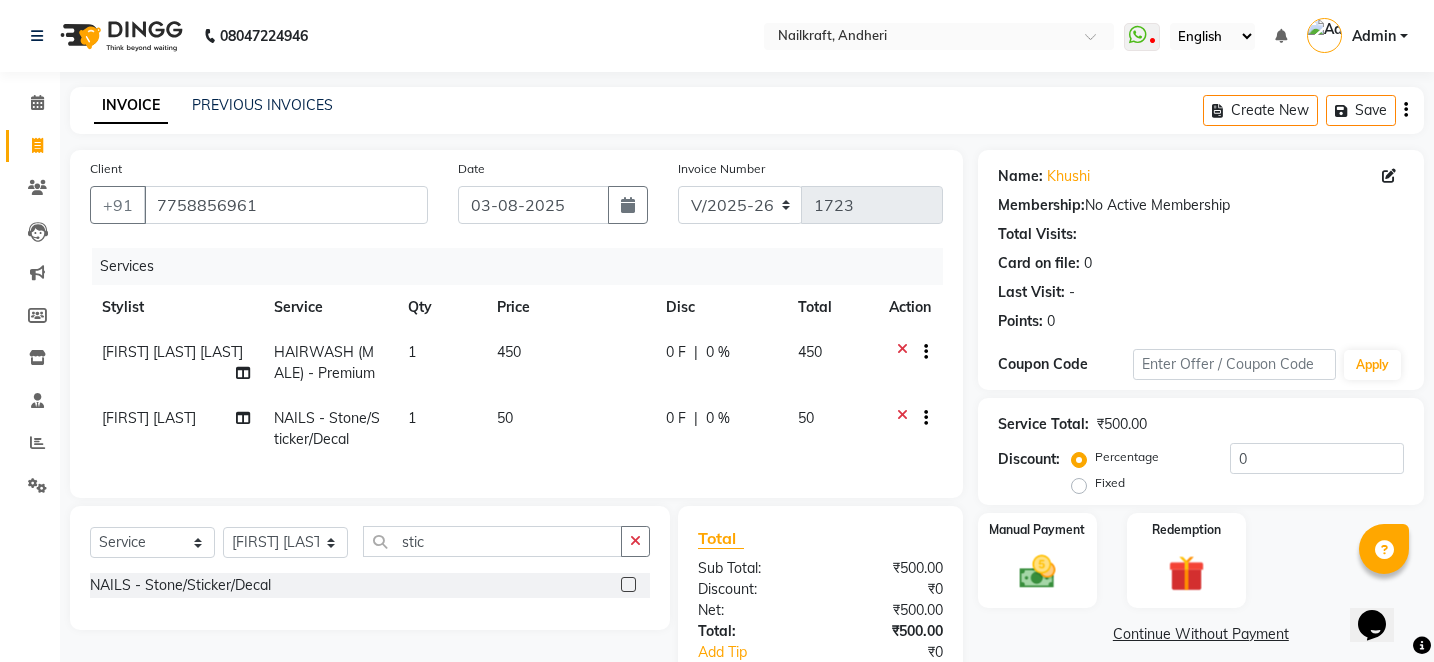 click on "50" 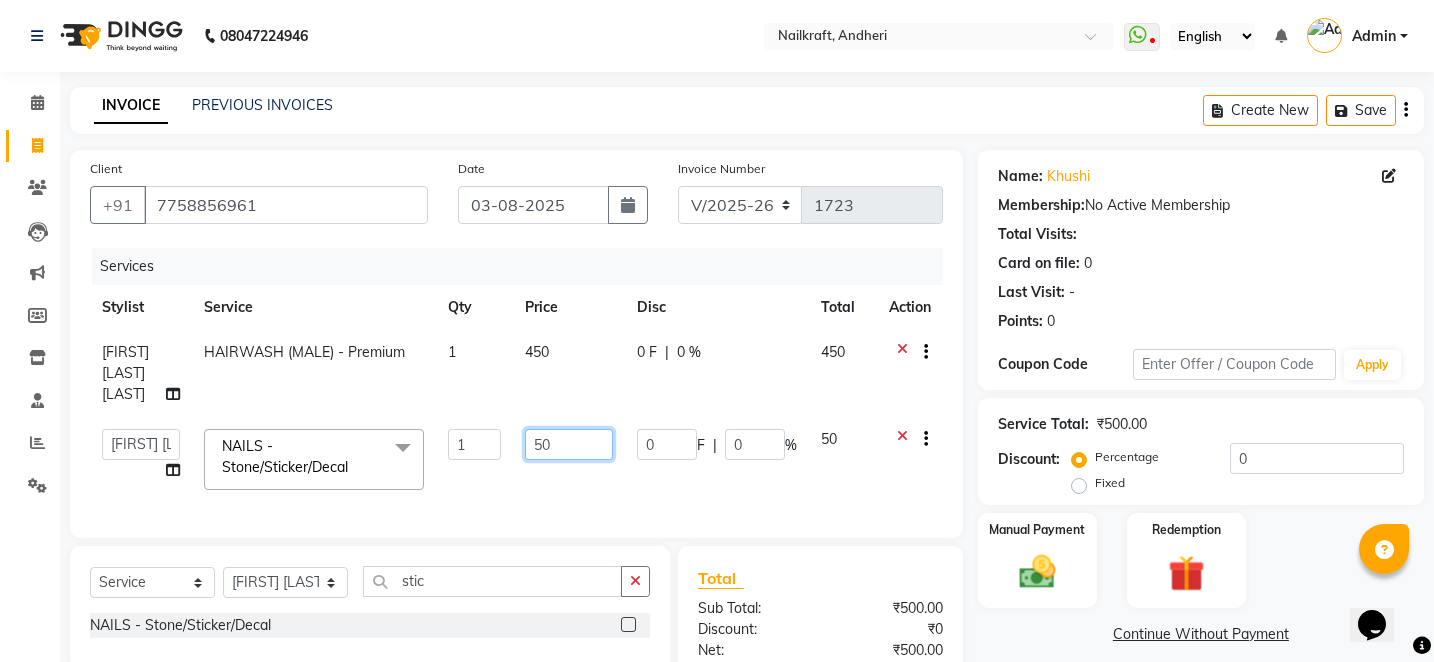 click on "50" 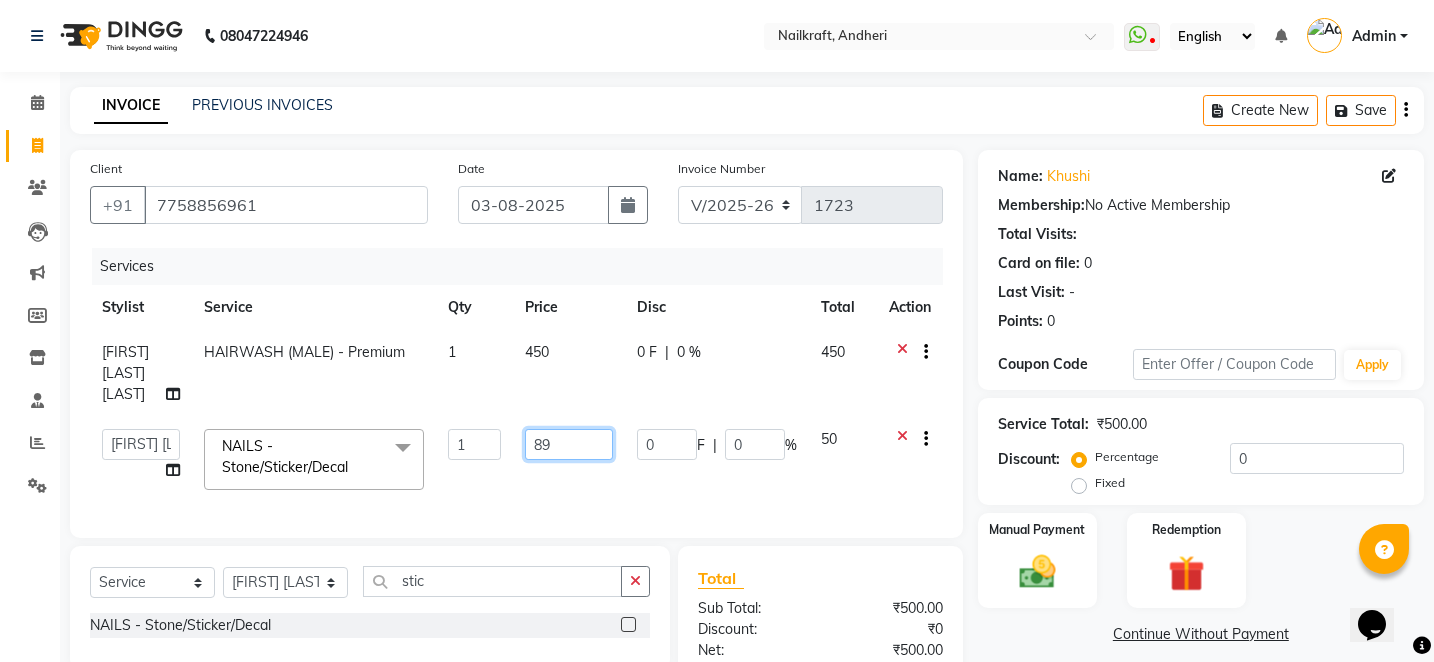 type on "899" 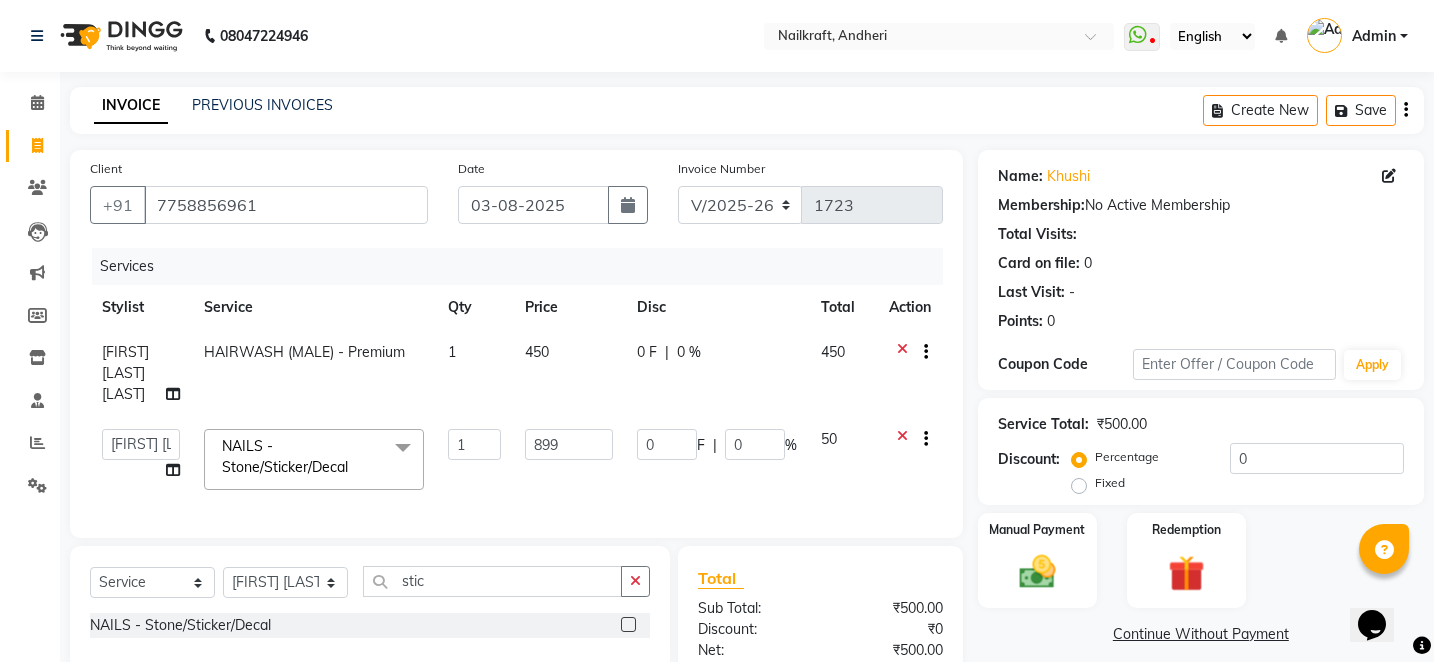 click on "Manual Payment Redemption" 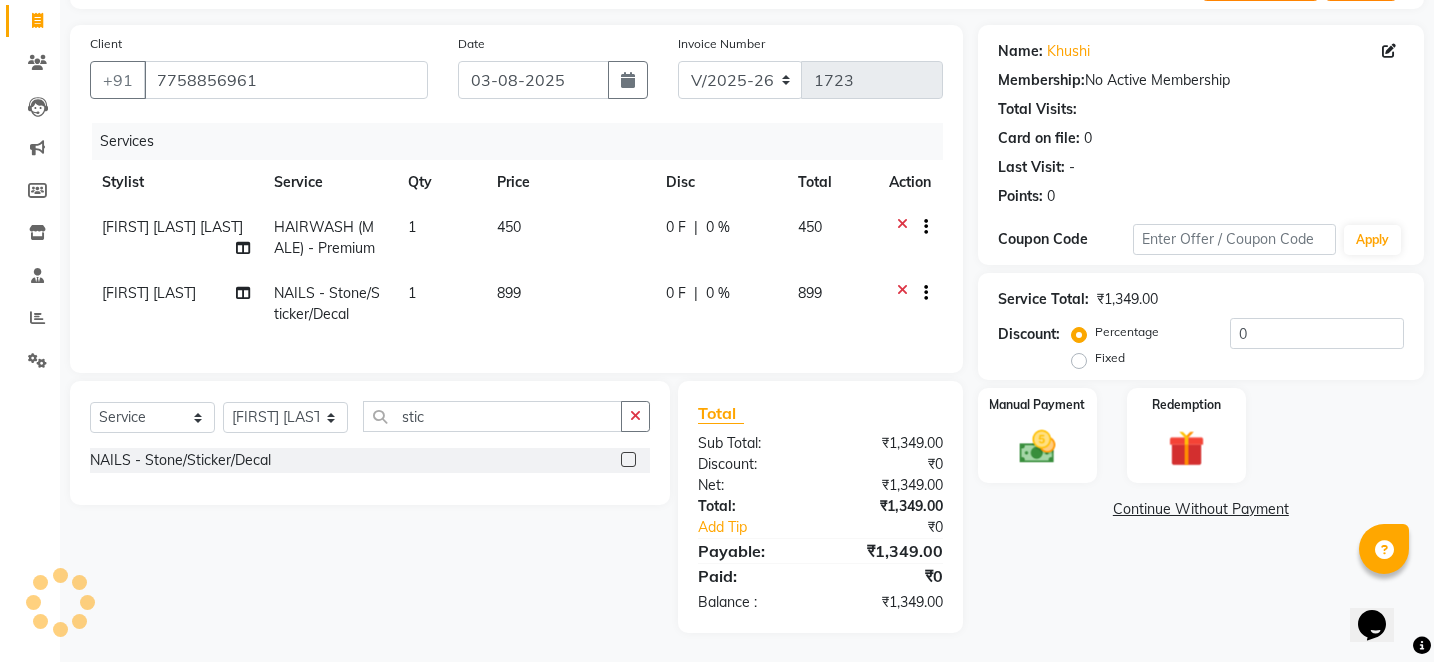 scroll, scrollTop: 126, scrollLeft: 0, axis: vertical 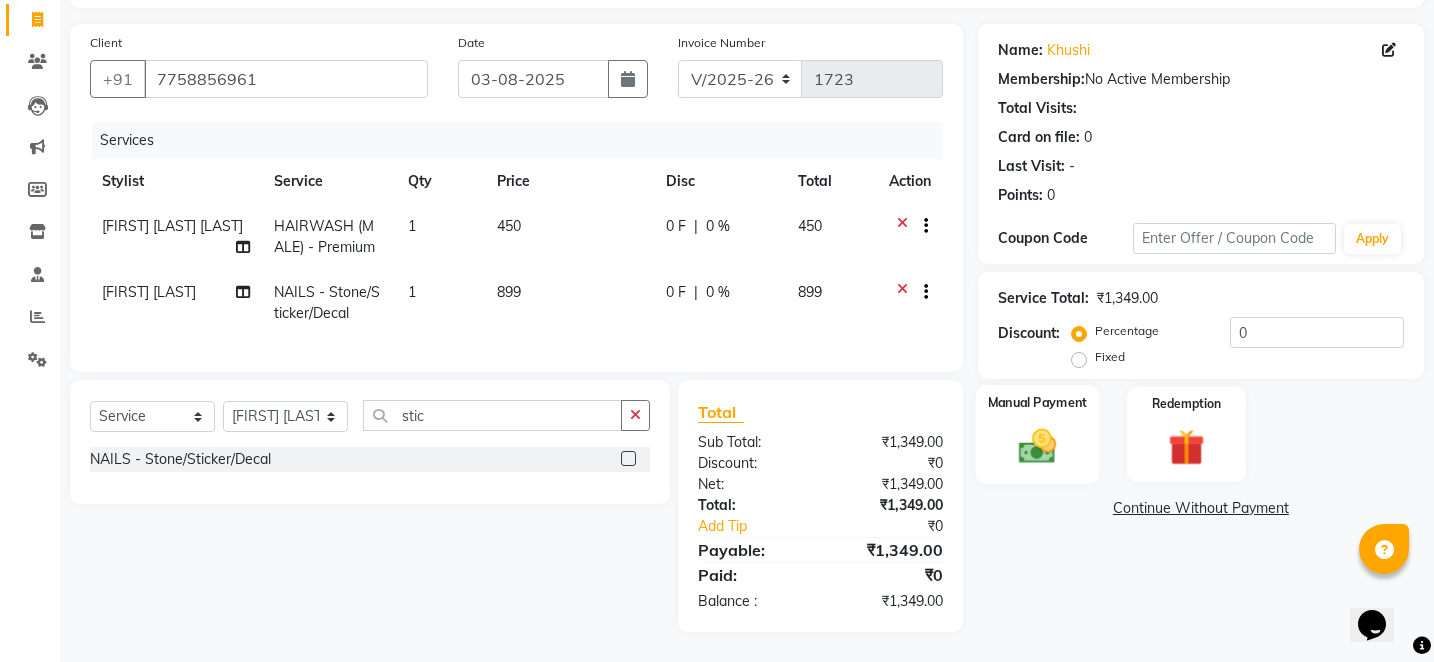 click 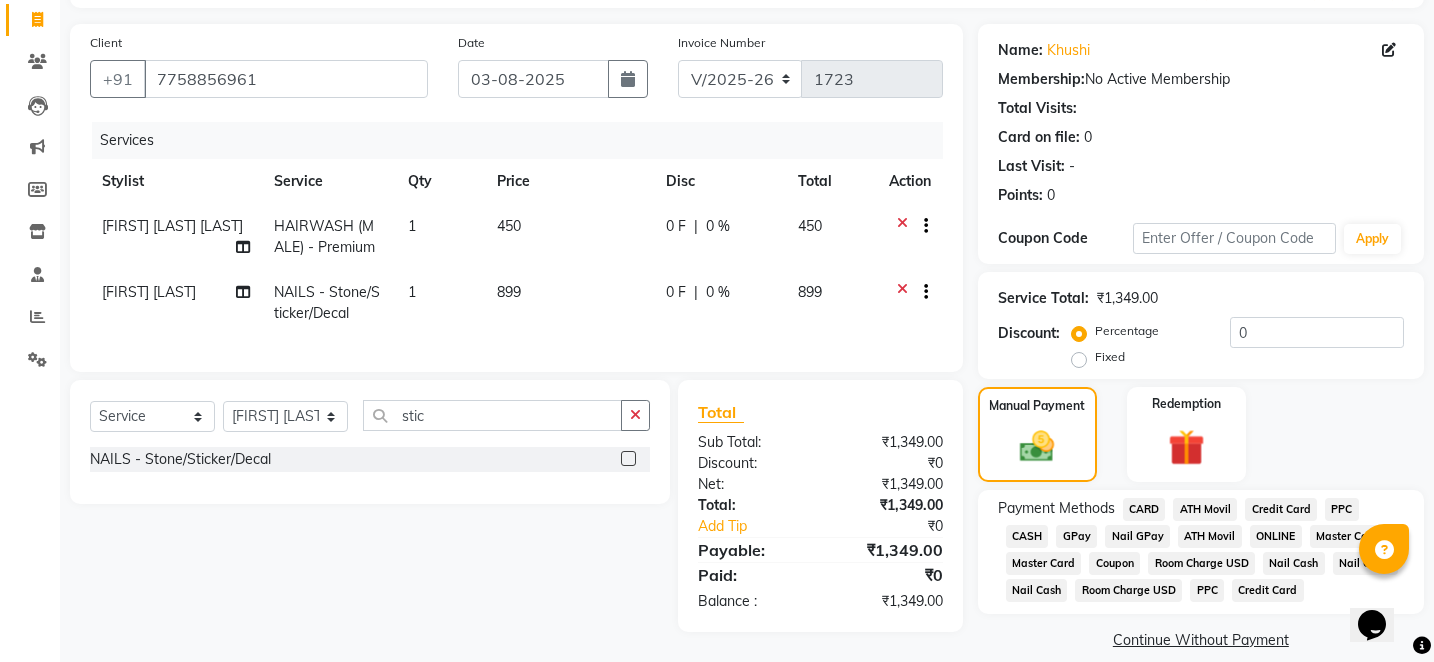 click on "CASH" 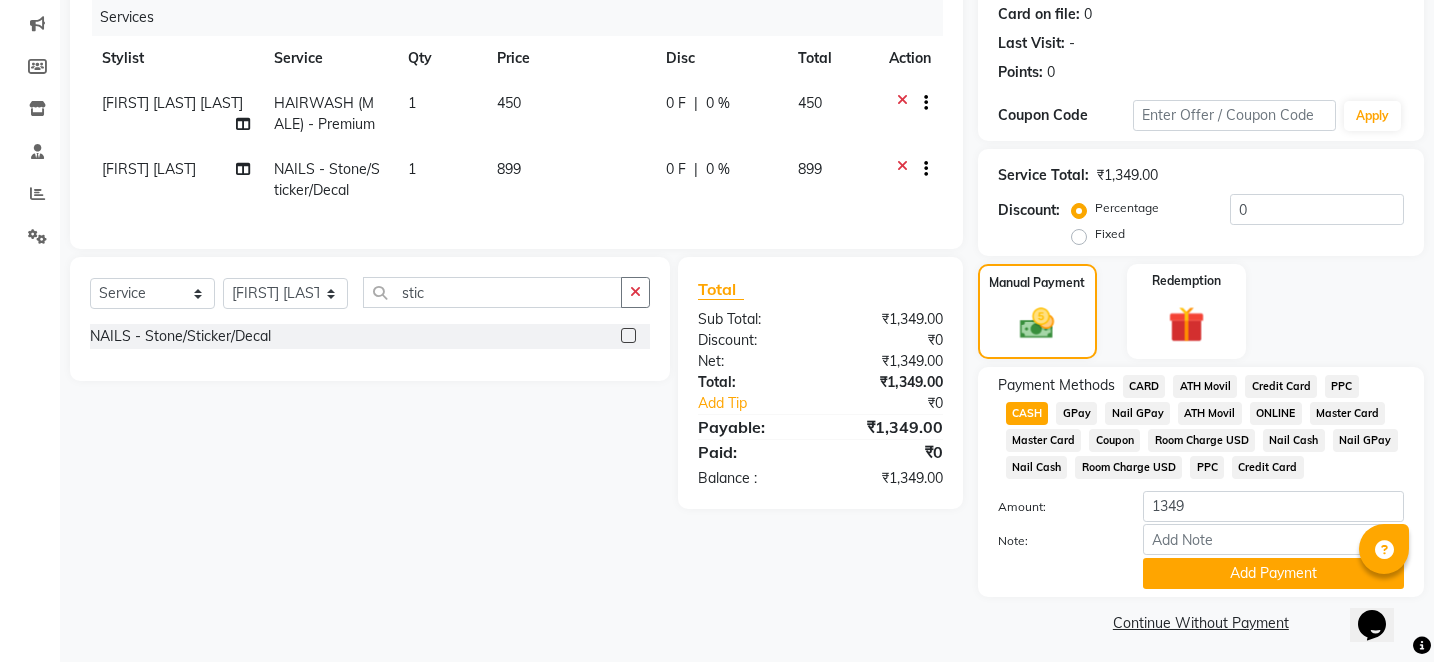 scroll, scrollTop: 255, scrollLeft: 0, axis: vertical 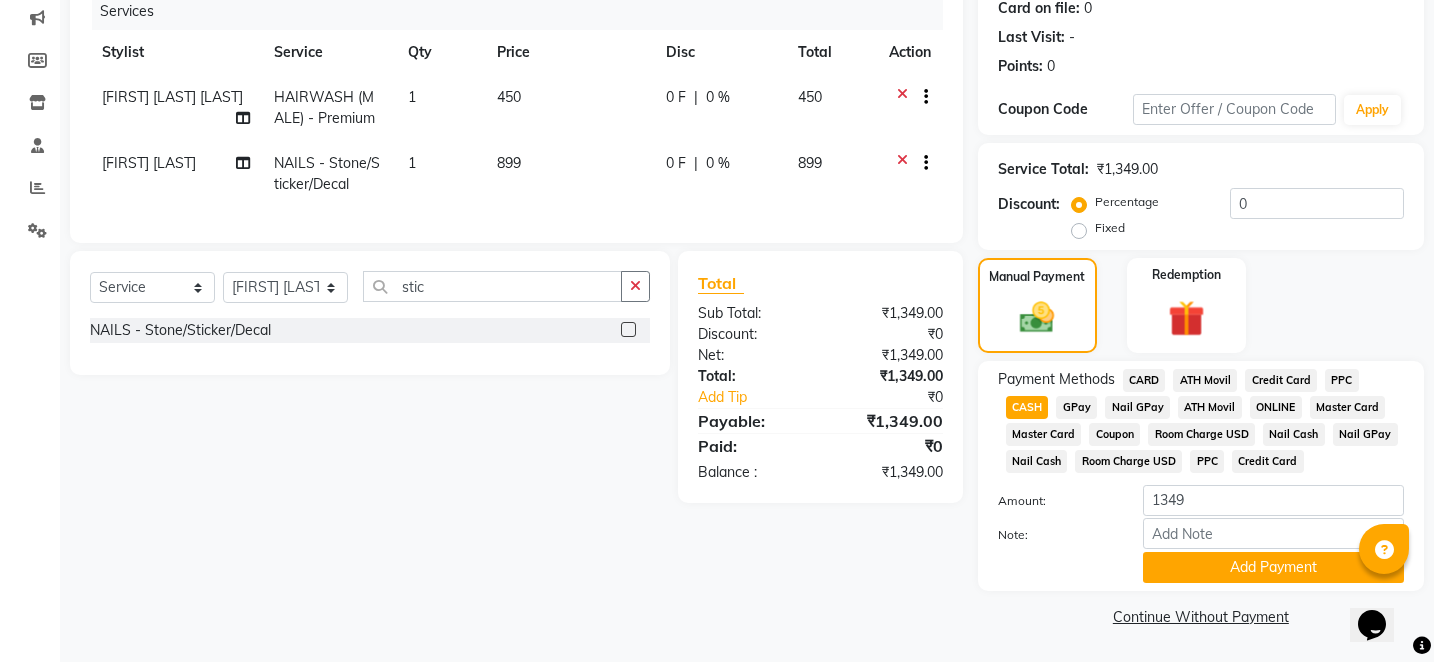 click on "Payment Methods  CARD   ATH Movil   Credit Card   PPC   CASH   GPay   Nail GPay   ATH Movil   ONLINE   Master Card   Master Card   Coupon   Room Charge USD   Nail Cash   Nail GPay   Nail Cash   Room Charge USD   PPC   Credit Card  Amount: 1349 Note: Add Payment" 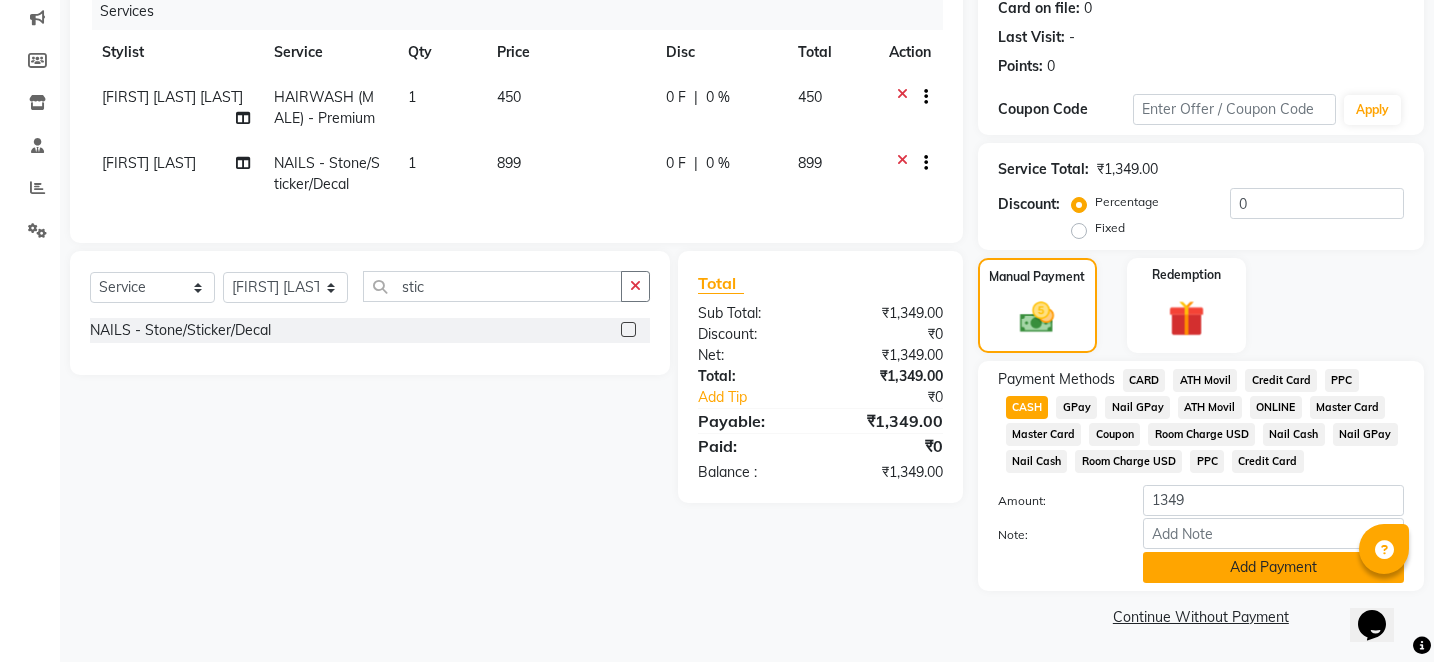 click on "Add Payment" 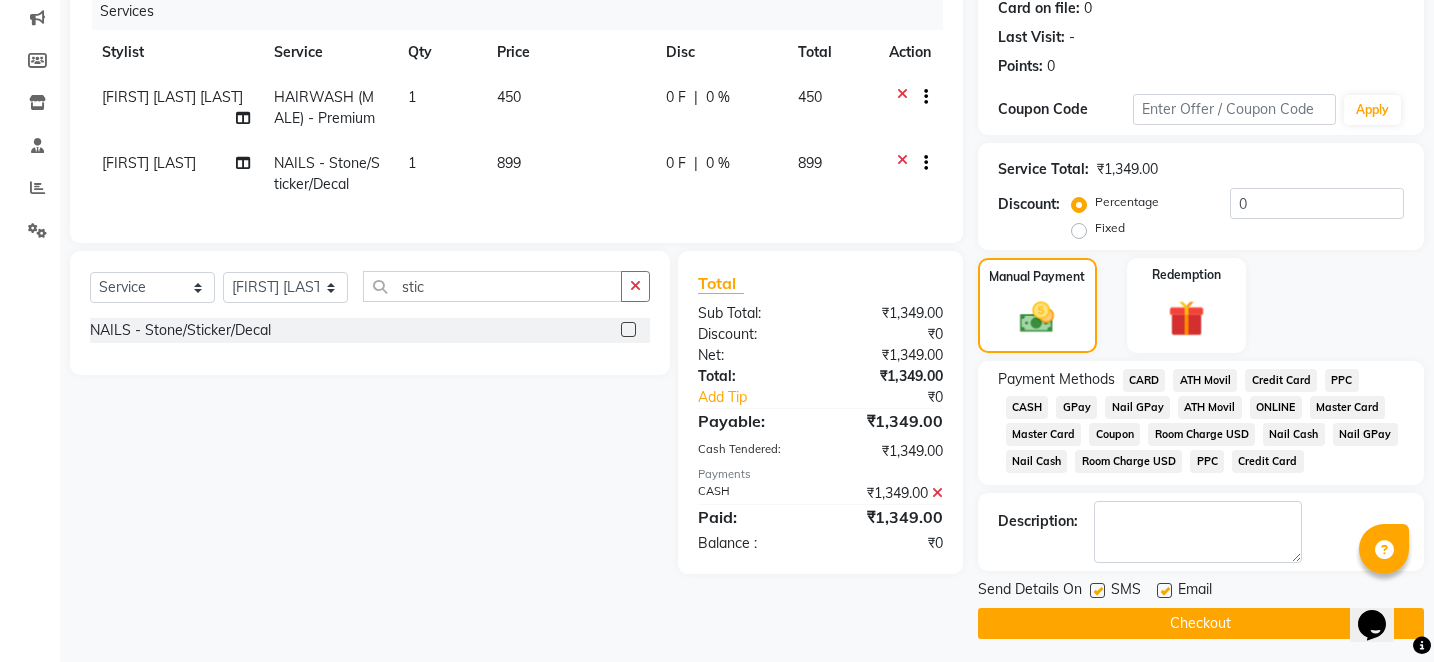 click on "Checkout" 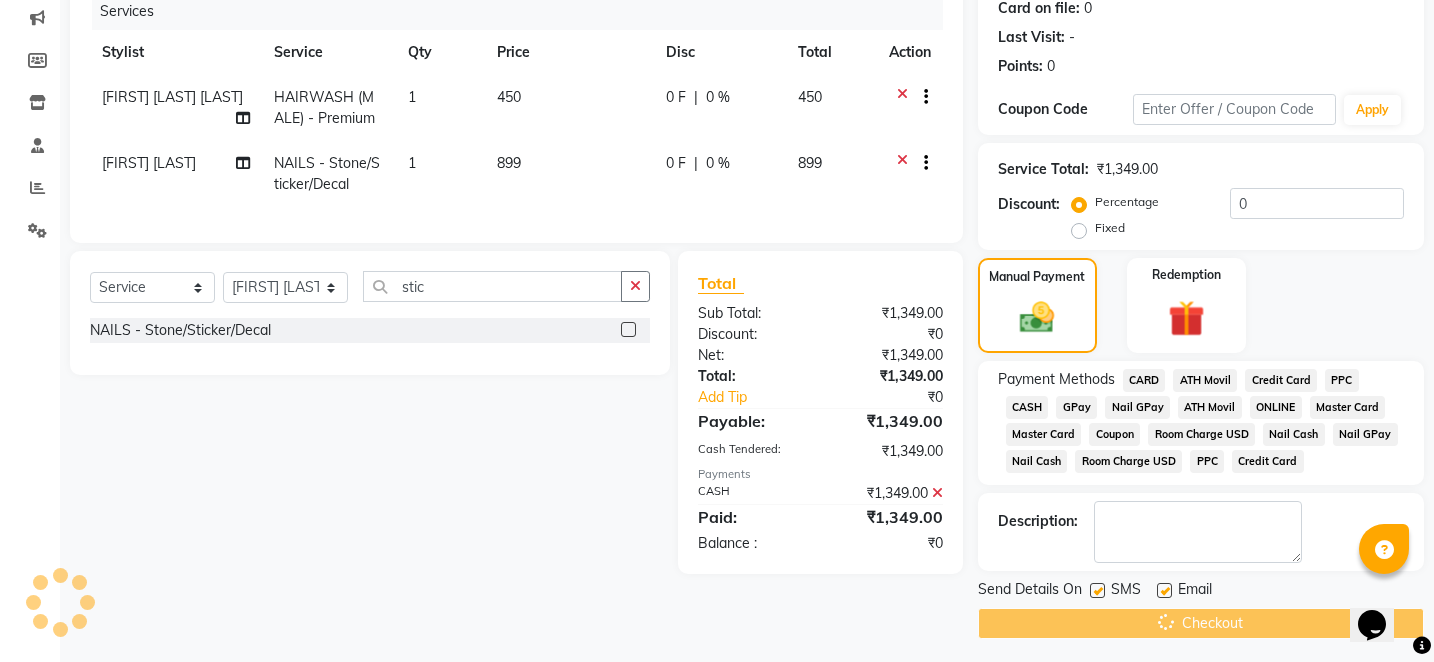 scroll, scrollTop: 0, scrollLeft: 0, axis: both 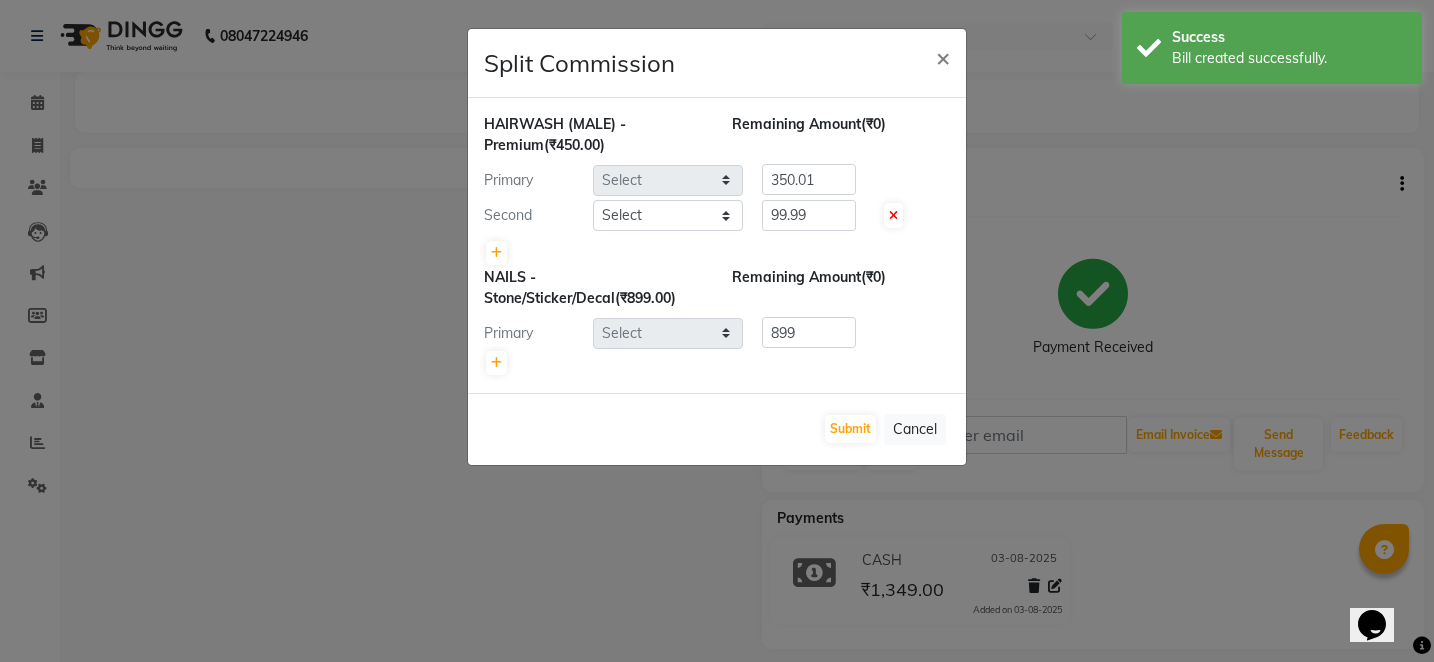 select on "85686" 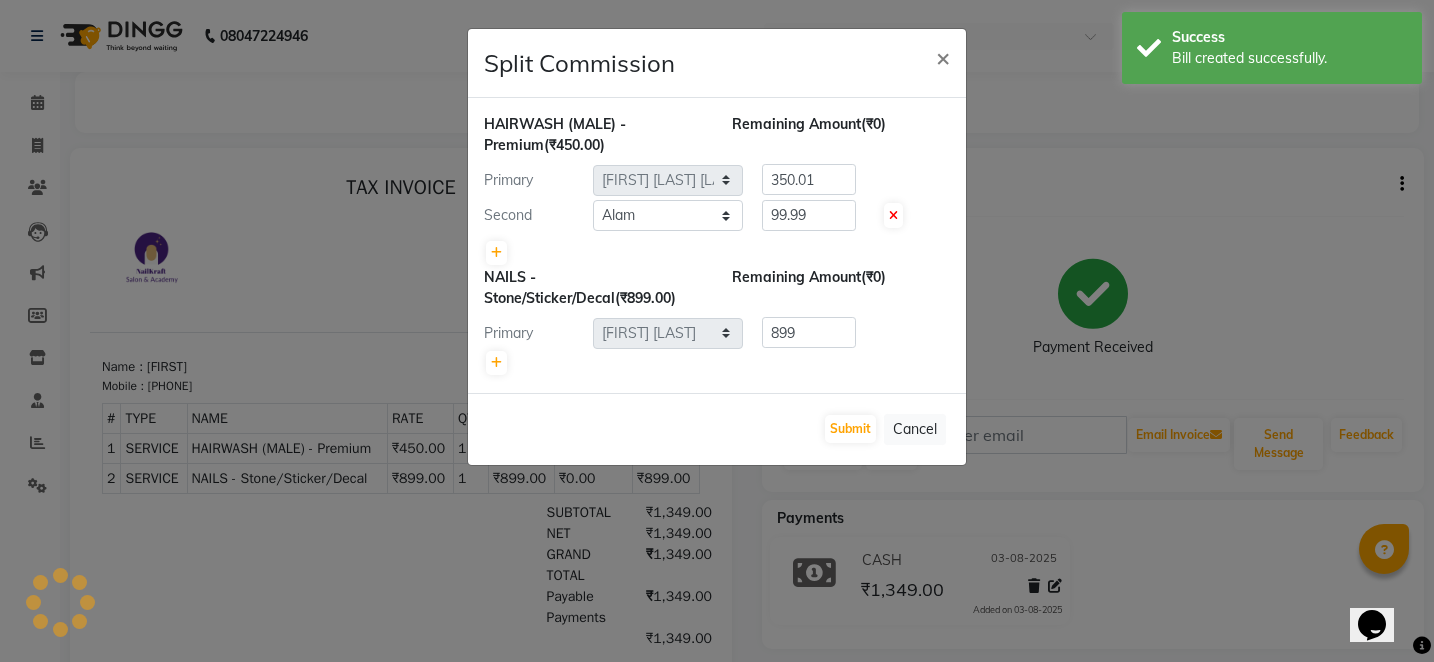 scroll, scrollTop: 0, scrollLeft: 0, axis: both 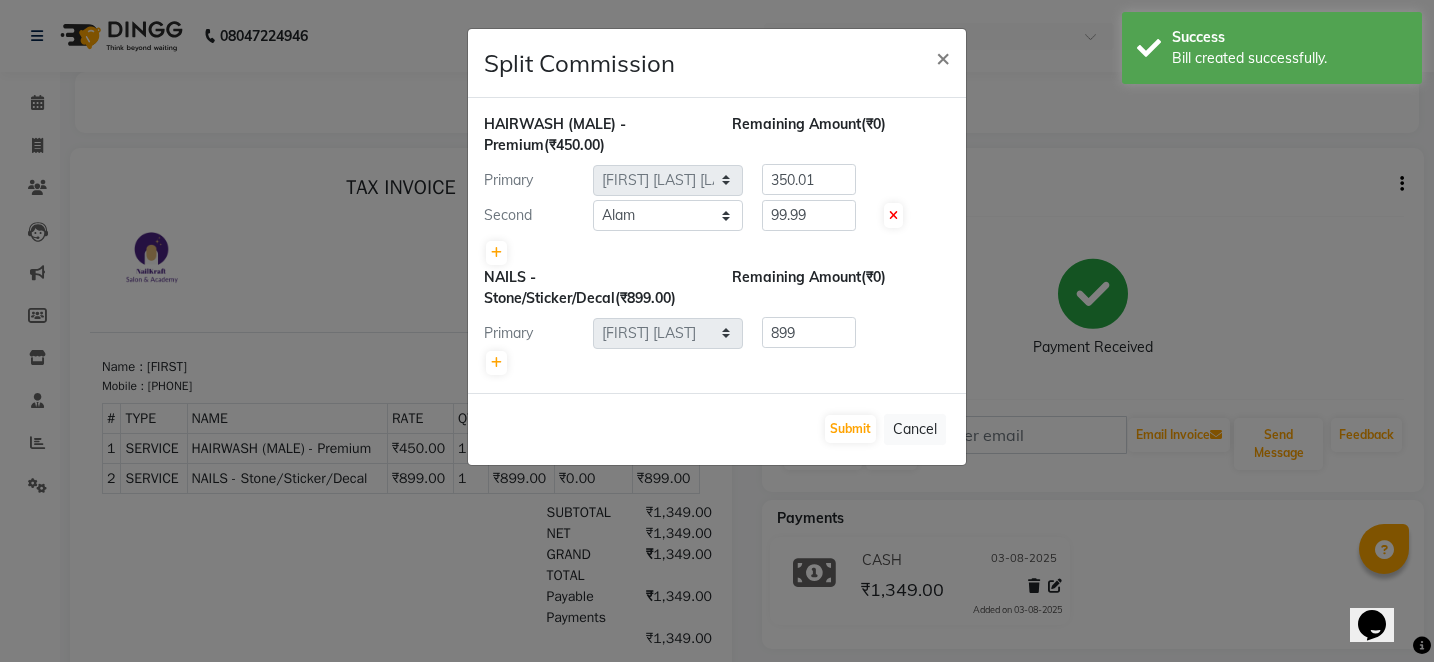 click on "Submit   Cancel" 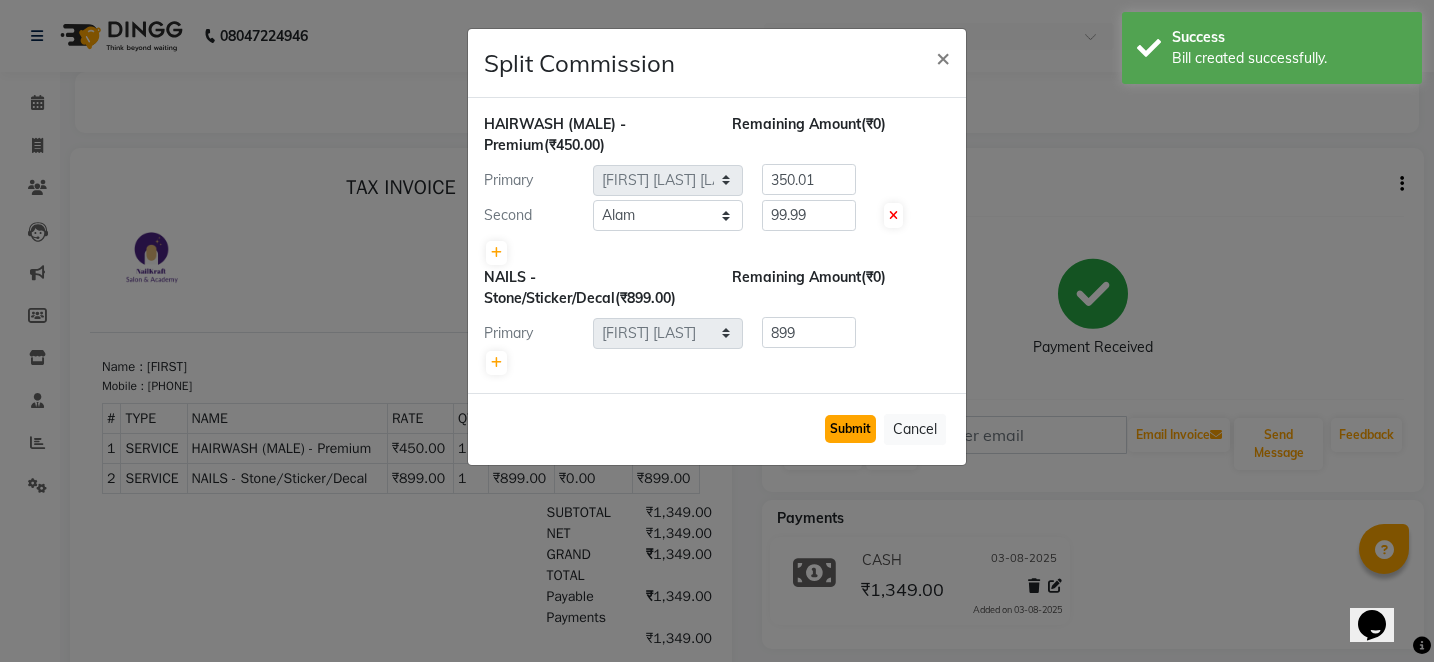 click on "Submit" 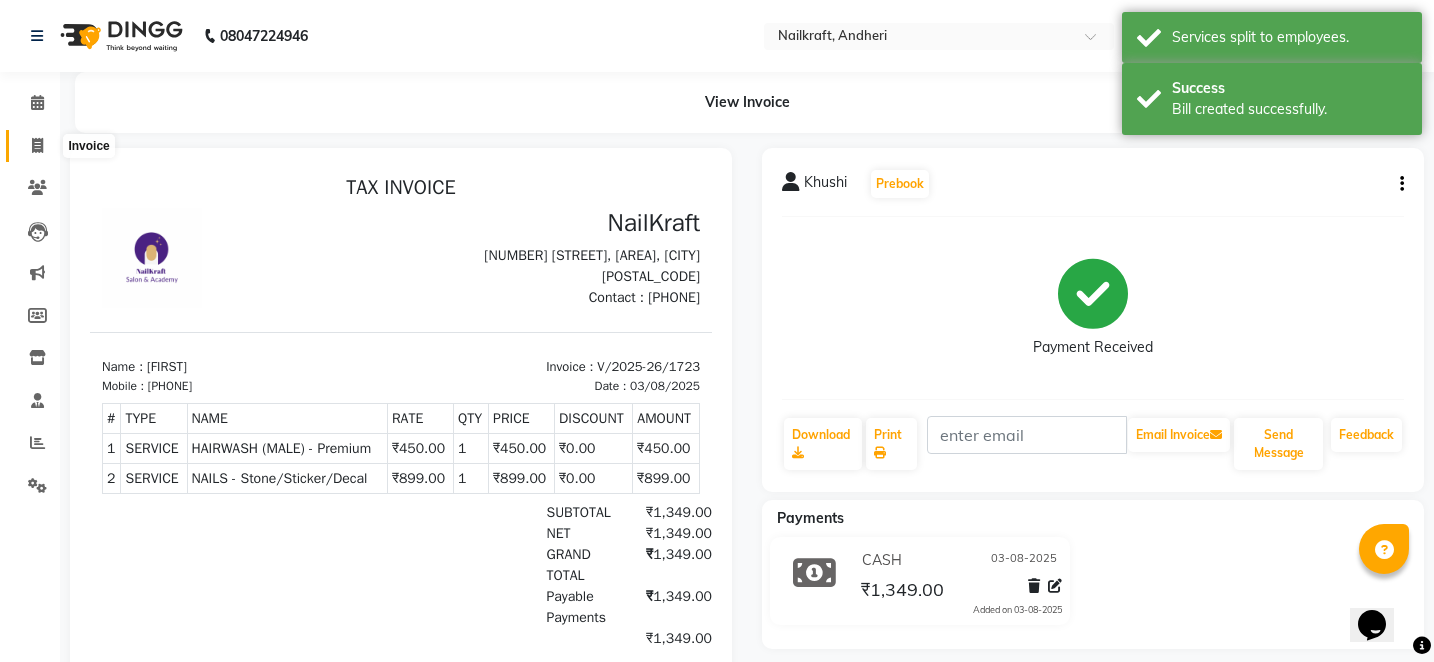 click 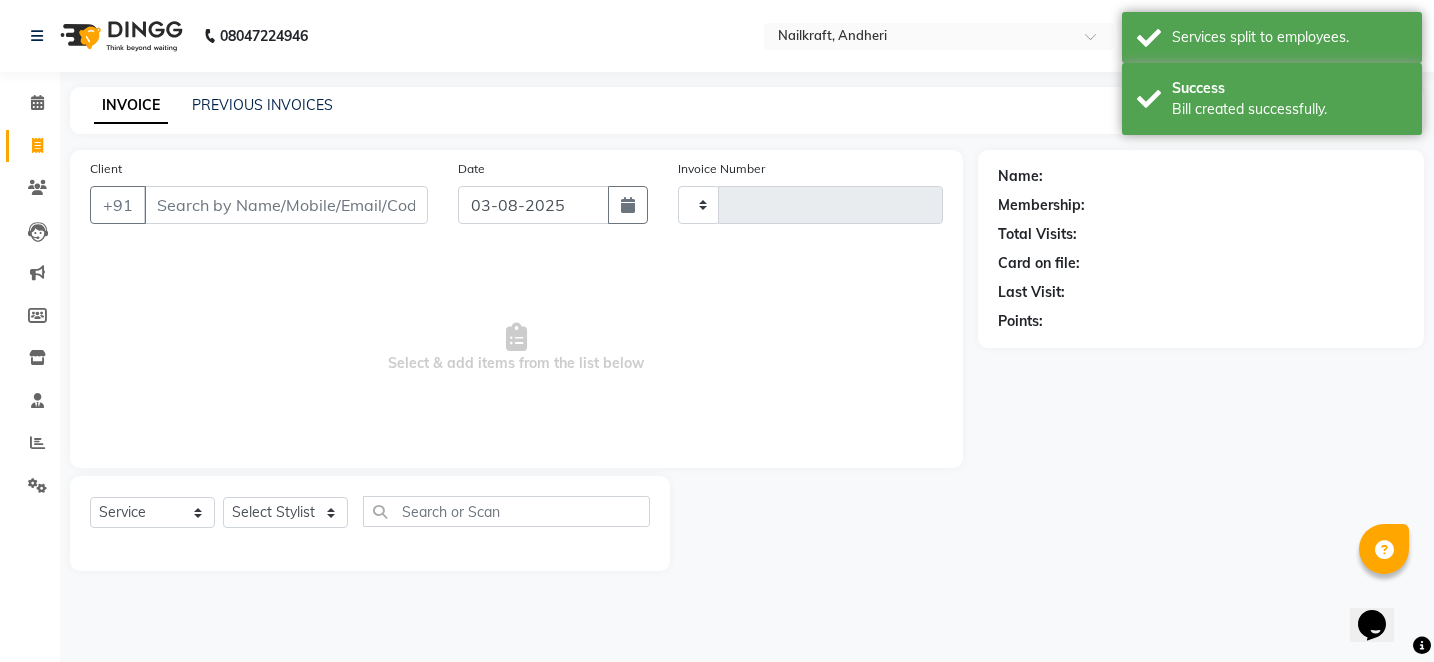 type on "1724" 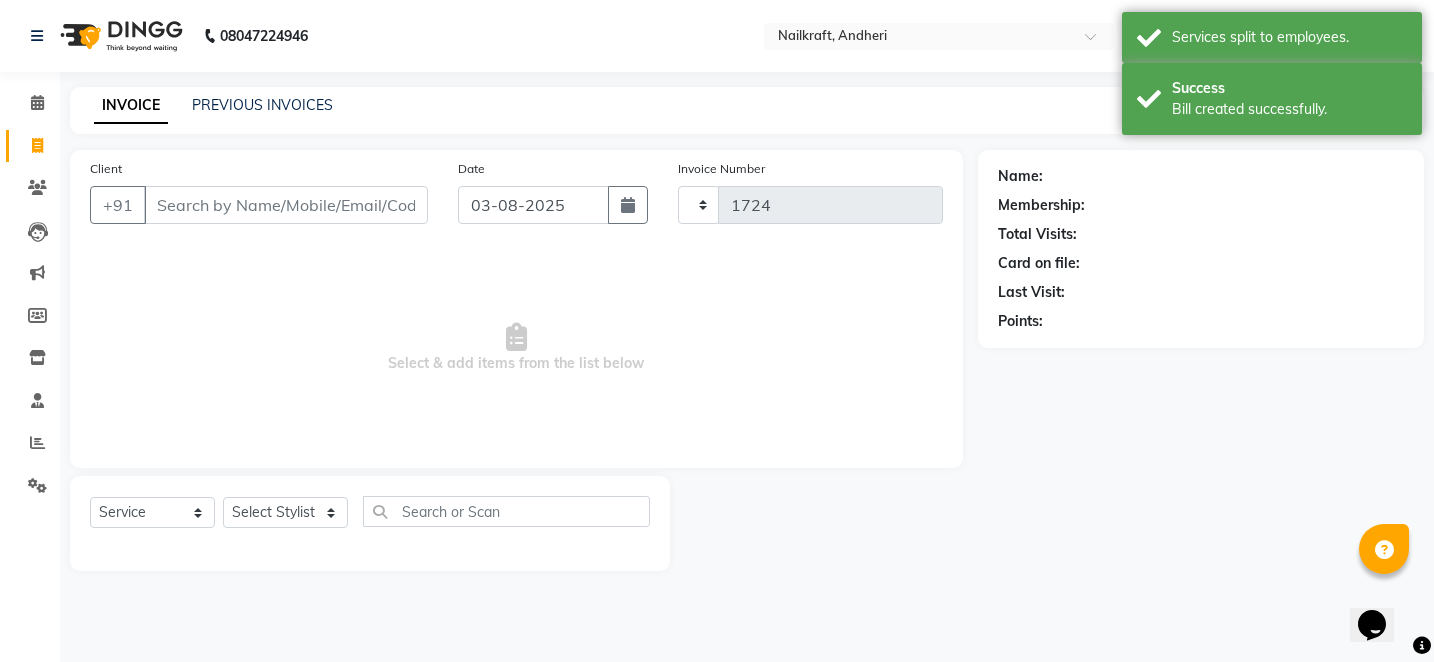 select on "6081" 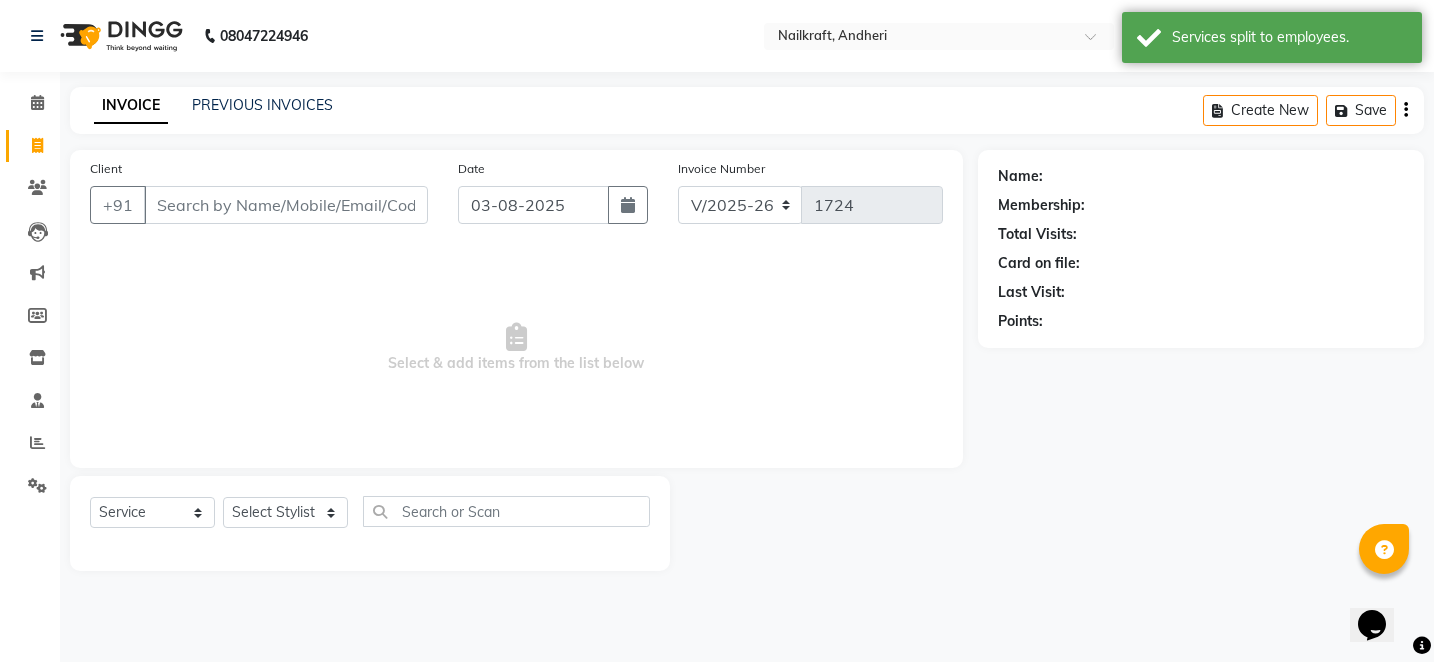 click on "Client" at bounding box center (286, 205) 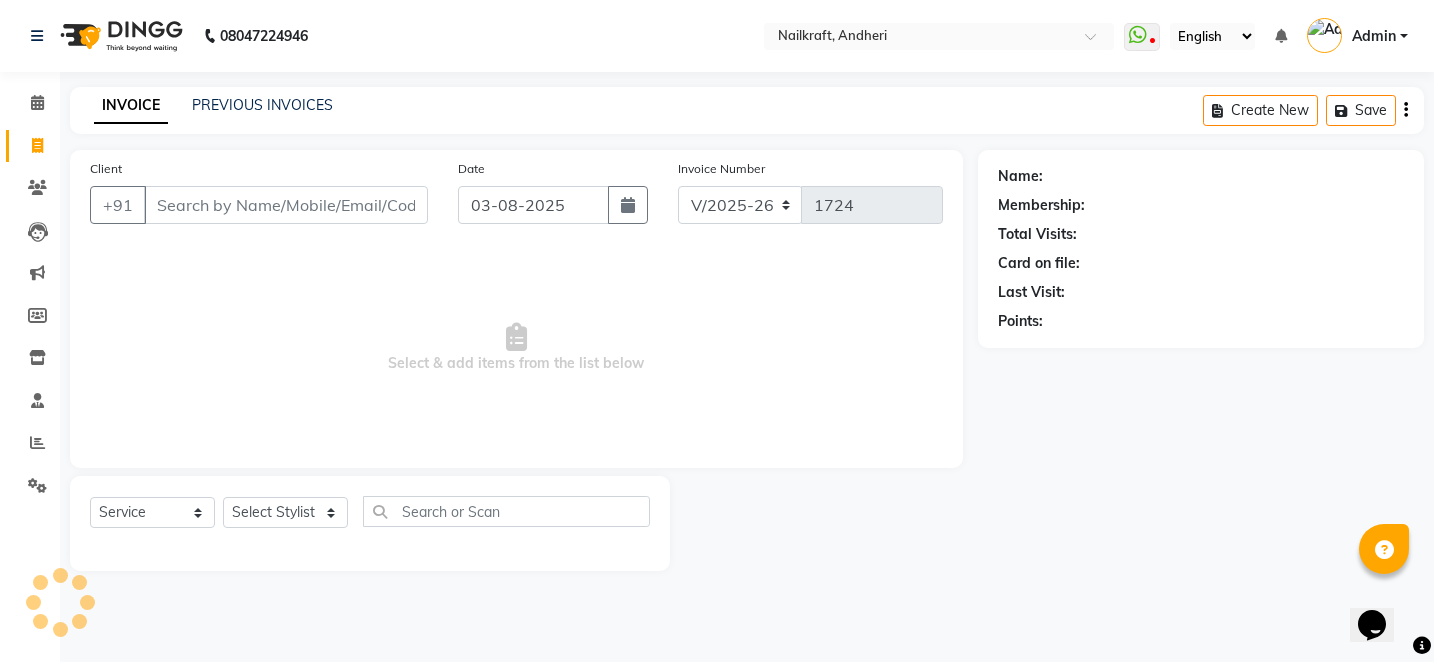 click on "Client" at bounding box center (286, 205) 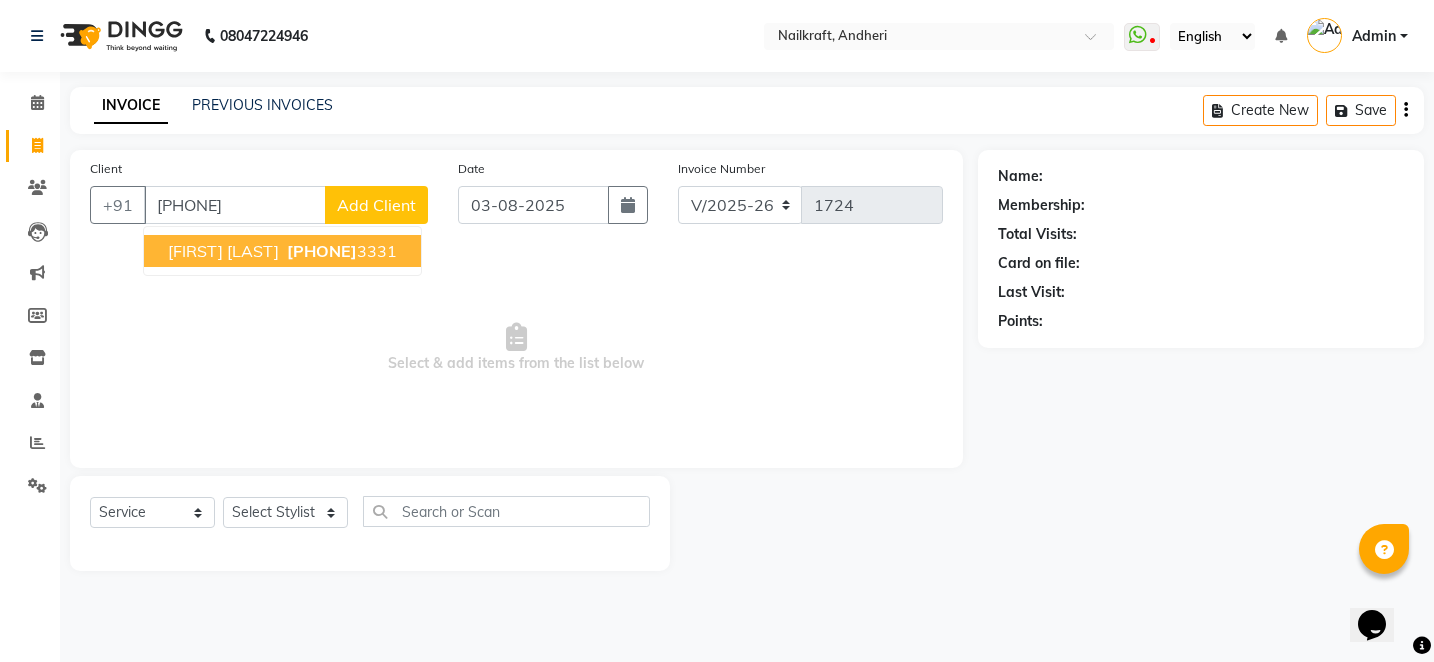 click on "Hemant Rohra   965791 3331" at bounding box center [282, 251] 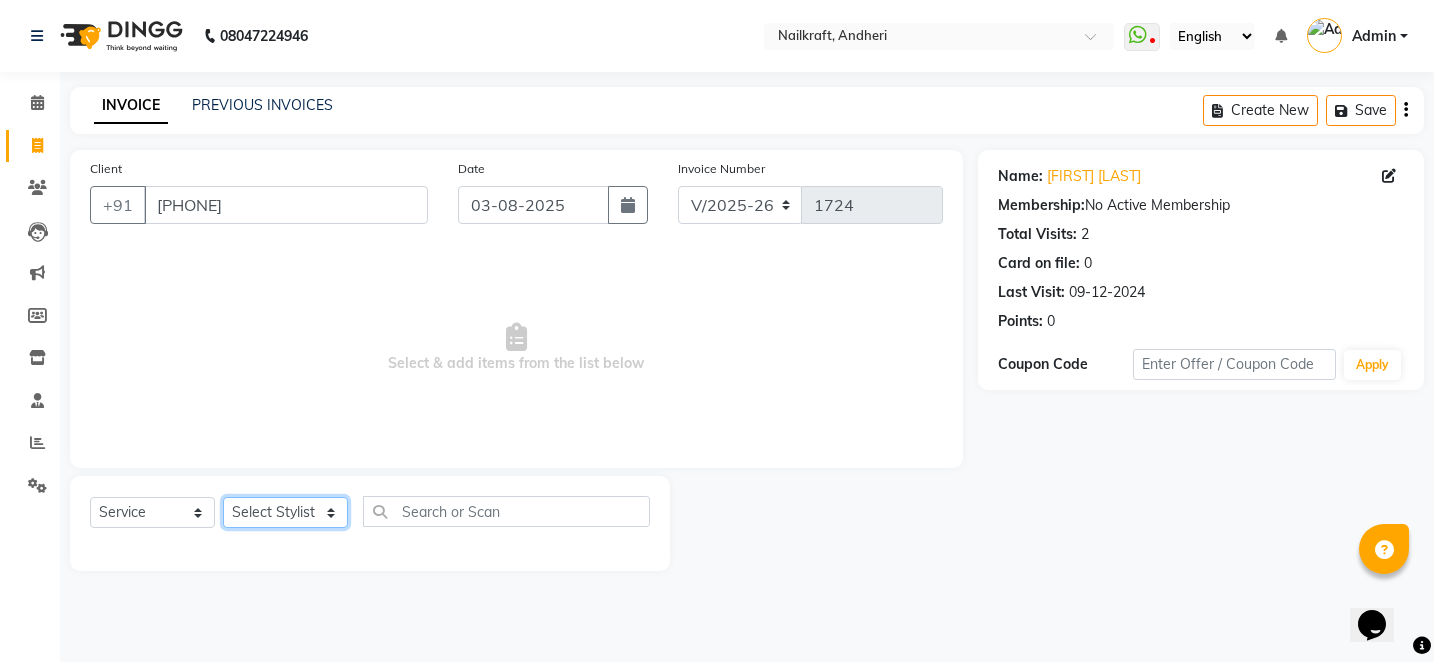 click on "Select Stylist Alam Arshad shaikh Deepali Deepu Chatry NailKraft Nikita NITA  CHAHAL  Sneha Balu Ichake Vaishali Vinod Yadav" 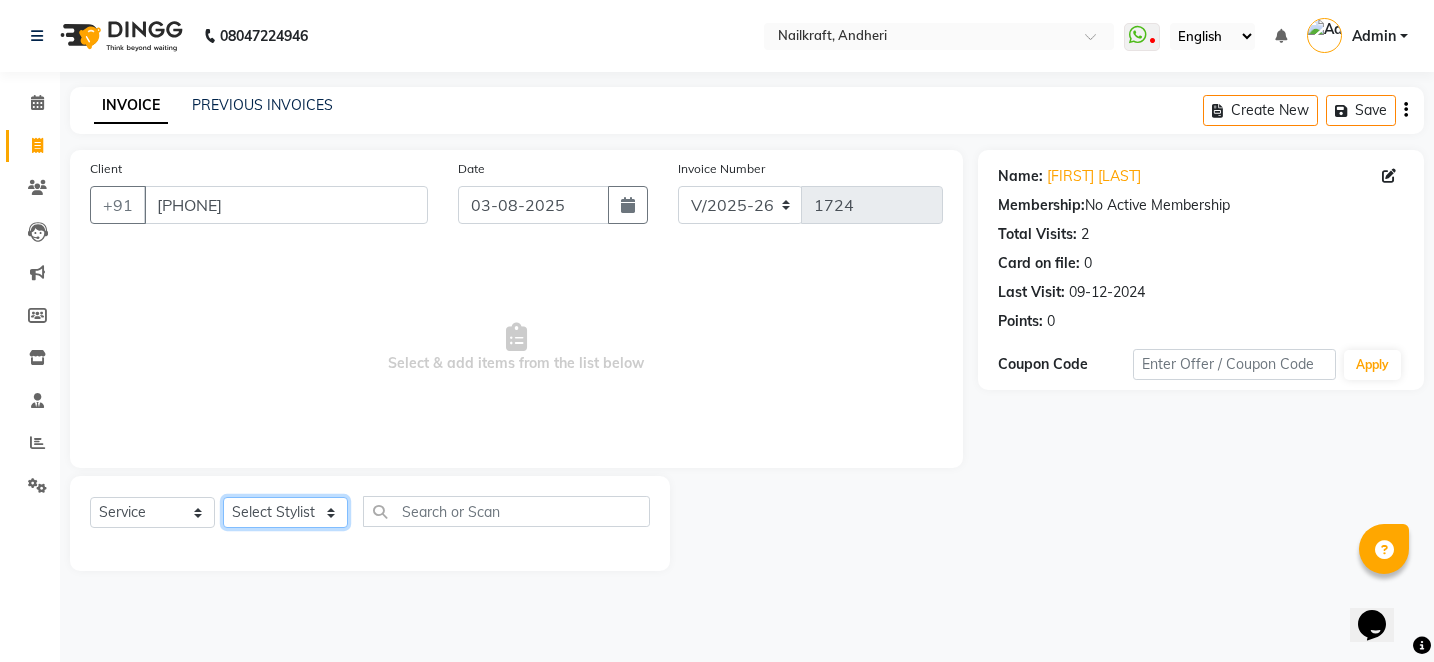 select on "85505" 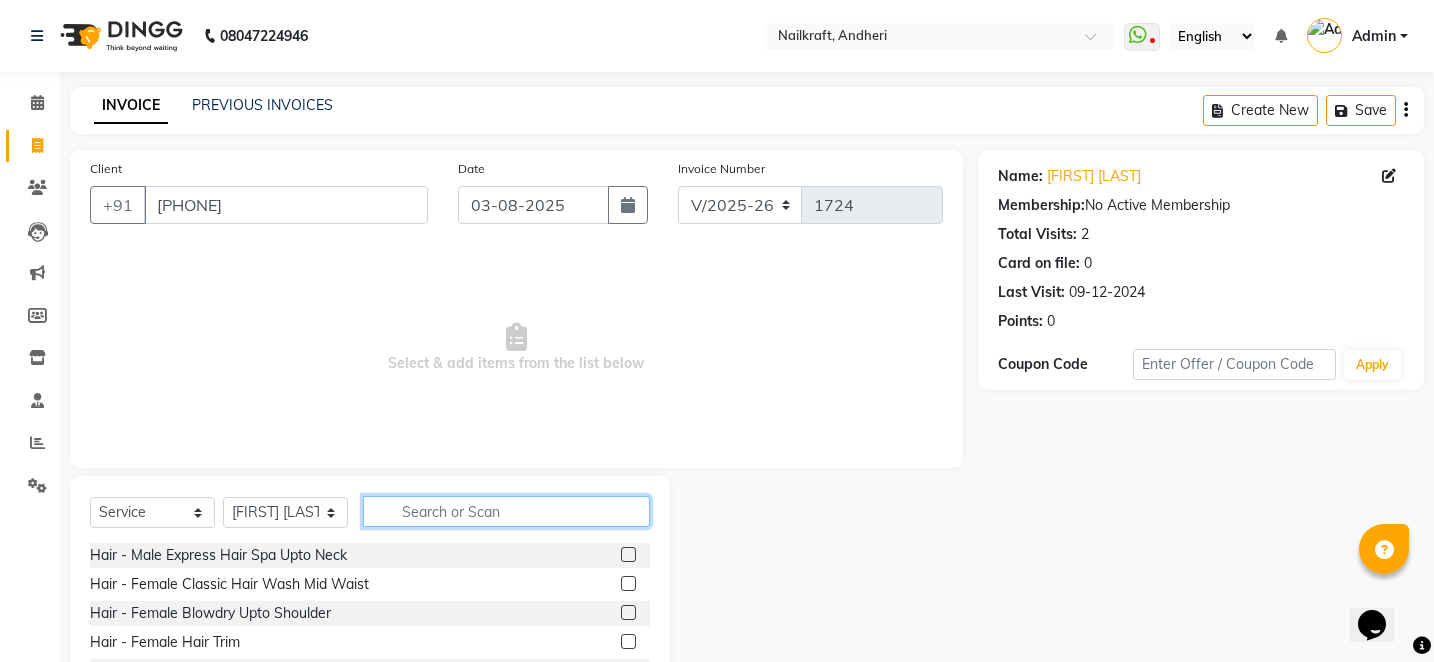 click 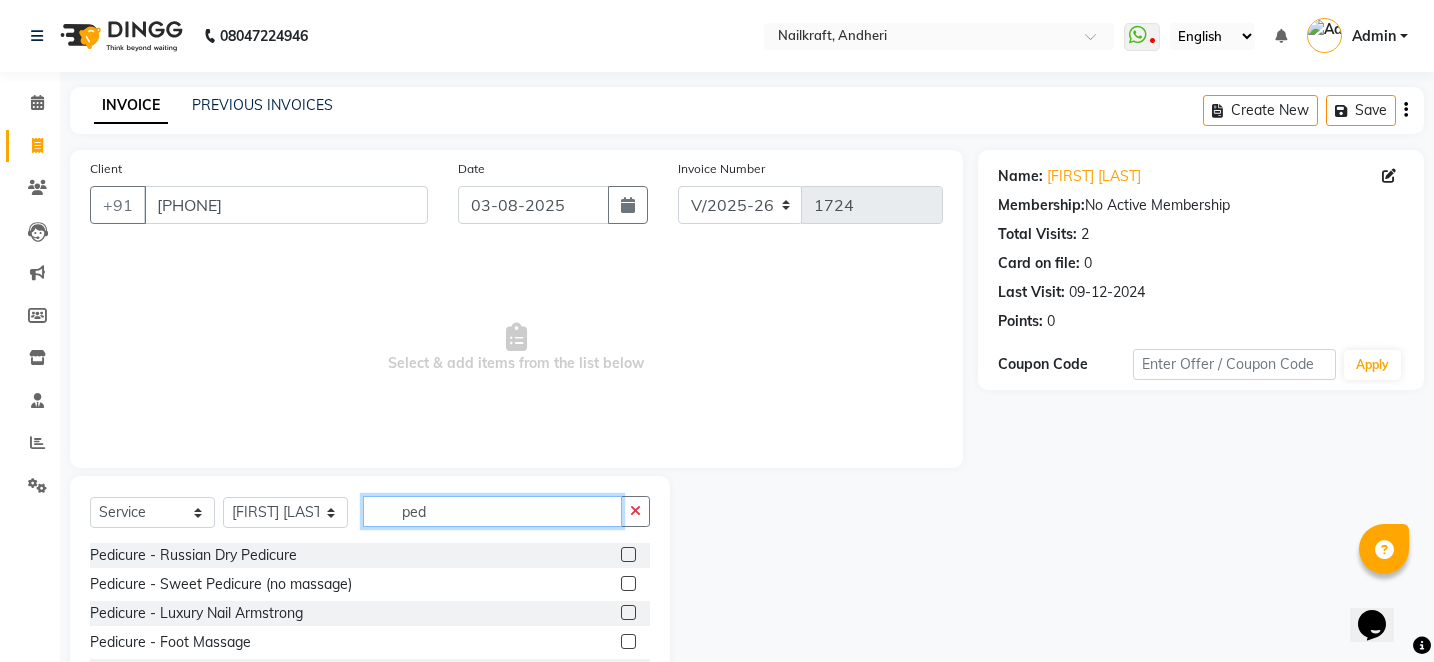 type on "ped" 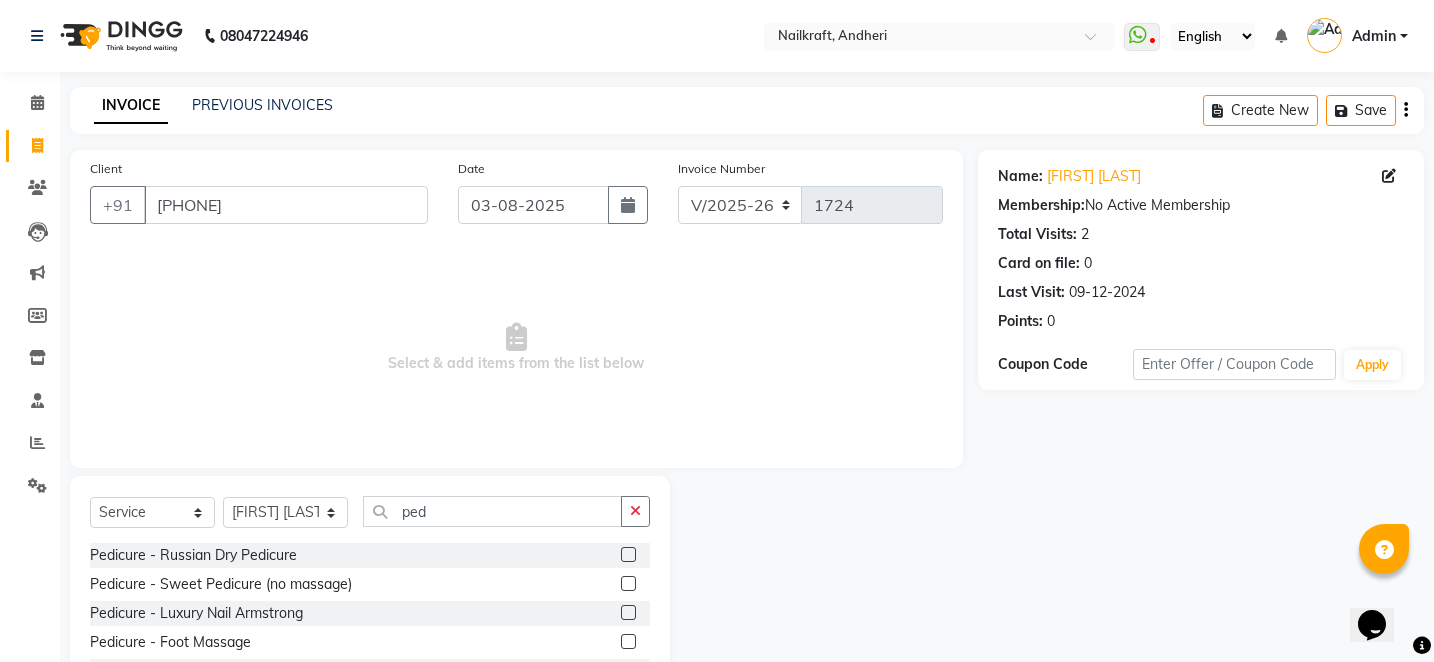 click 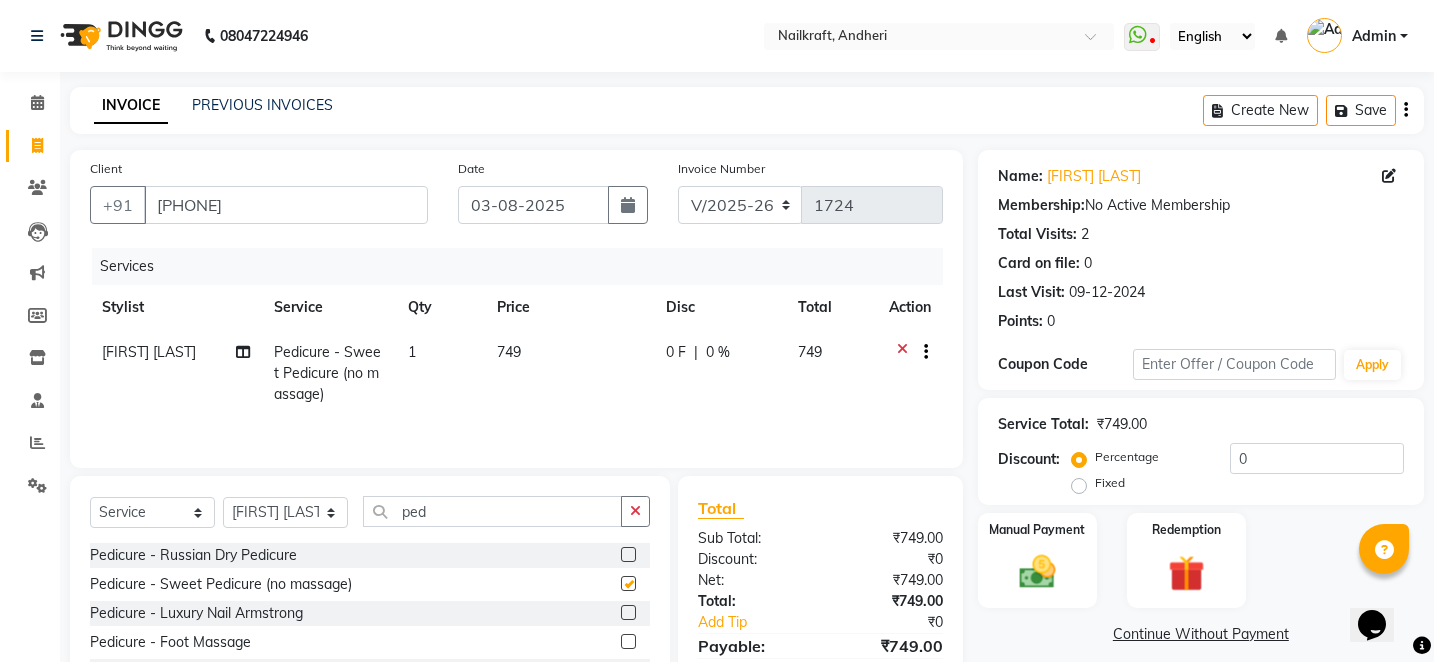 checkbox on "false" 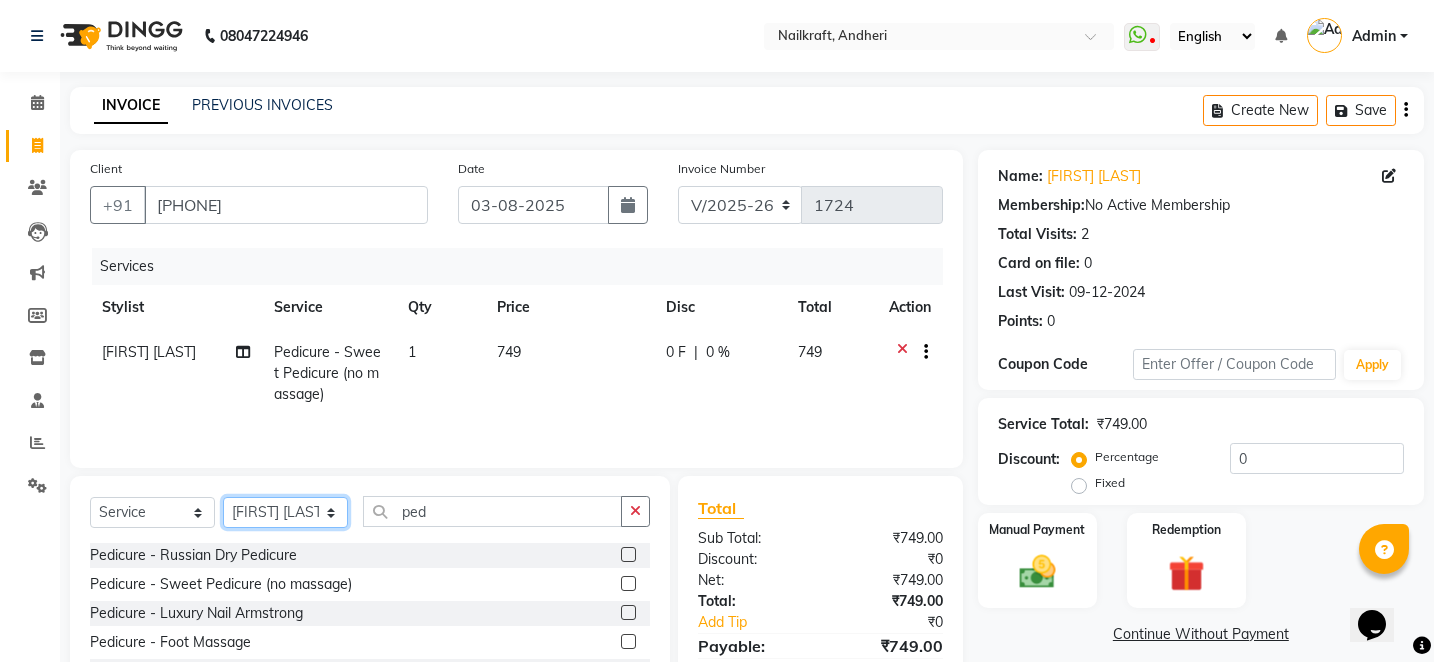 click on "Select Stylist Alam Arshad shaikh Deepali Deepu Chatry NailKraft Nikita NITA  CHAHAL  Sneha Balu Ichake Vaishali Vinod Yadav" 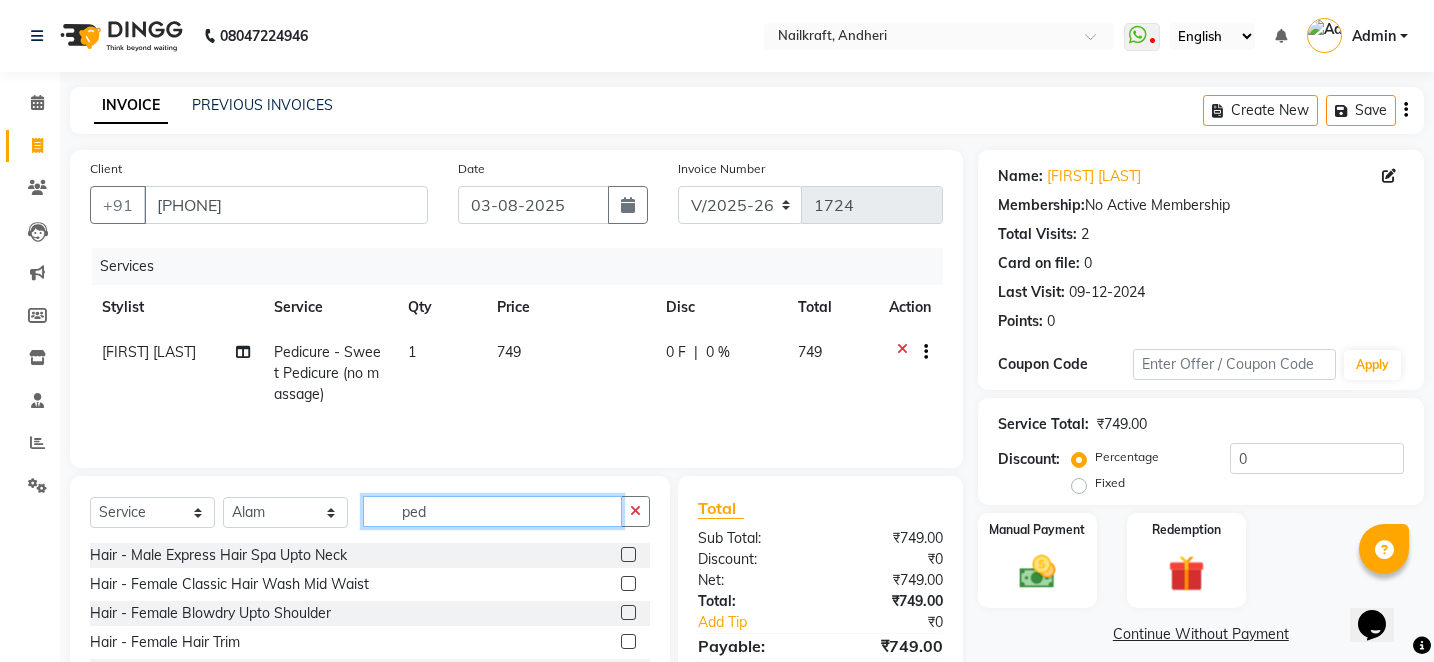 click on "ped" 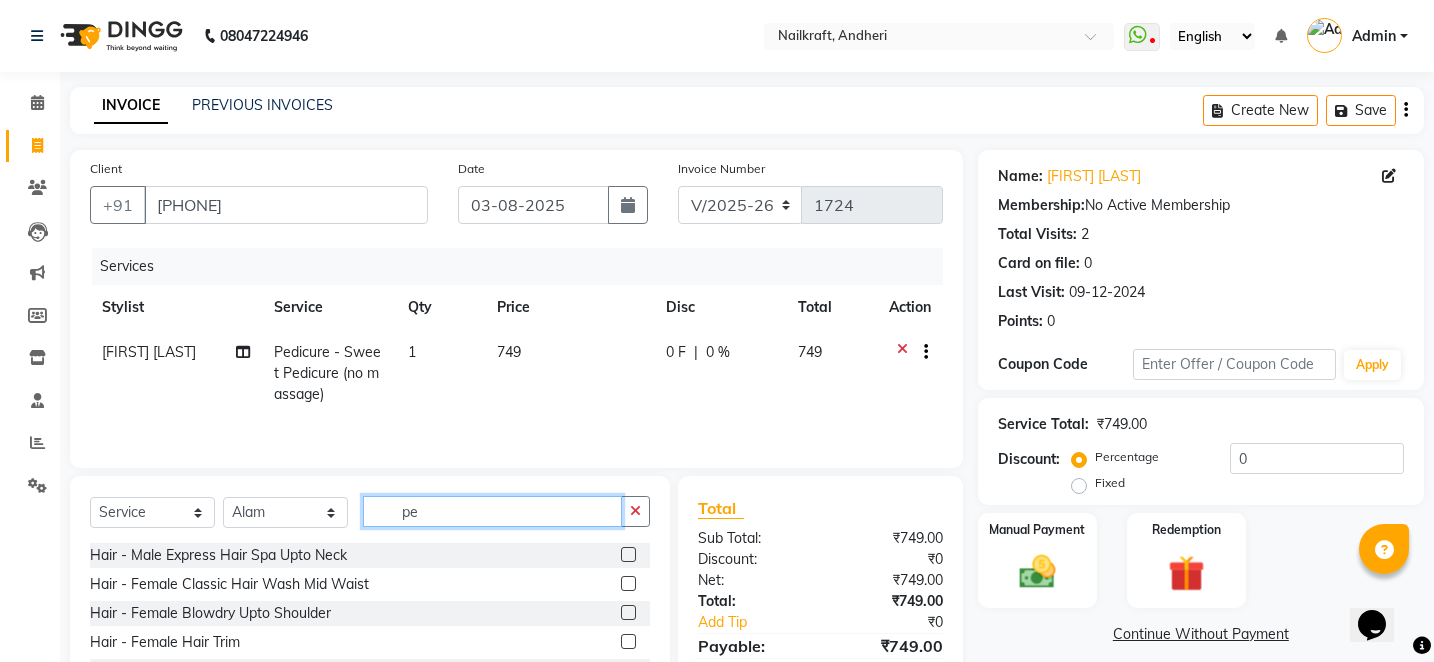 type on "p" 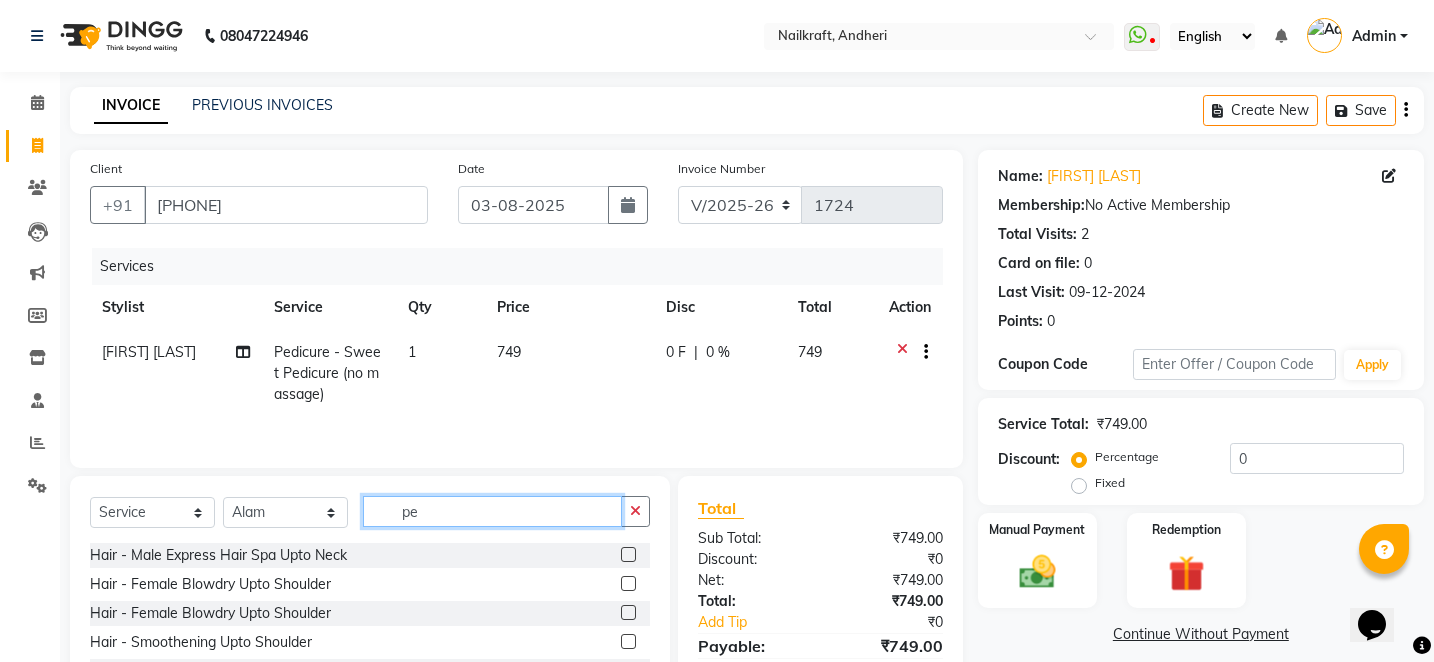 type on "ped" 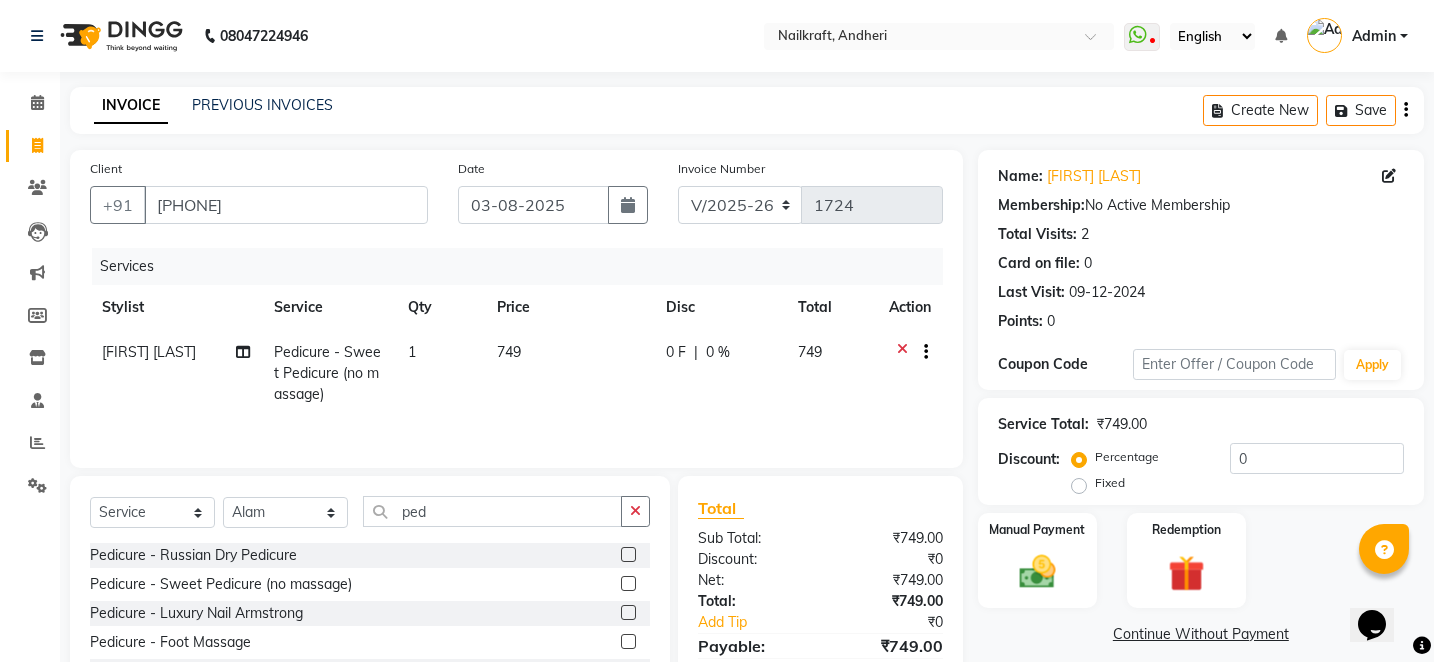 click 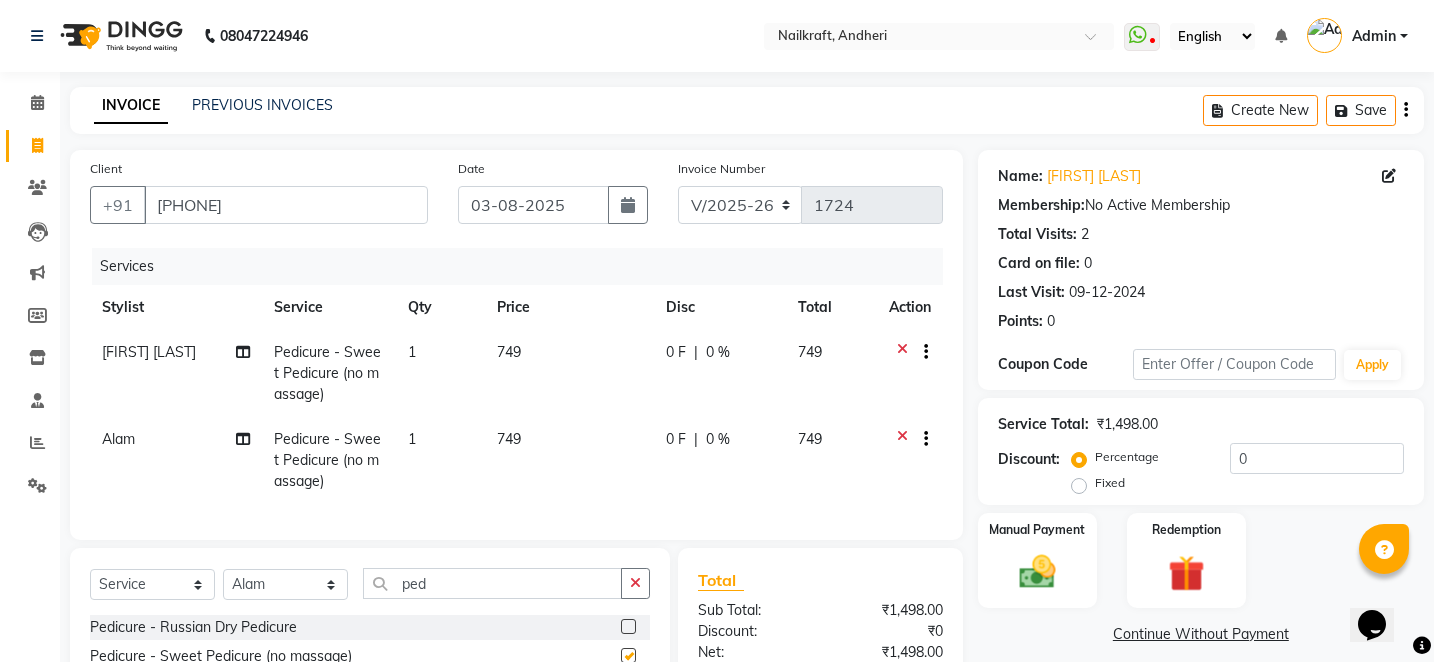 checkbox on "false" 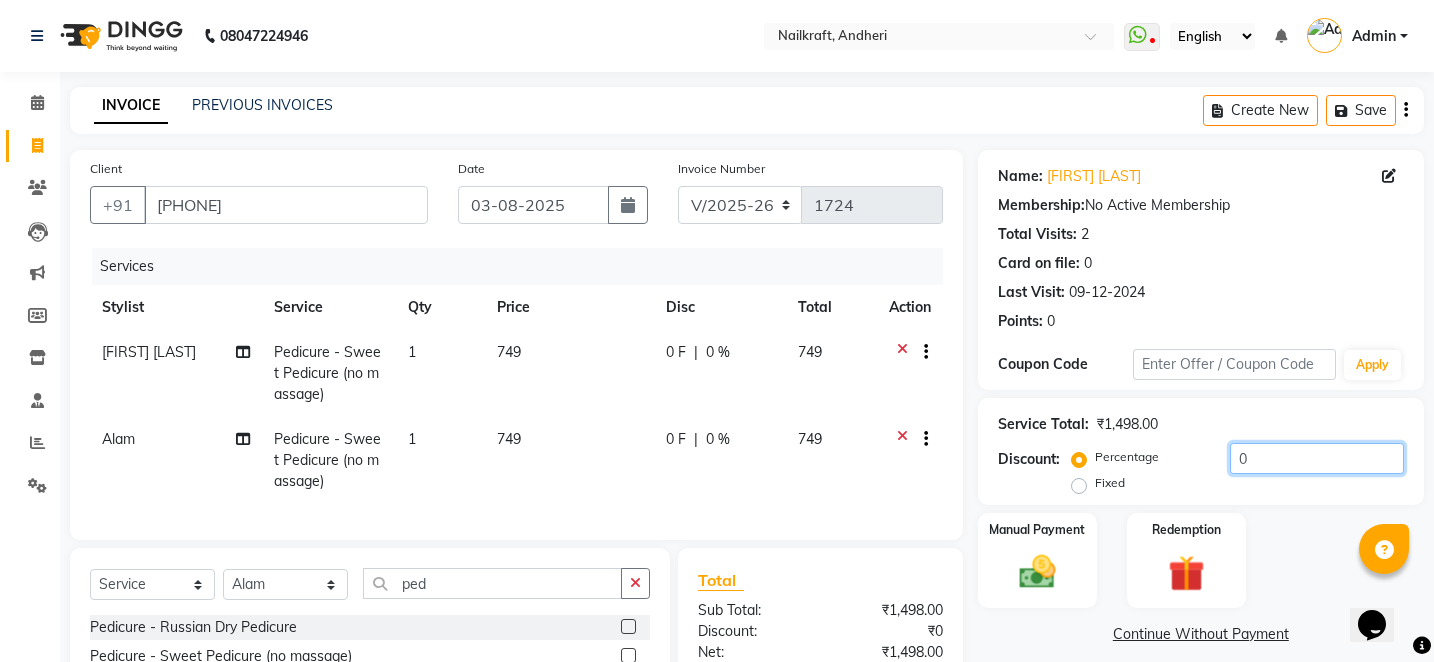 click on "0" 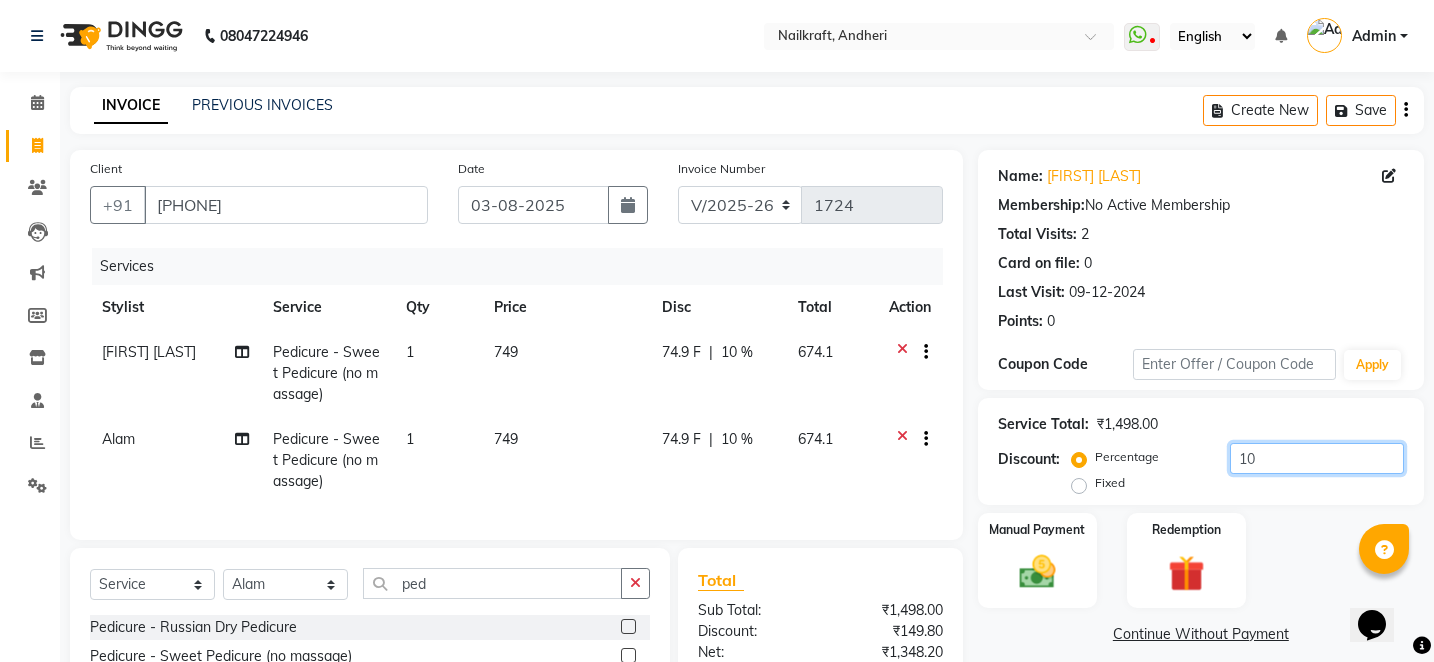 type on "10" 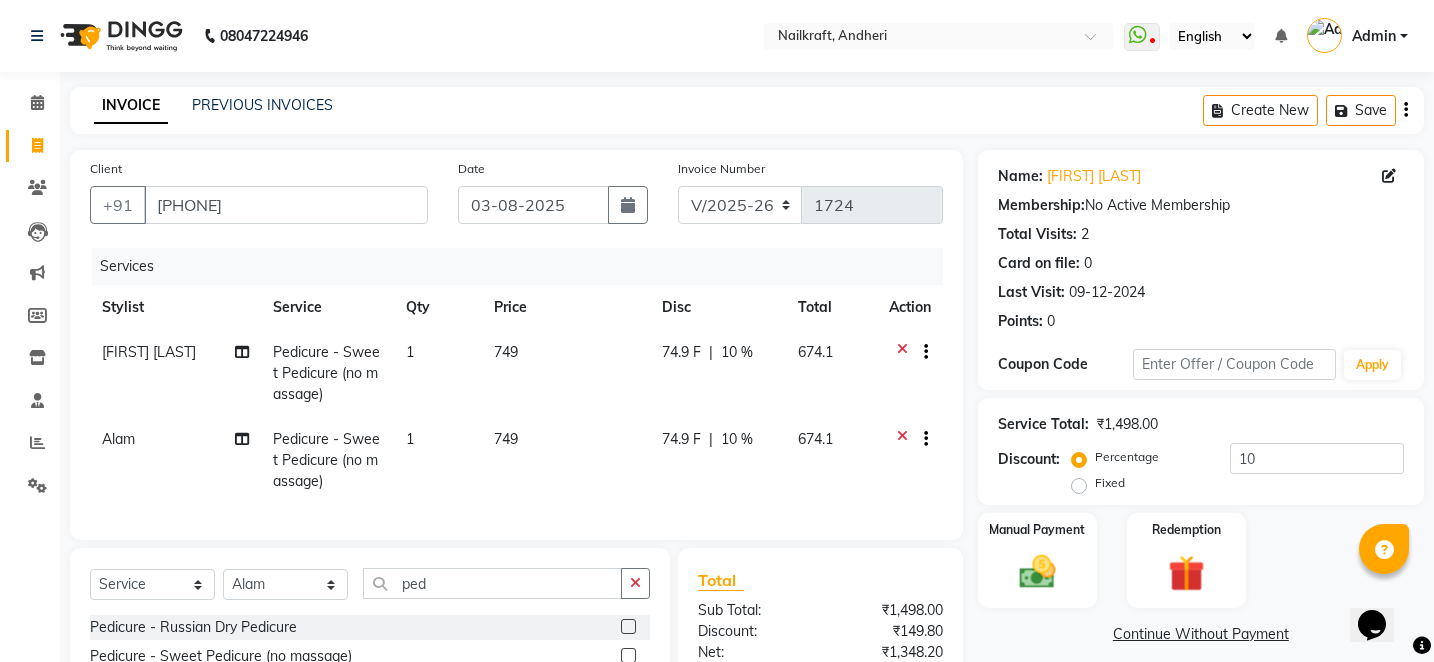 click on "Manual Payment Redemption" 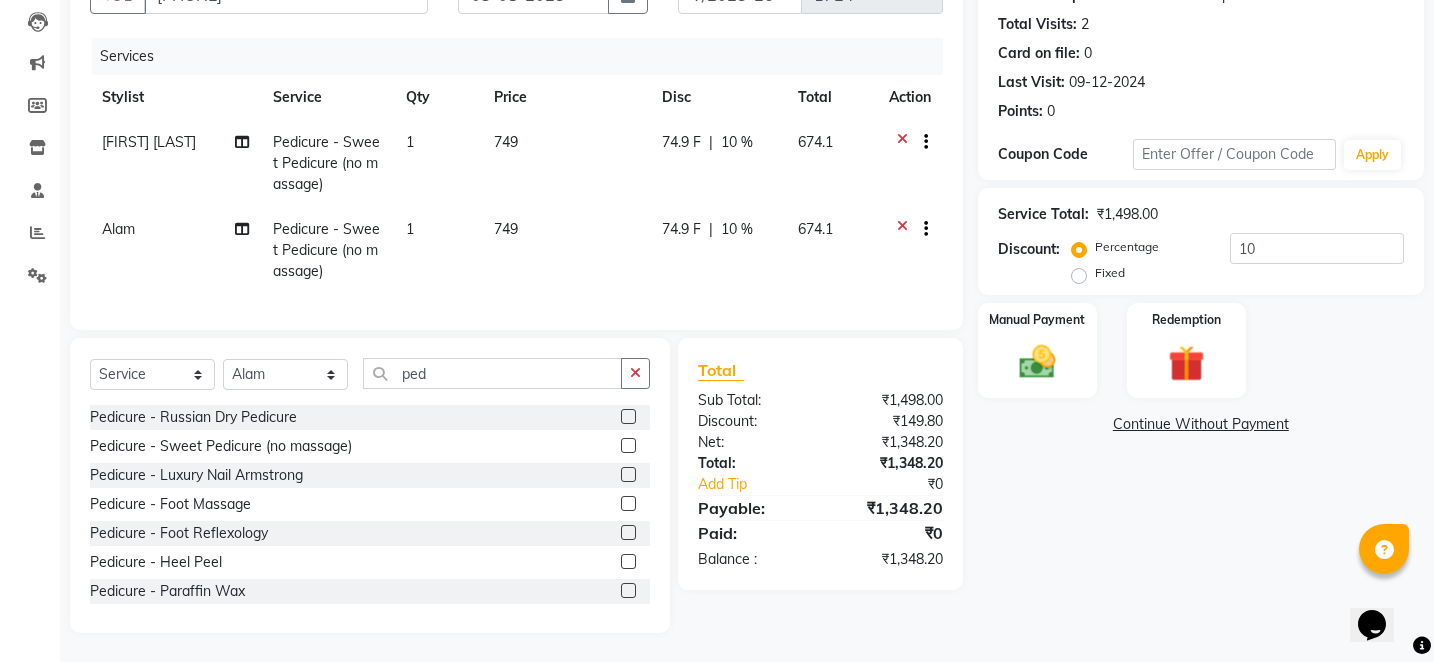 scroll, scrollTop: 211, scrollLeft: 0, axis: vertical 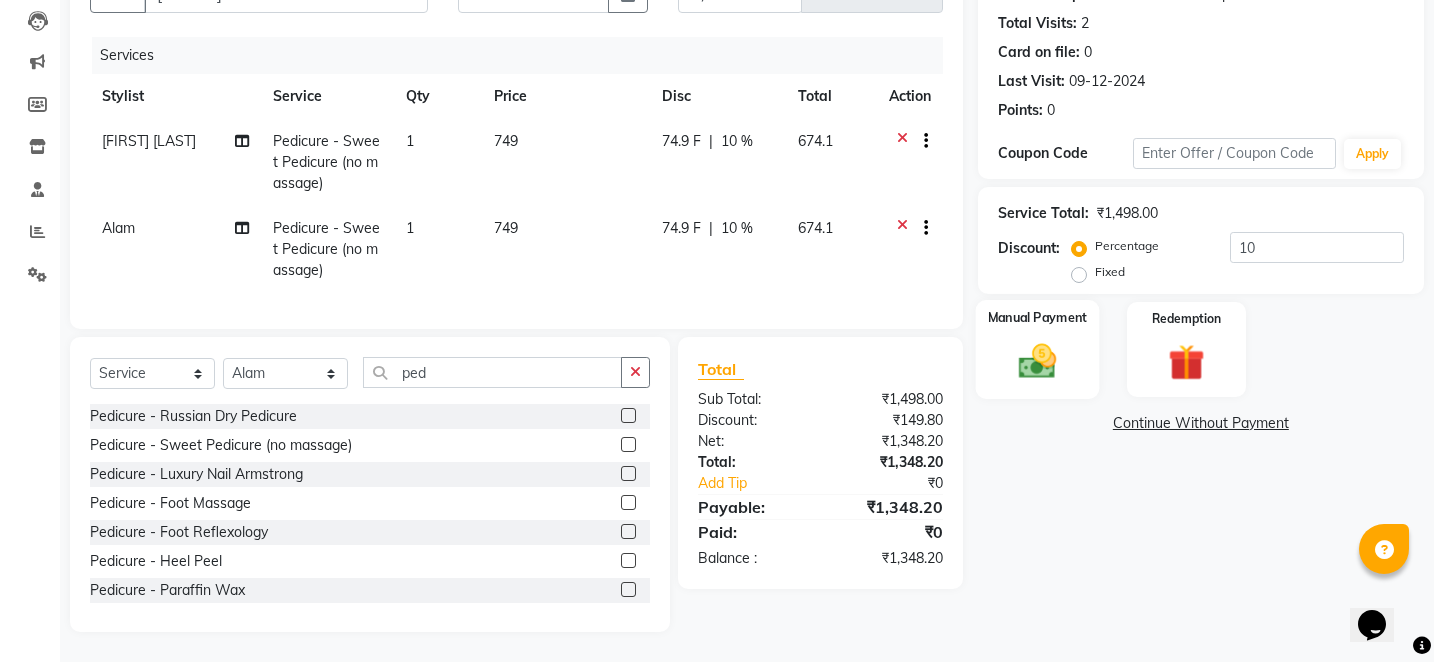 click 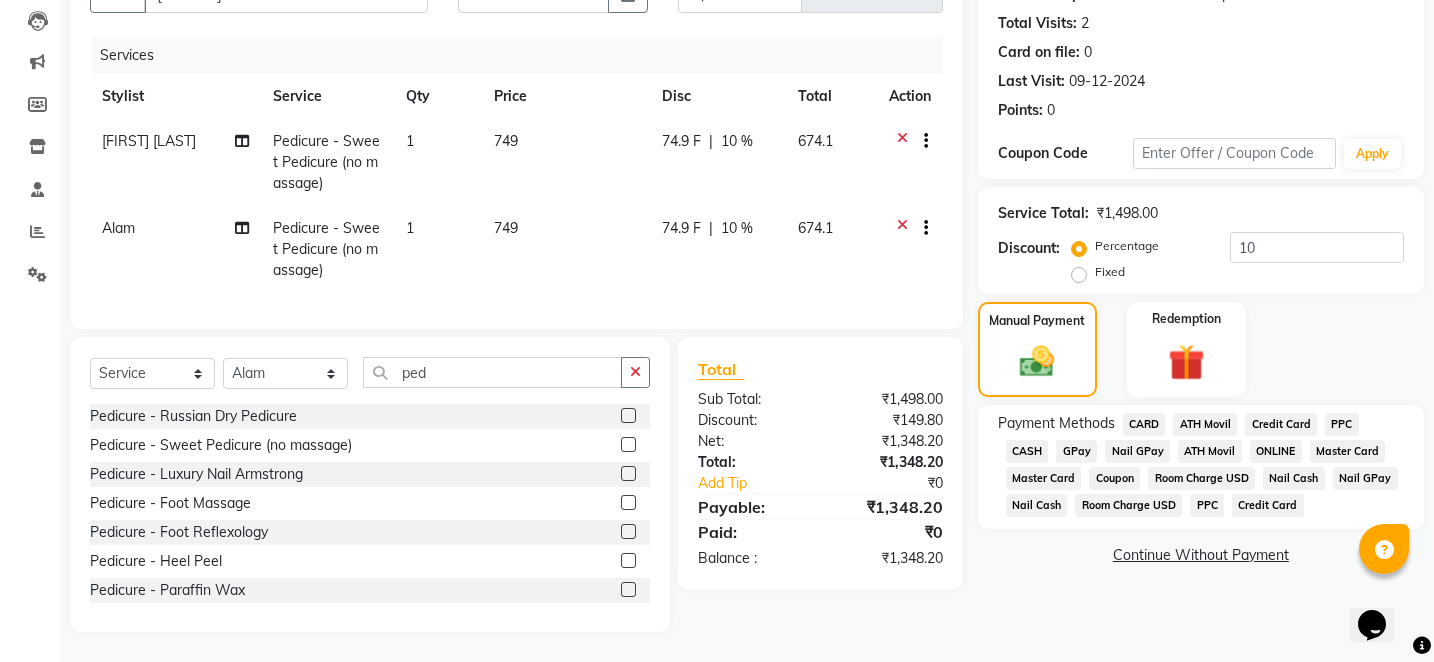 click on "CASH" 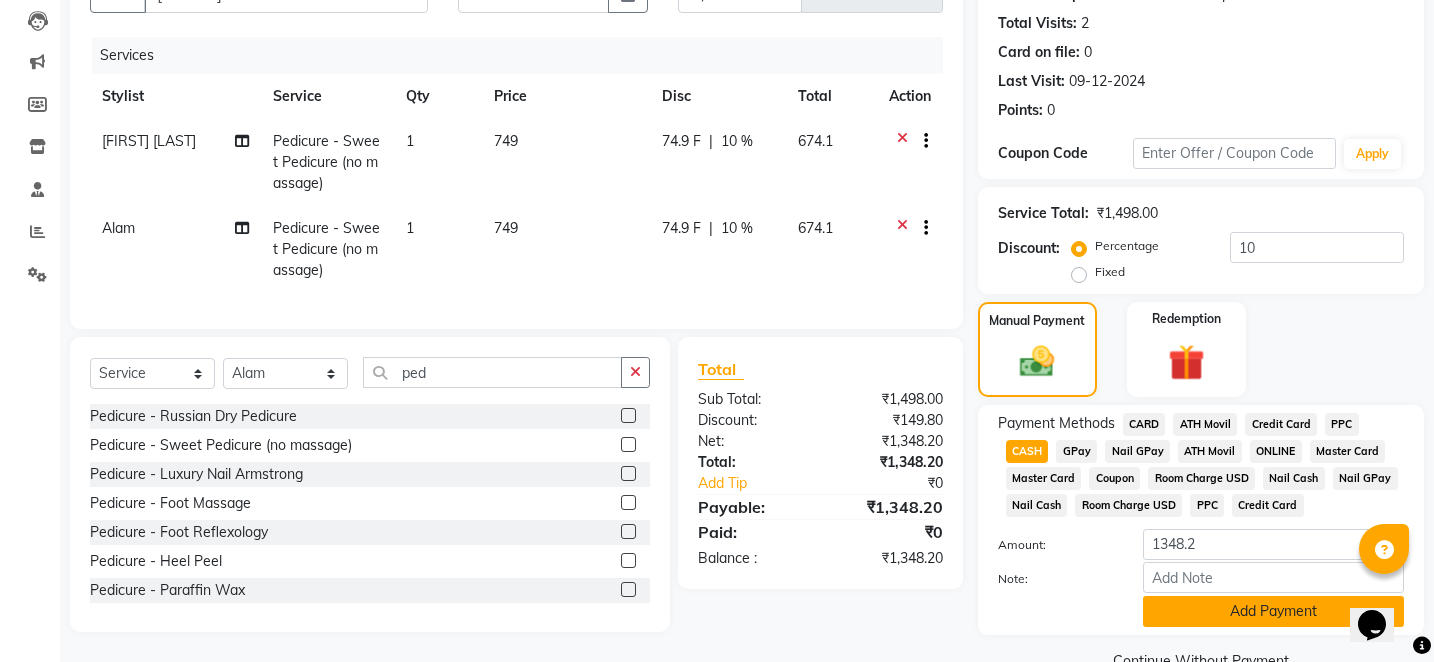 click on "Add Payment" 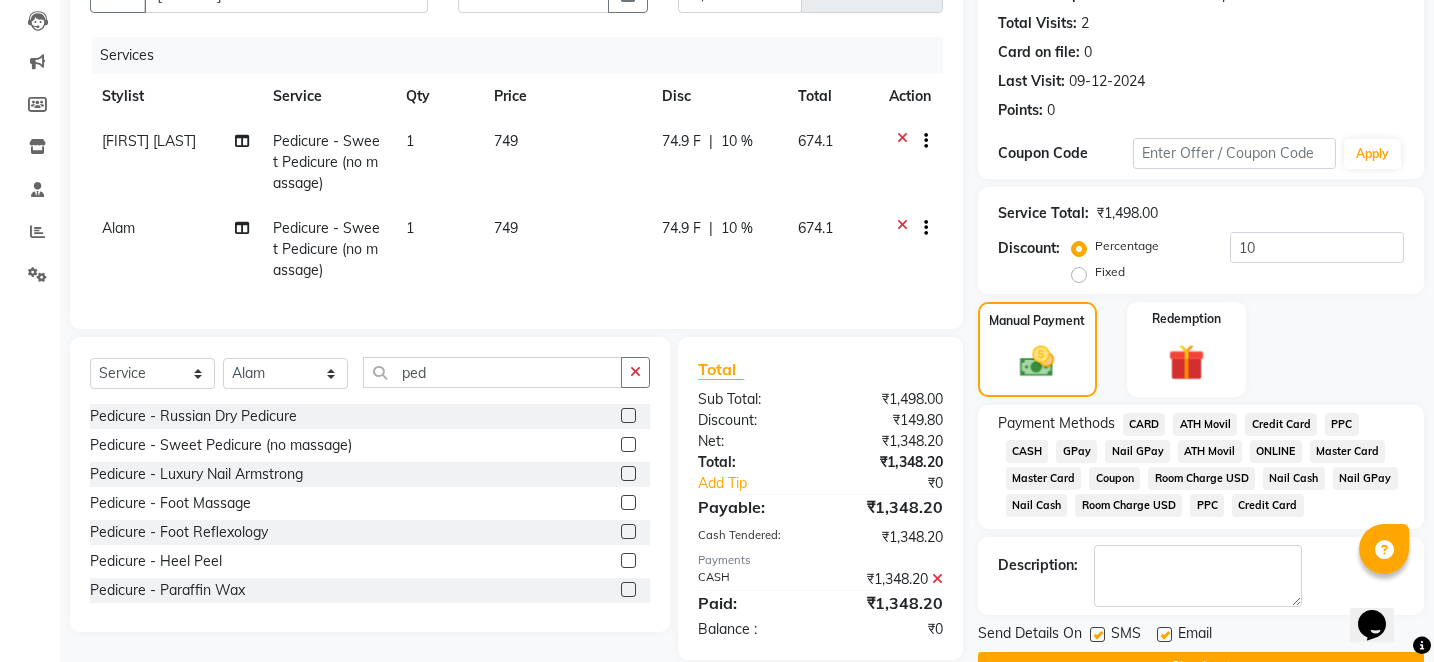 click on "Send Details On SMS Email" 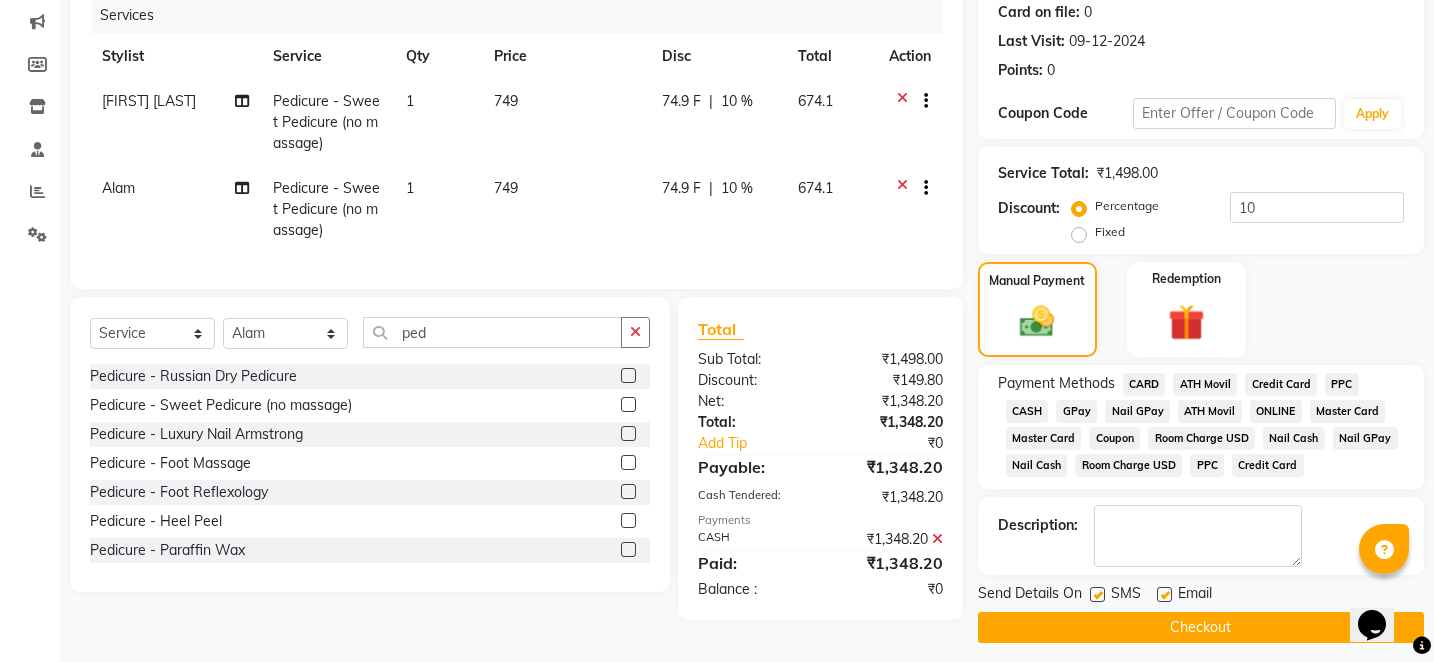 scroll, scrollTop: 262, scrollLeft: 0, axis: vertical 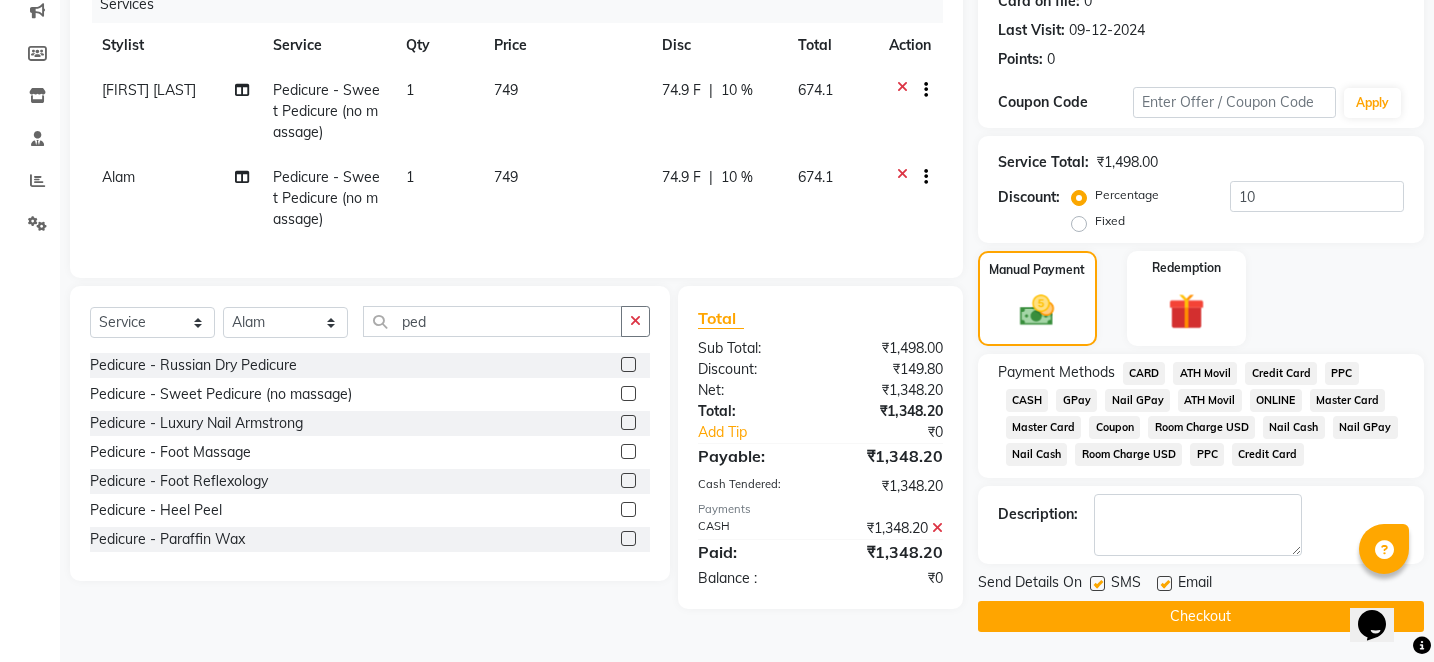 click on "Checkout" 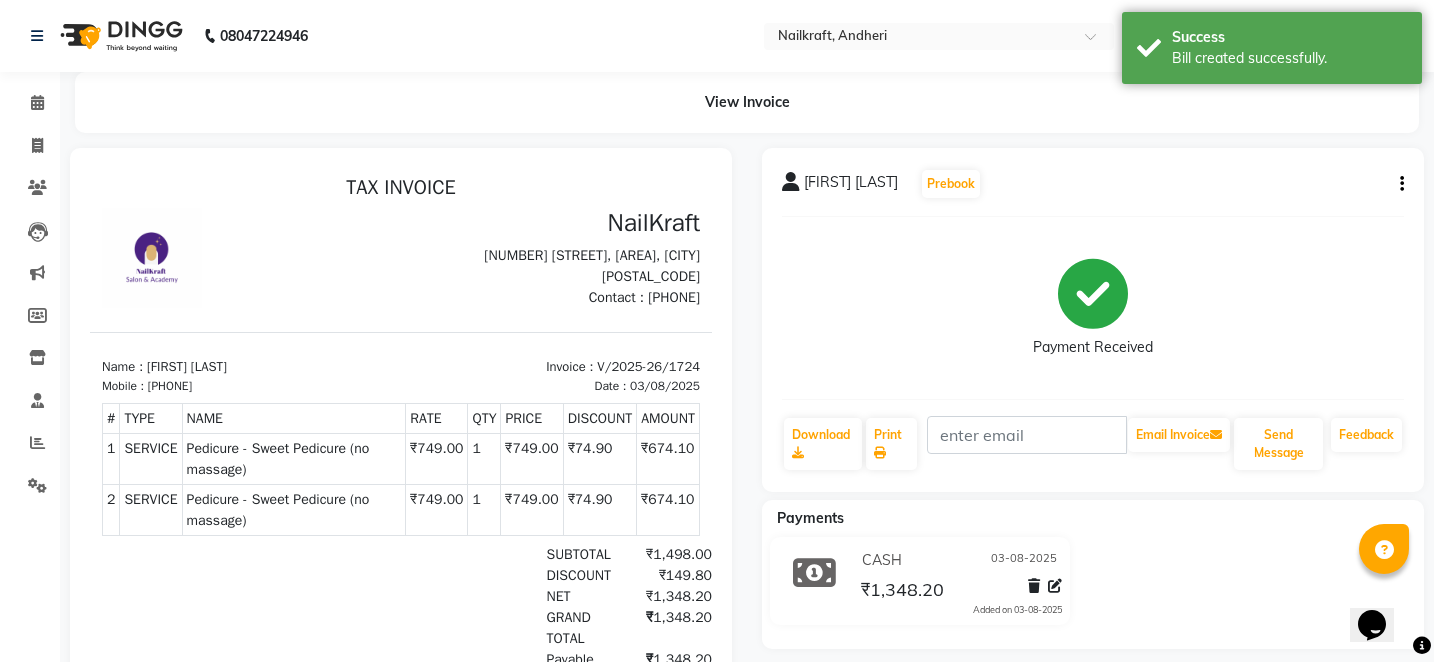 scroll, scrollTop: 0, scrollLeft: 0, axis: both 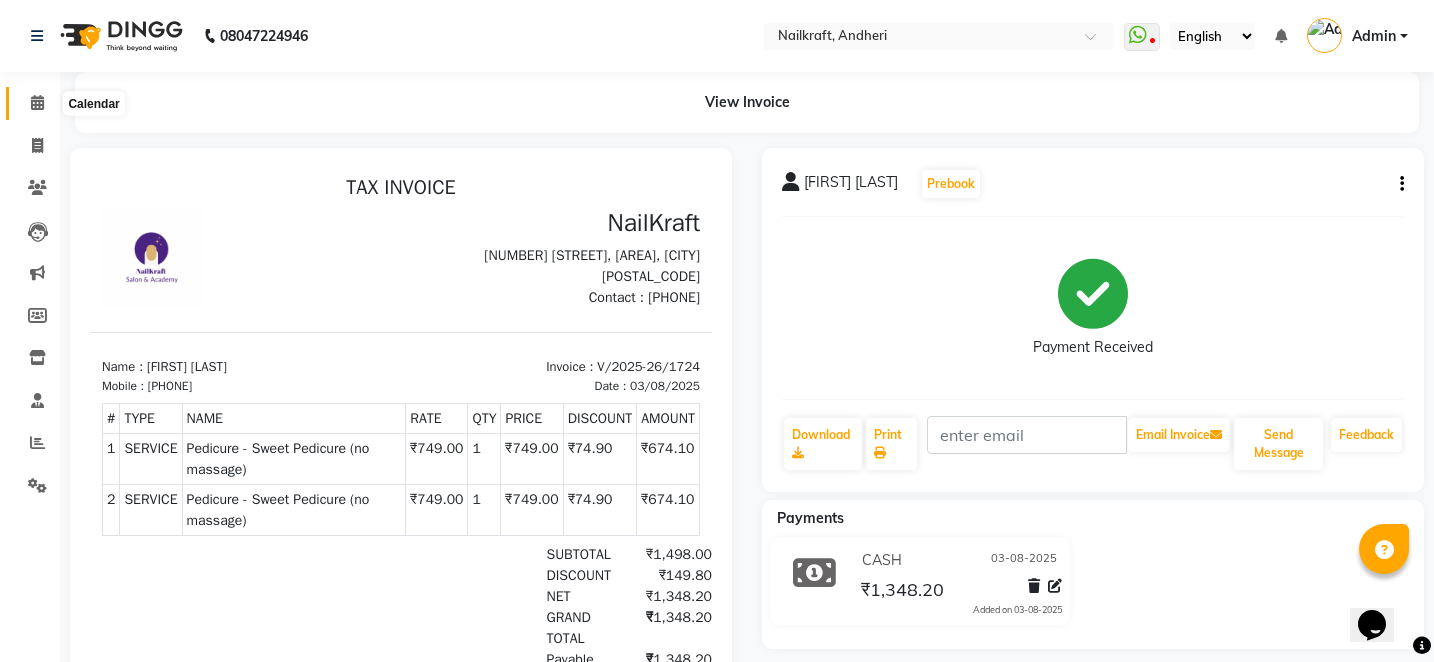 click 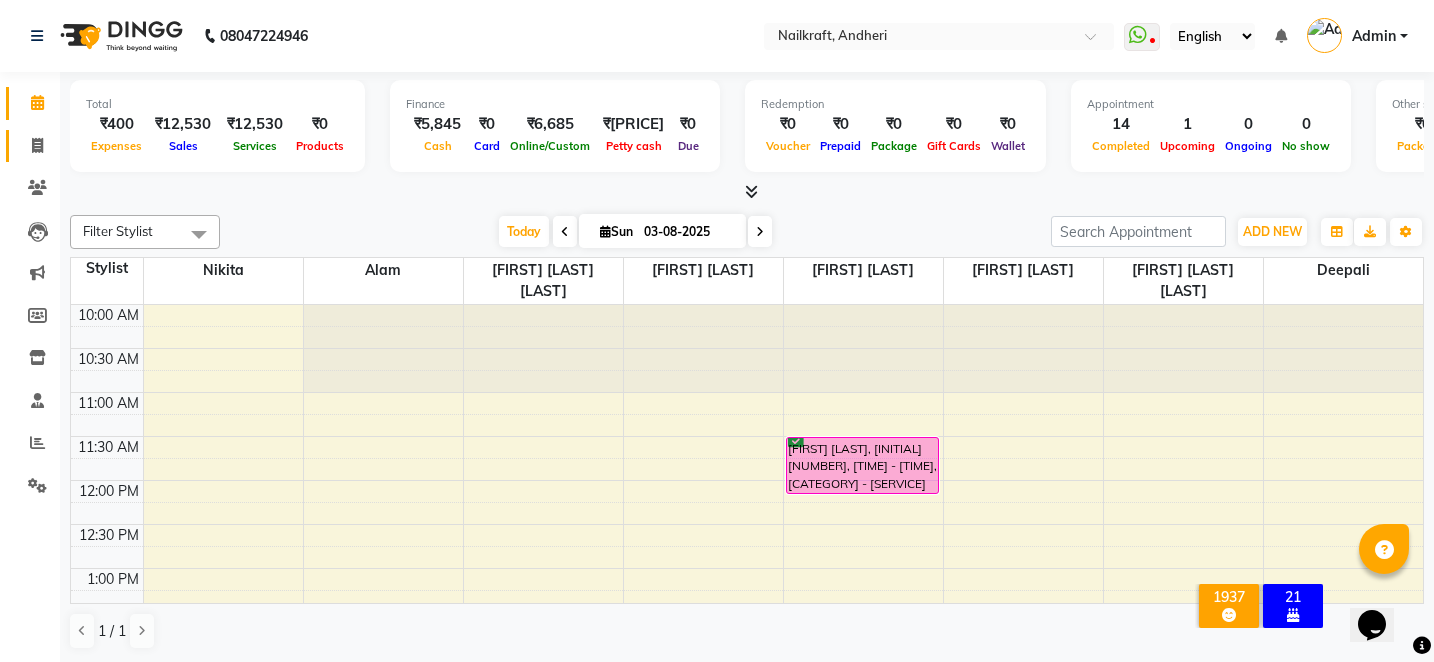click 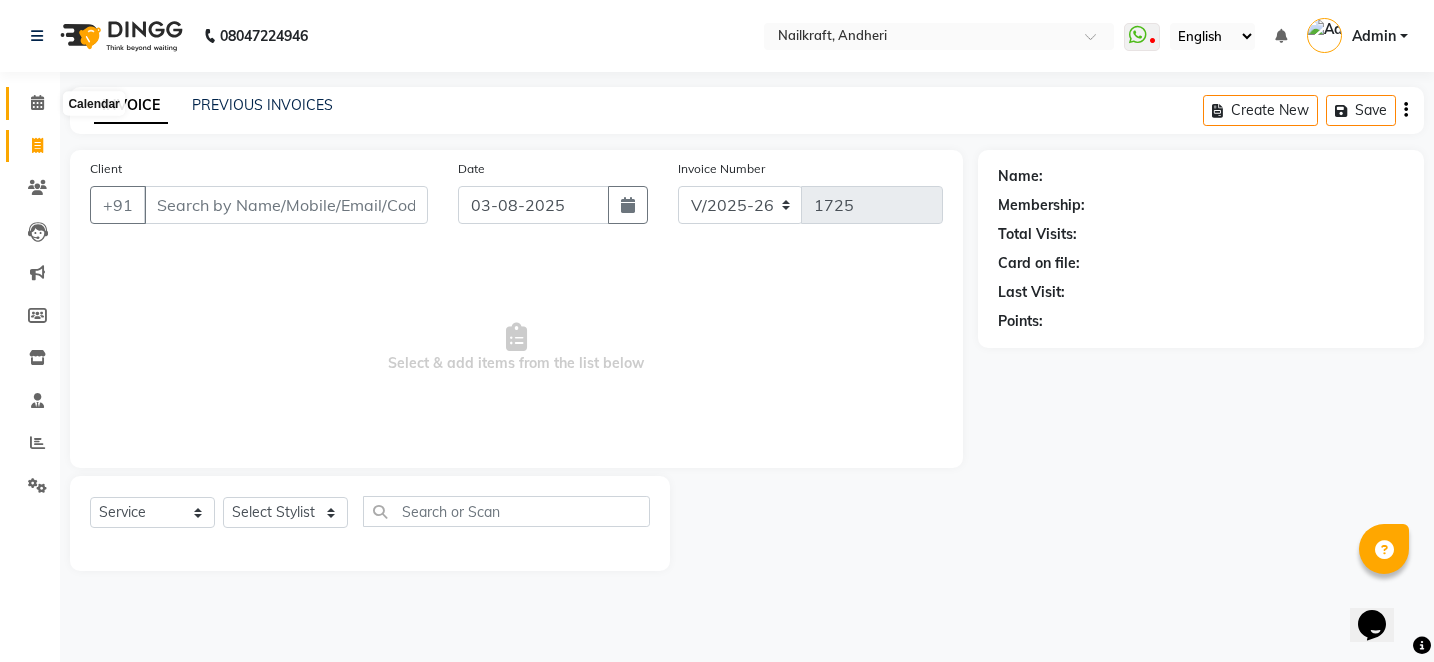 click 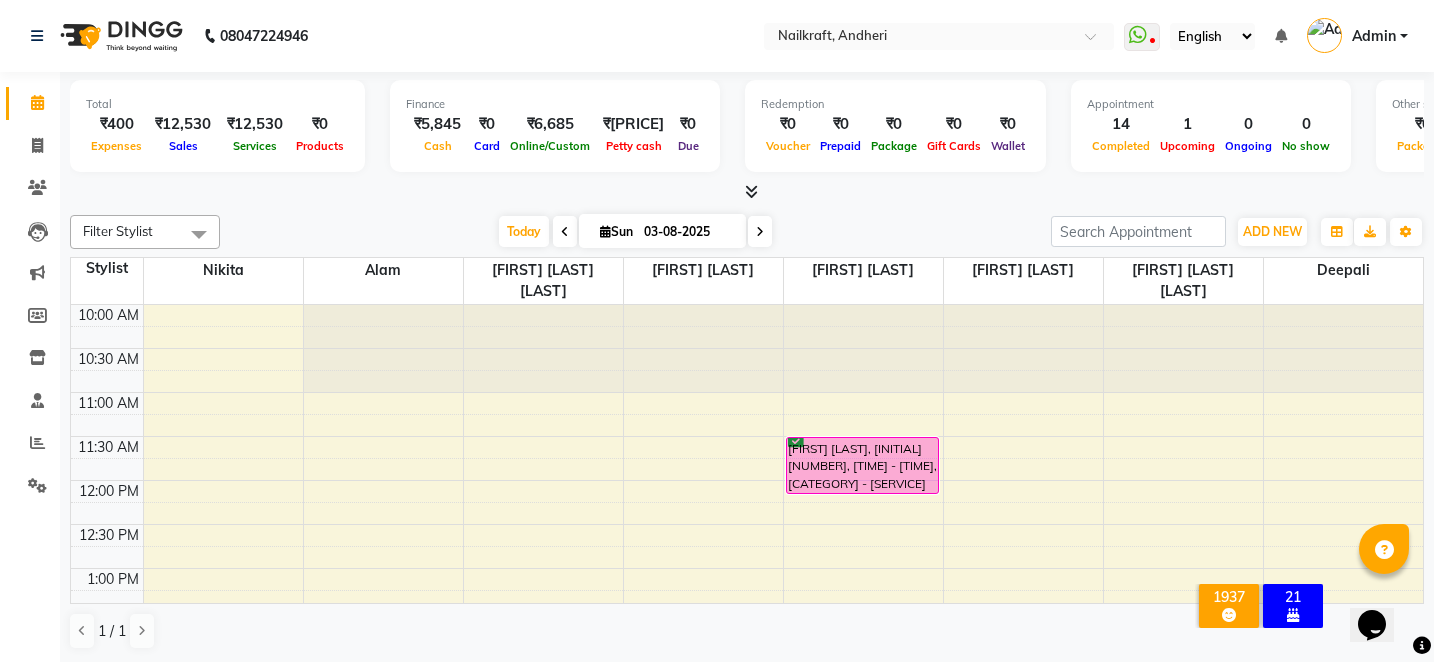 click on "Total  ₹400  Expenses ₹12,530  Sales ₹12,530  Services ₹0  Products Finance  ₹5,845  Cash ₹0  Card ₹6,685  Online/Custom ₹25,73,528 Petty cash ₹0 Due  Redemption  ₹0 Voucher ₹0 Prepaid ₹0 Package ₹0  Gift Cards ₹0  Wallet  Appointment  14 Completed 1 Upcoming 0 Ongoing 0 No show  Other sales  ₹0  Packages ₹0  Memberships ₹0  Vouchers ₹0  Prepaids ₹0  Gift Cards Filter Stylist Select All Alam Arshad shaikh Deepali Deepu Chatry Nikita NITA  CHAHAL  Sneha Balu Ichake Vaishali Vinod Yadav Today  Sun 03-08-2025 Toggle Dropdown Add Appointment Add Invoice Add Expense Add Attendance Add Client Add Transaction Toggle Dropdown Add Appointment Add Invoice Add Expense Add Attendance Add Client ADD NEW Toggle Dropdown Add Appointment Add Invoice Add Expense Add Attendance Add Client Add Transaction Filter Stylist Select All Alam Arshad shaikh Deepali Deepu Chatry Nikita NITA  CHAHAL  Sneha Balu Ichake Vaishali Vinod Yadav Group By  Staff View   Room View  View as Vertical  List  Zoom" 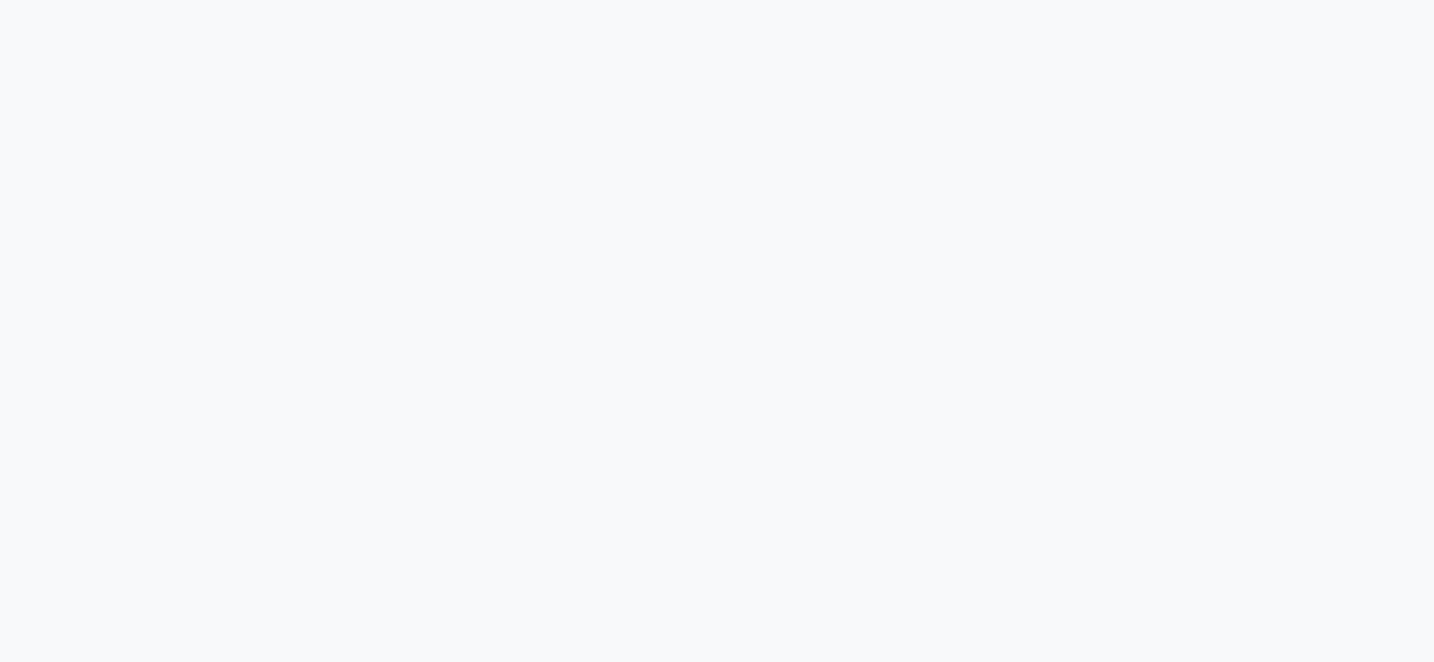 scroll, scrollTop: 0, scrollLeft: 0, axis: both 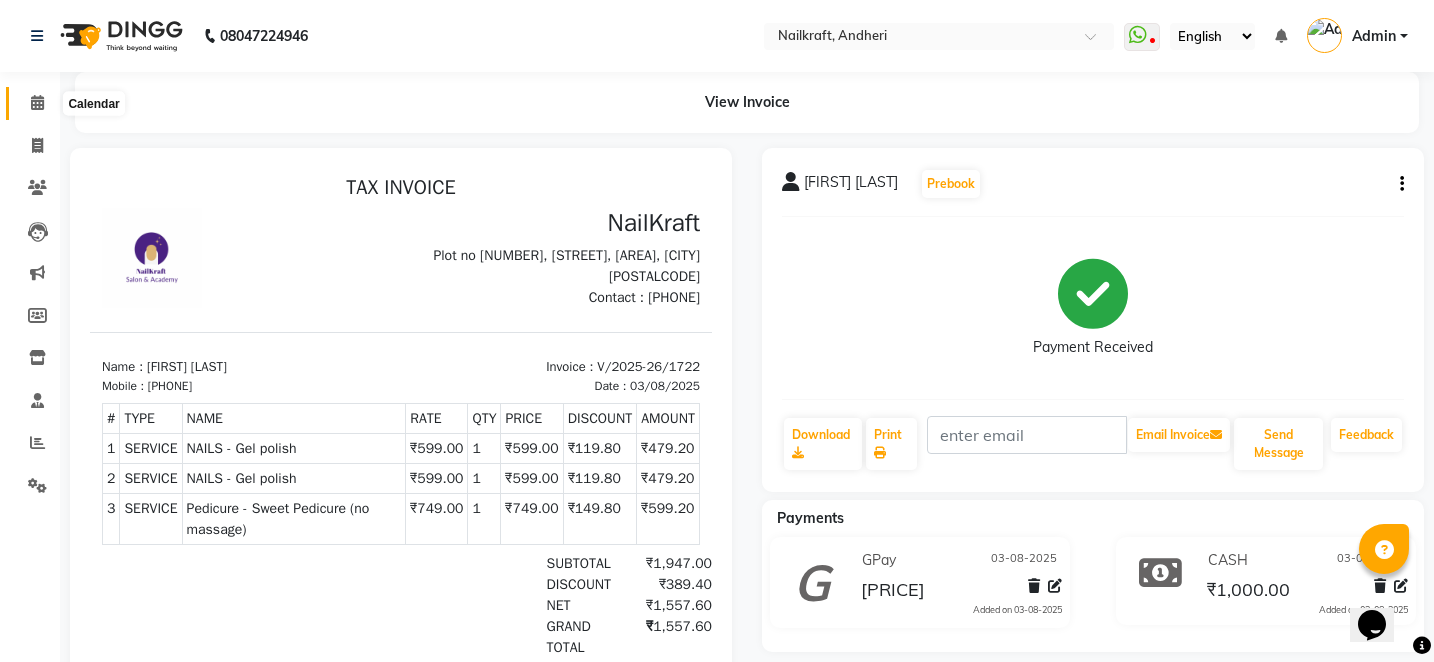 click 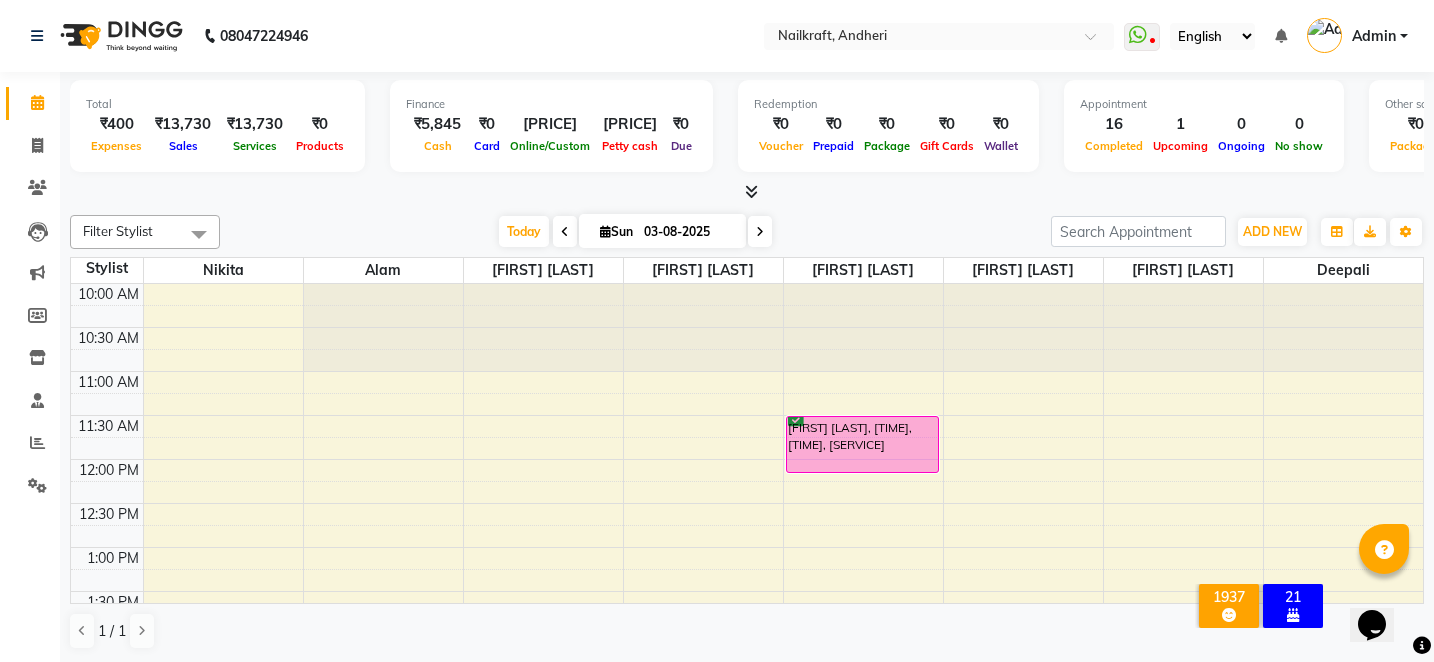 click on "Today  Sun 03-08-2025" at bounding box center [635, 232] 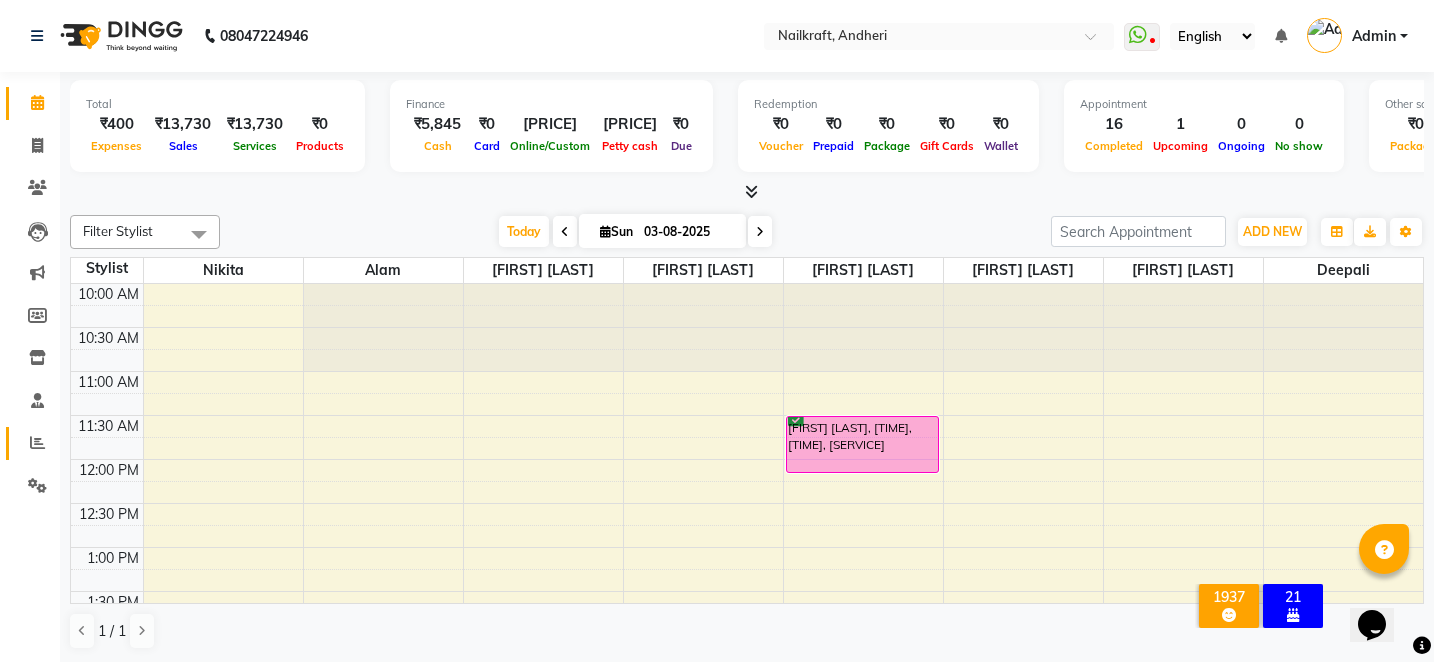 click 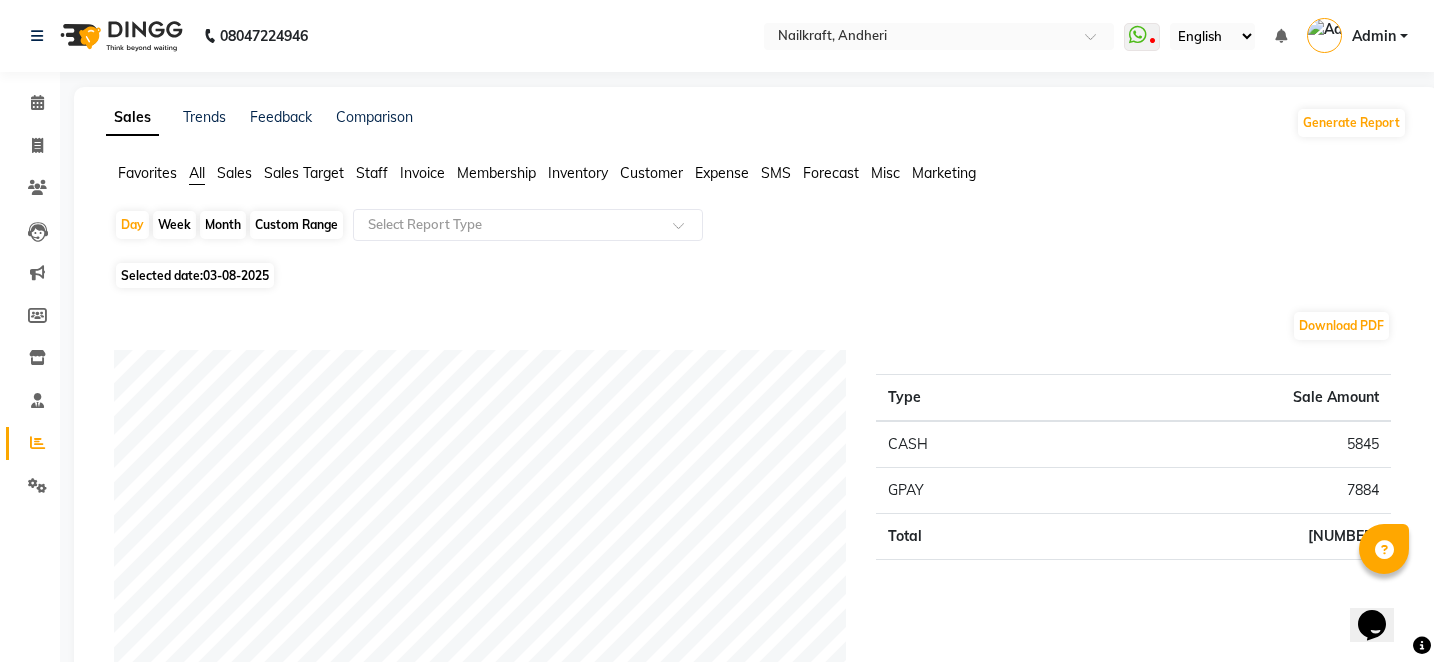 click on "Selected date:  03-08-2025" 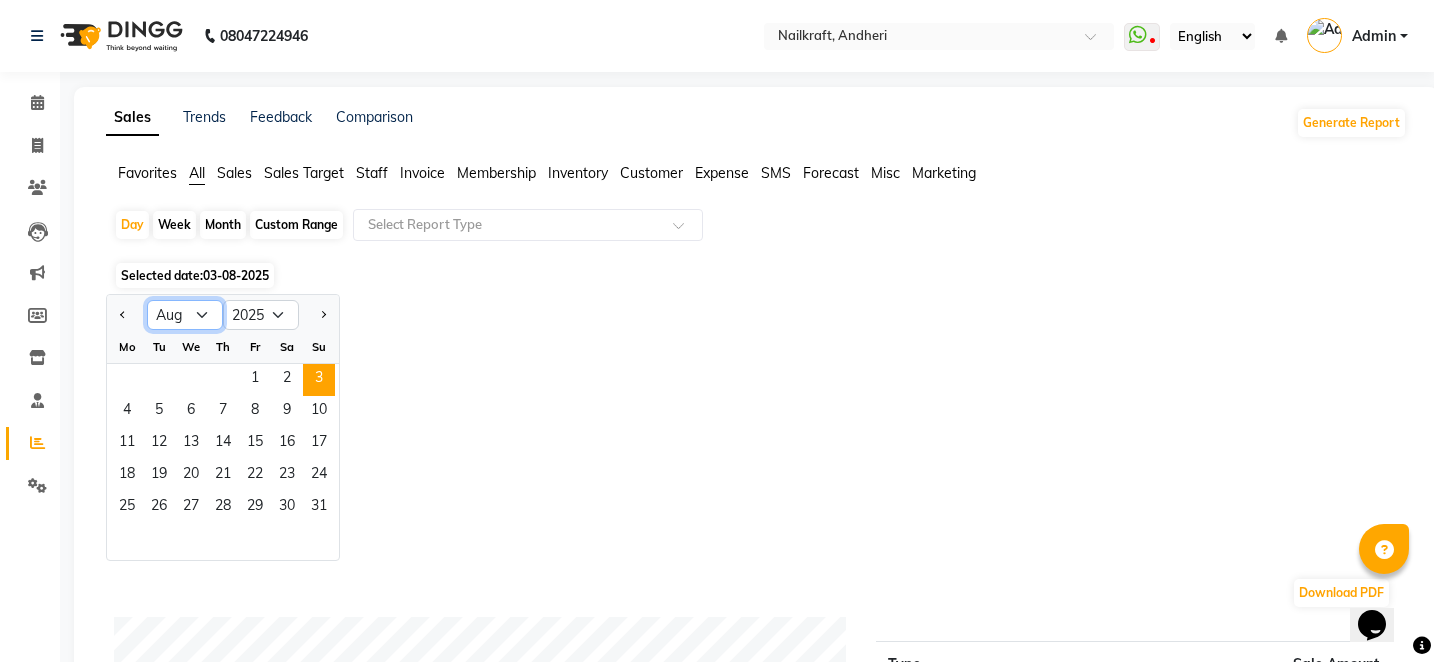 click on "Jan Feb Mar Apr May Jun Jul Aug Sep Oct Nov Dec" 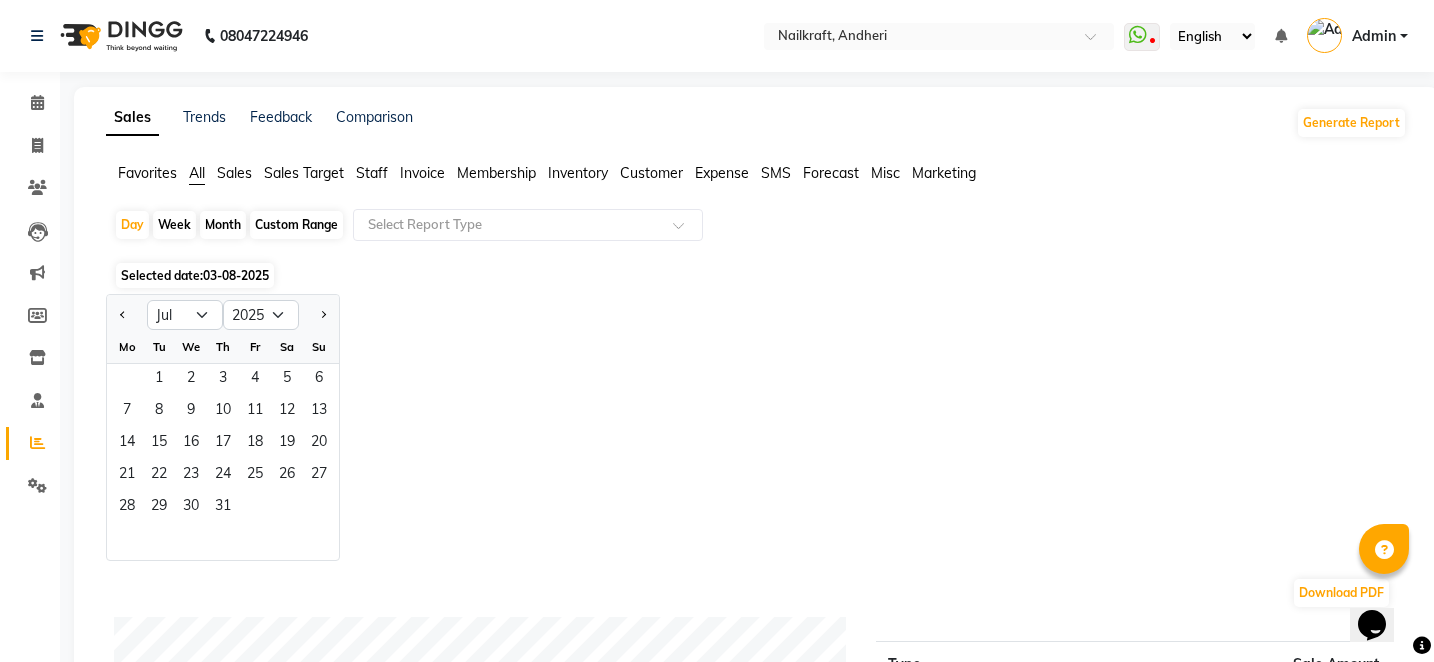 click on "Sales" 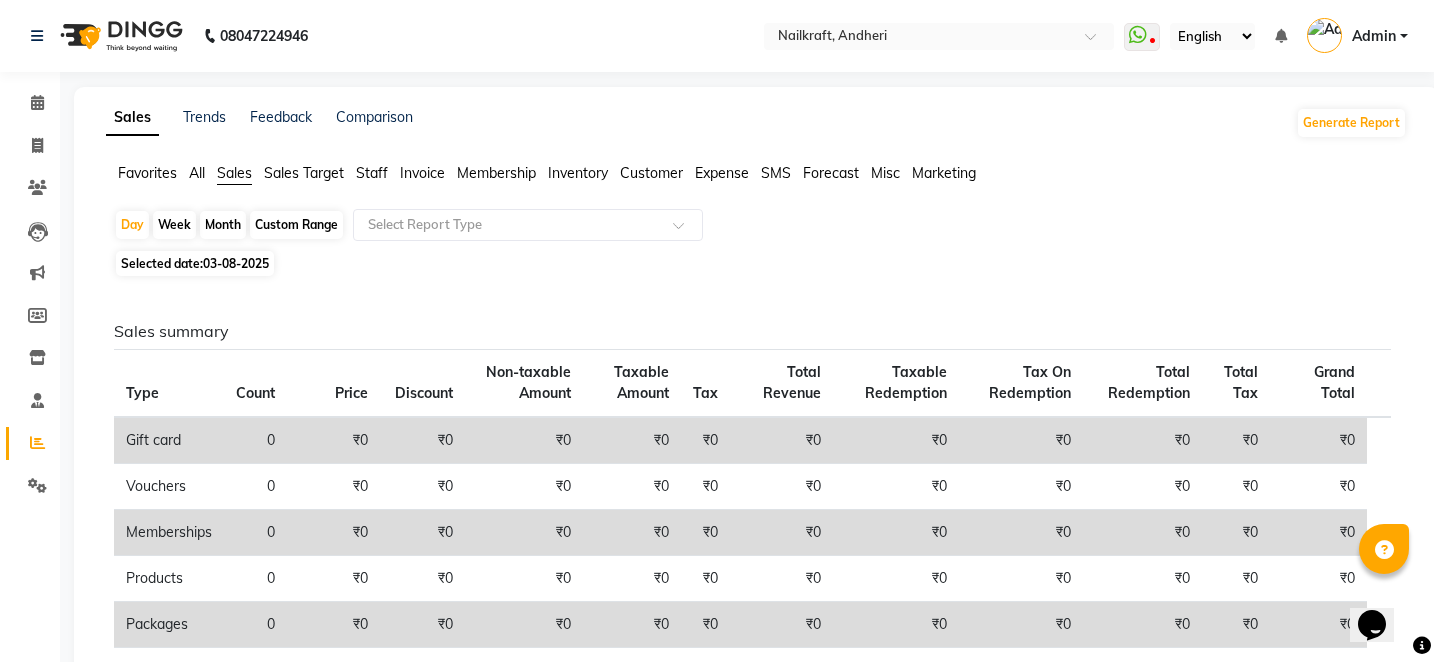 click on "Custom Range" 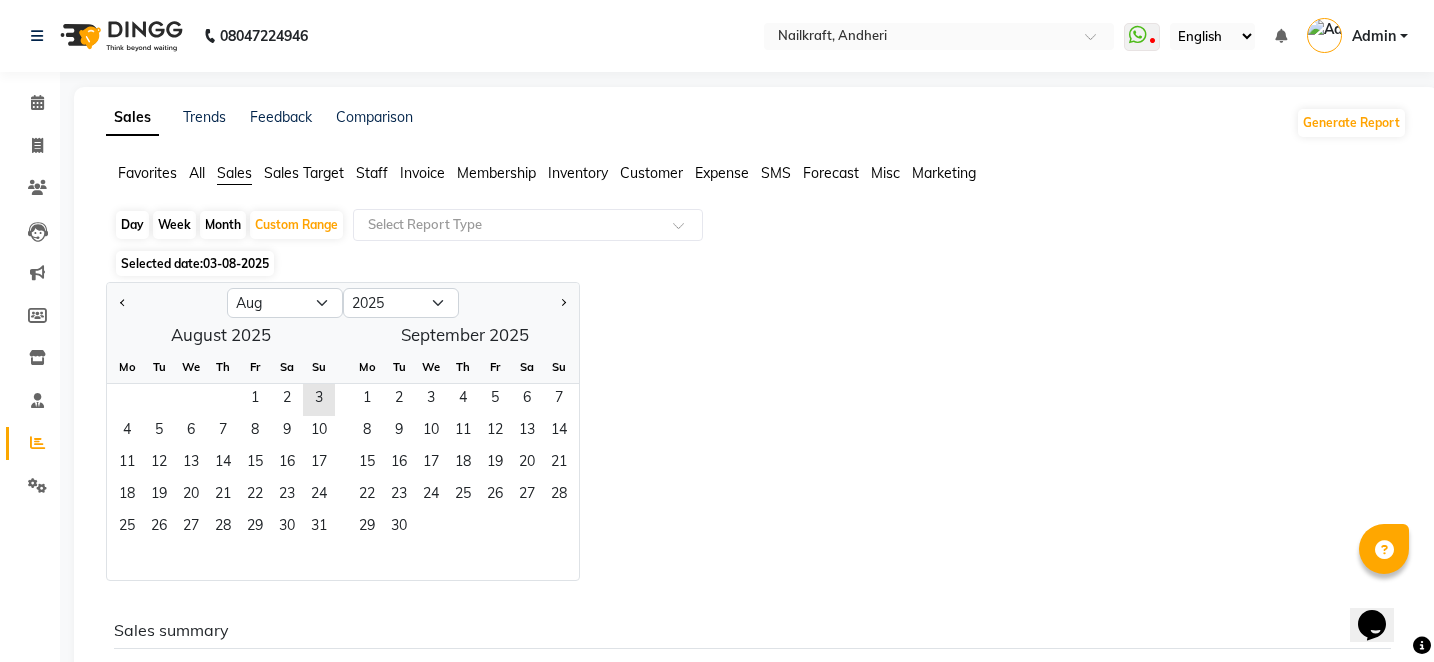 click on "03-08-2025" 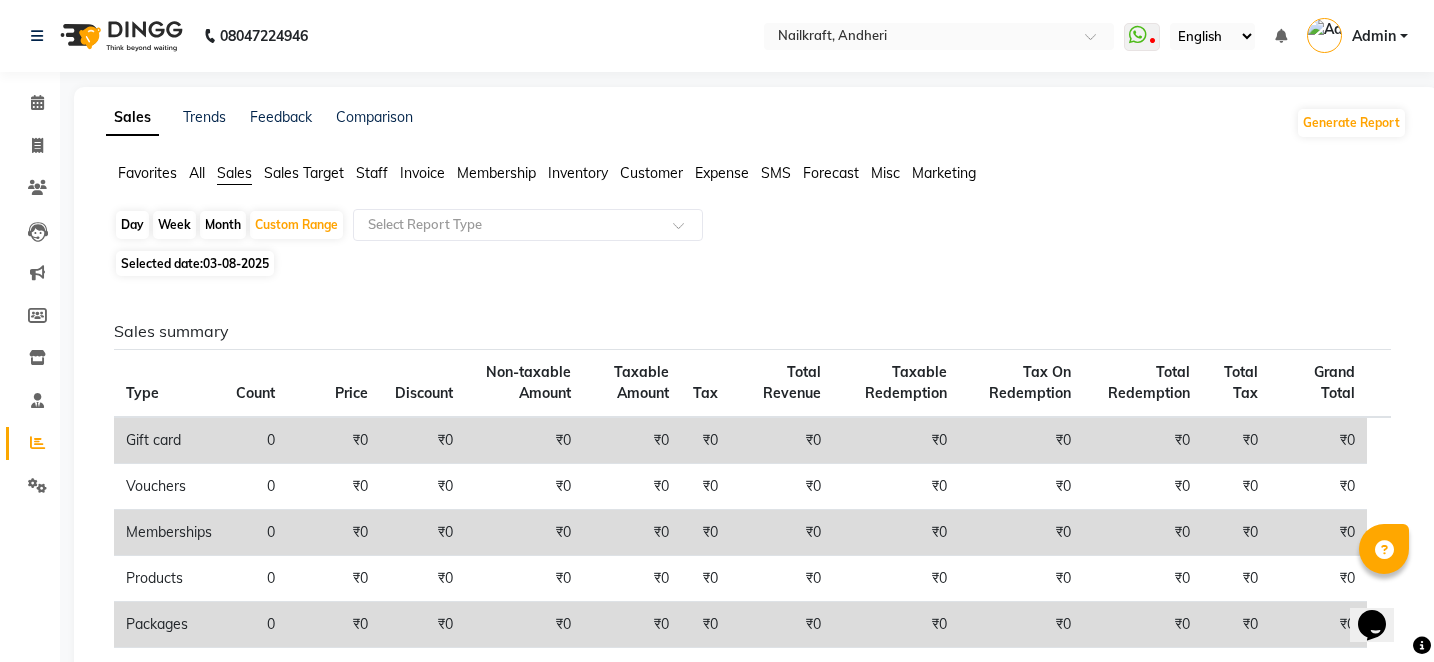 click on "03-08-2025" 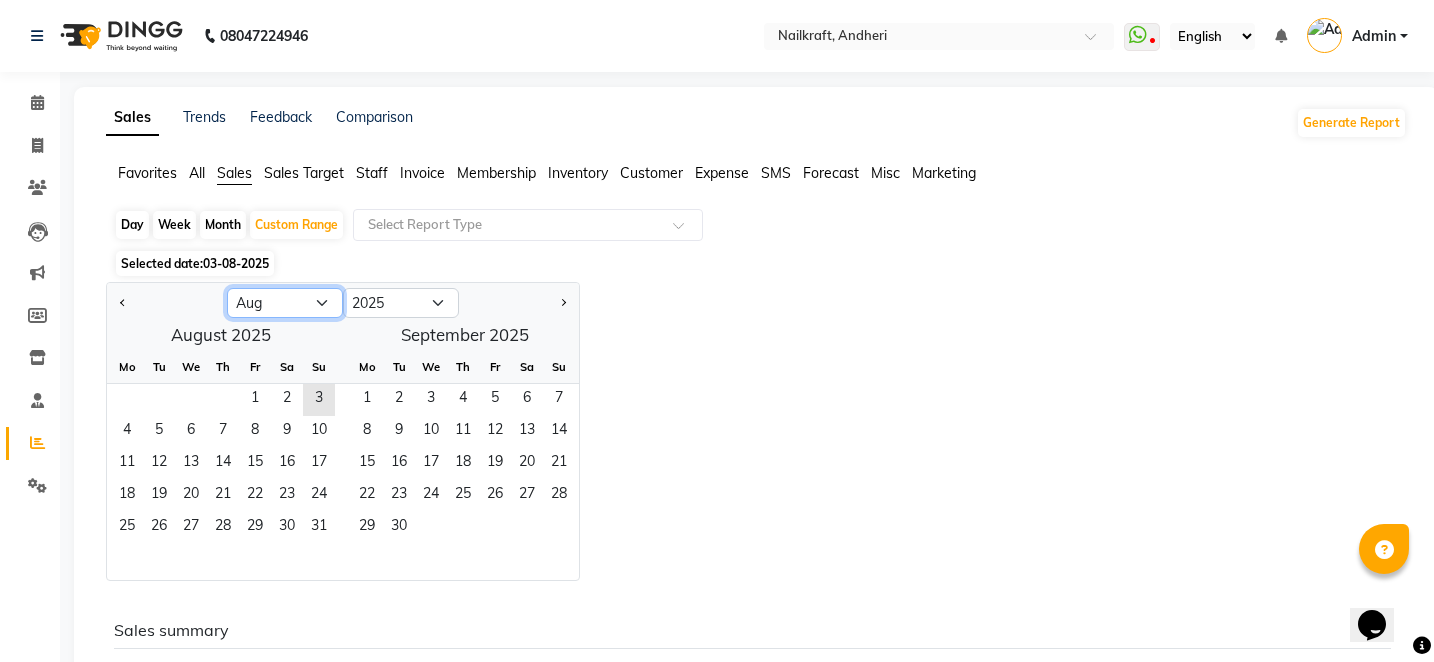 click on "Jan Feb Mar Apr May Jun Jul Aug Sep Oct Nov Dec" 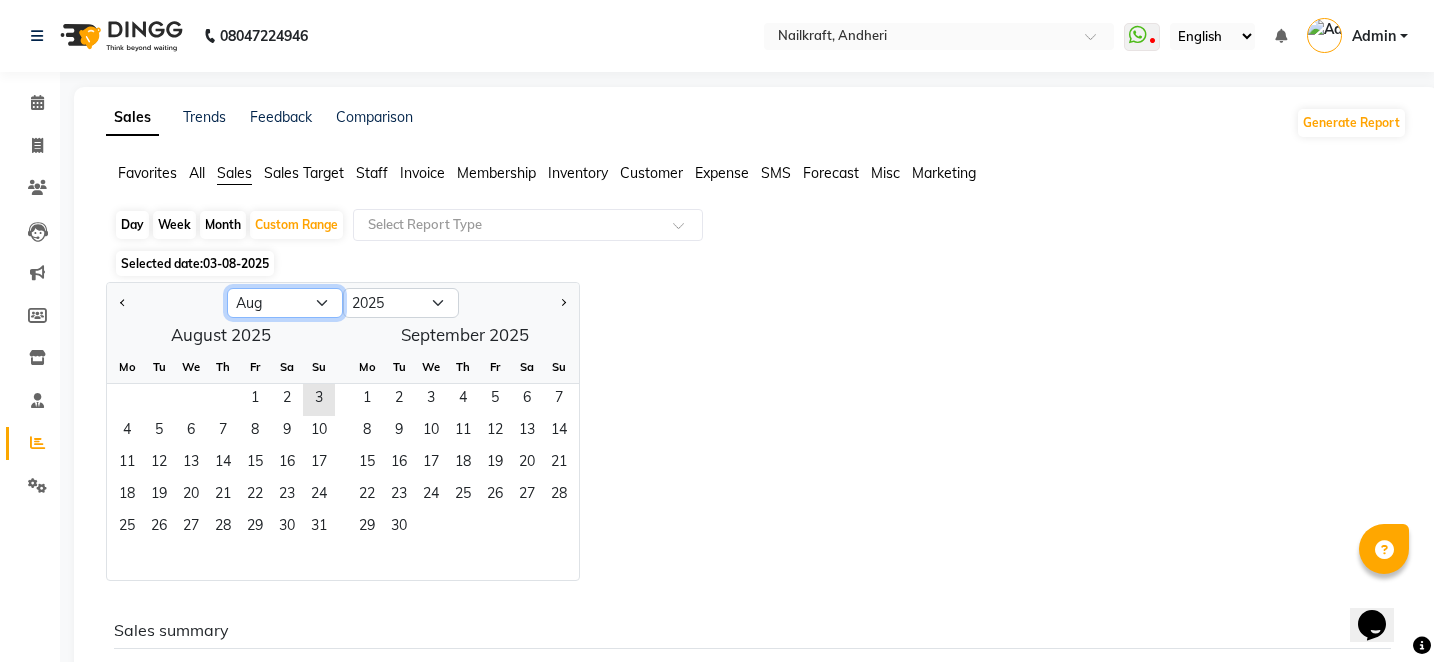 select on "7" 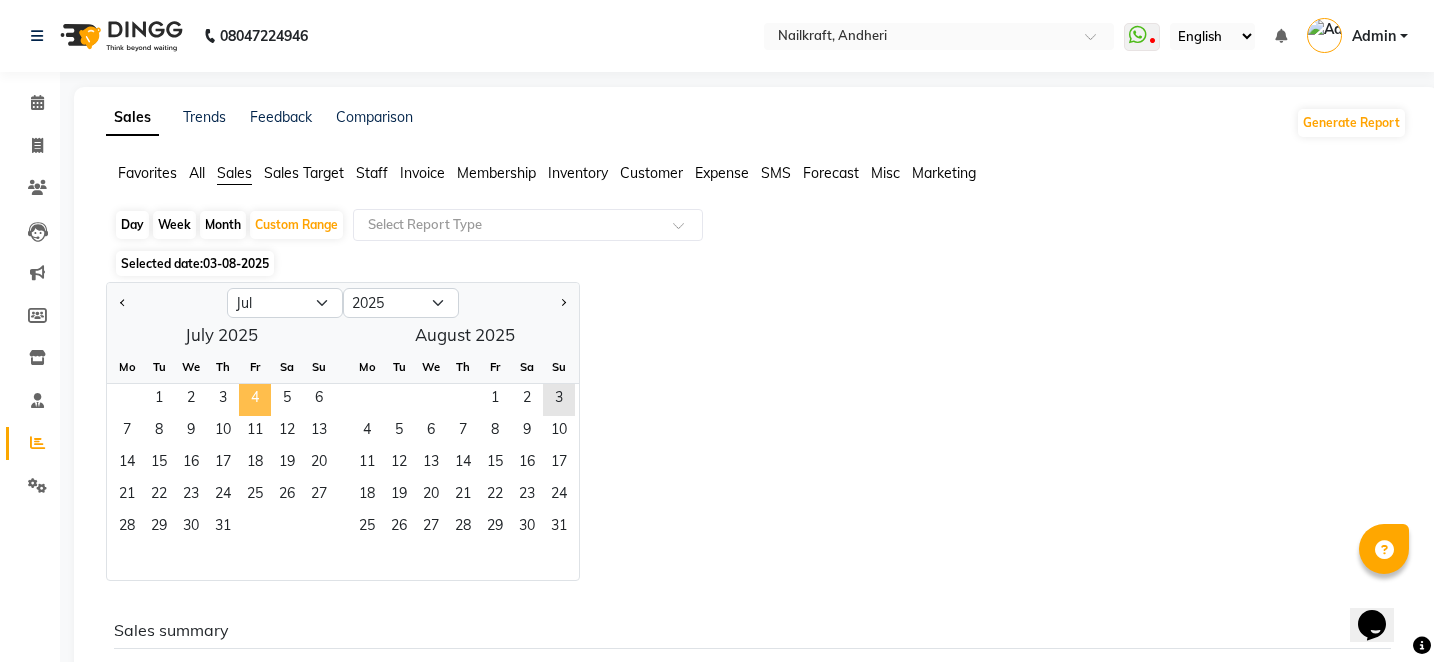 click on "4" 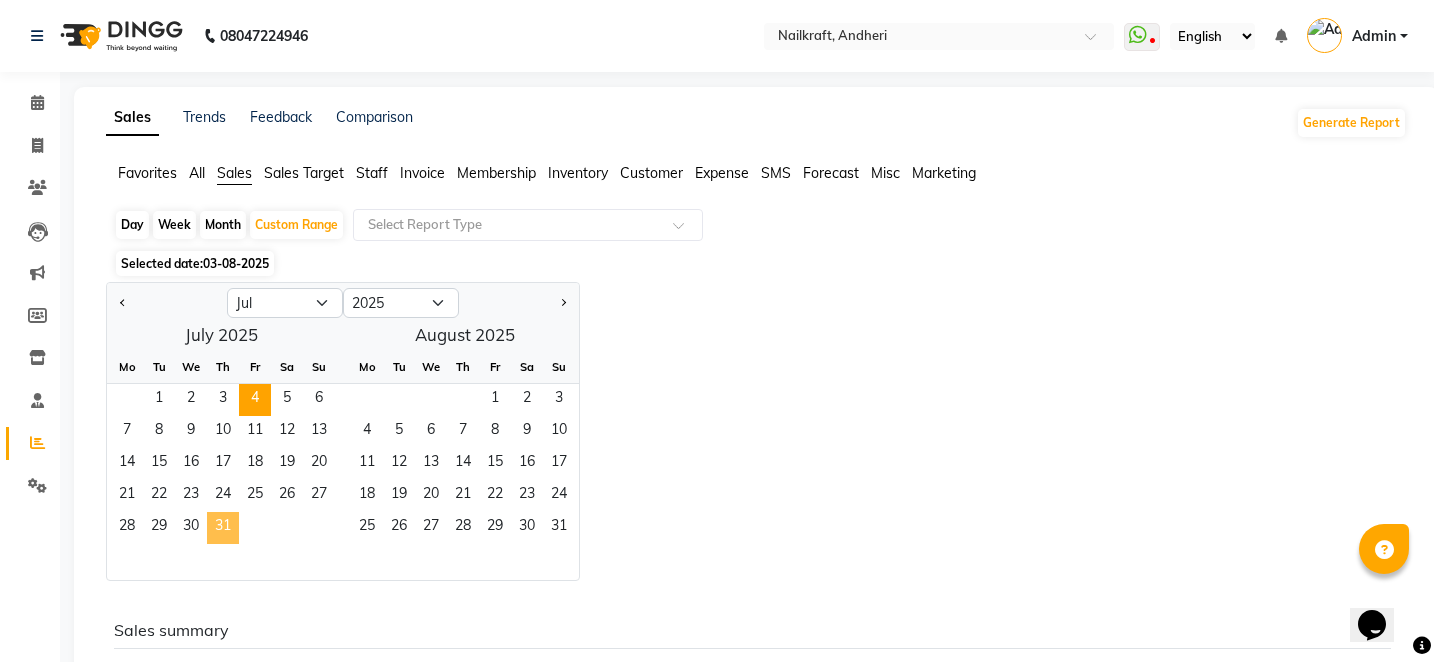click on "31" 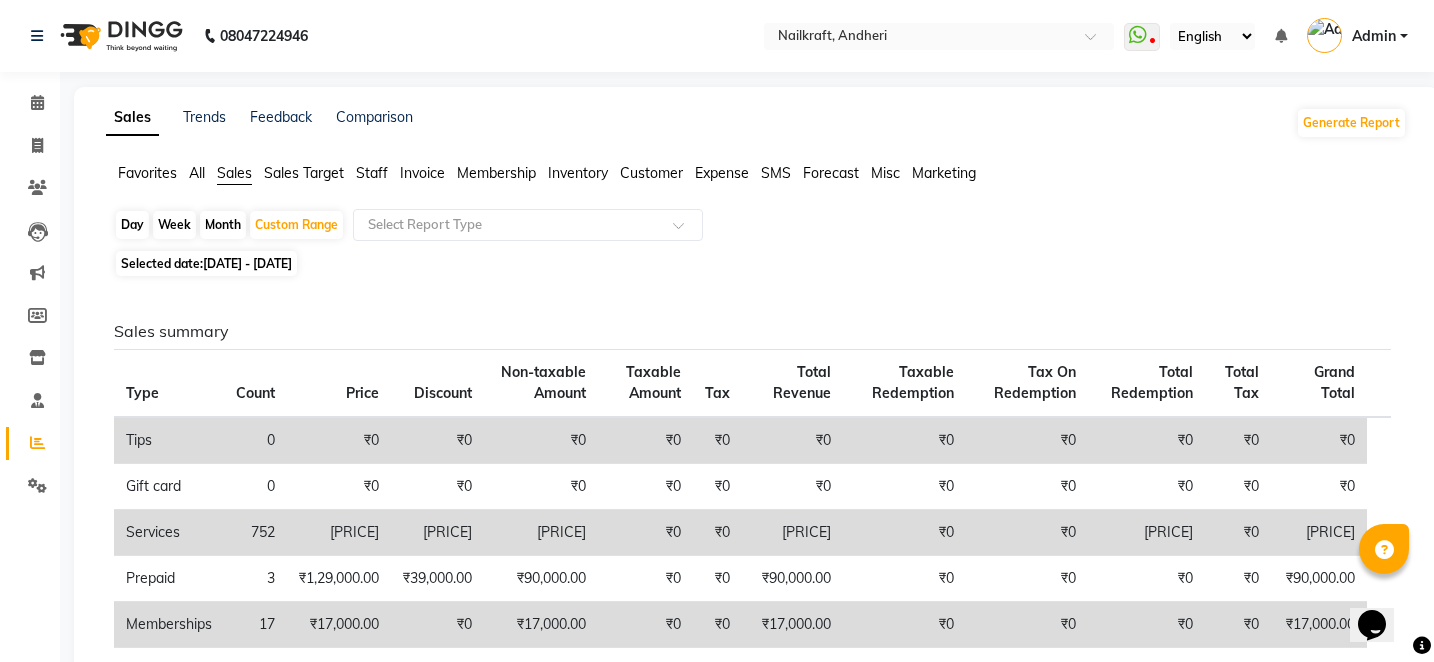click on "Sales" 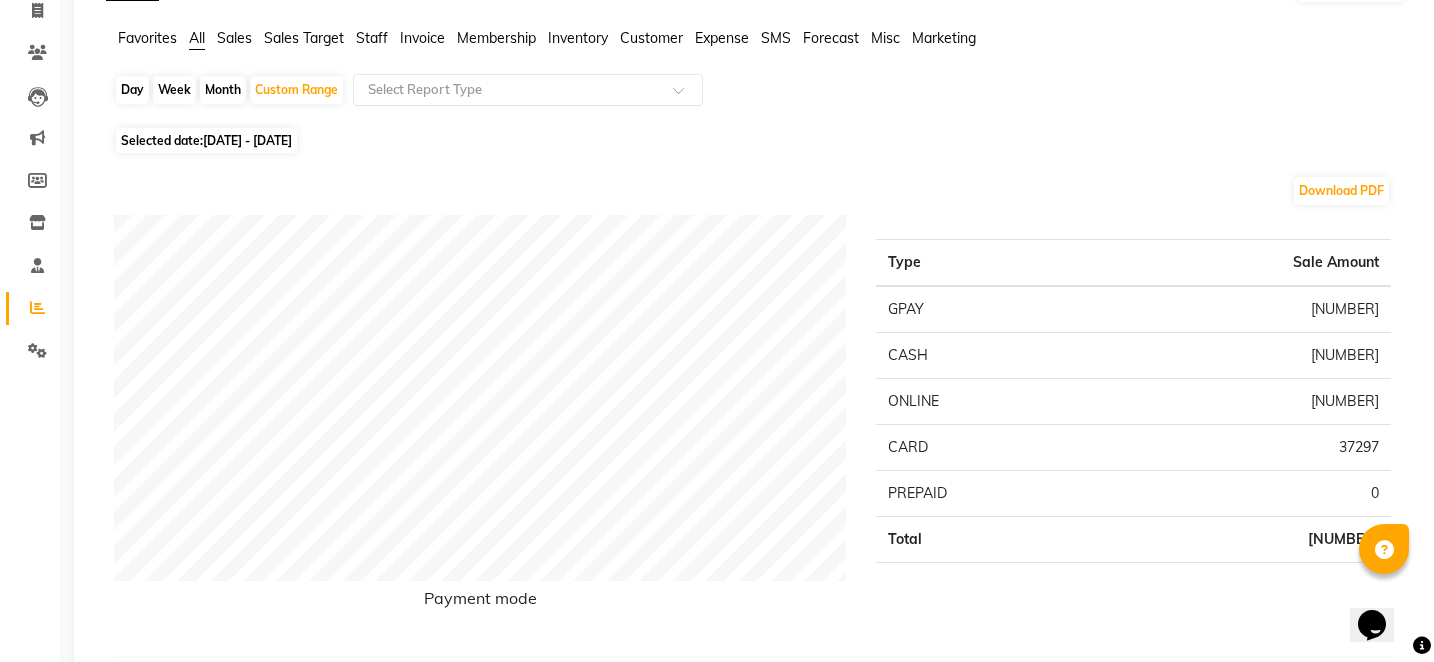 scroll, scrollTop: 120, scrollLeft: 0, axis: vertical 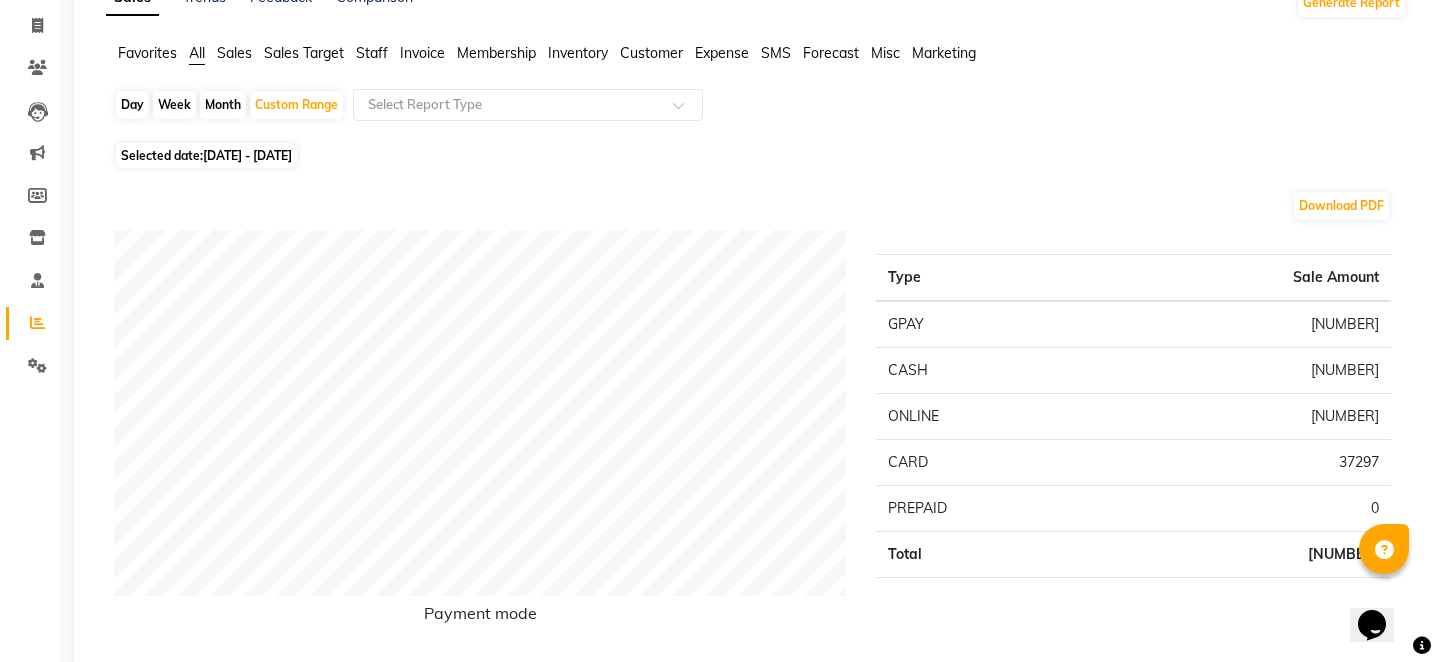 click on "04-07-2025 - 31-07-2025" 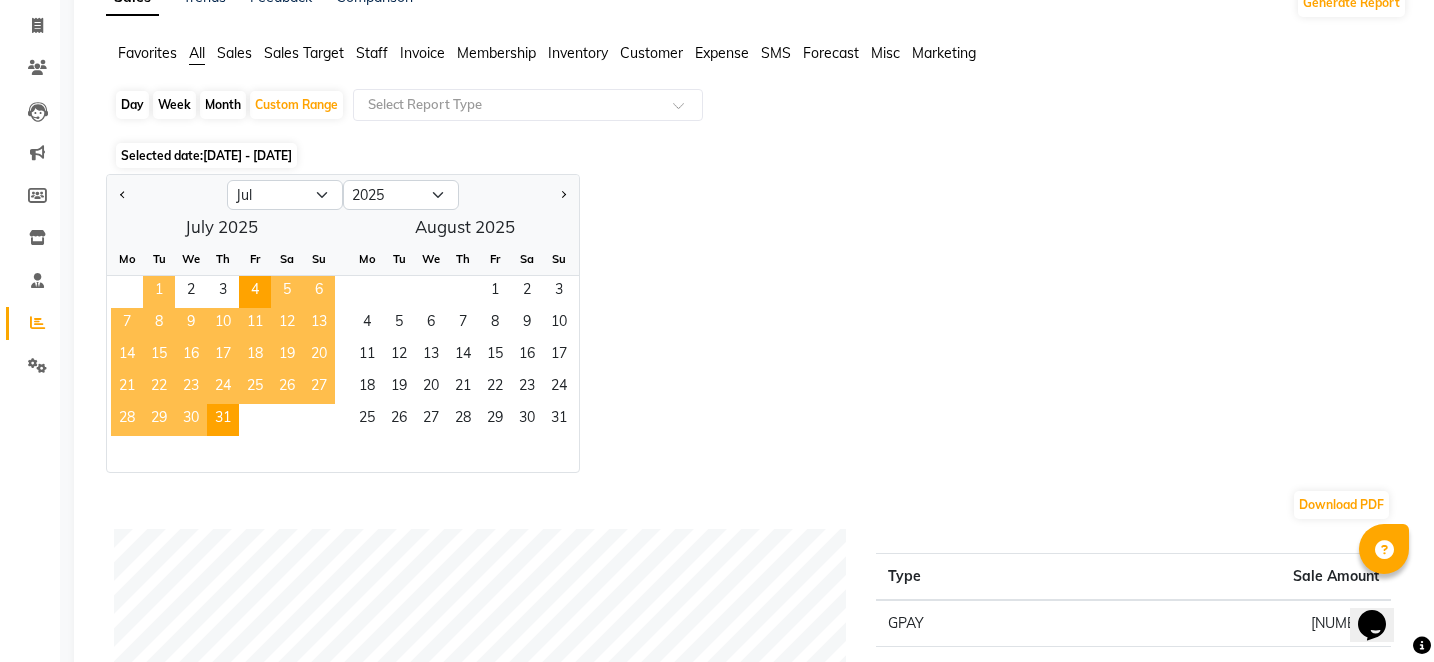 click on "1" 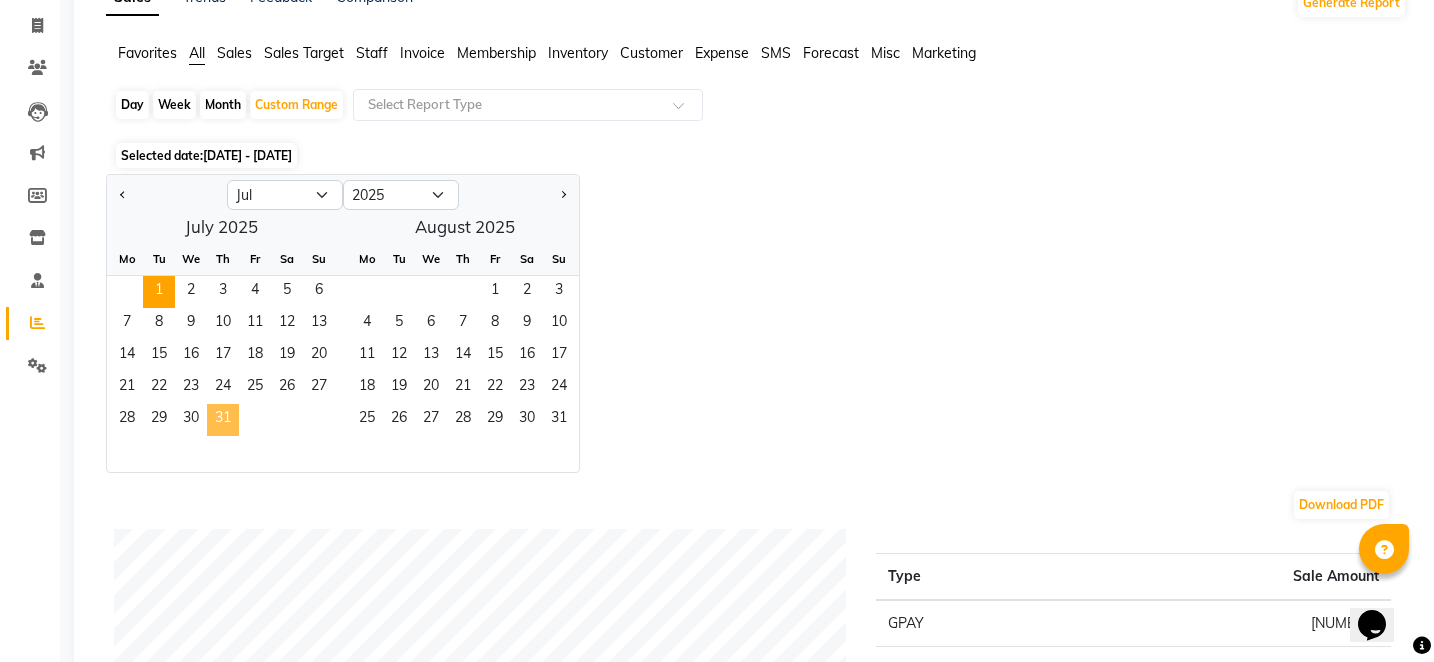 click on "31" 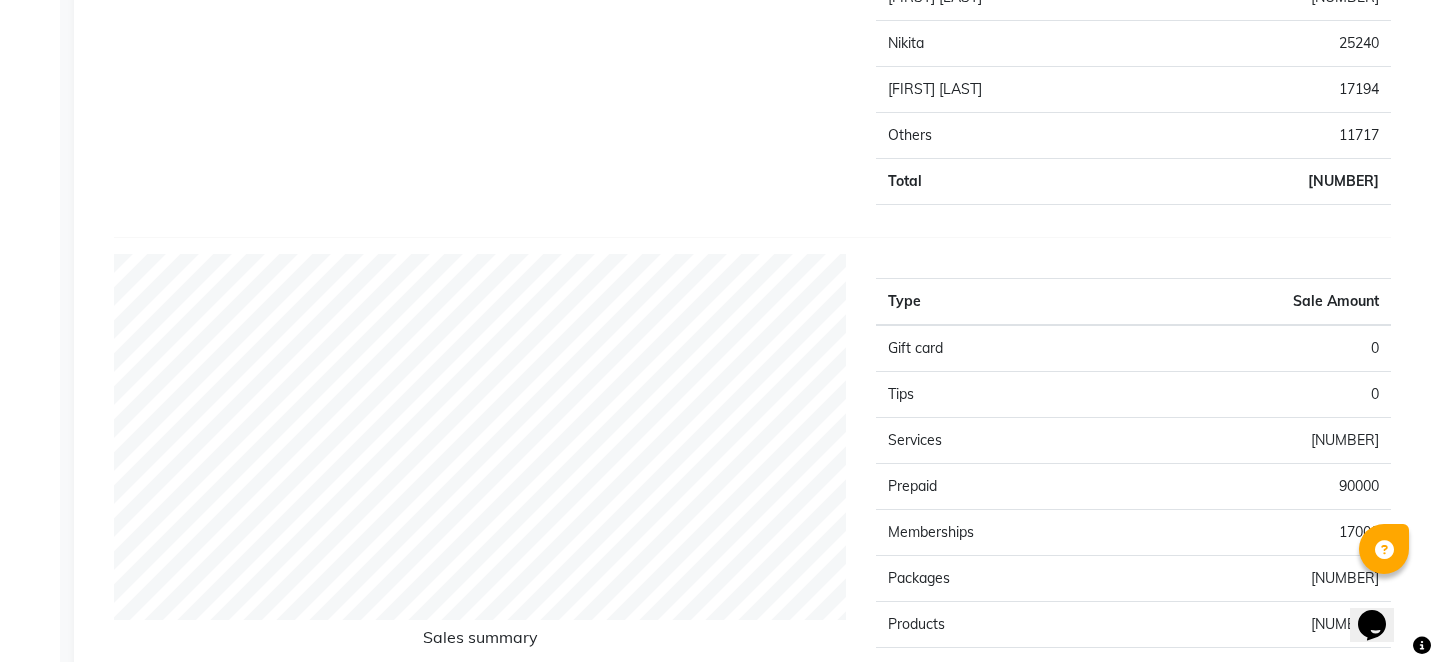 scroll, scrollTop: 1243, scrollLeft: 0, axis: vertical 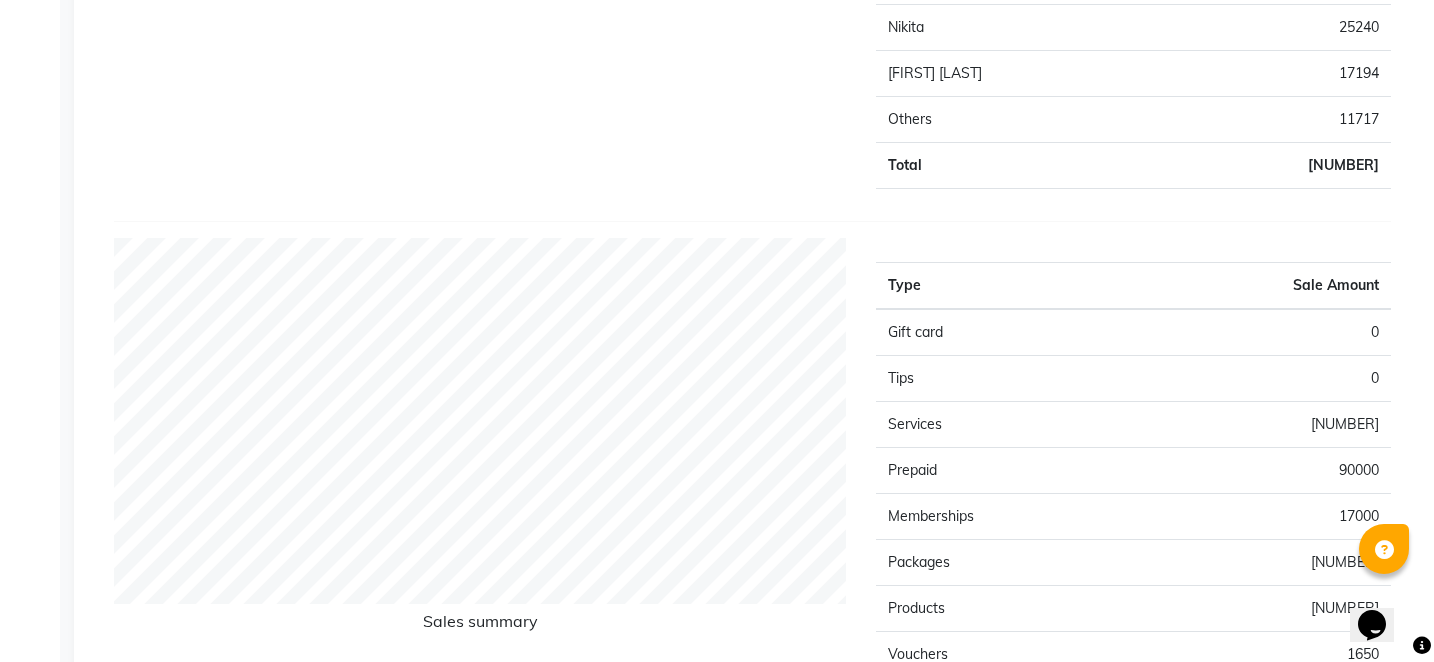 click on "Staff summary" 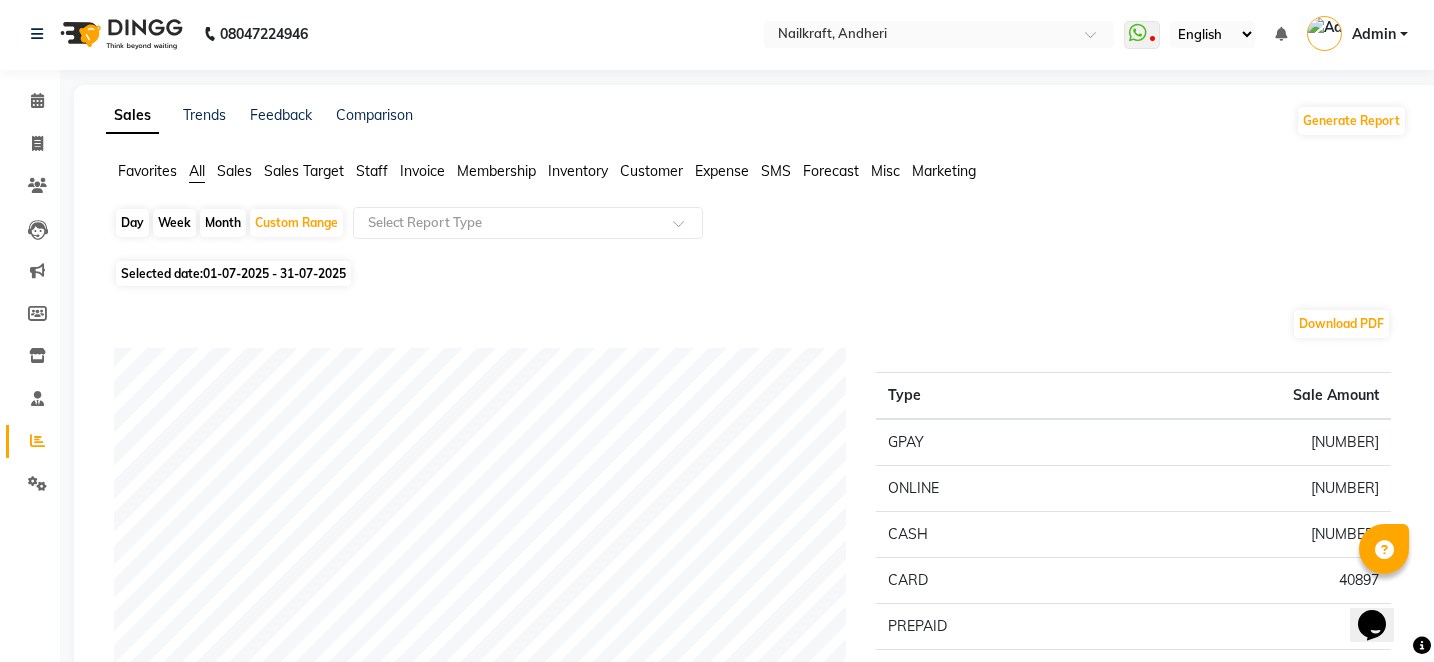 scroll, scrollTop: 0, scrollLeft: 0, axis: both 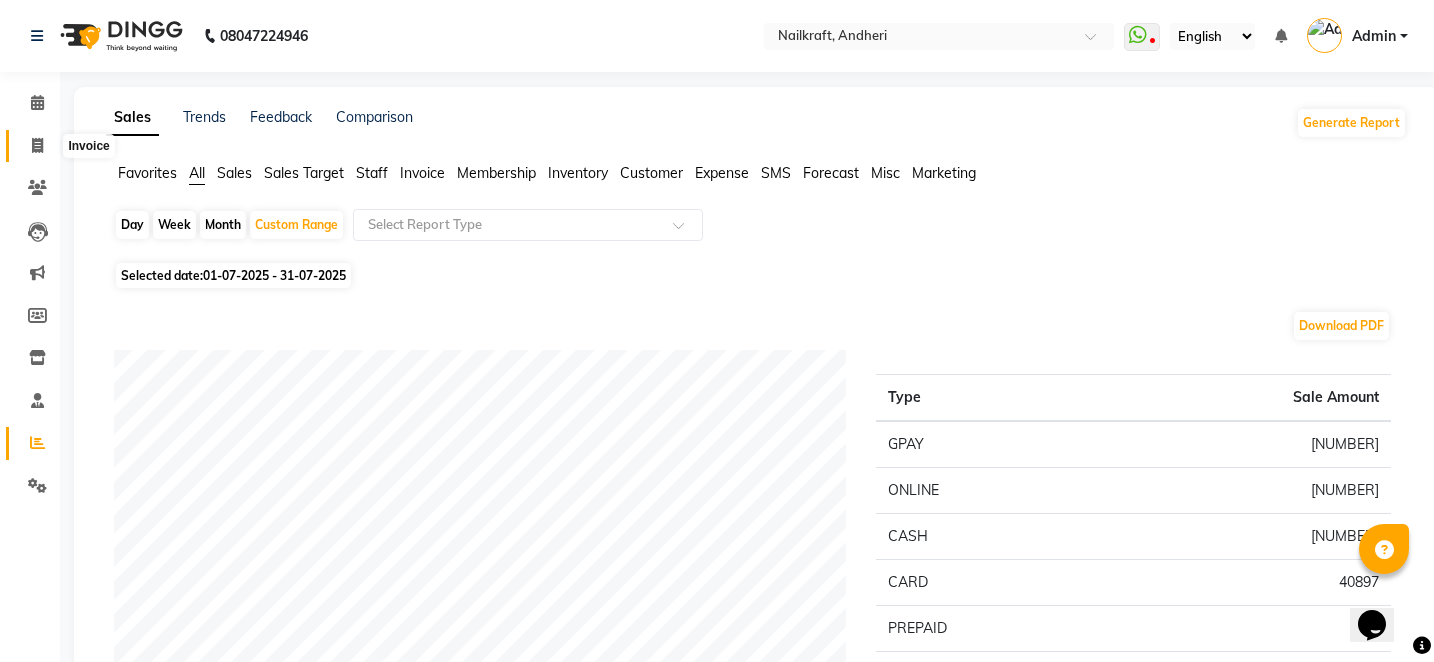 click 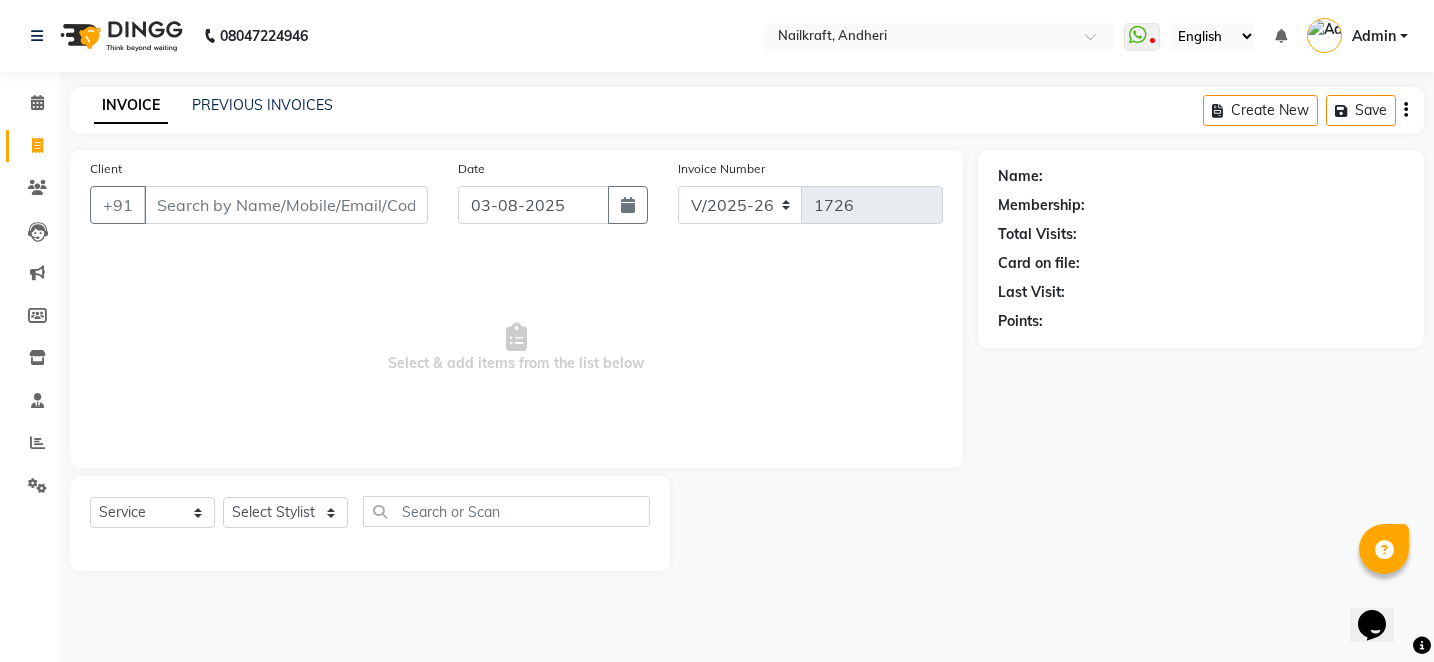 click on "Client" at bounding box center (286, 205) 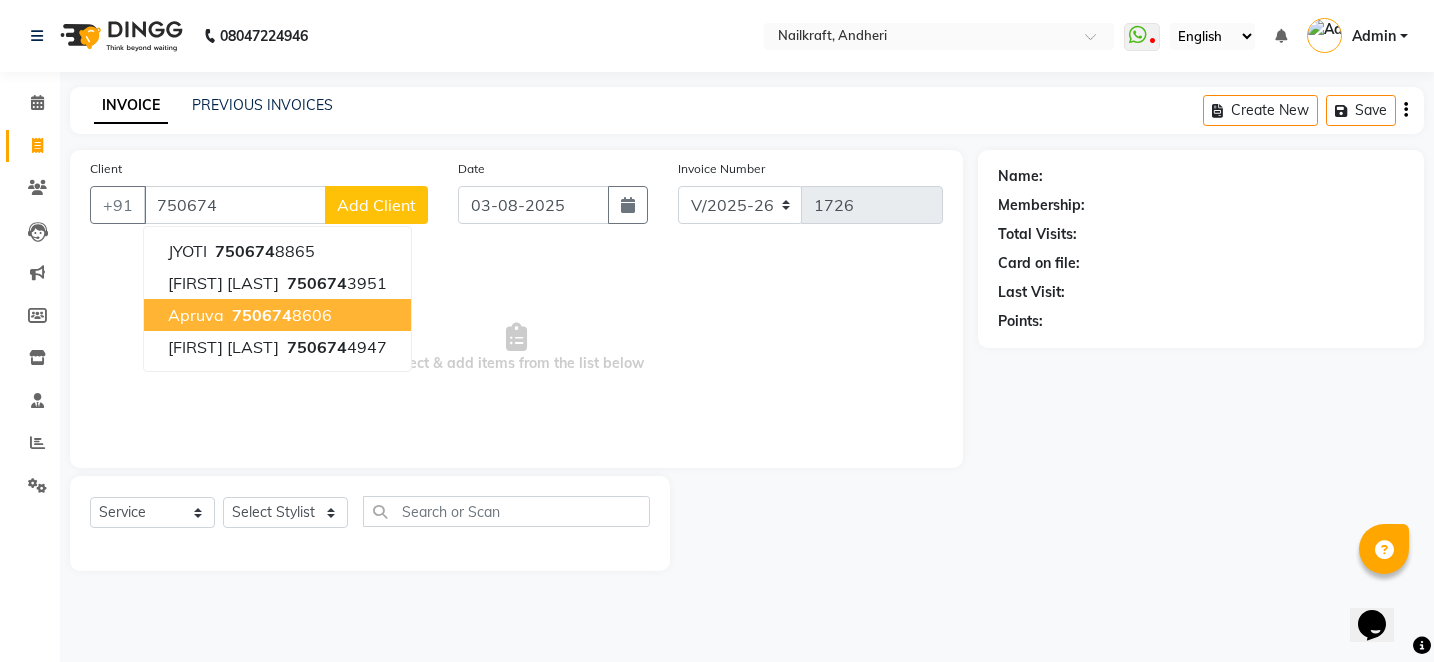 click on "750674" at bounding box center (262, 315) 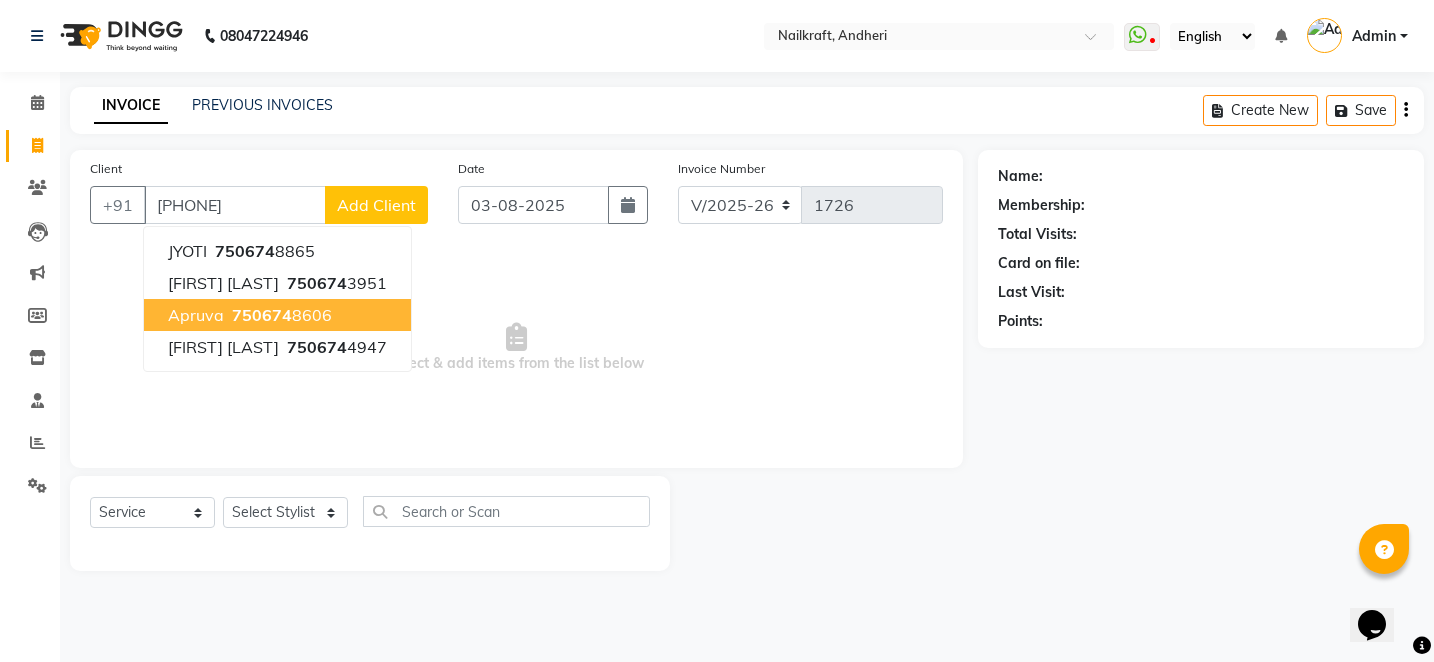 type on "7506748606" 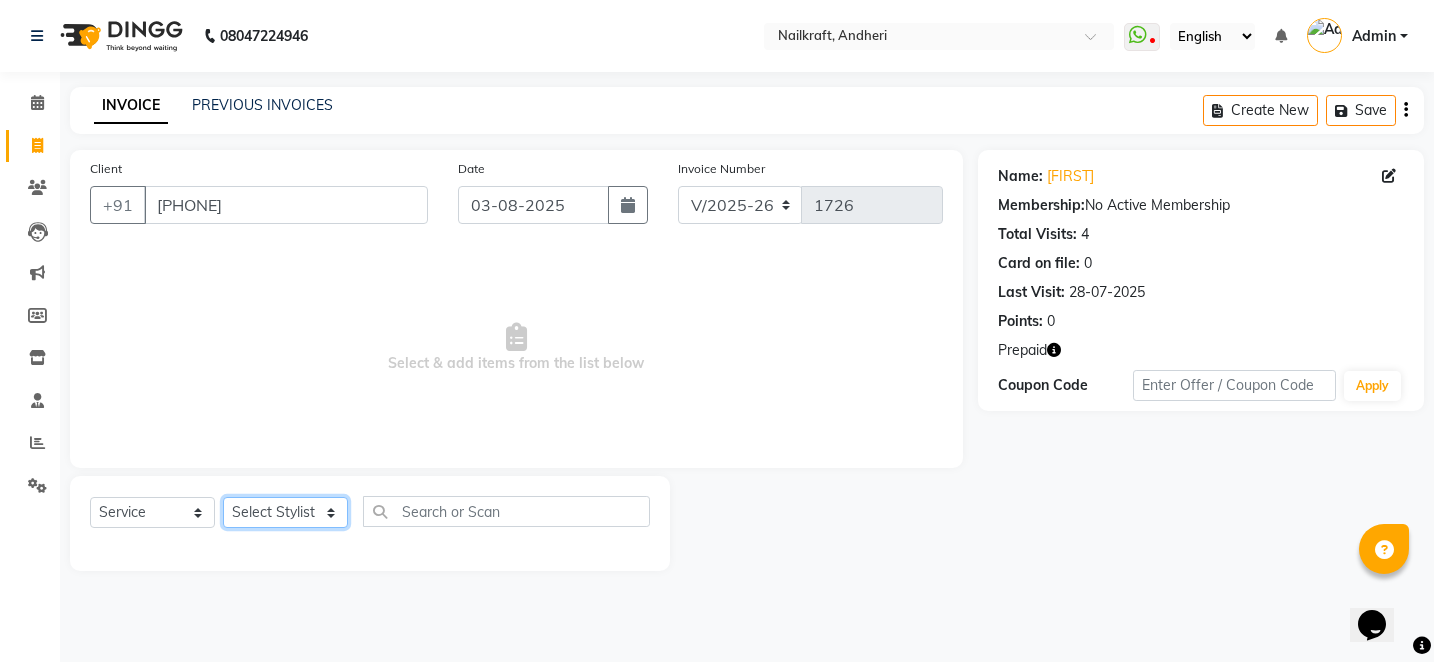 click on "Select Stylist Alam Arshad shaikh Deepali Deepu Chatry NailKraft Nikita NITA  CHAHAL  Sneha Balu Ichake Vaishali Vinod Yadav" 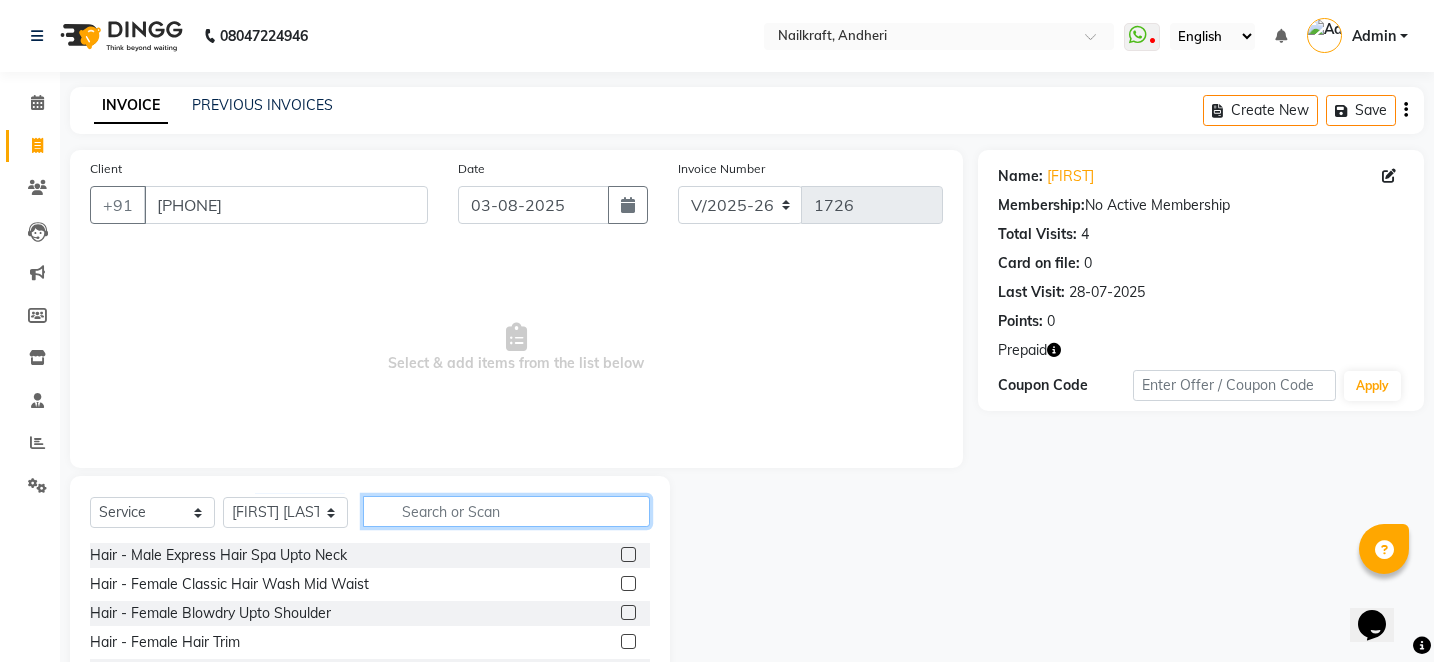 click 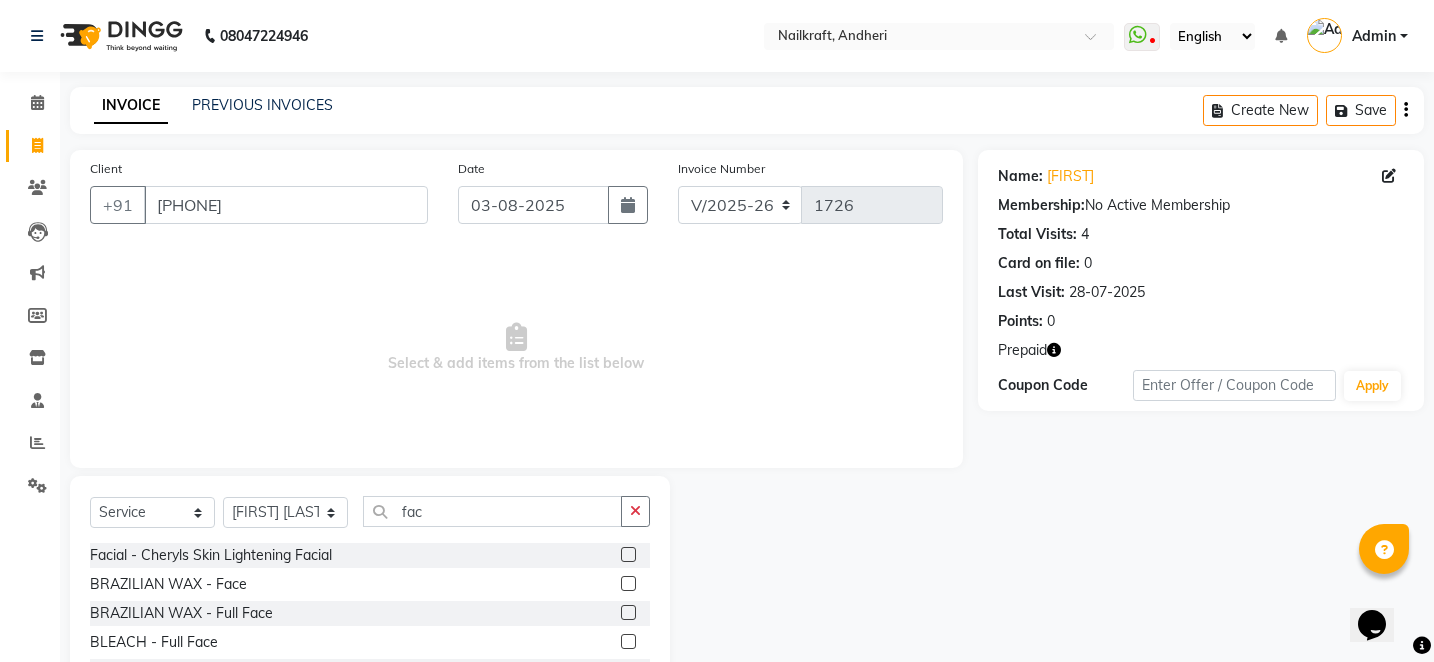 drag, startPoint x: 875, startPoint y: 592, endPoint x: 1018, endPoint y: 536, distance: 153.57408 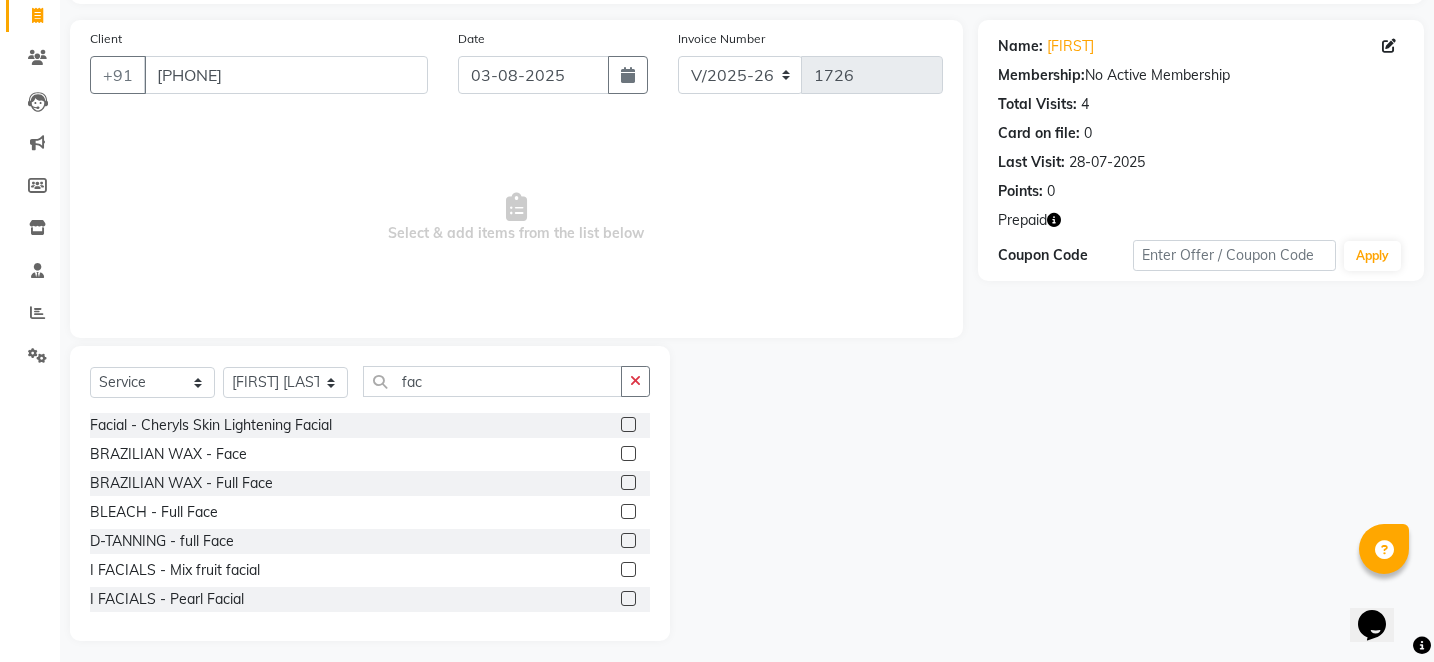 scroll, scrollTop: 139, scrollLeft: 0, axis: vertical 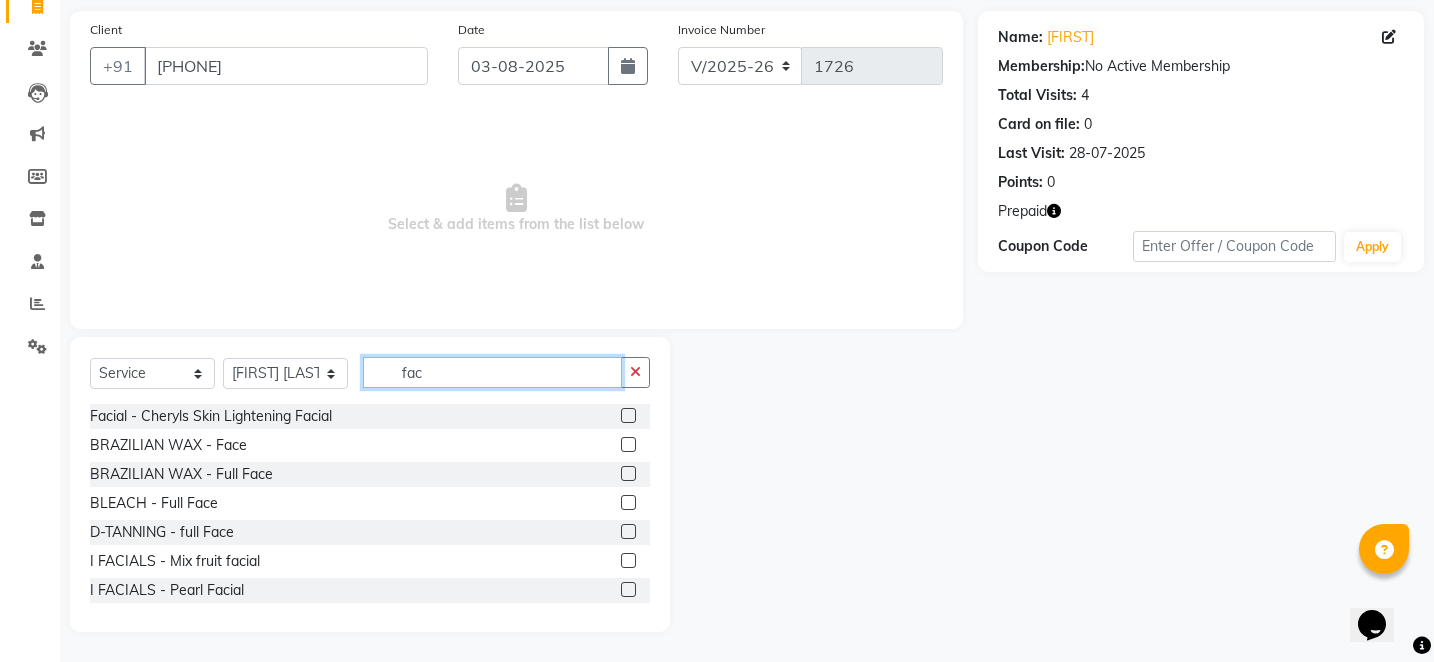 click on "fac" 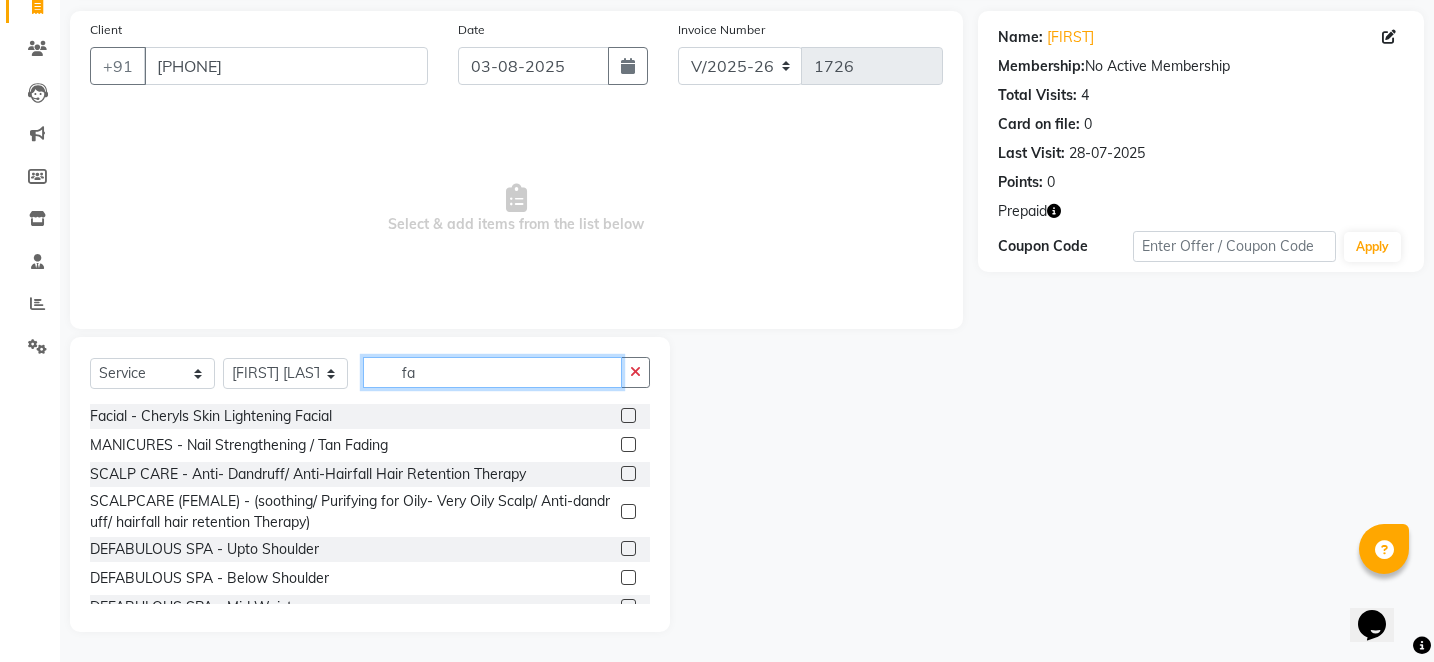 type on "f" 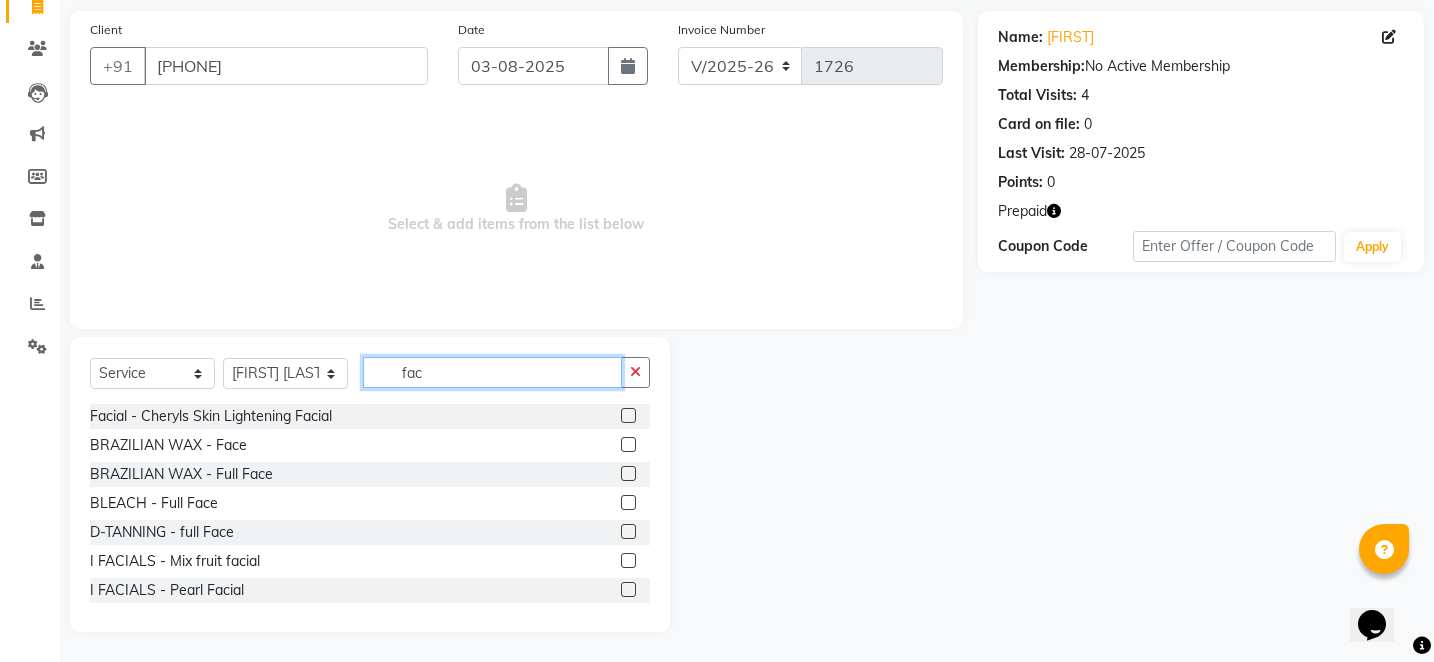 click on "fac" 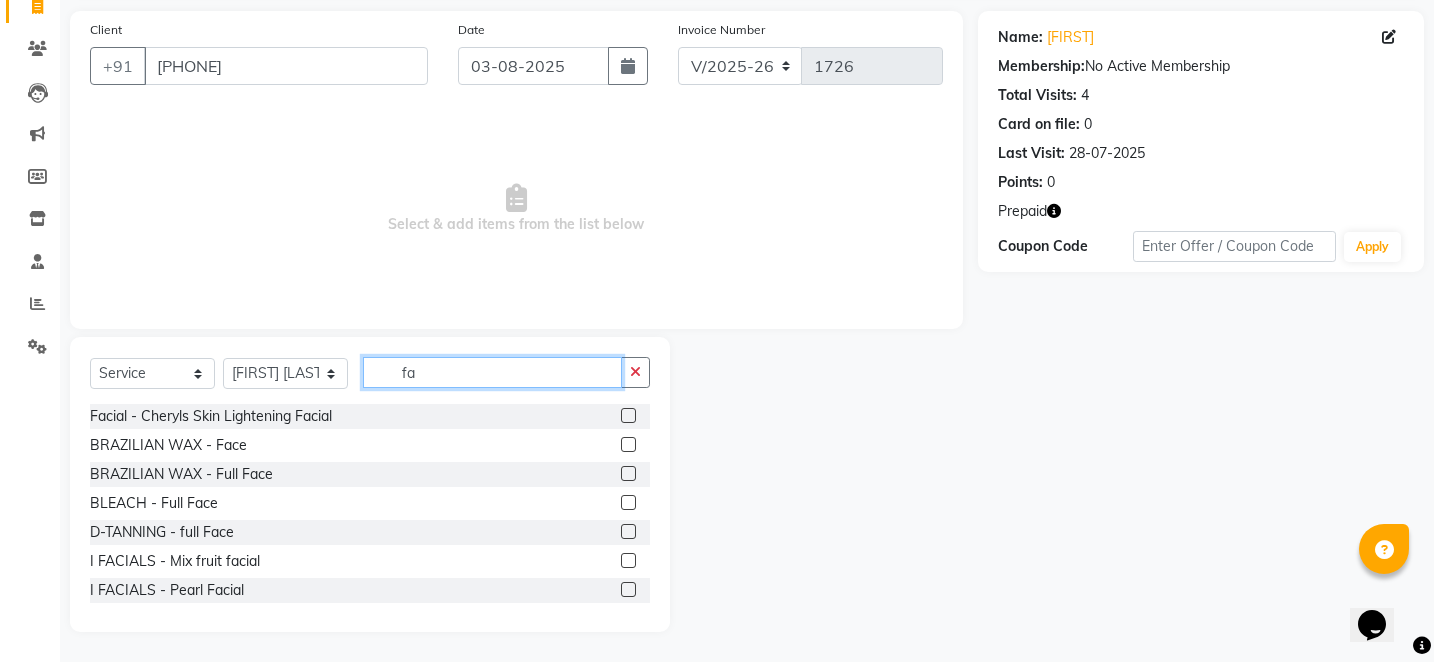 type on "f" 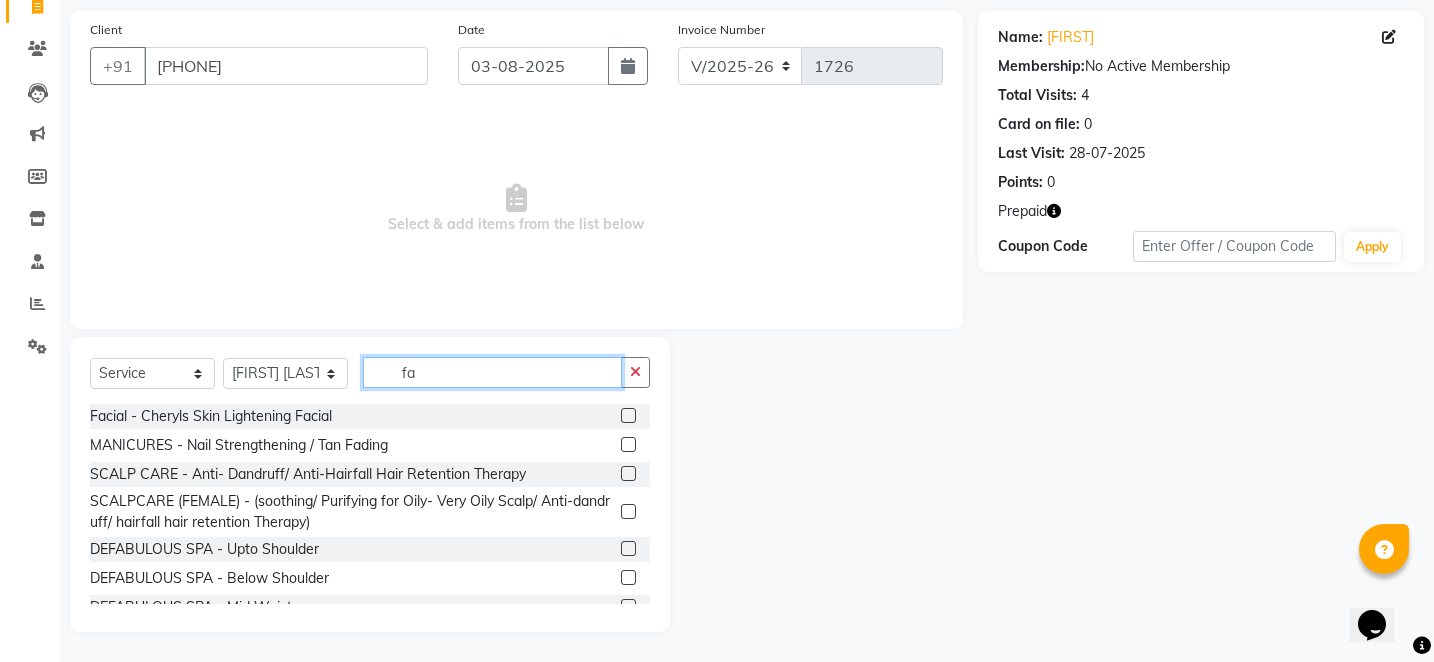 type on "f" 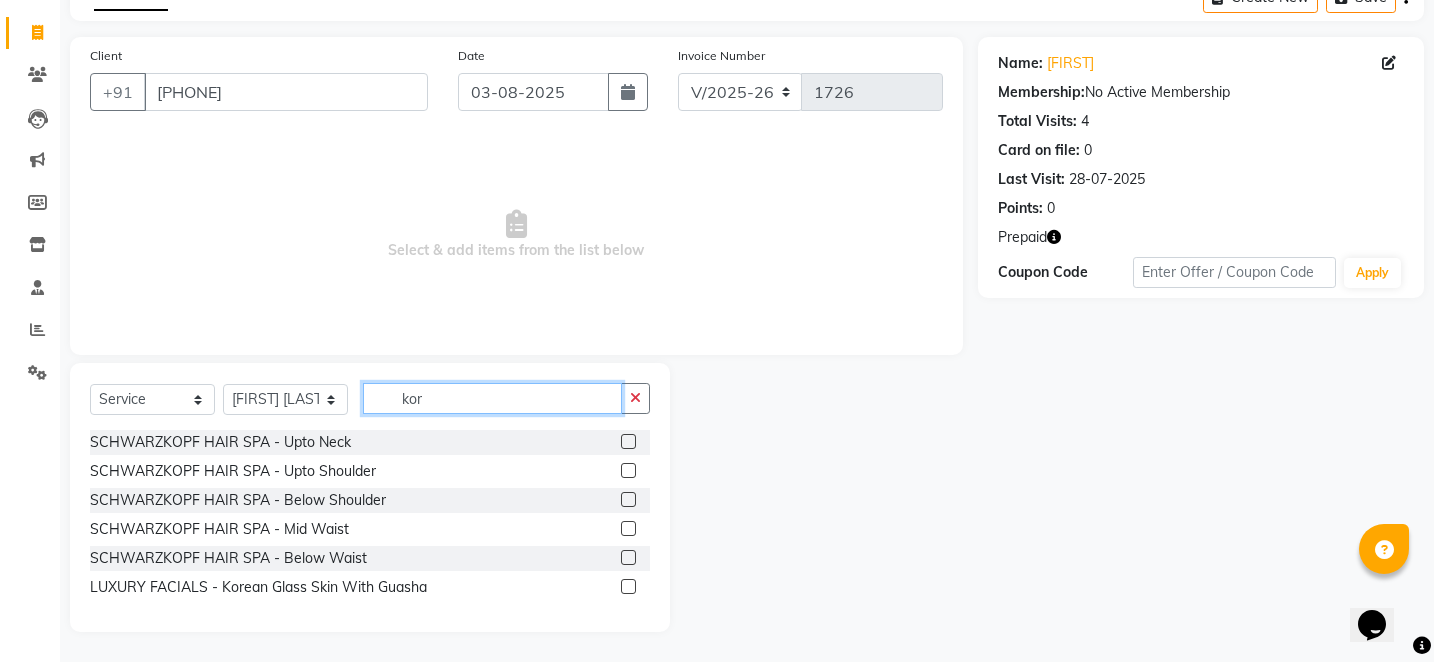 scroll, scrollTop: 0, scrollLeft: 0, axis: both 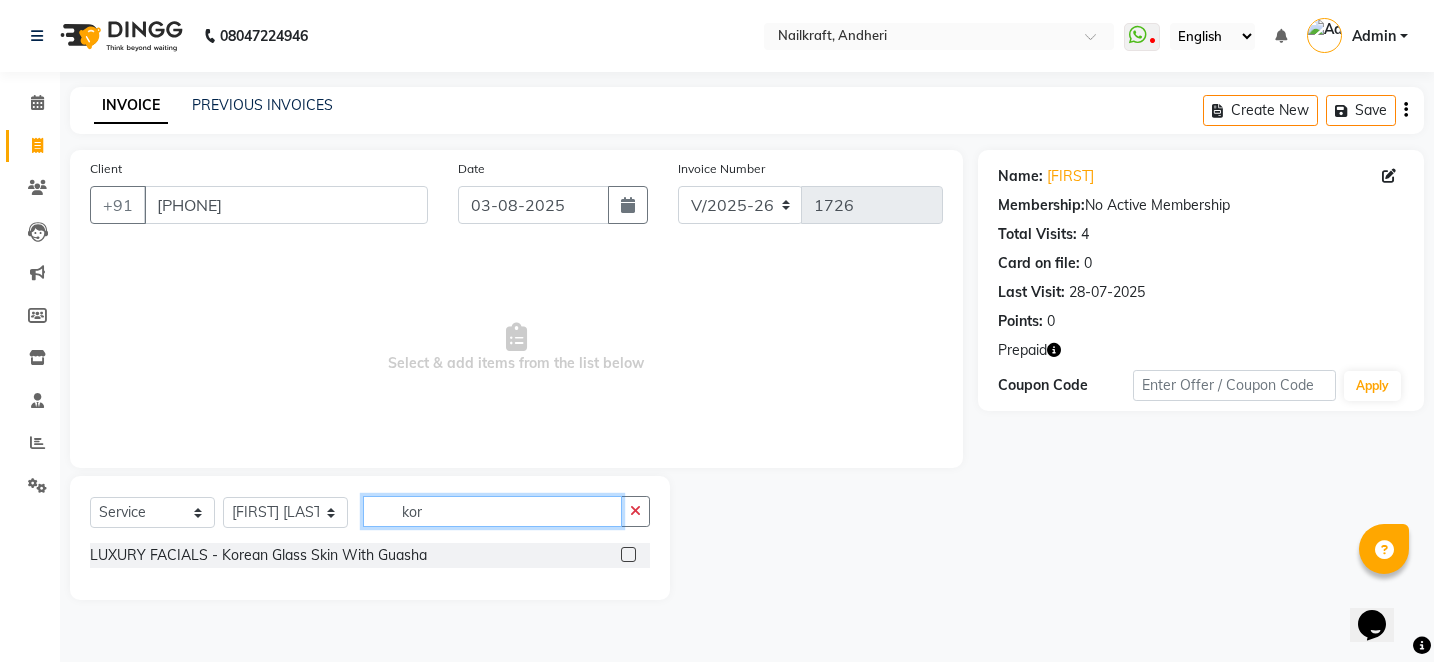 type on "kor" 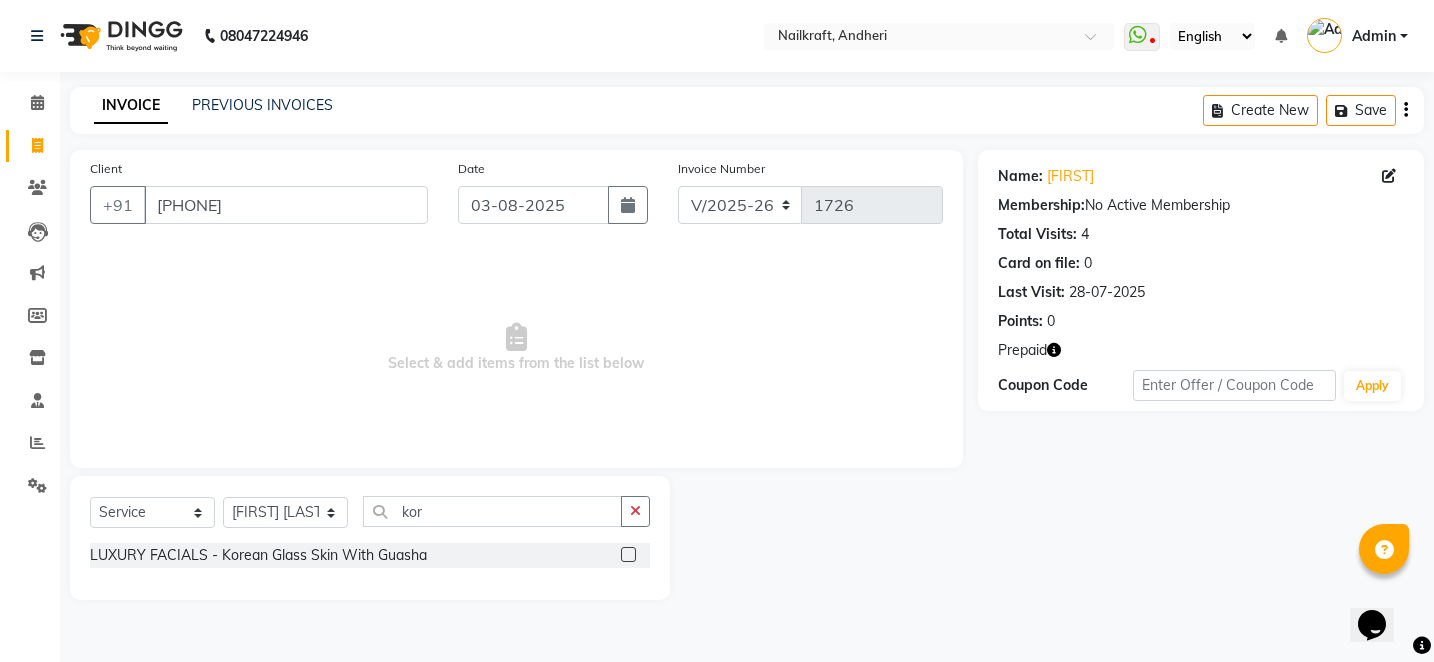 click 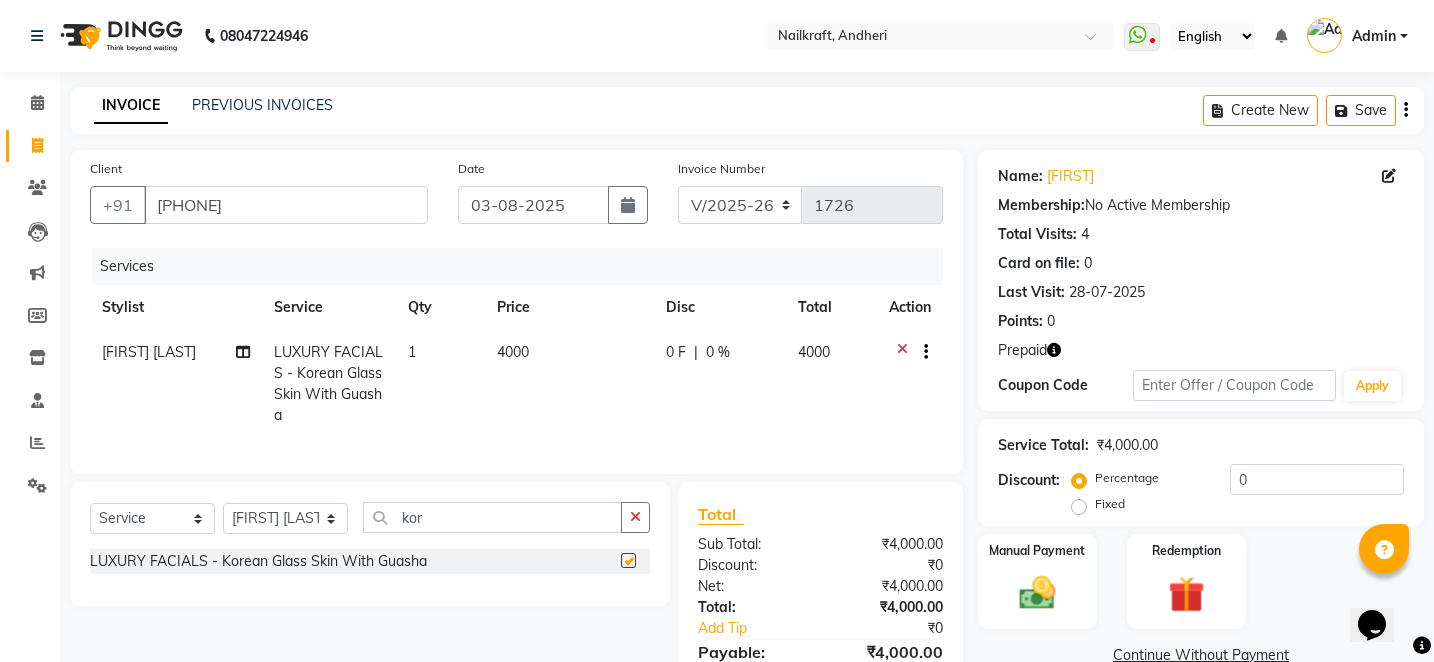 checkbox on "false" 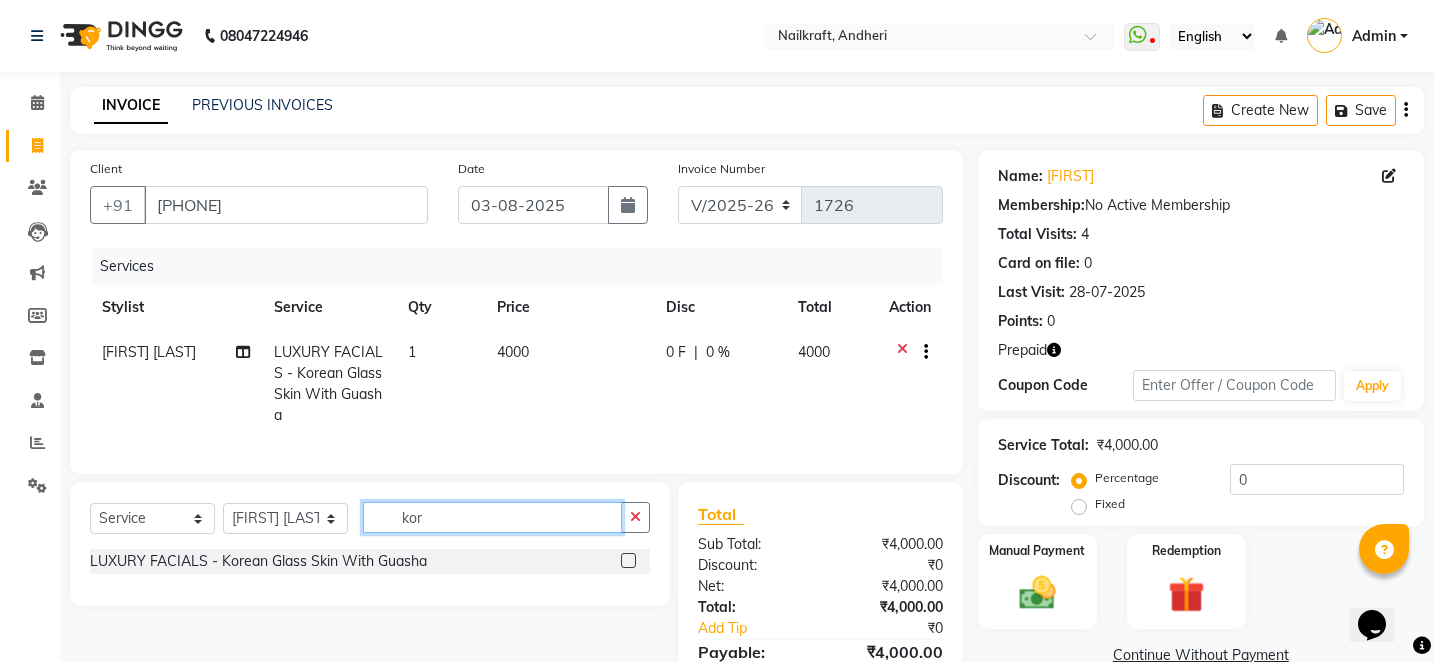click on "kor" 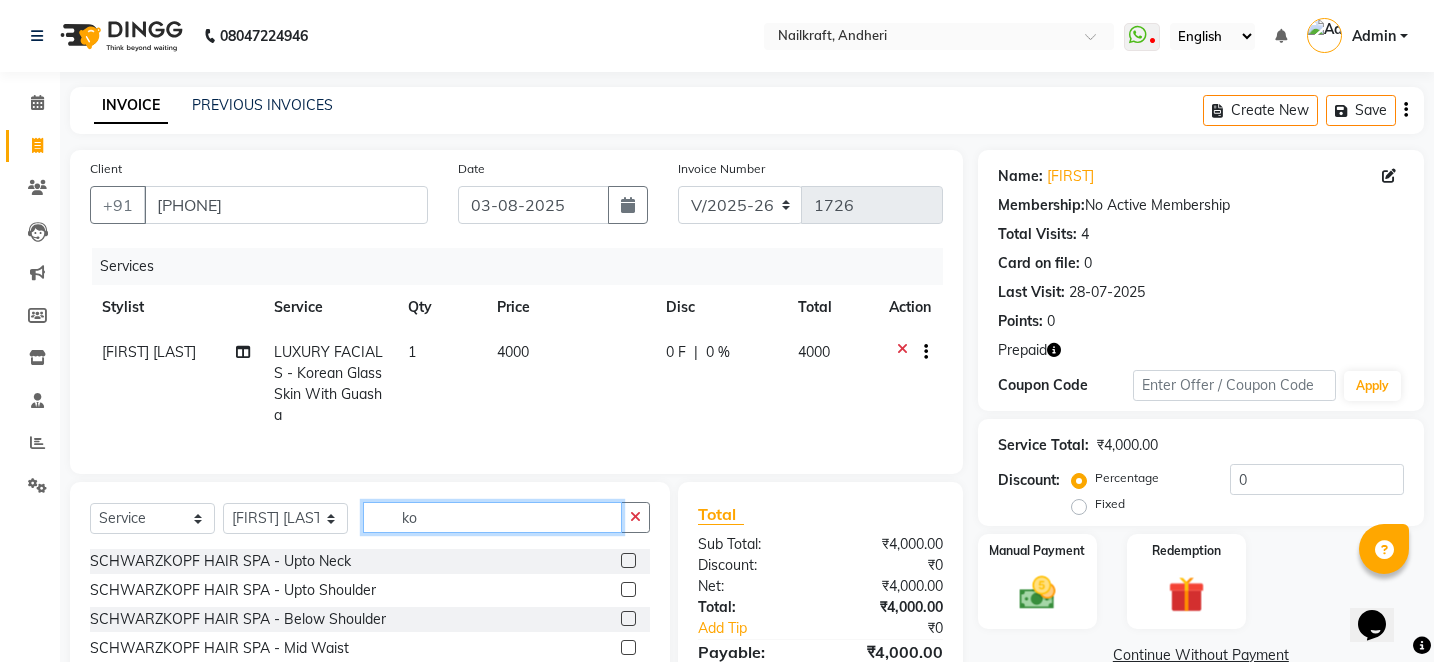type on "k" 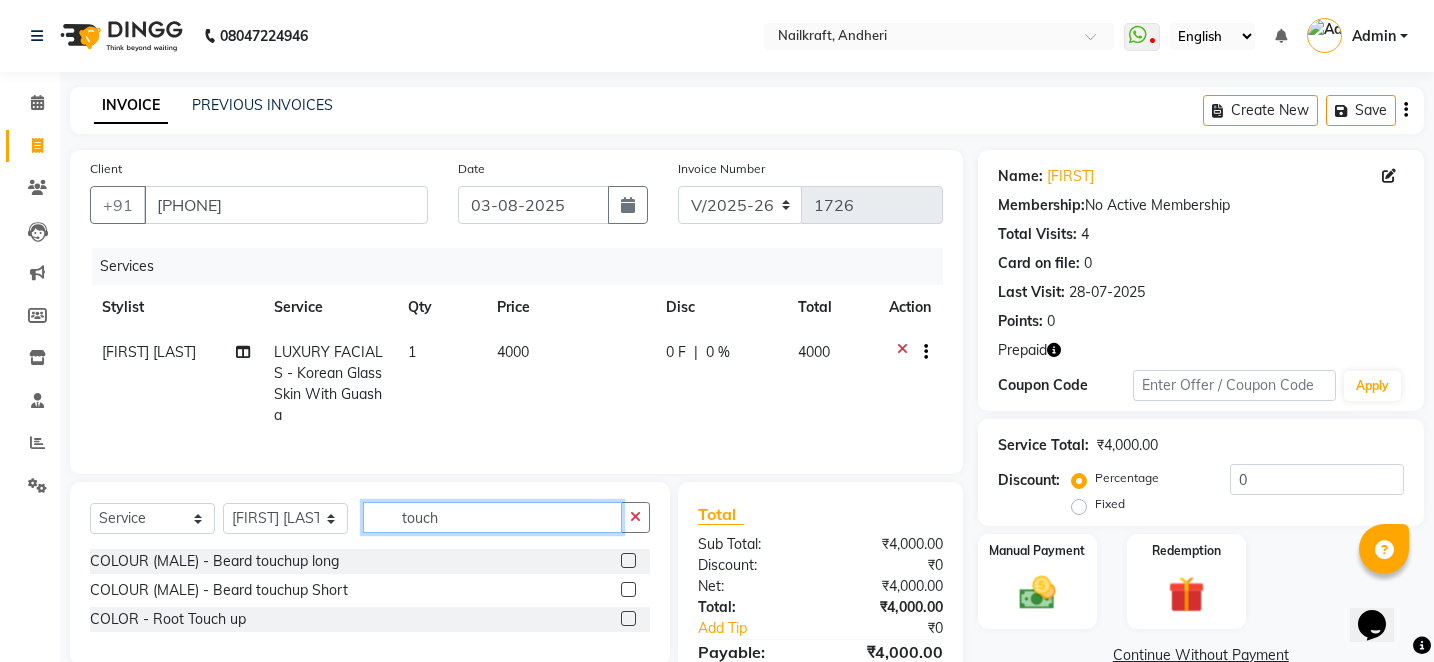 type on "touch" 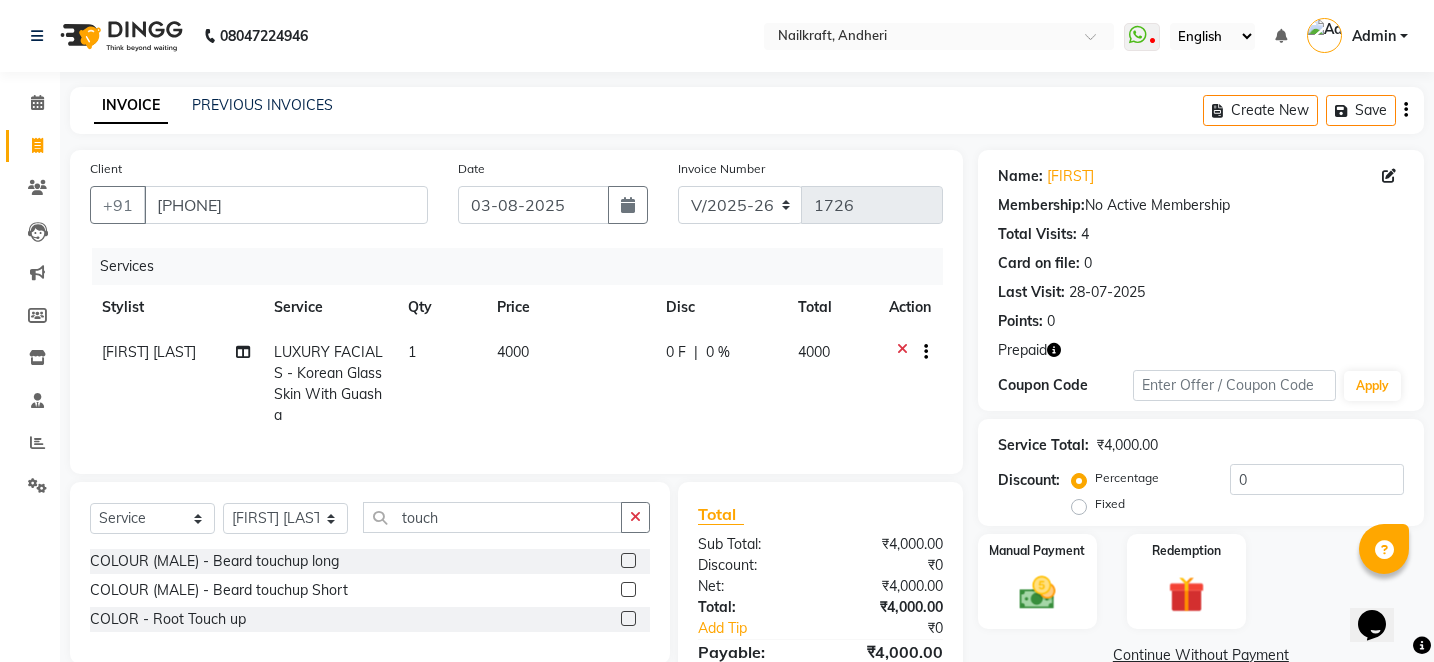 click 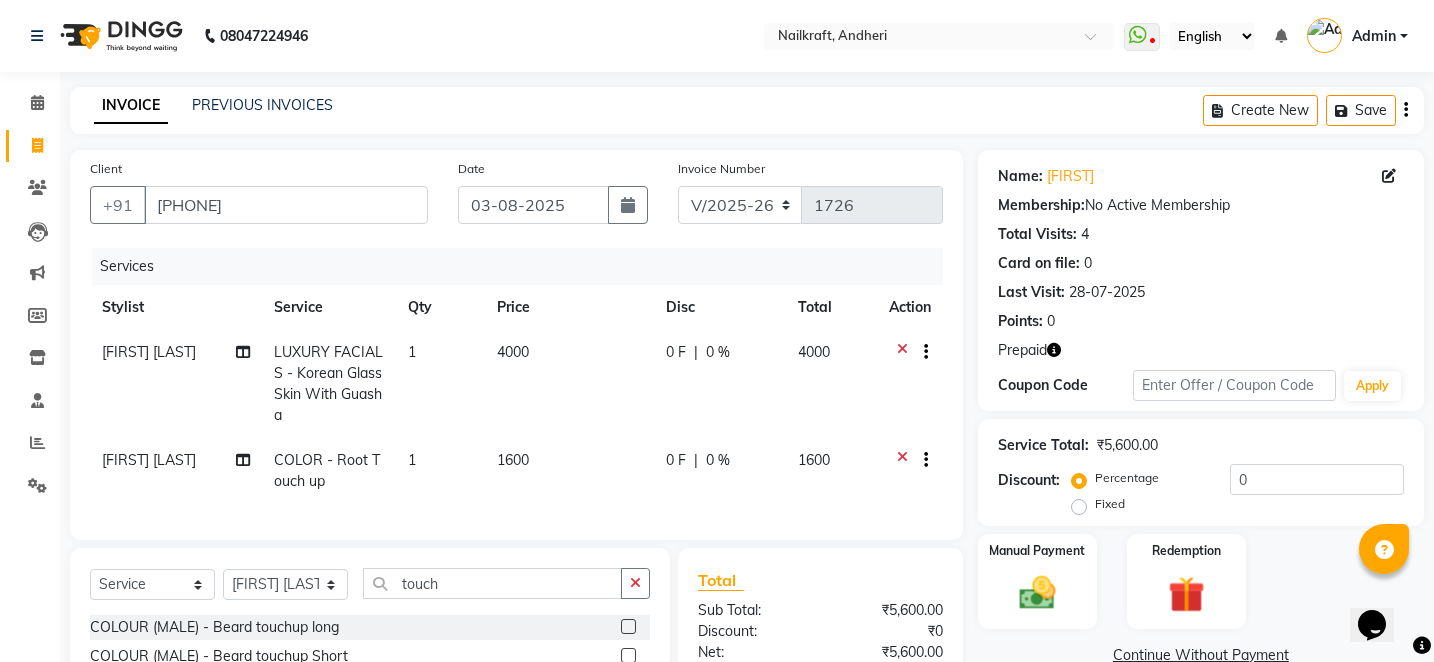 checkbox on "false" 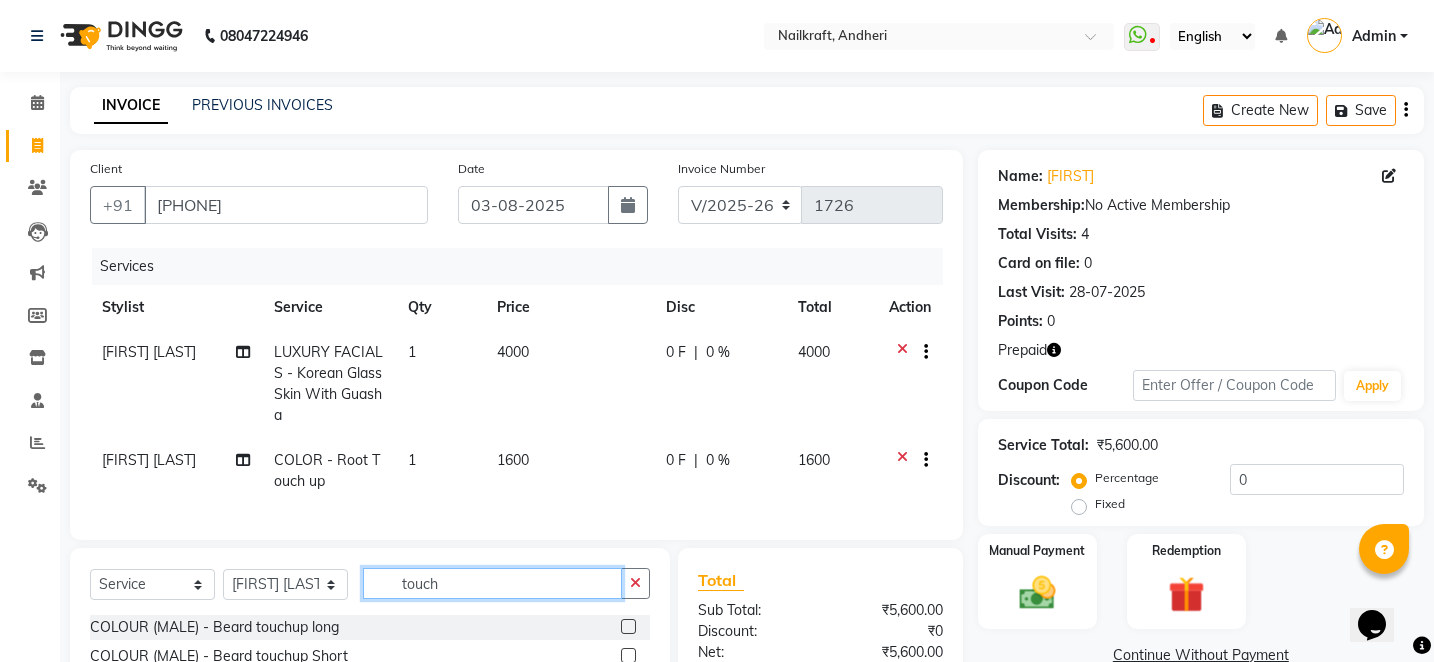 click on "touch" 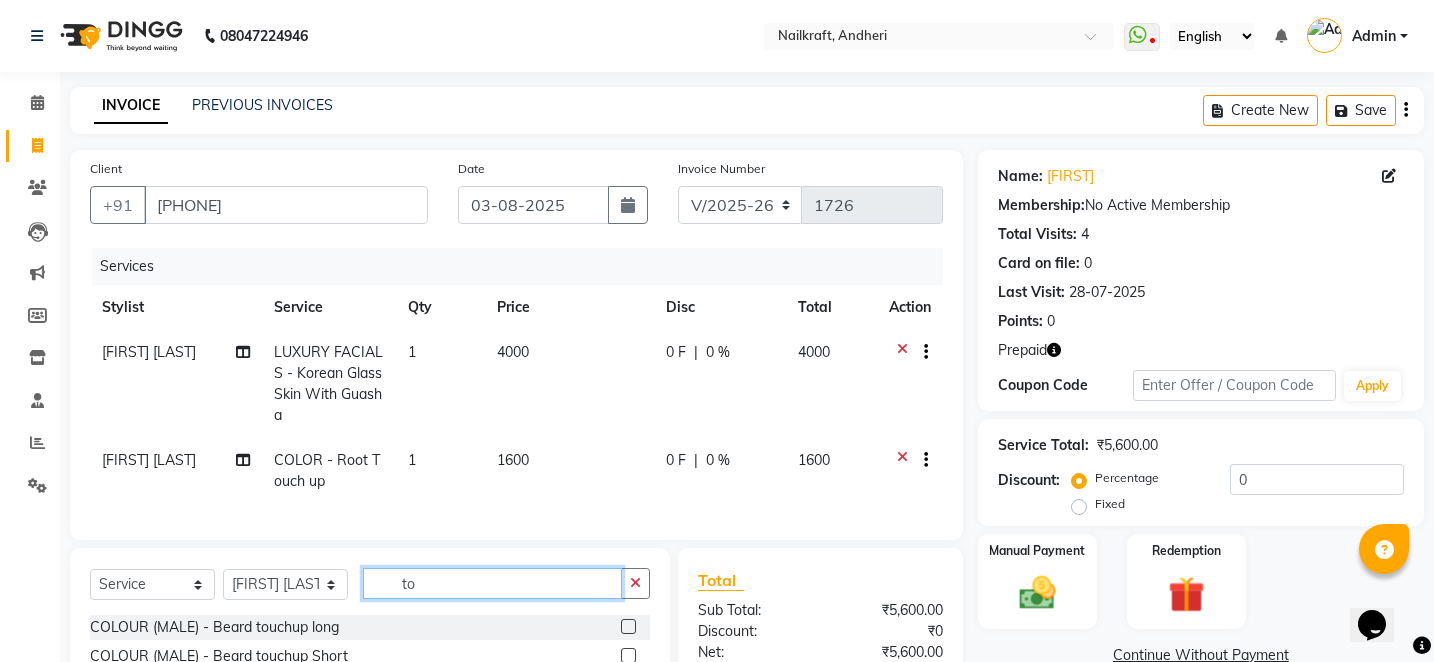 type on "t" 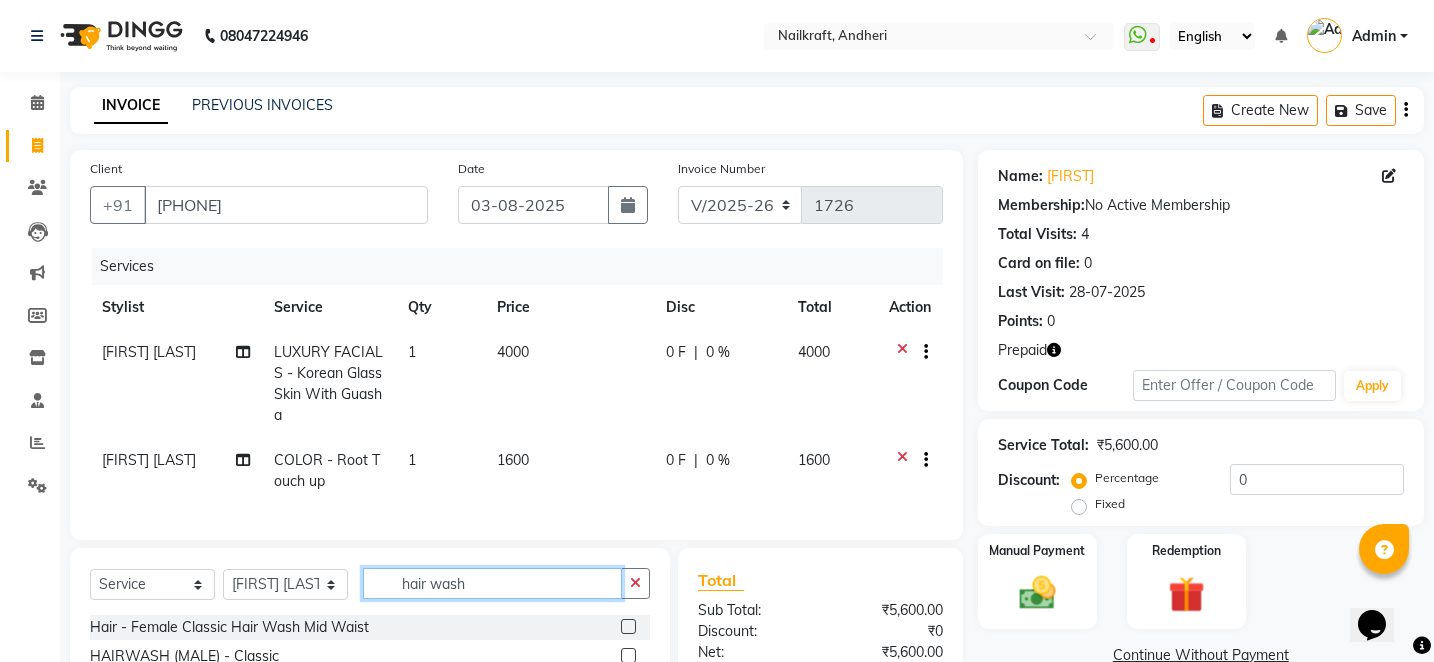type on "hair wash" 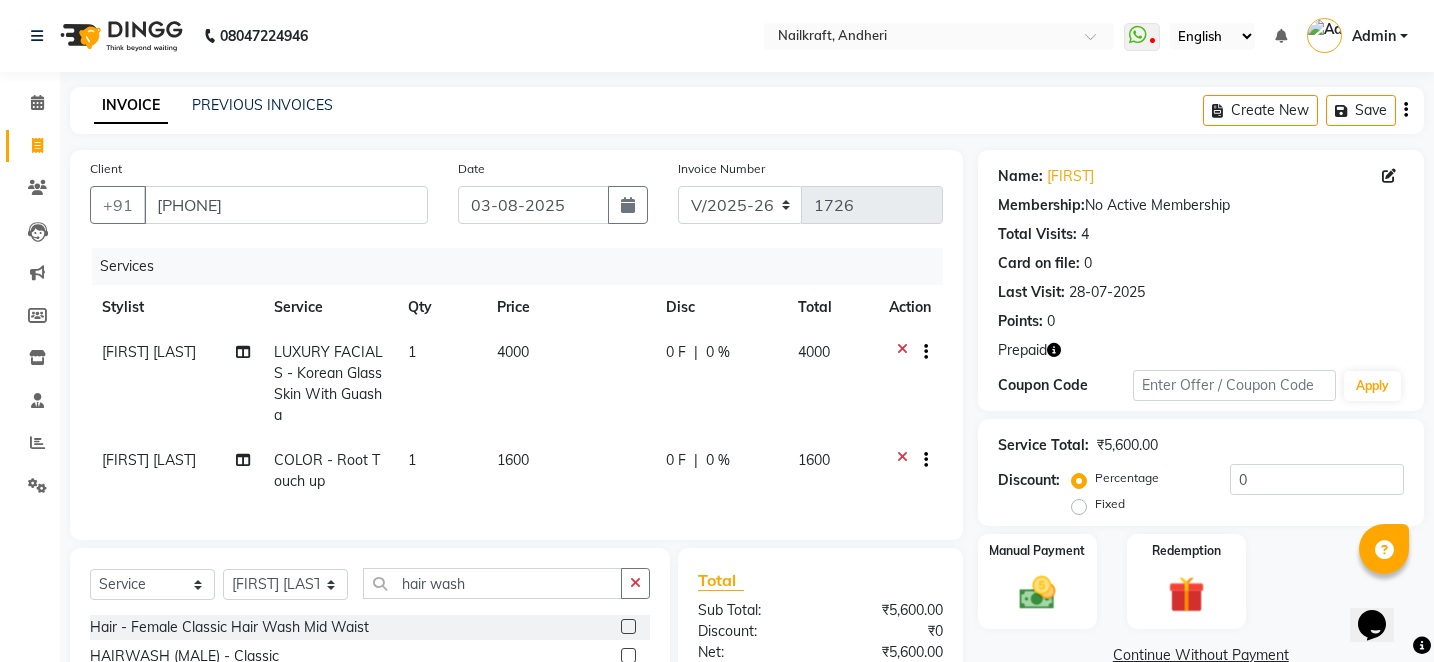 click on "Total" 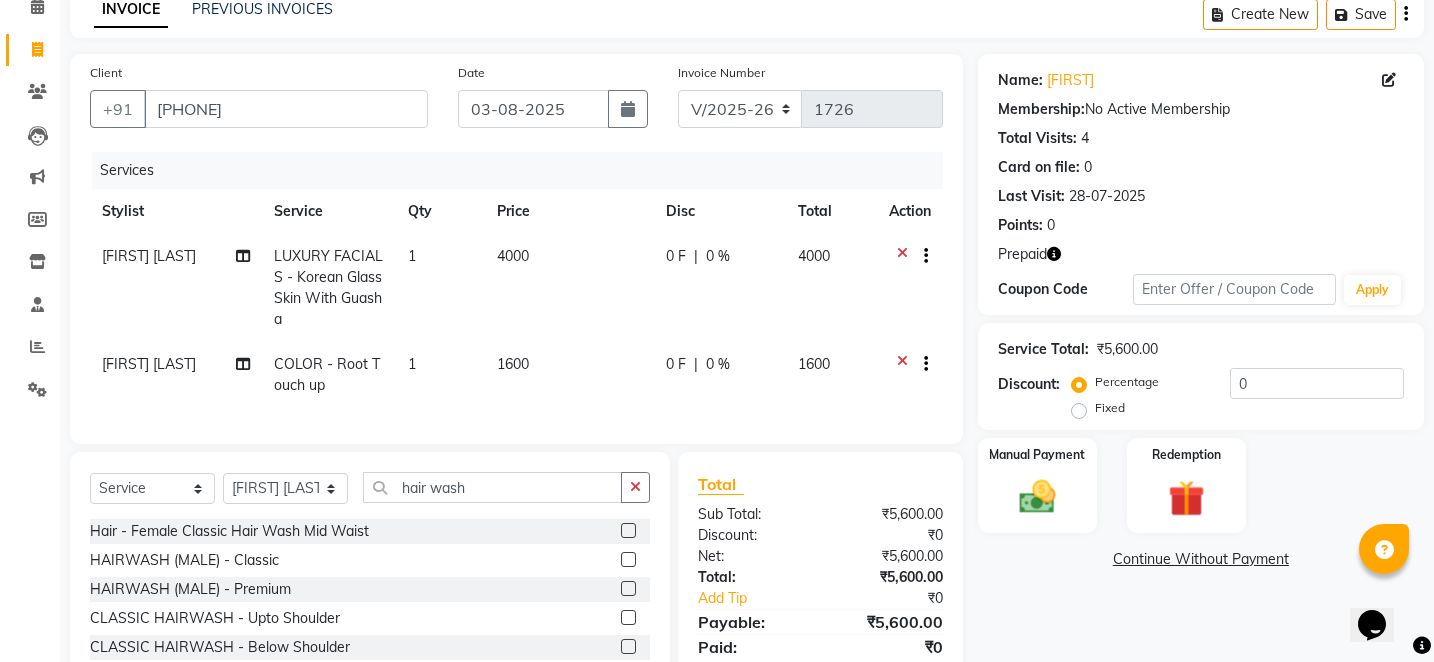 scroll, scrollTop: 120, scrollLeft: 0, axis: vertical 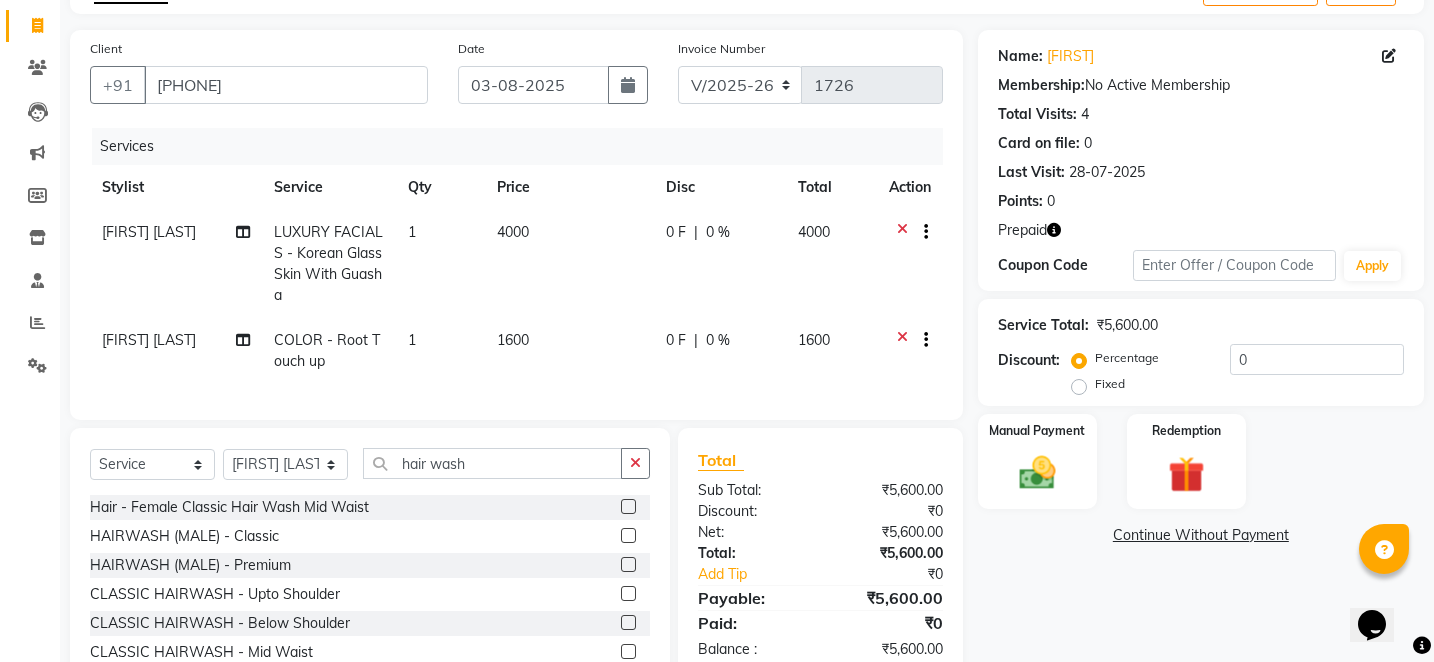 click 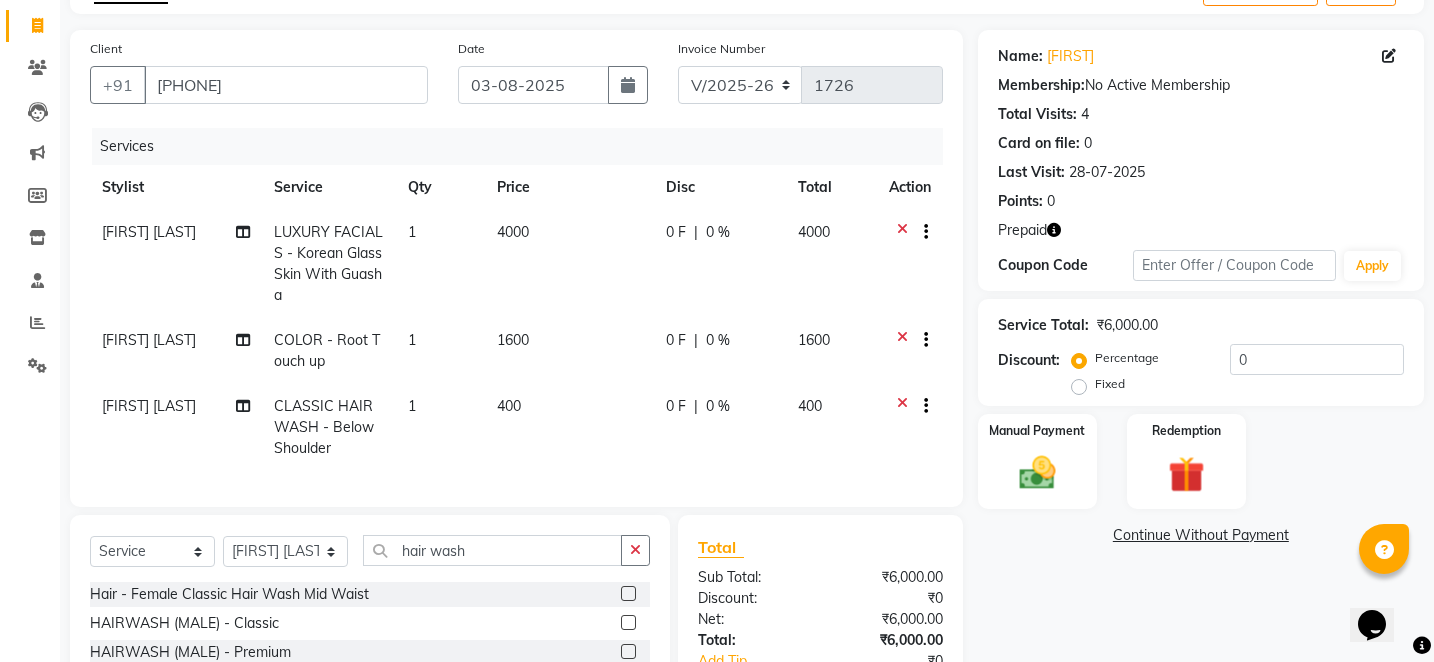 checkbox on "false" 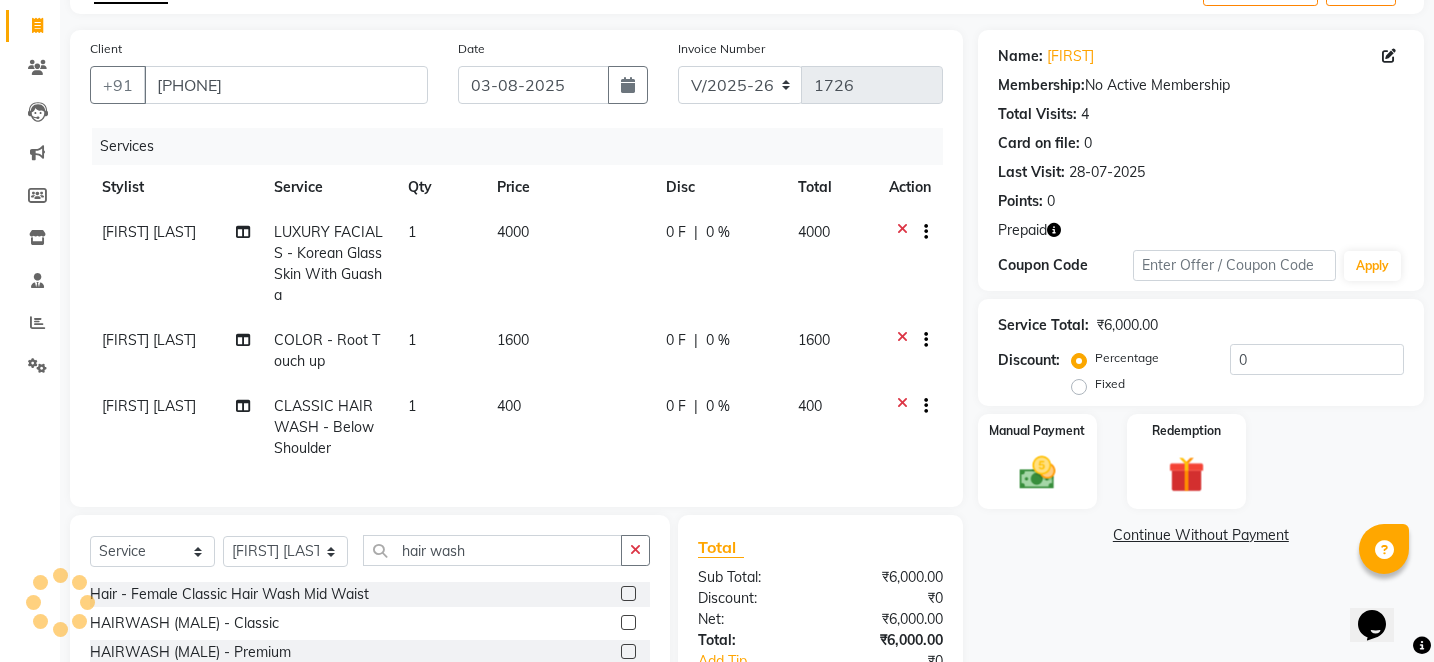 click on "Name: Apruva  Membership:  No Active Membership  Total Visits:  4 Card on file:  0 Last Visit:   28-07-2025 Points:   0  Prepaid Coupon Code Apply Service Total:  ₹6,000.00  Discount:  Percentage   Fixed  0 Manual Payment Redemption  Continue Without Payment" 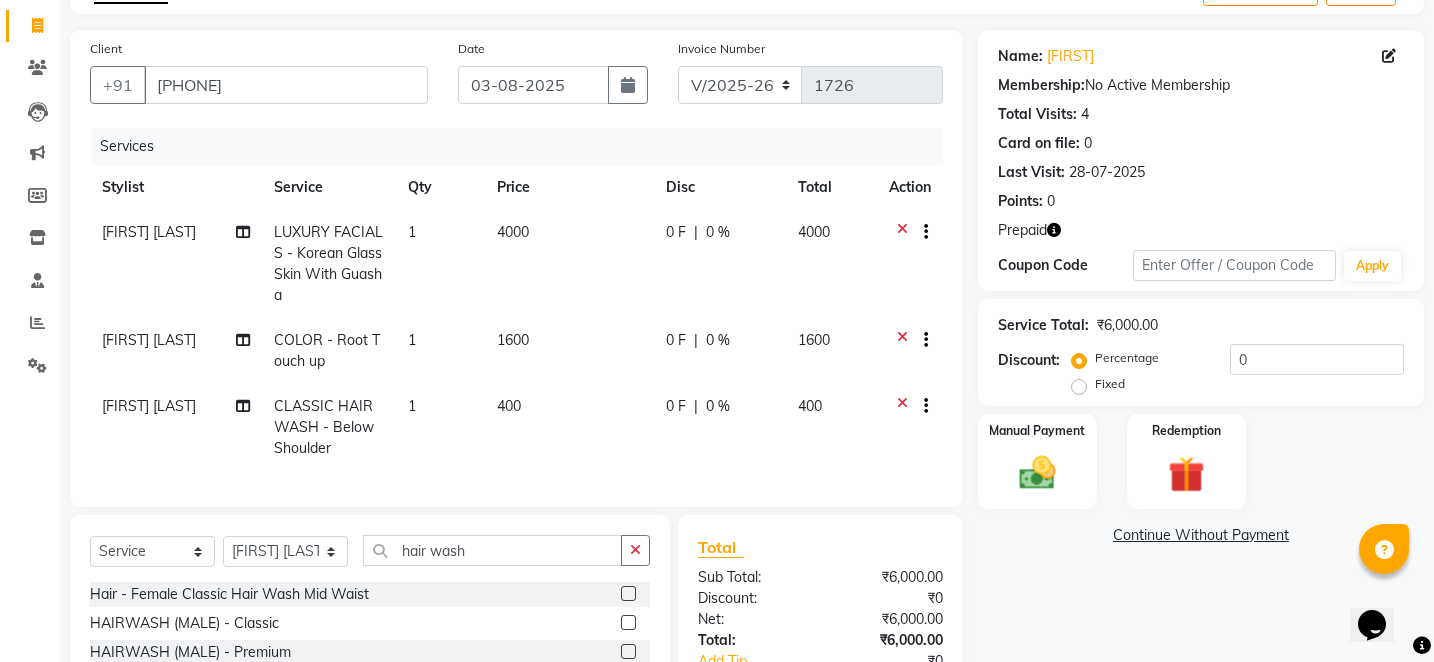 click on "Name: Apruva  Membership:  No Active Membership  Total Visits:  4 Card on file:  0 Last Visit:   28-07-2025 Points:   0  Prepaid Coupon Code Apply Service Total:  ₹6,000.00  Discount:  Percentage   Fixed  0 Manual Payment Redemption  Continue Without Payment" 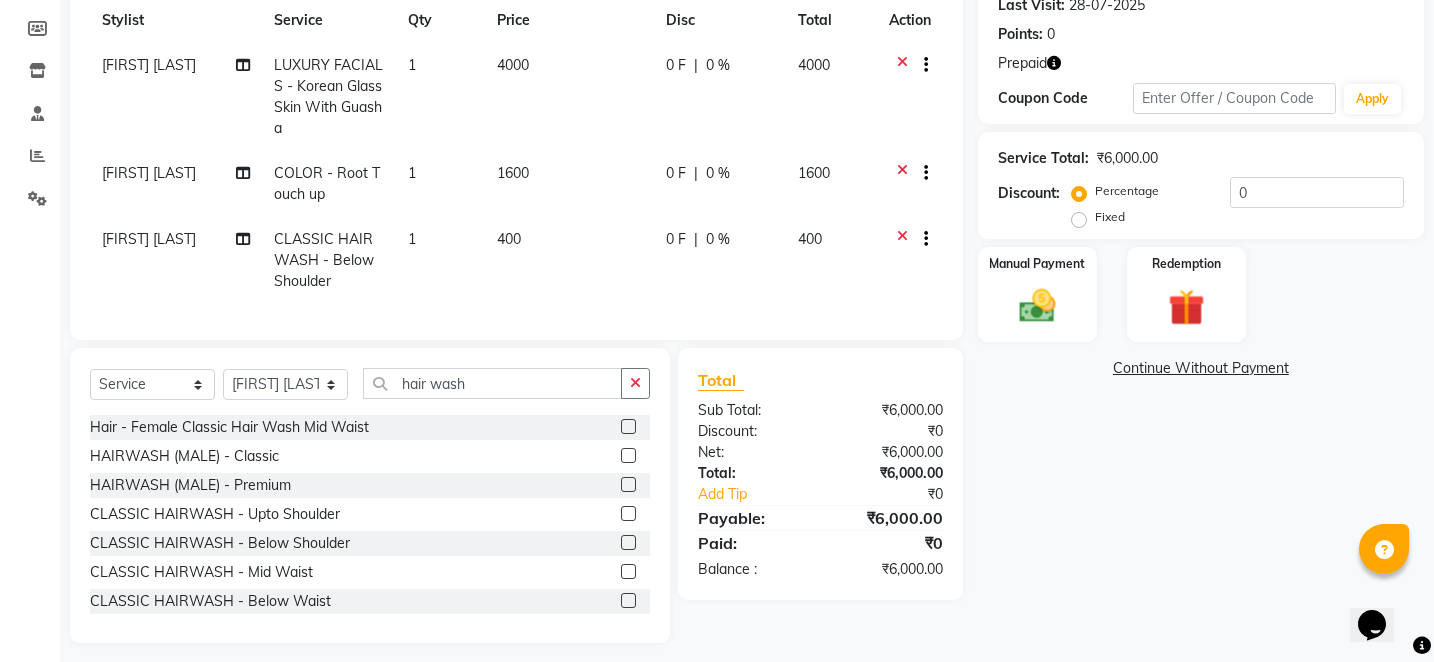 scroll, scrollTop: 298, scrollLeft: 0, axis: vertical 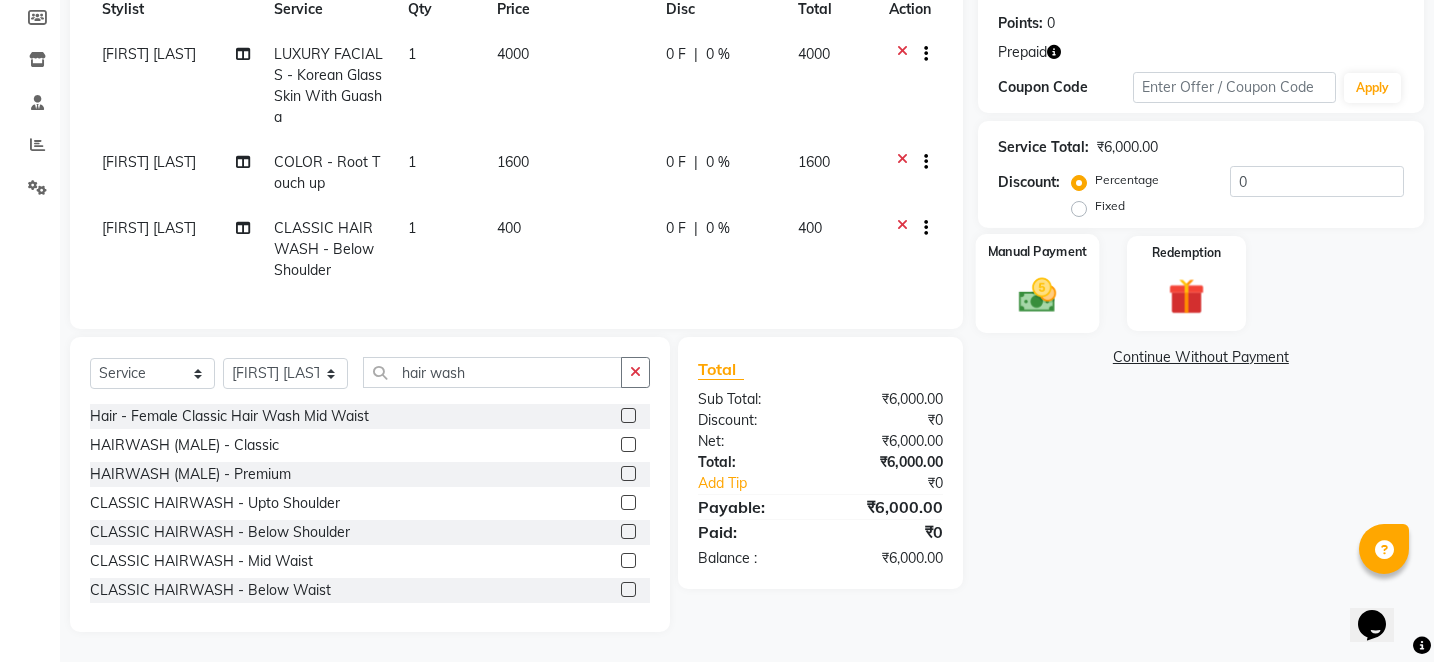 click 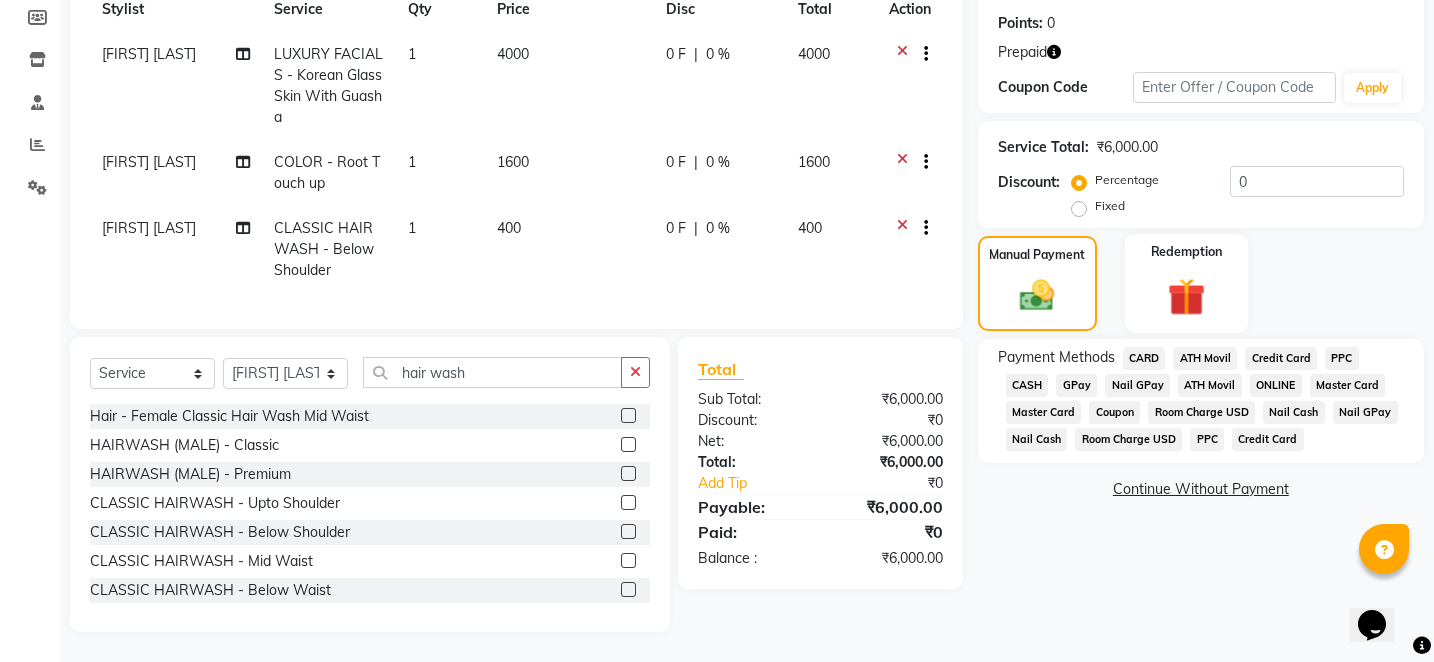 click 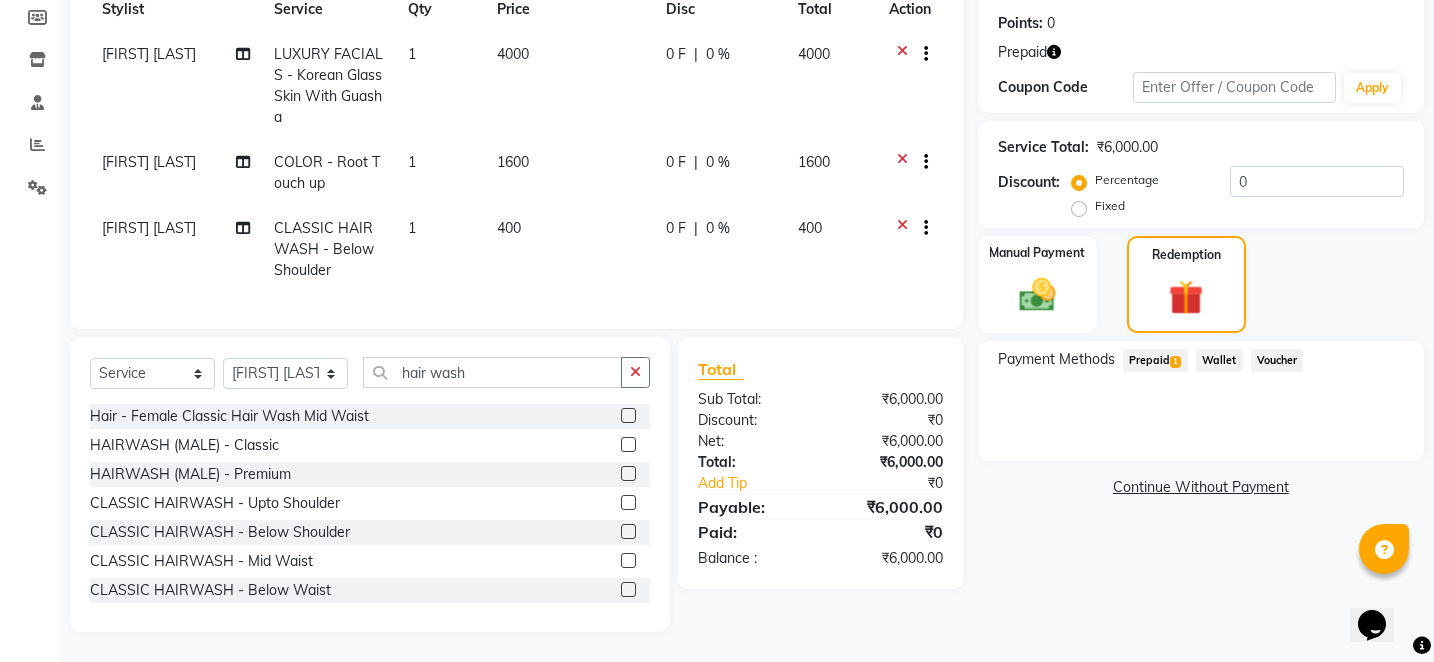 click on "Prepaid  1" 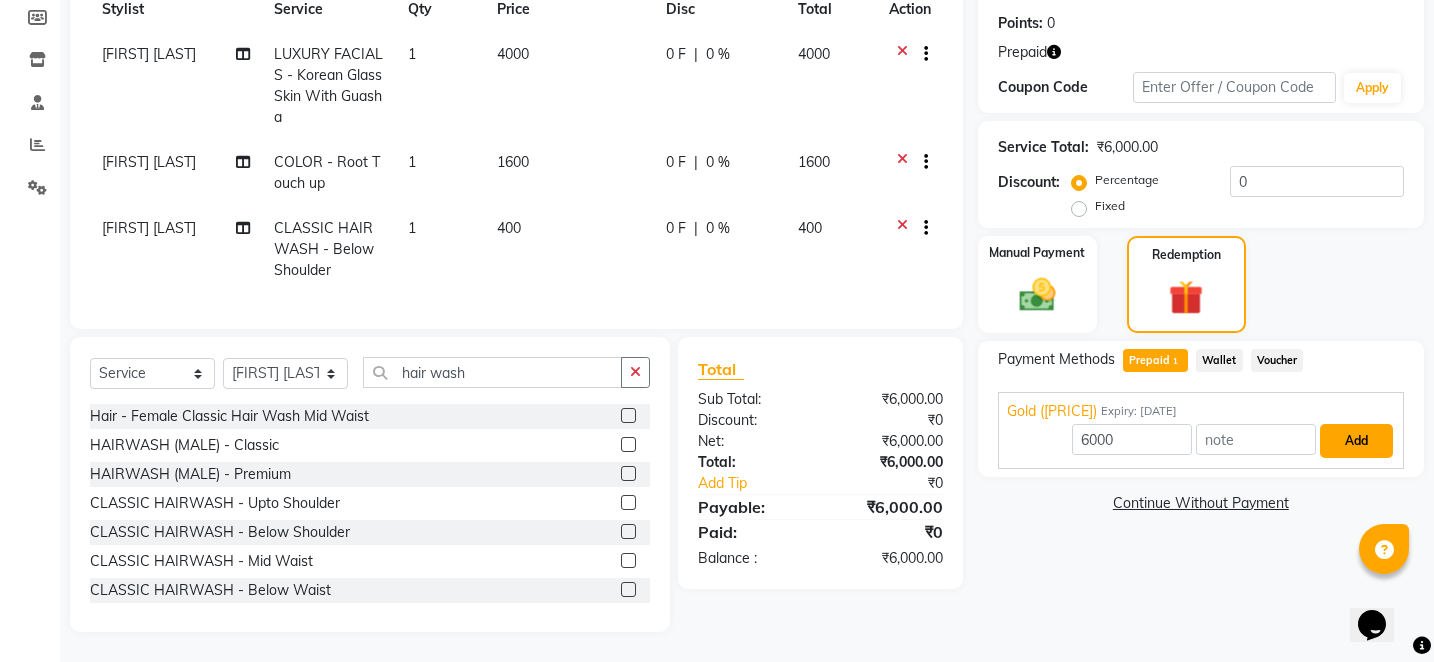 click on "Add" at bounding box center (1356, 441) 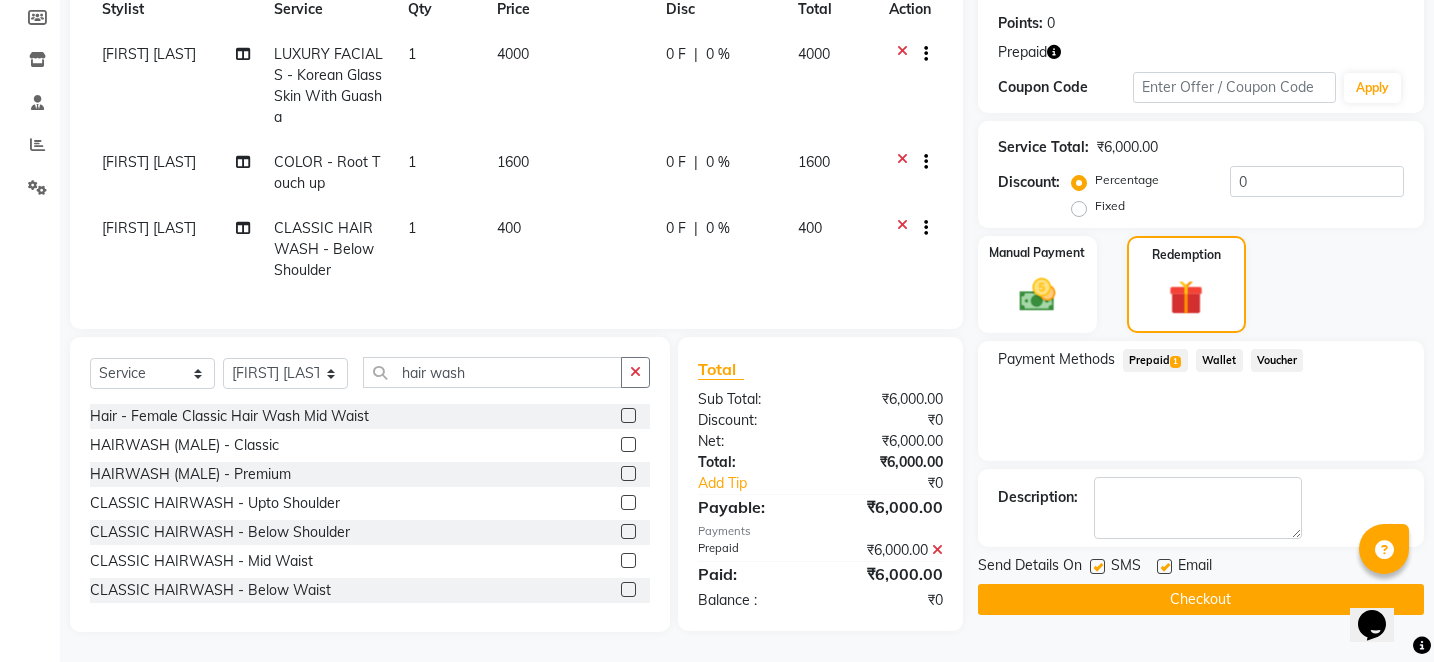 click on "Checkout" 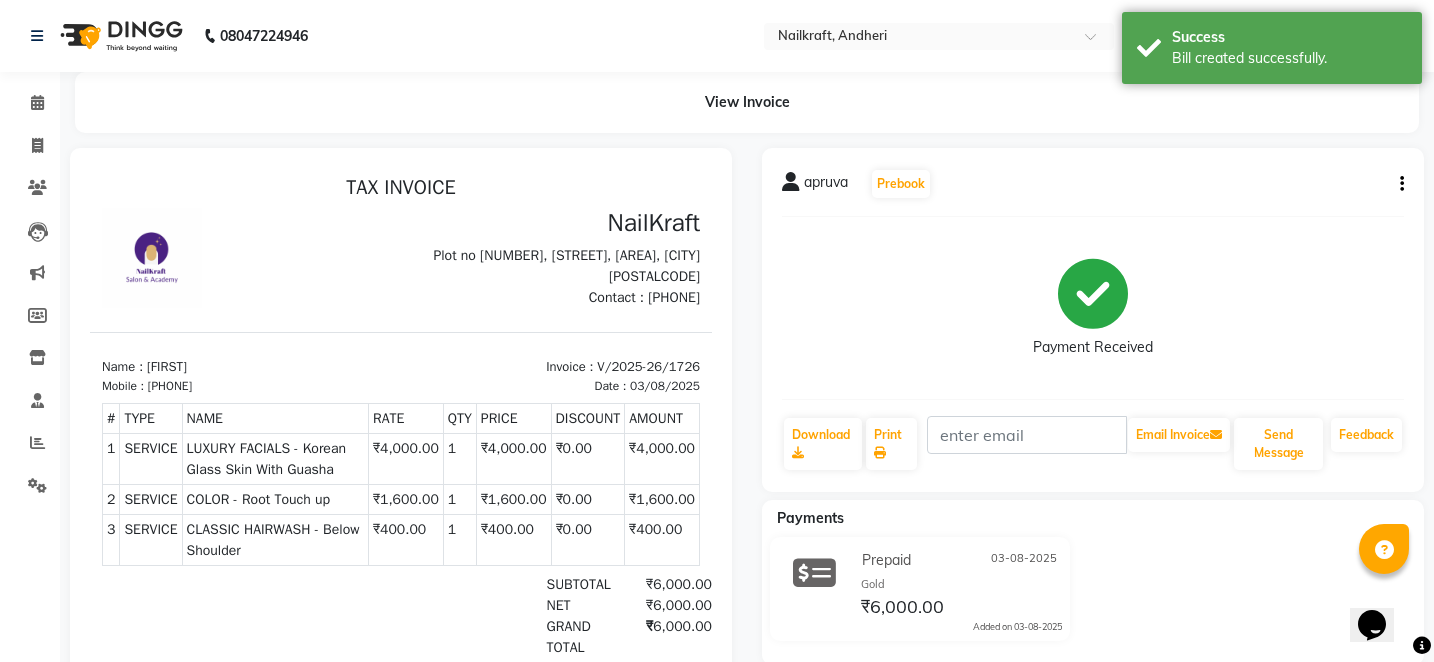 scroll, scrollTop: 0, scrollLeft: 0, axis: both 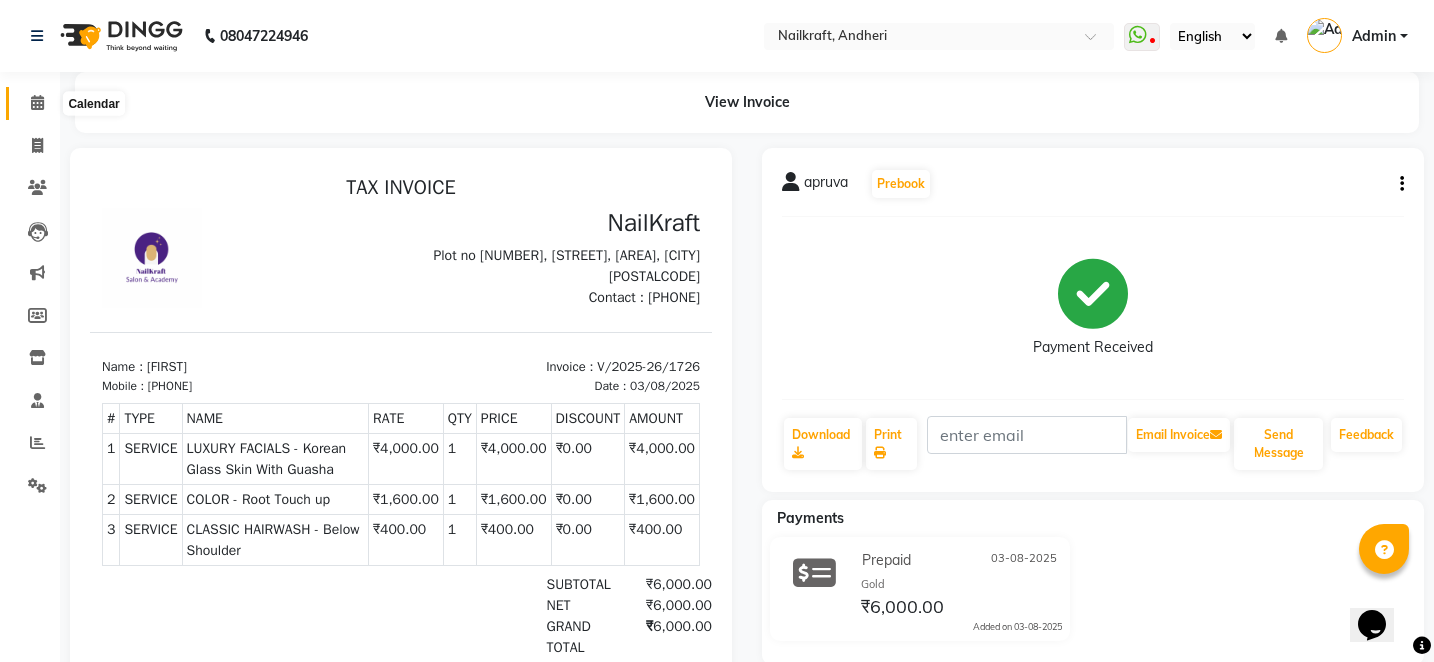 click 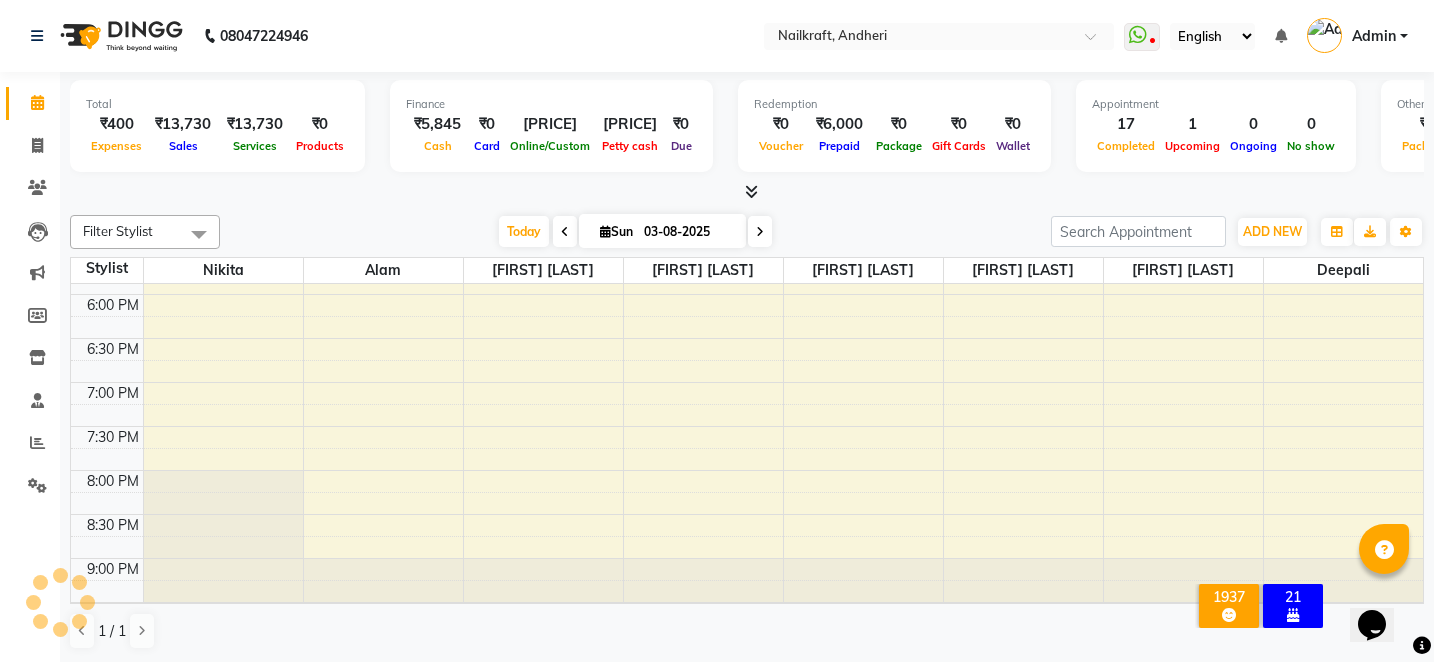 scroll, scrollTop: 0, scrollLeft: 0, axis: both 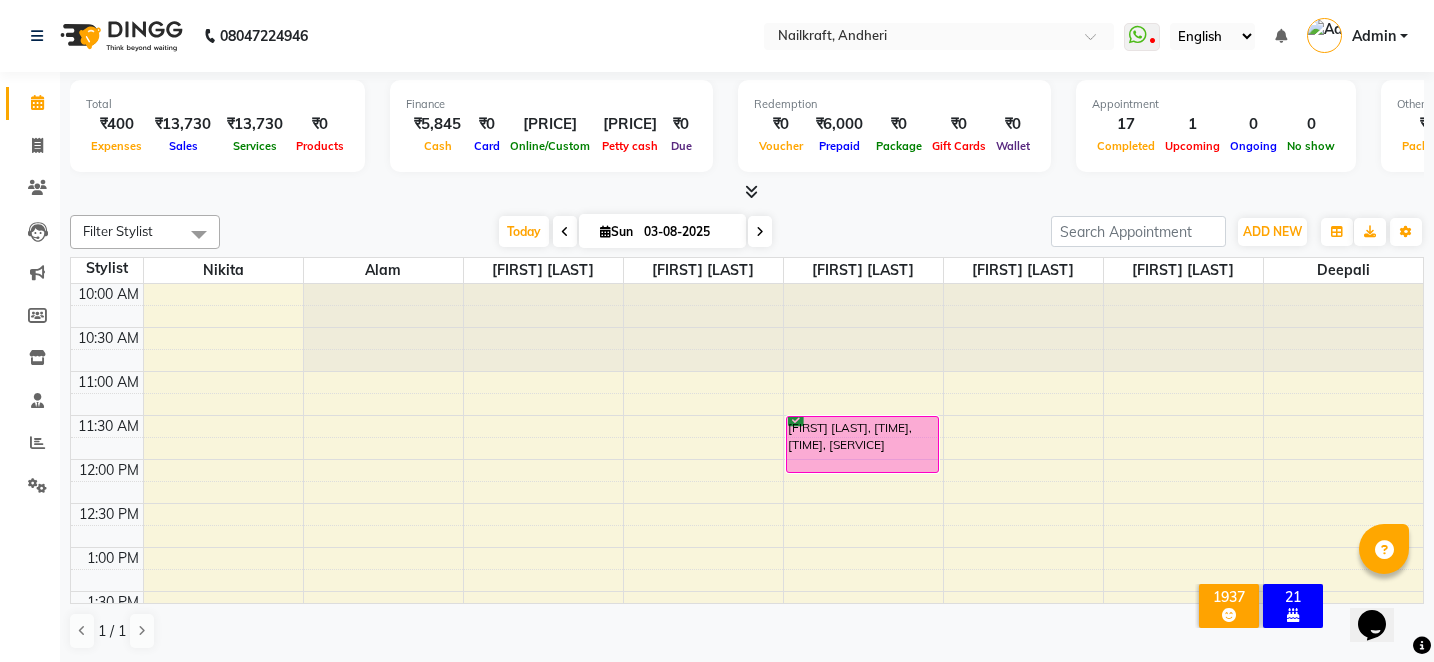 click at bounding box center [747, 192] 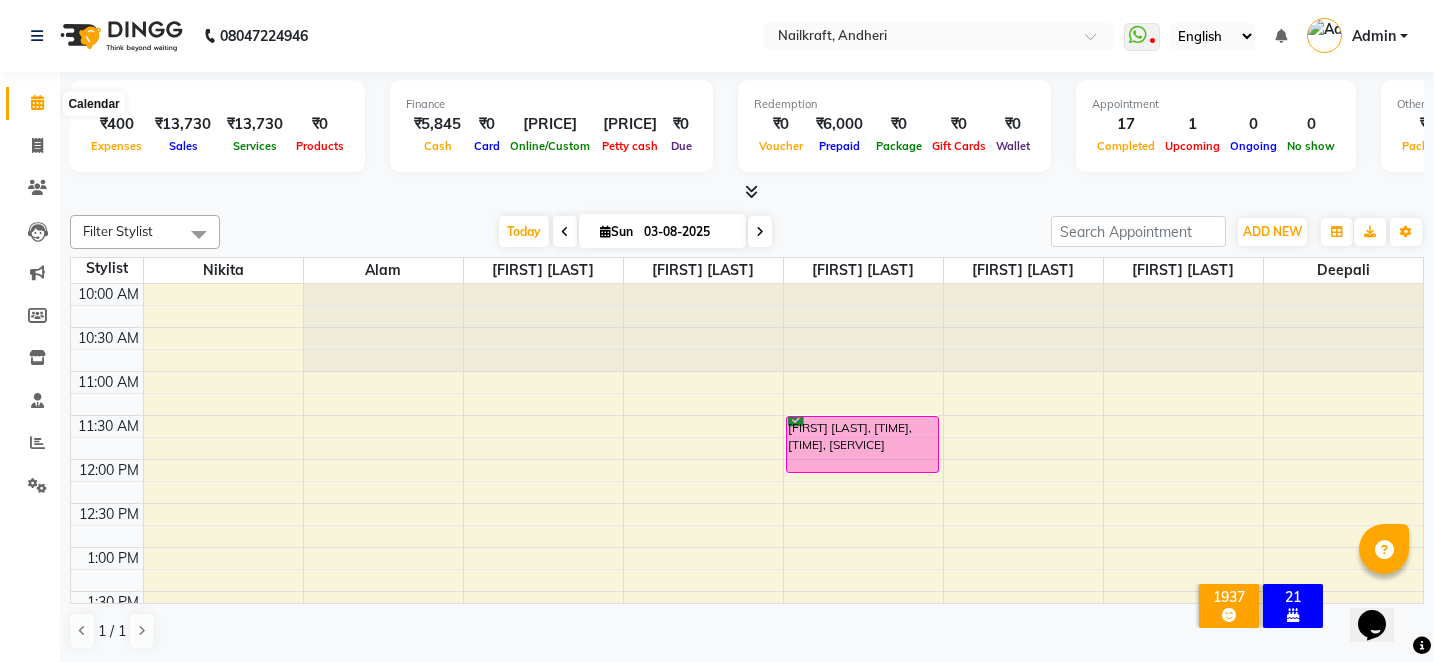 click 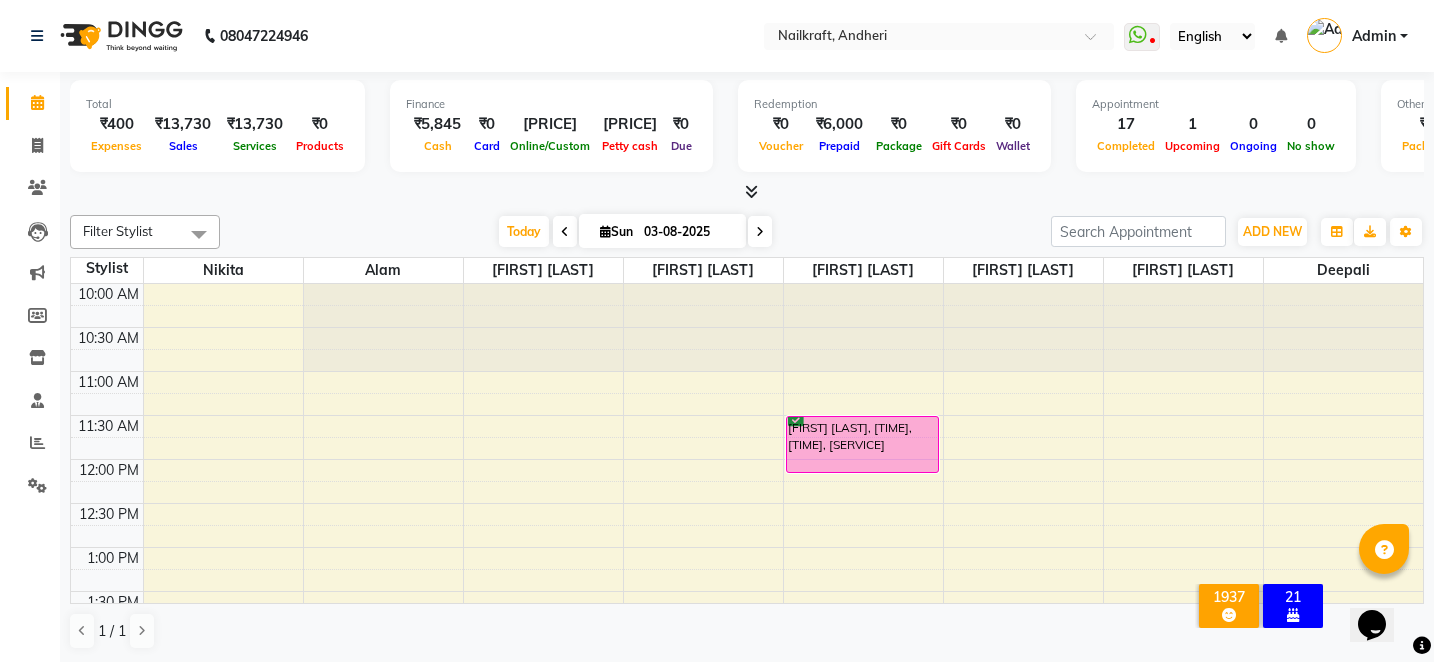 click on "Today  Sun 03-08-2025" at bounding box center [635, 232] 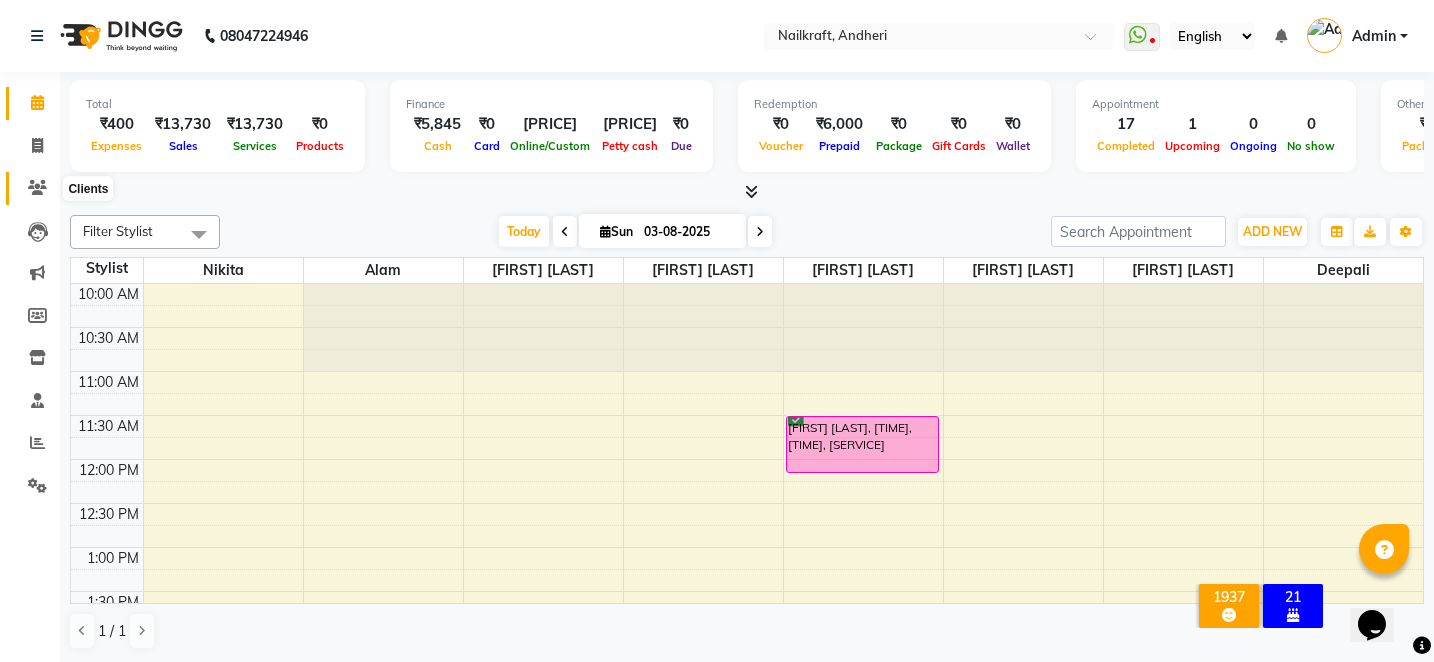 click 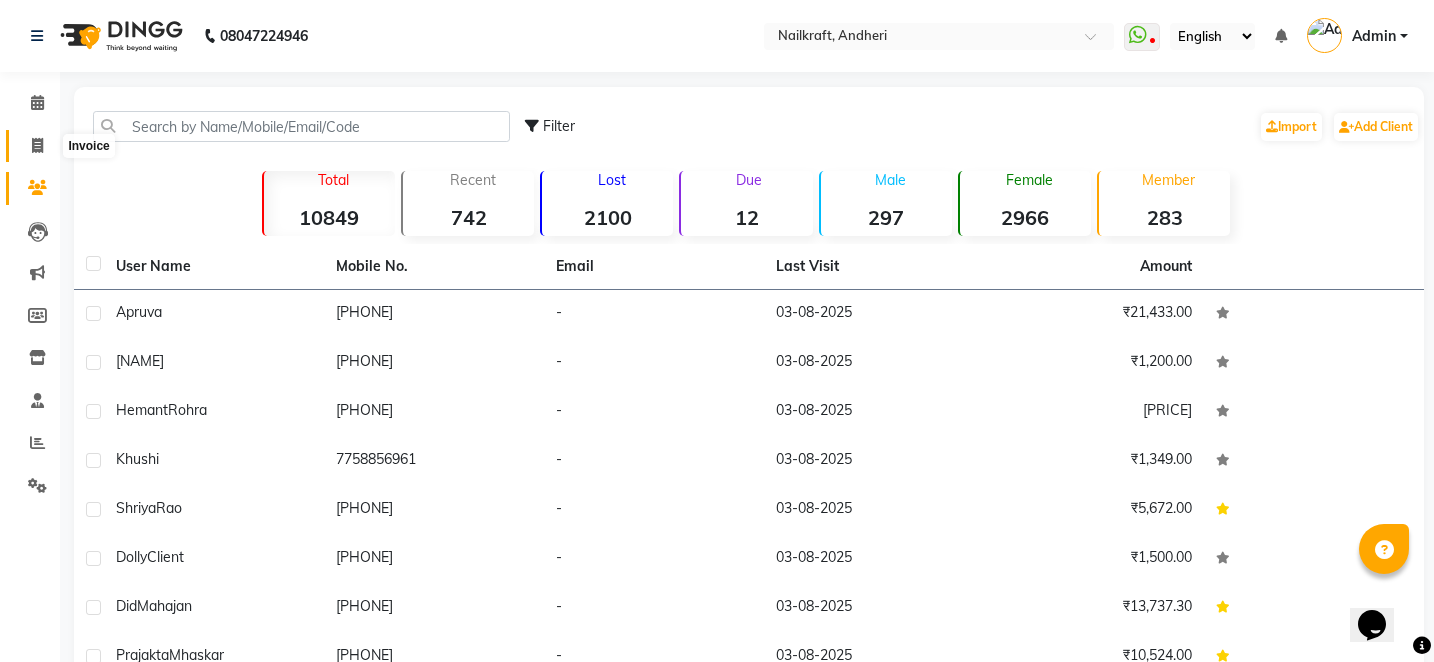 click 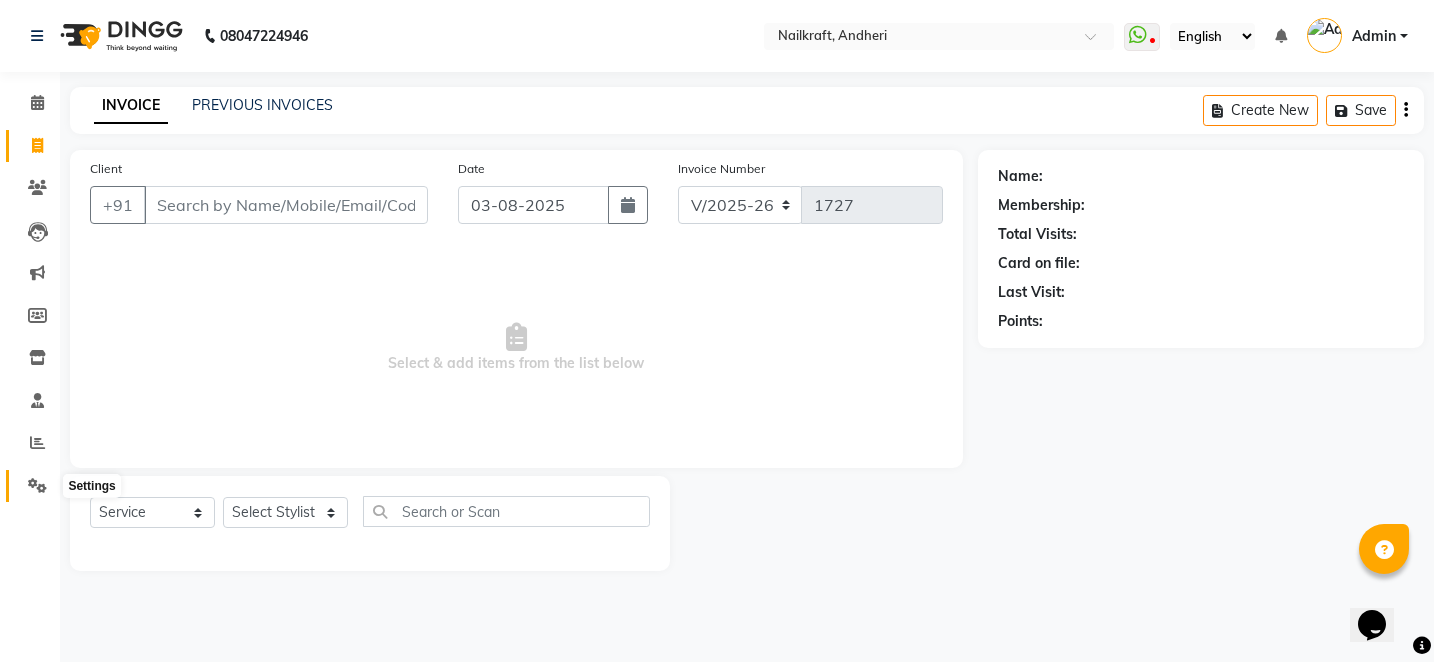 click 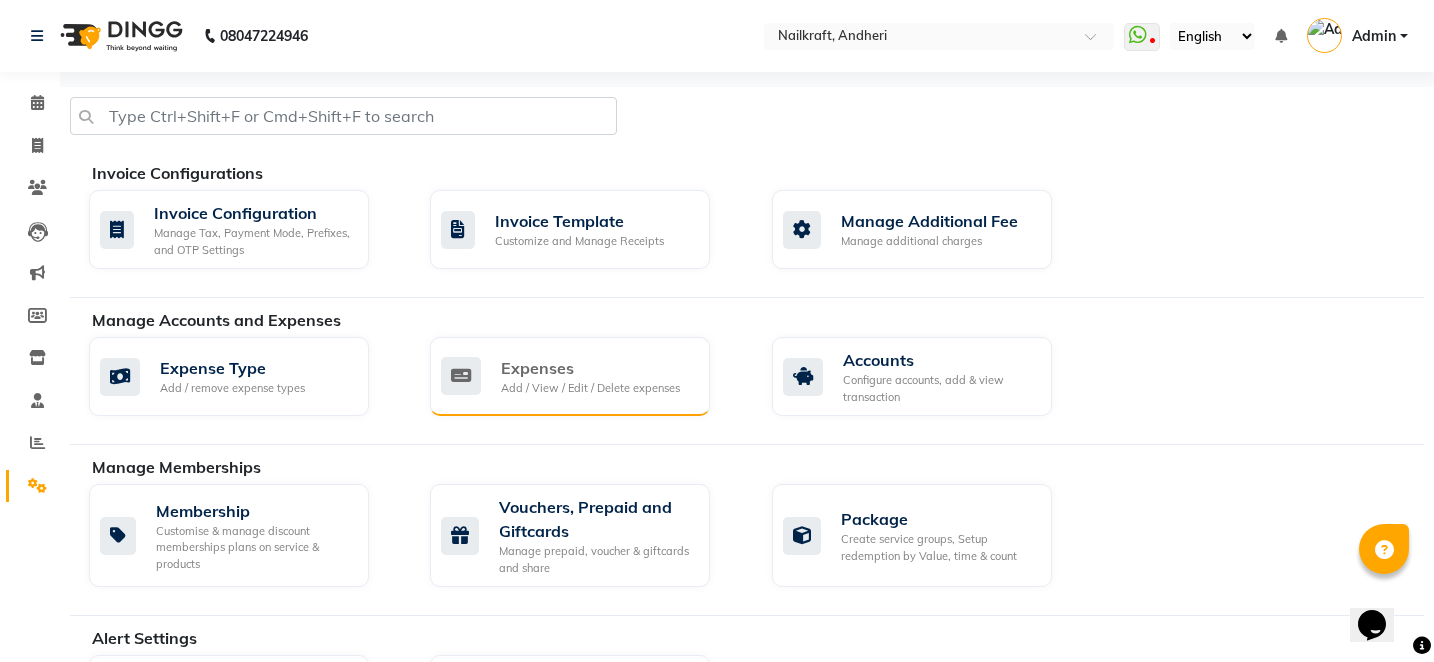 click on "Expenses" 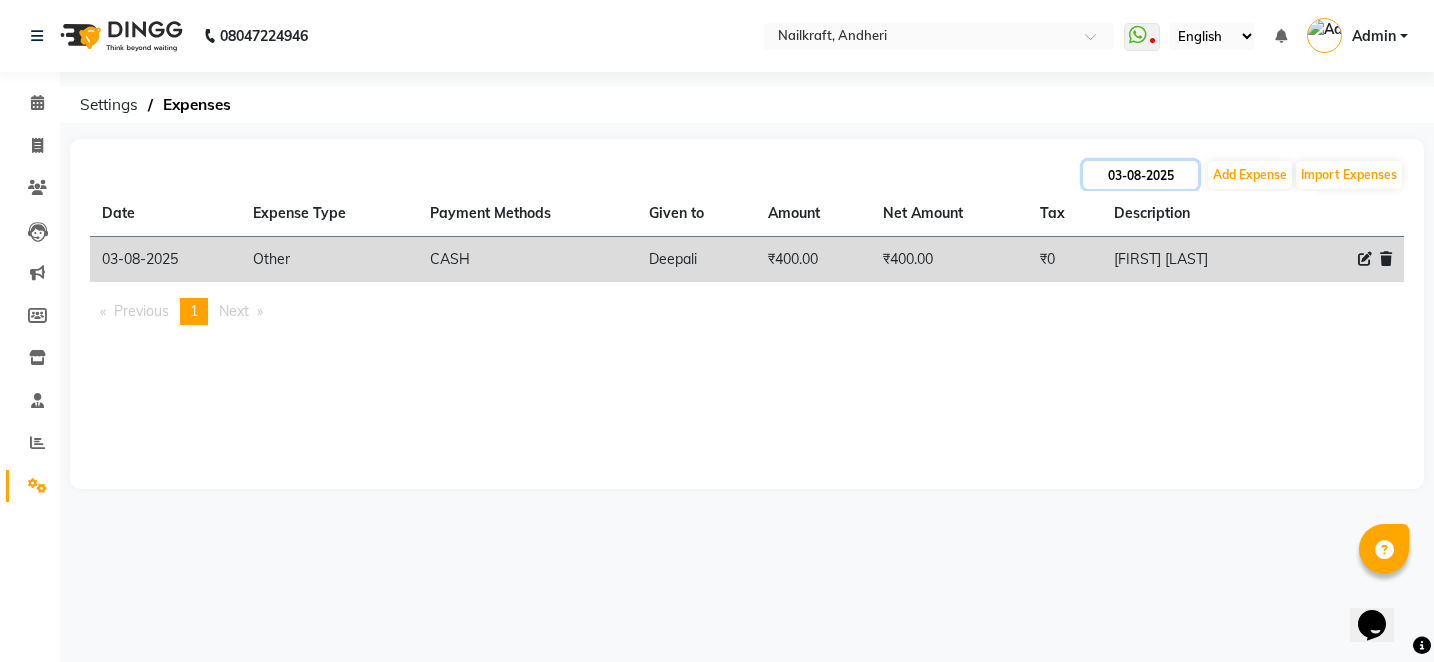 click on "03-08-2025" 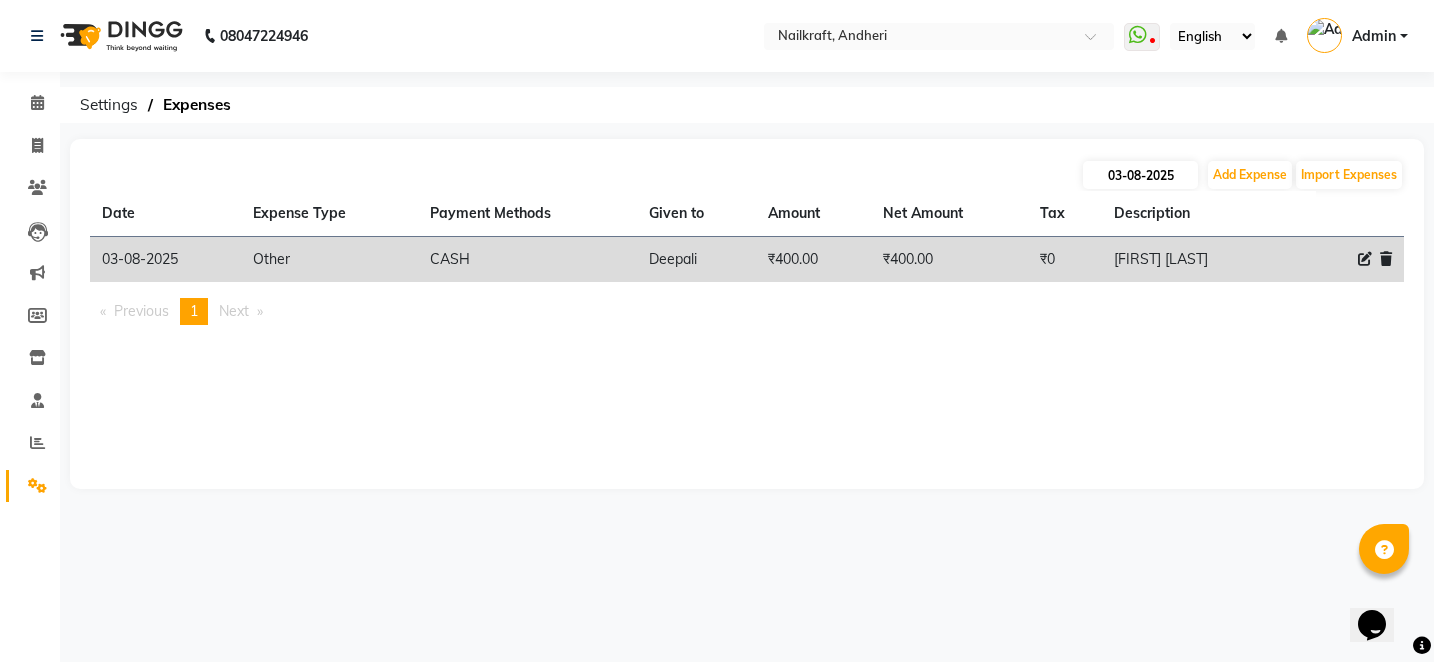 select on "8" 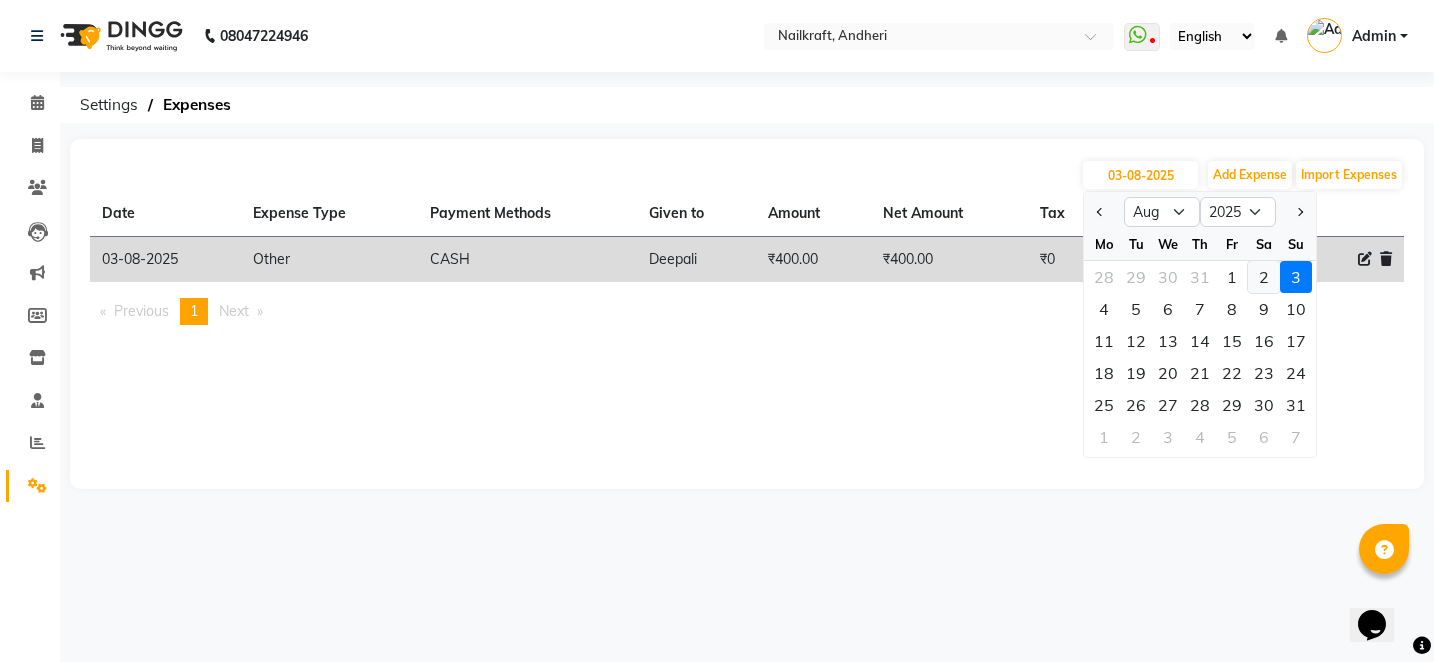 click on "2" 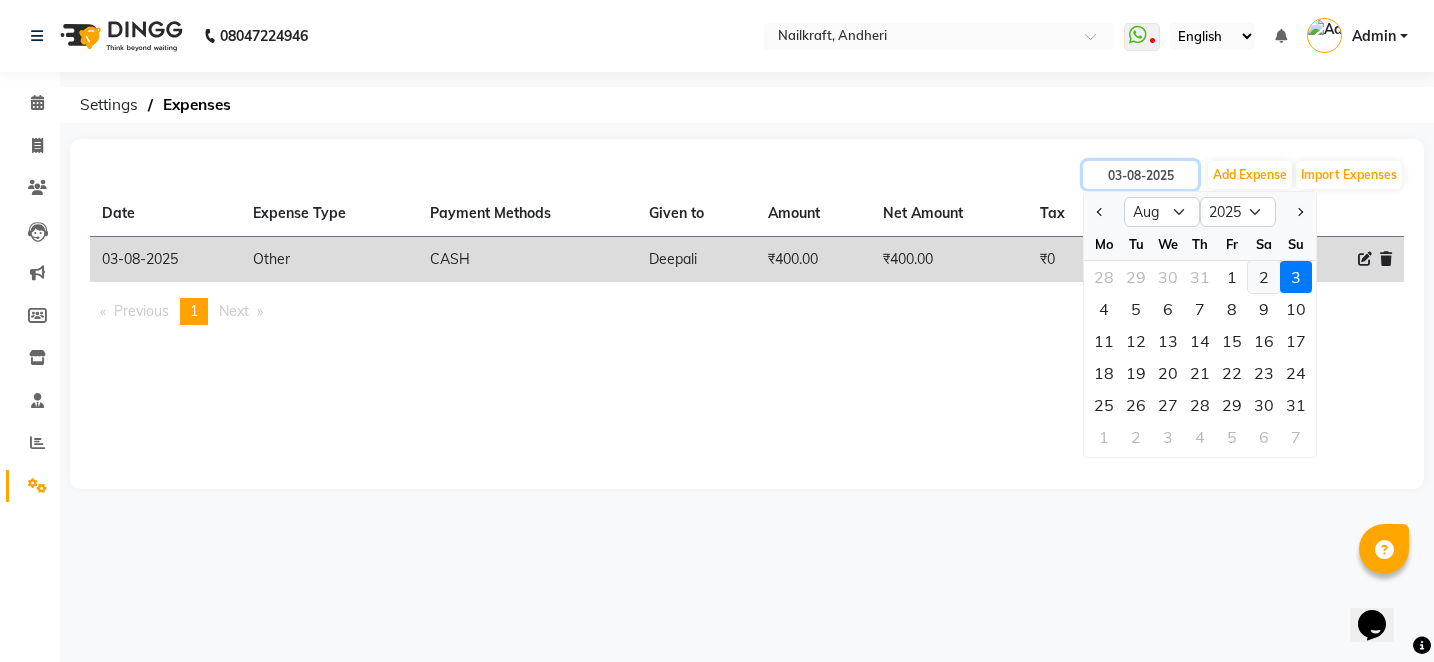 type on "02-08-2025" 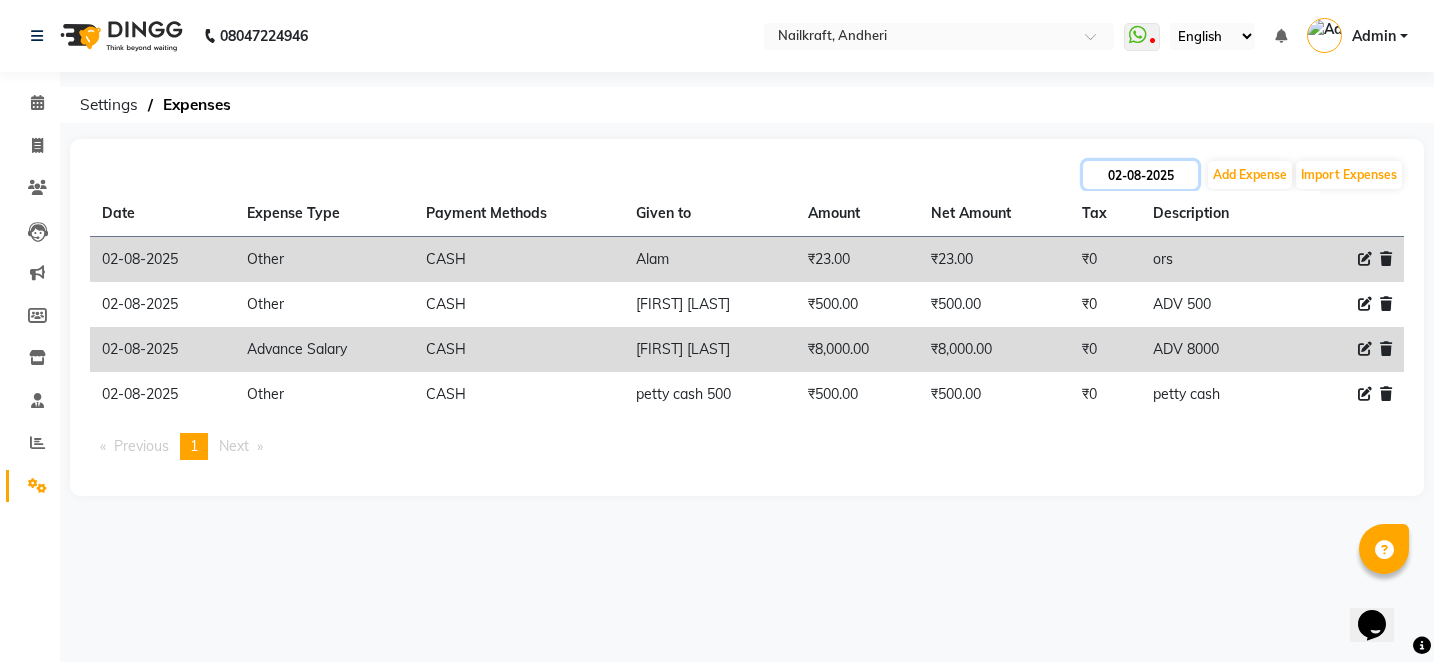 click on "02-08-2025" 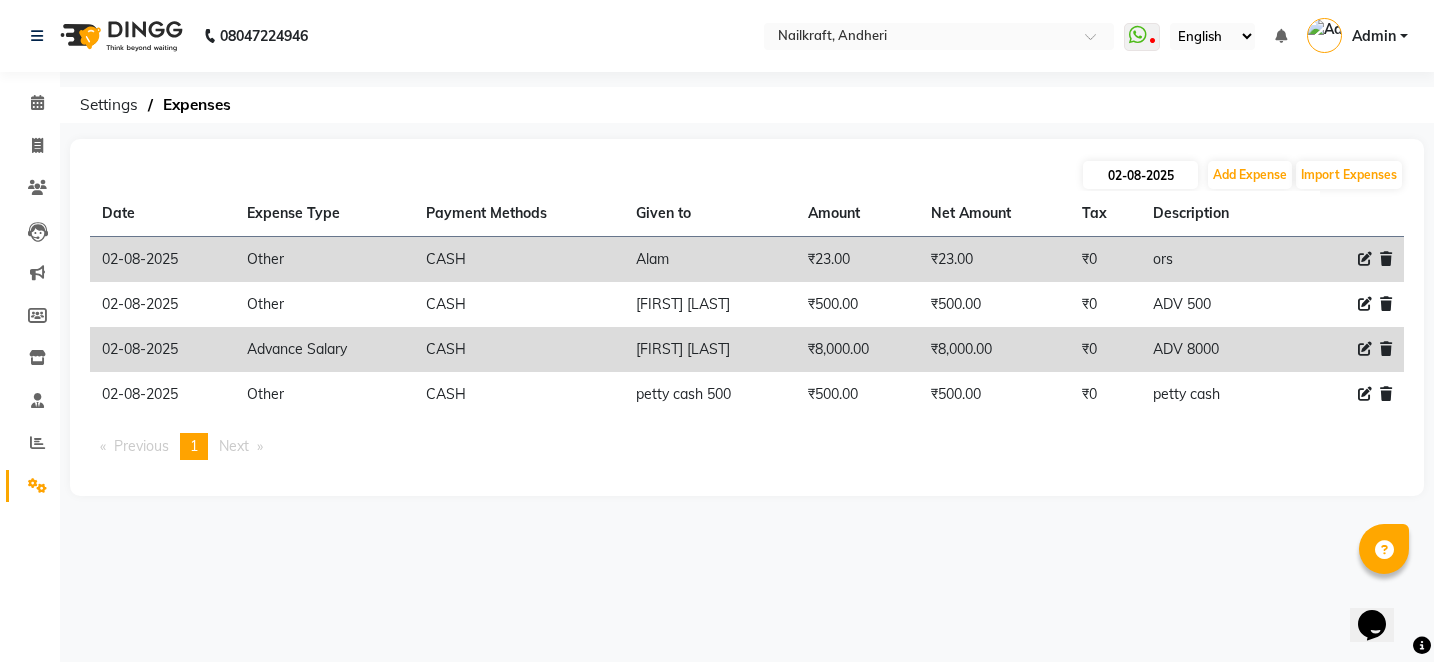 select on "8" 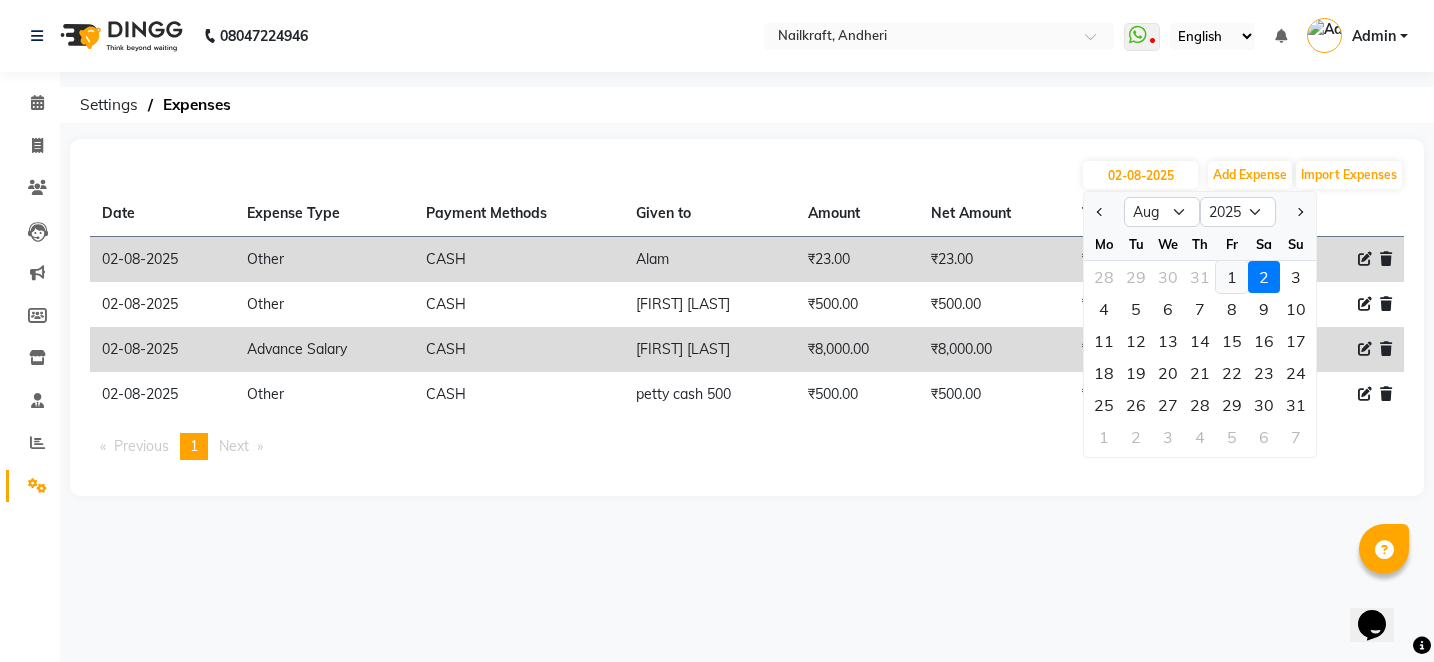 click on "1" 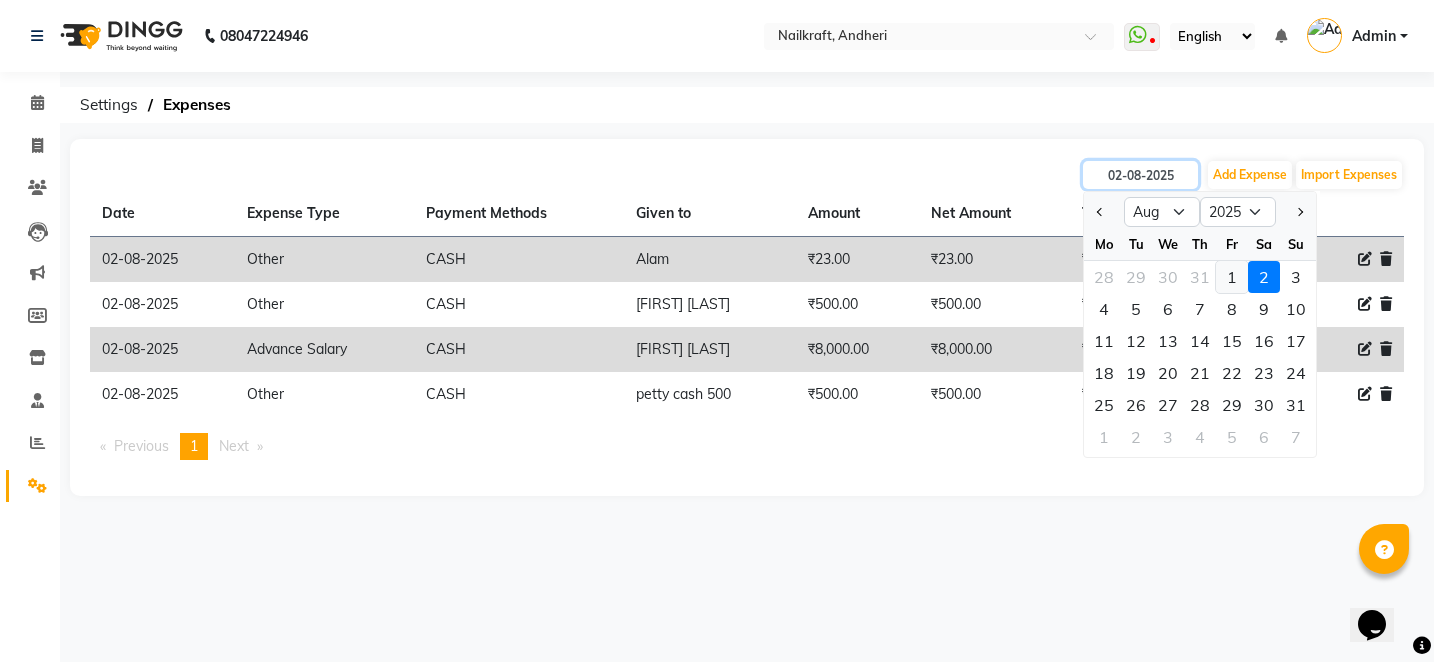 type on "01-08-2025" 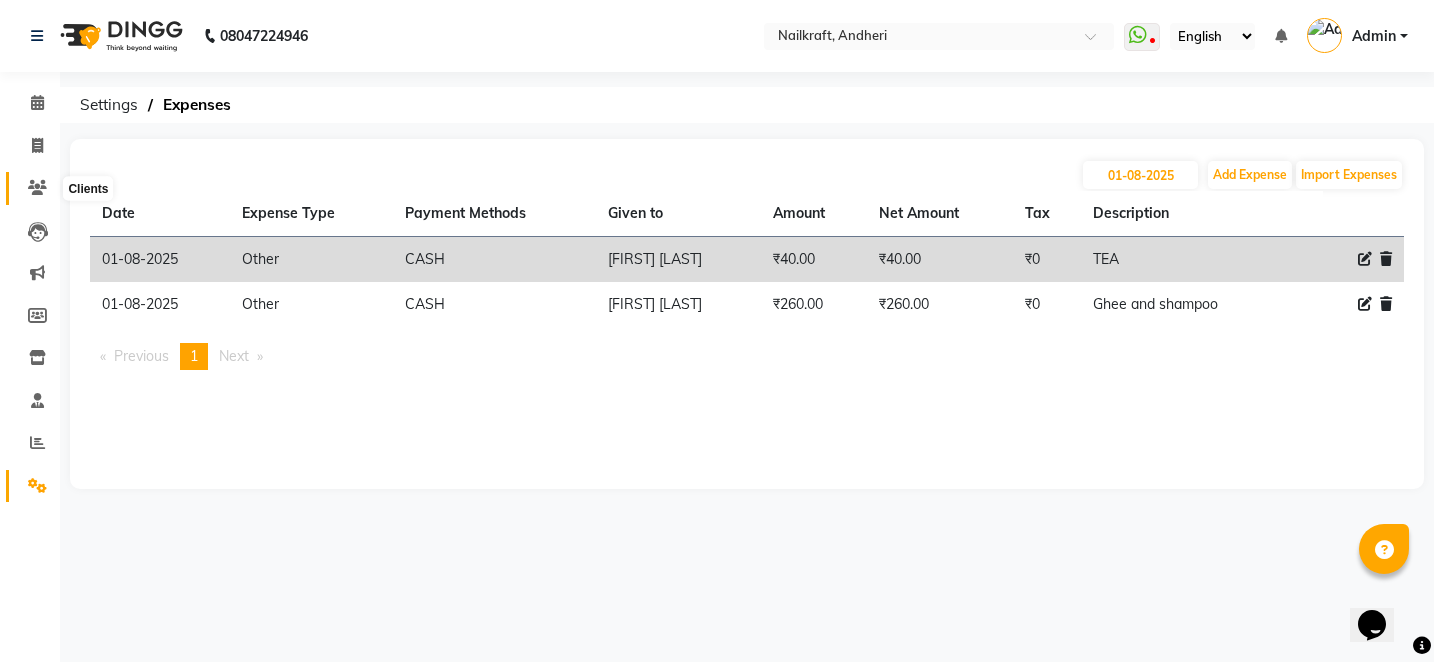 click 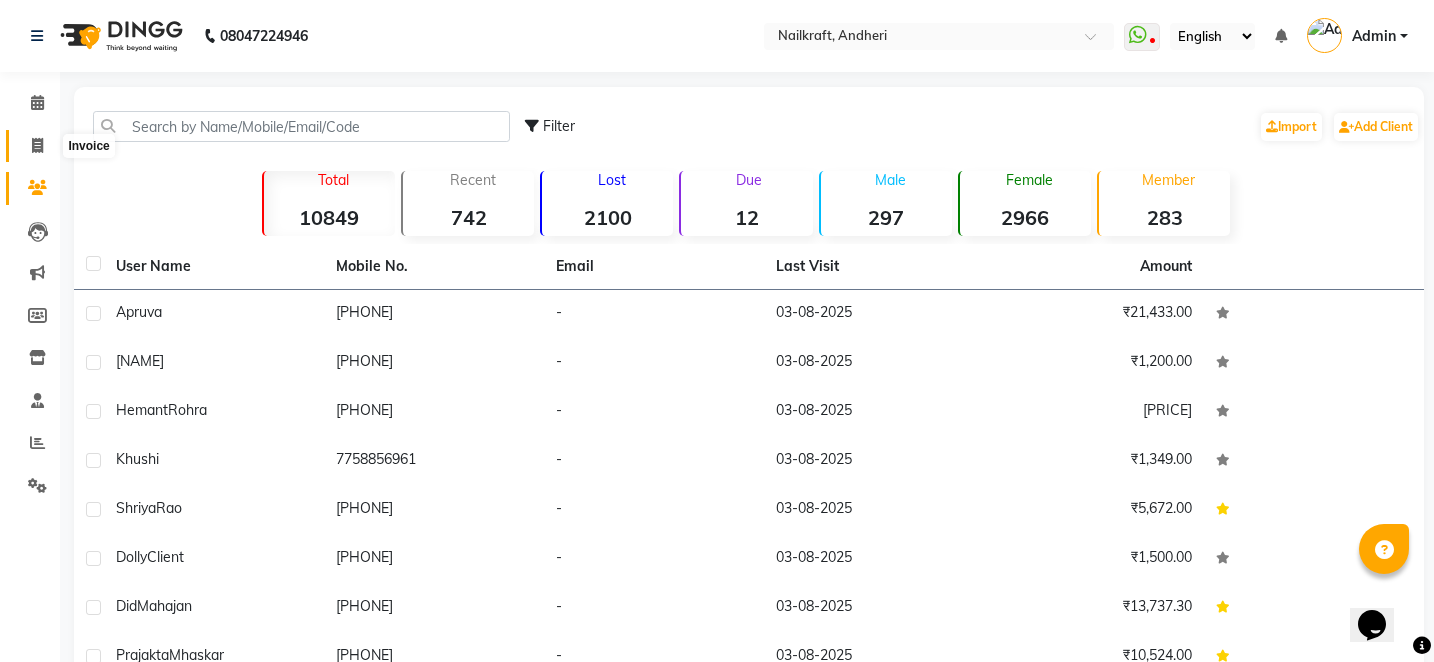 click 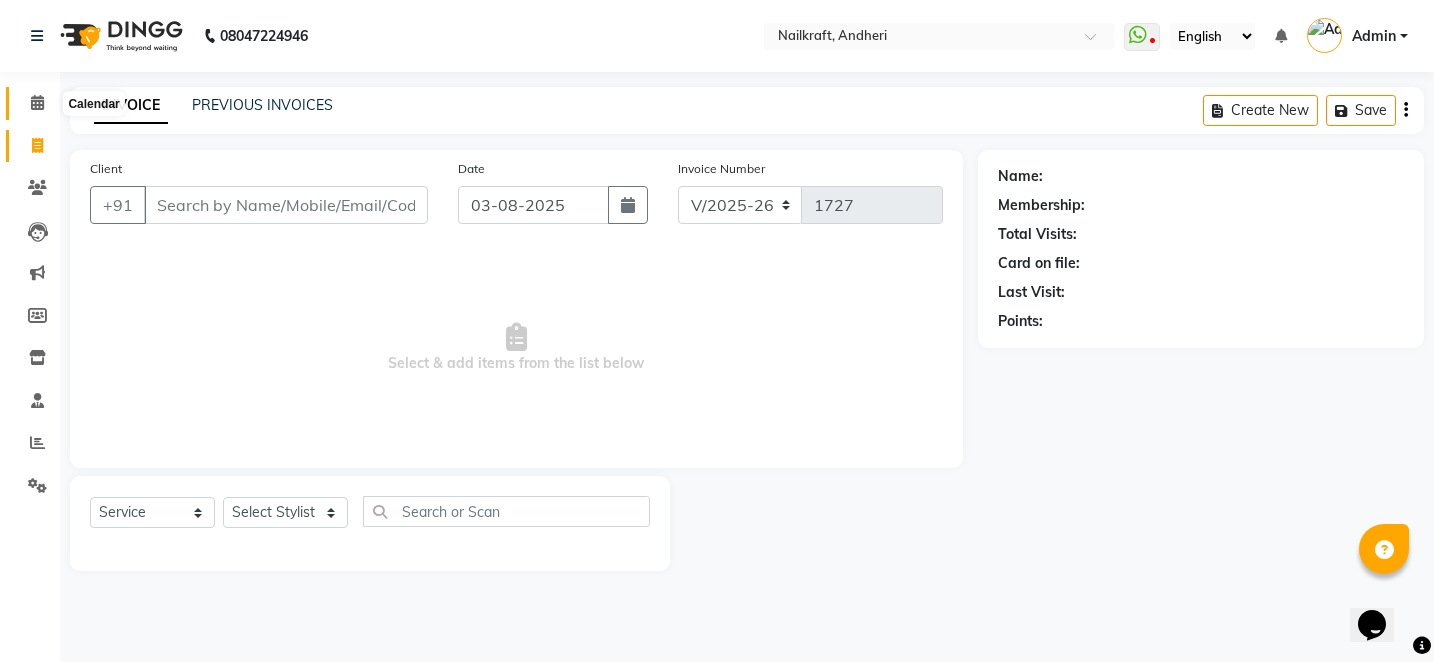 click 